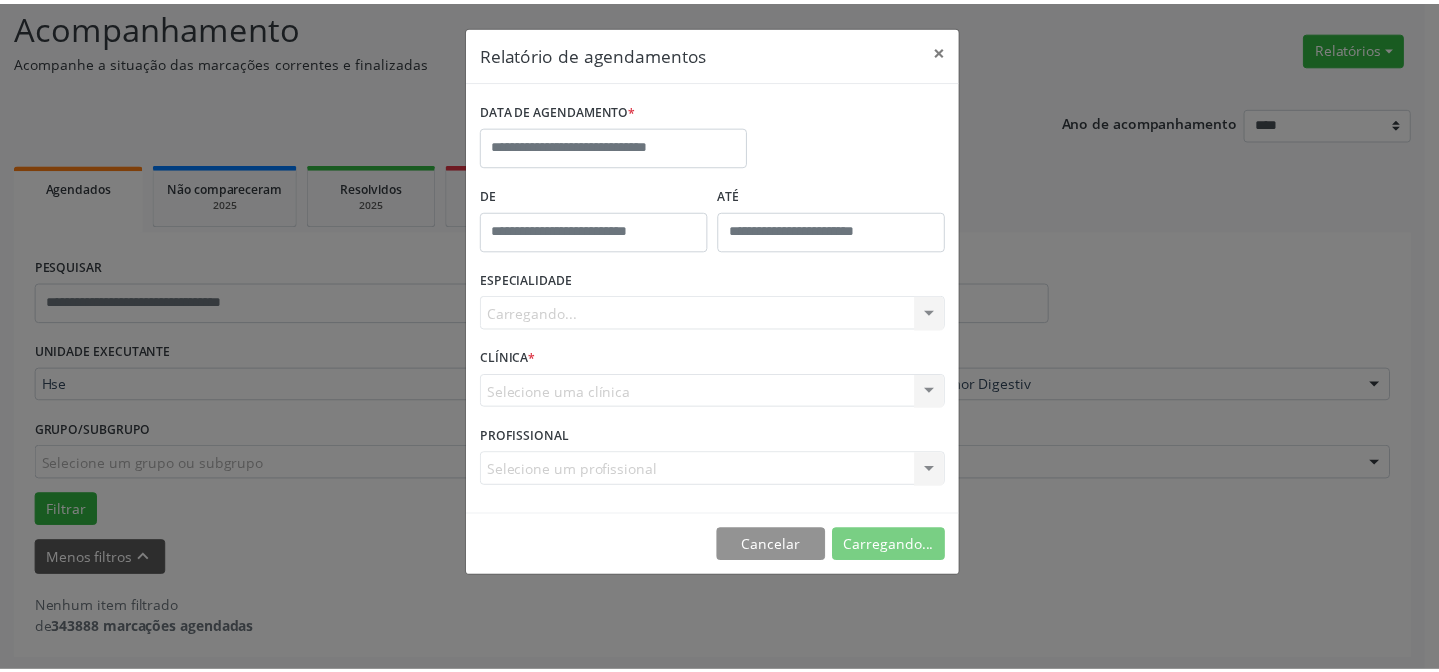 scroll, scrollTop: 135, scrollLeft: 0, axis: vertical 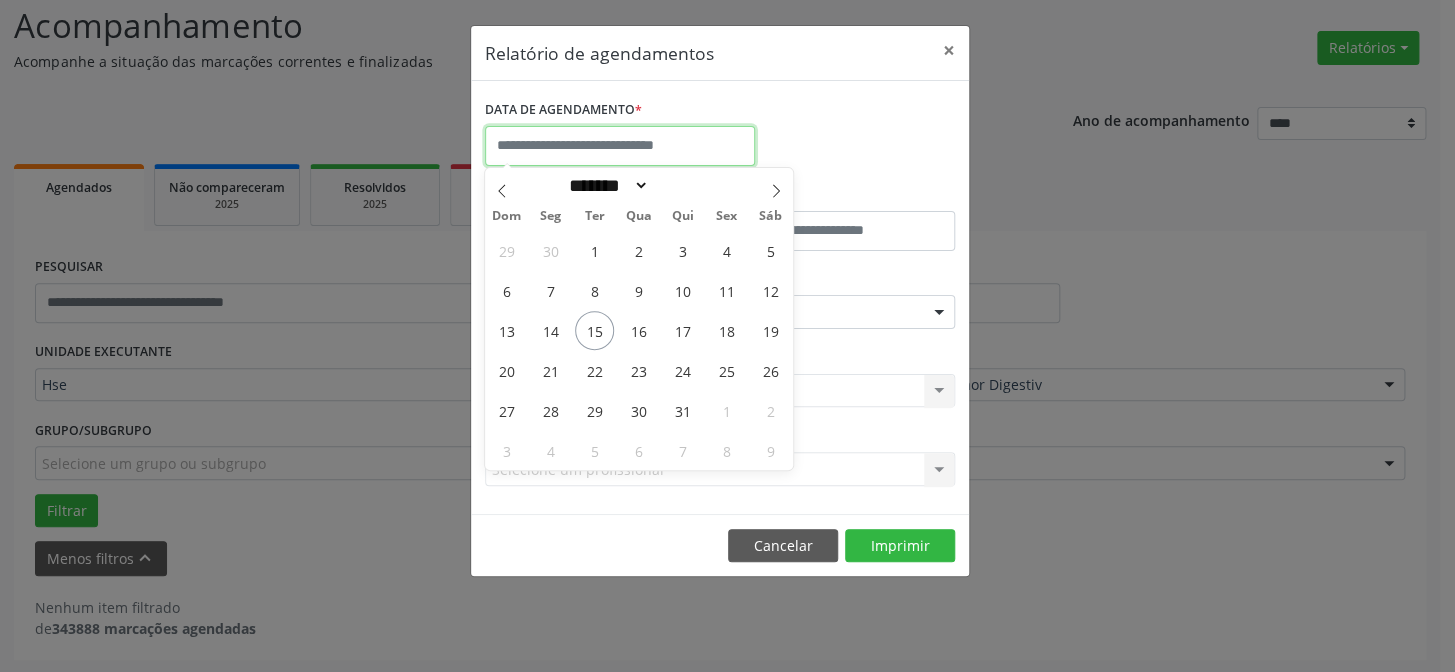 click at bounding box center (620, 146) 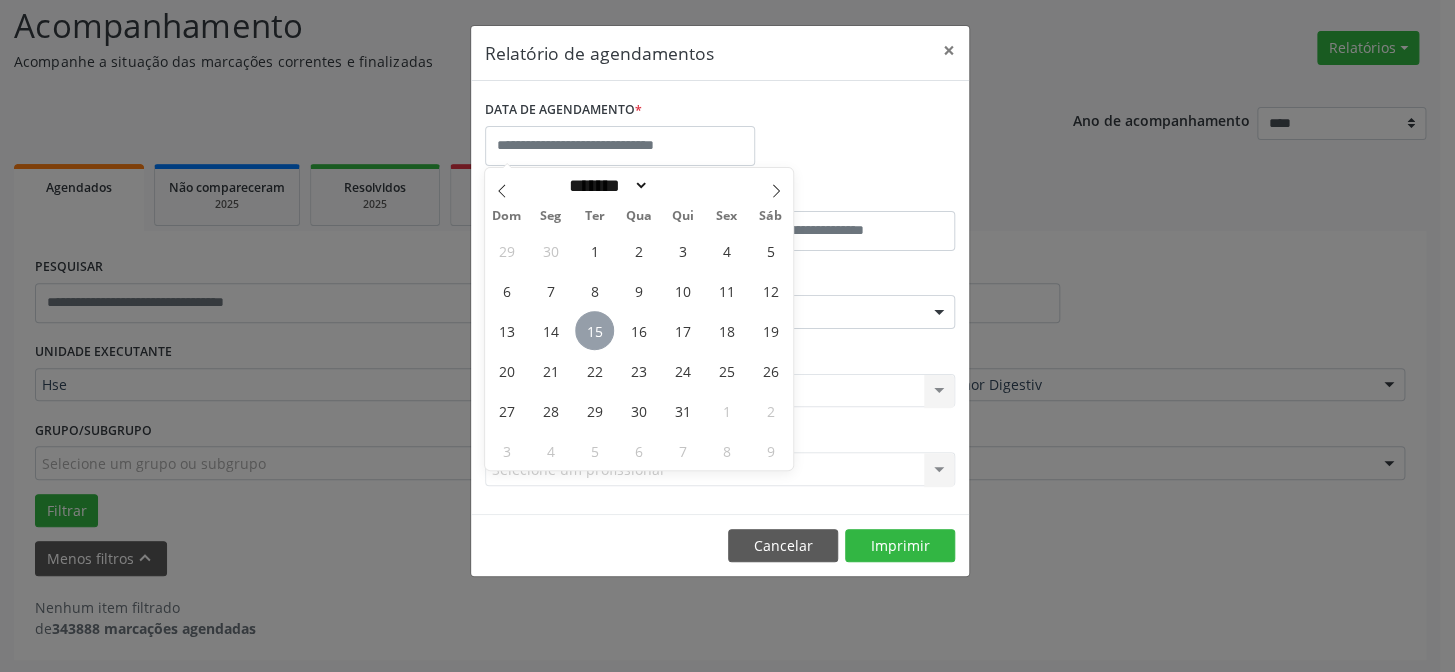 click on "15" at bounding box center [594, 330] 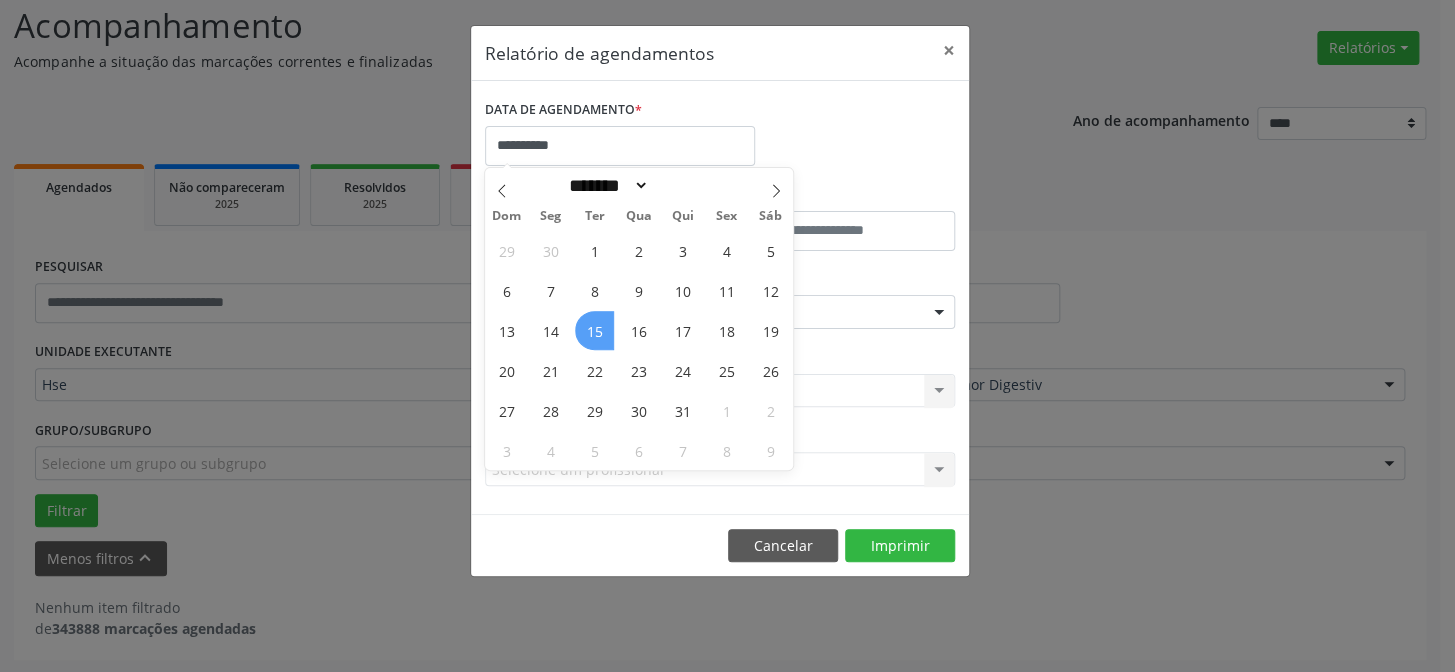 click on "15" at bounding box center (594, 330) 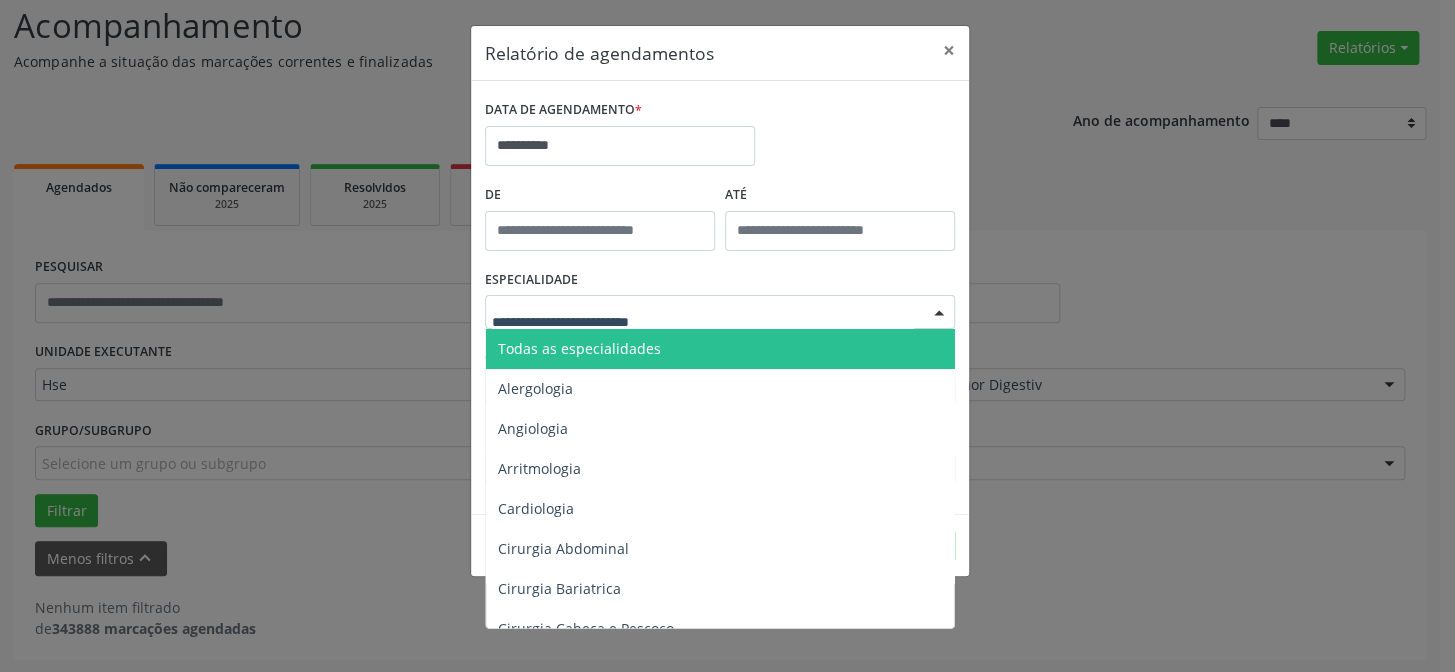 click on "Todas as especialidades" at bounding box center [579, 348] 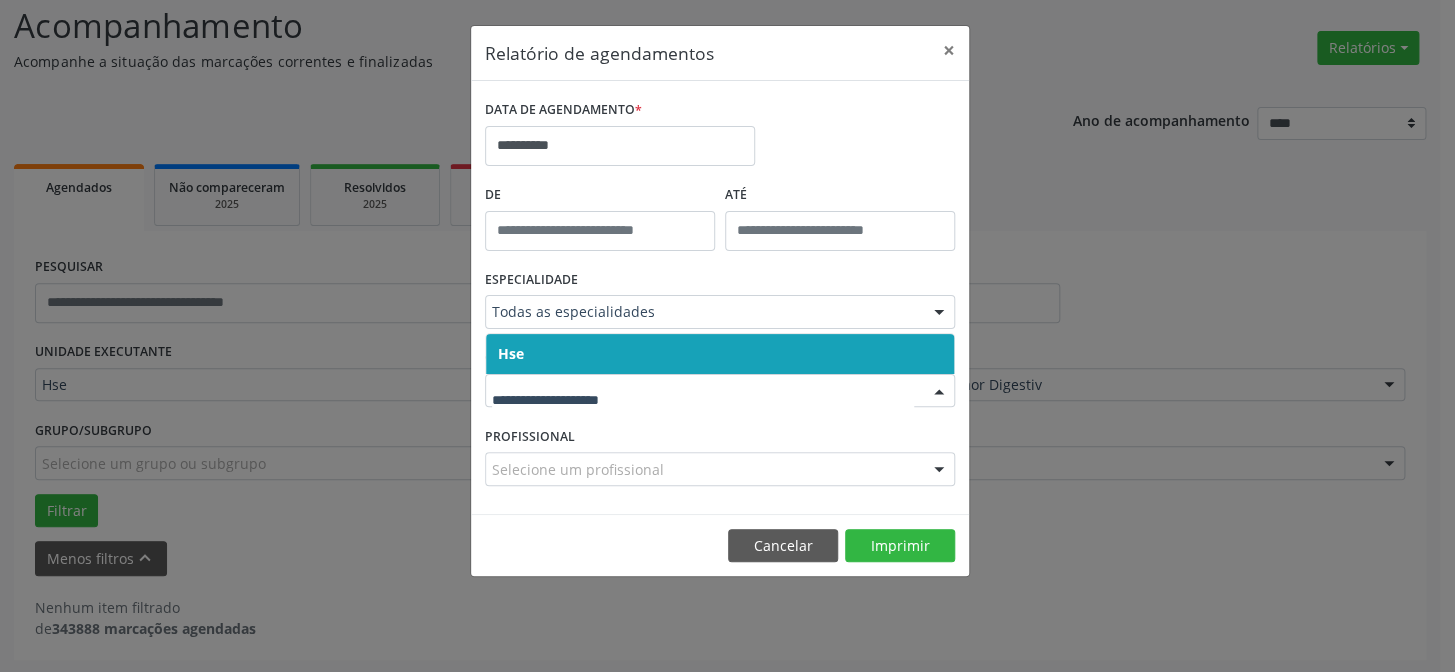click on "Hse" at bounding box center (720, 354) 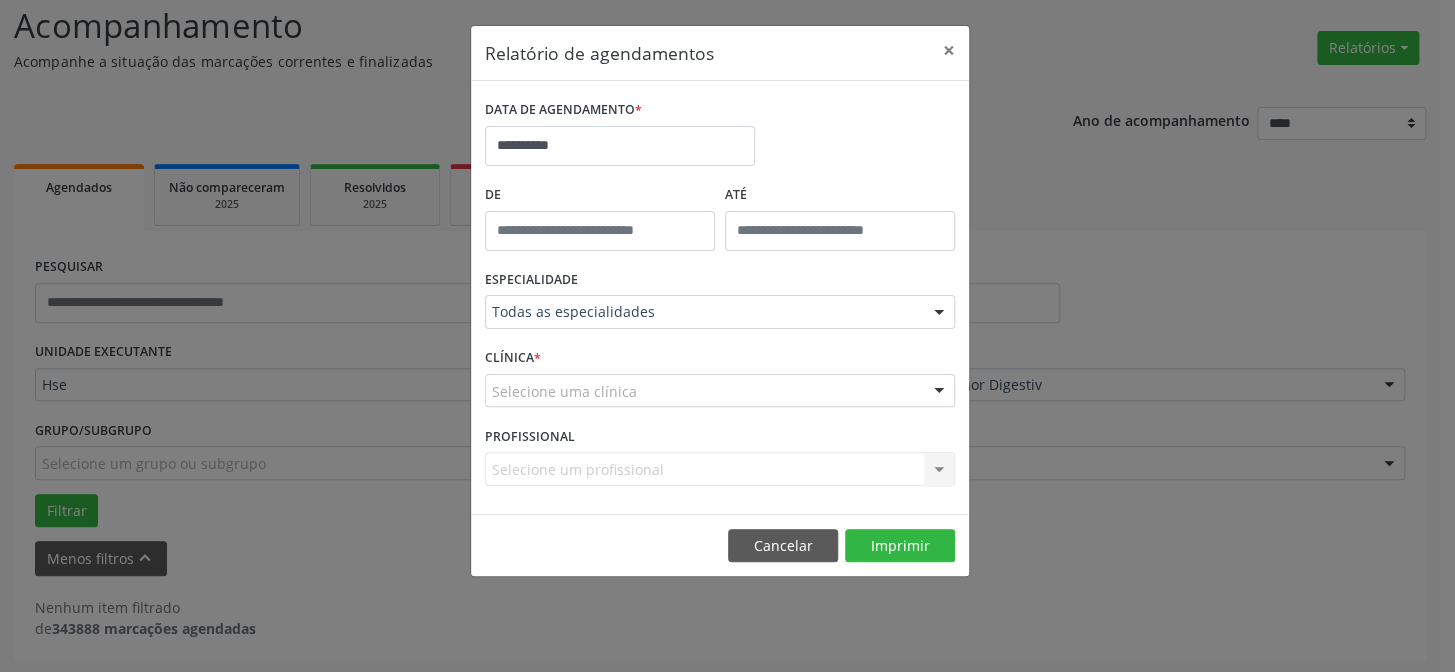click on "Selecione uma clínica" at bounding box center [720, 391] 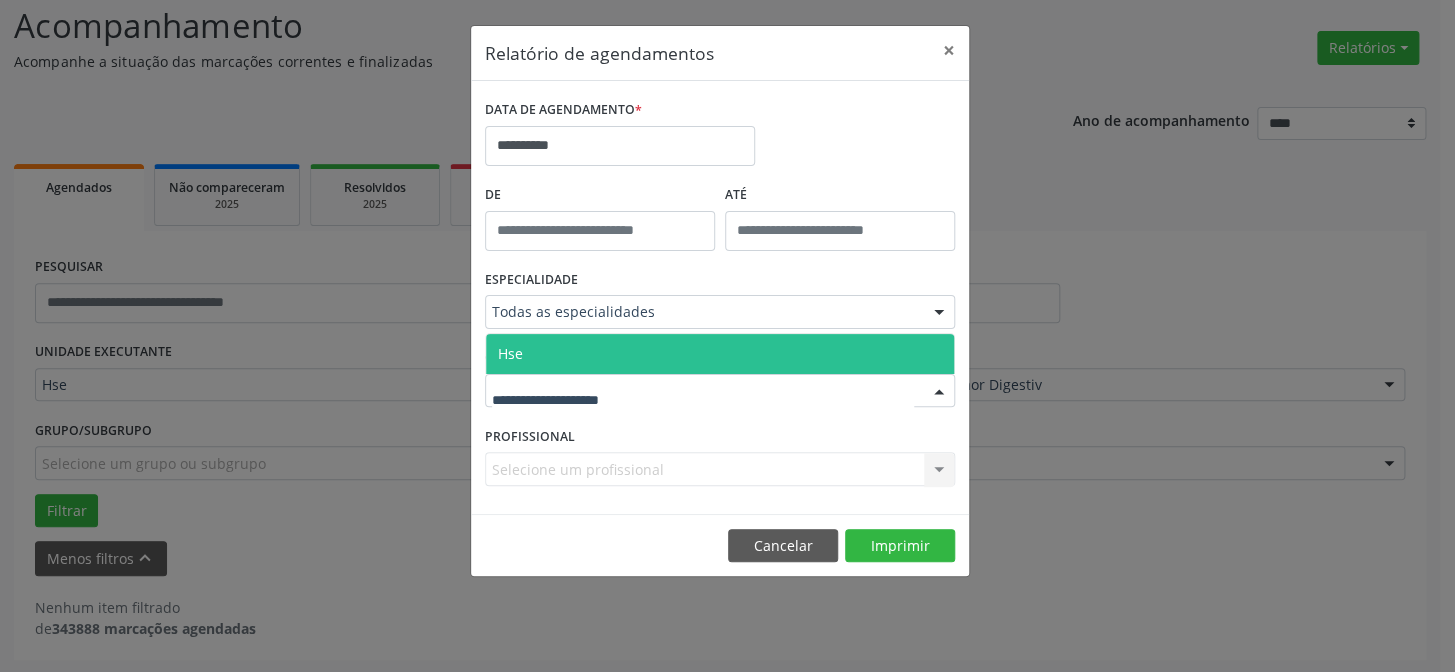 click on "Hse" at bounding box center (720, 354) 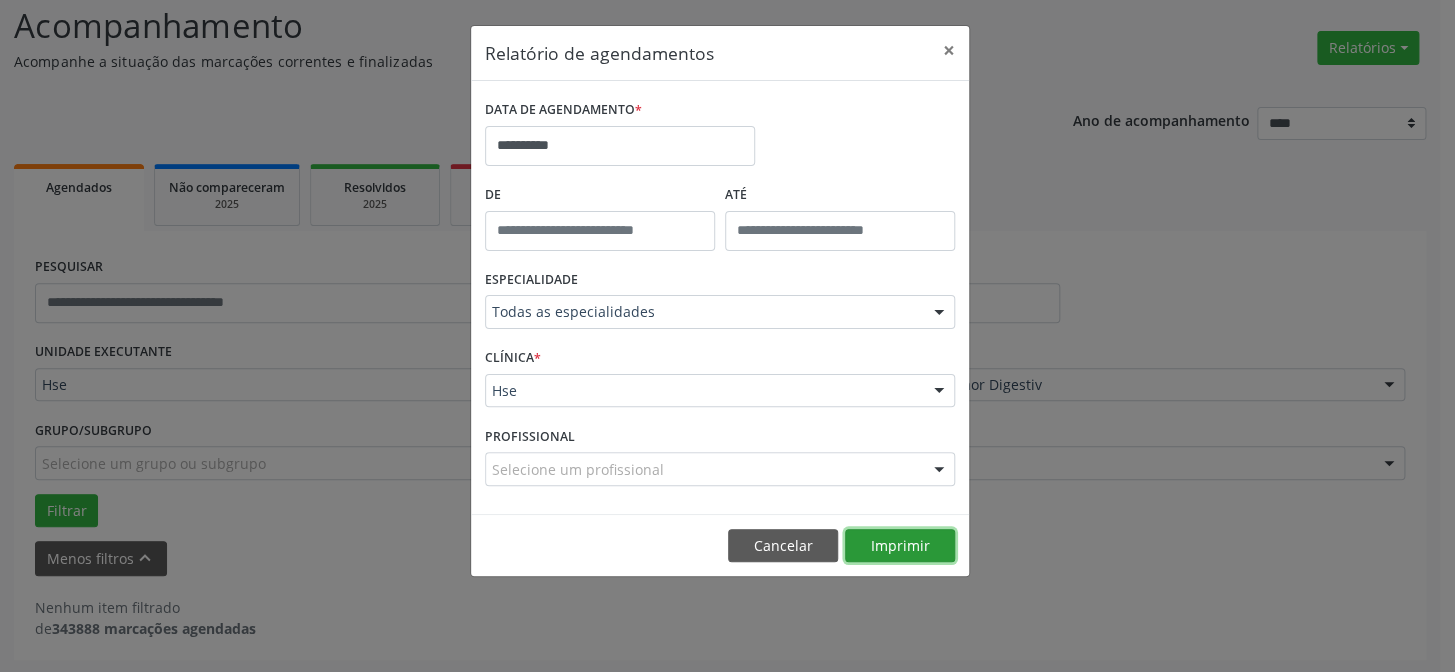 click on "Imprimir" at bounding box center [900, 546] 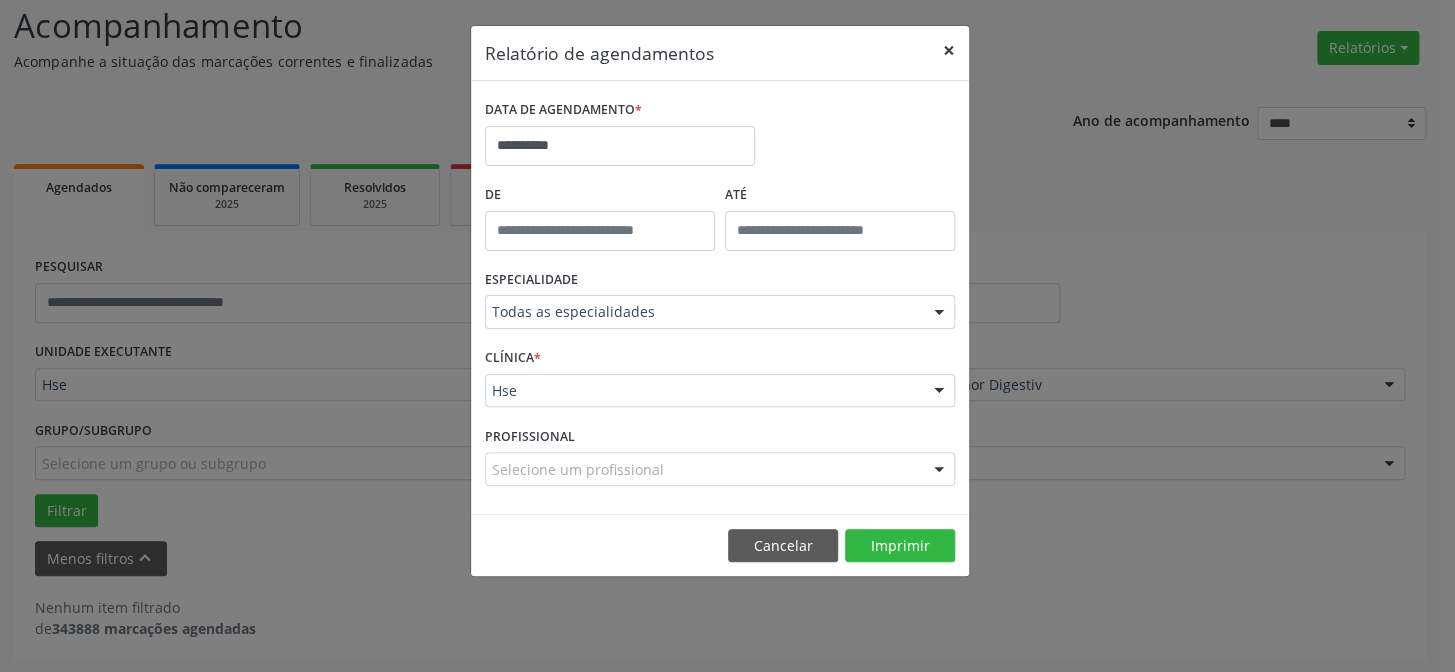 drag, startPoint x: 944, startPoint y: 47, endPoint x: 791, endPoint y: 109, distance: 165.08482 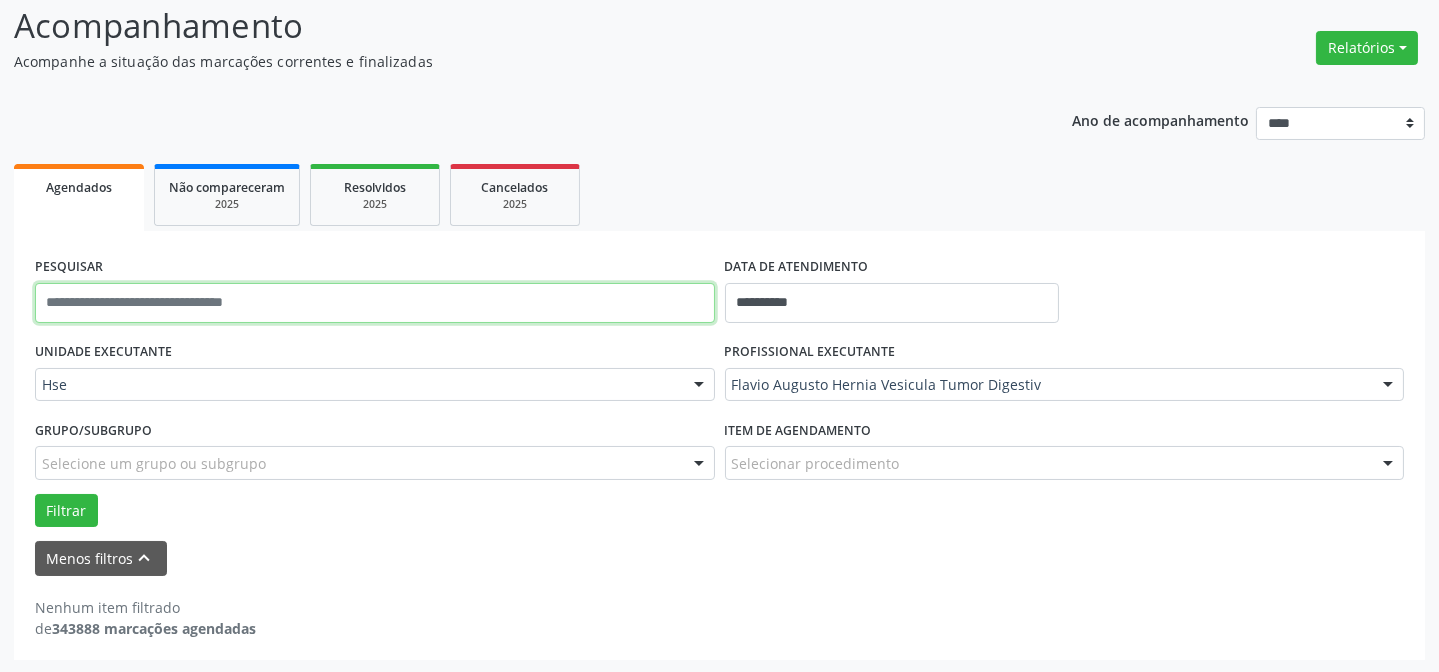 click at bounding box center (375, 303) 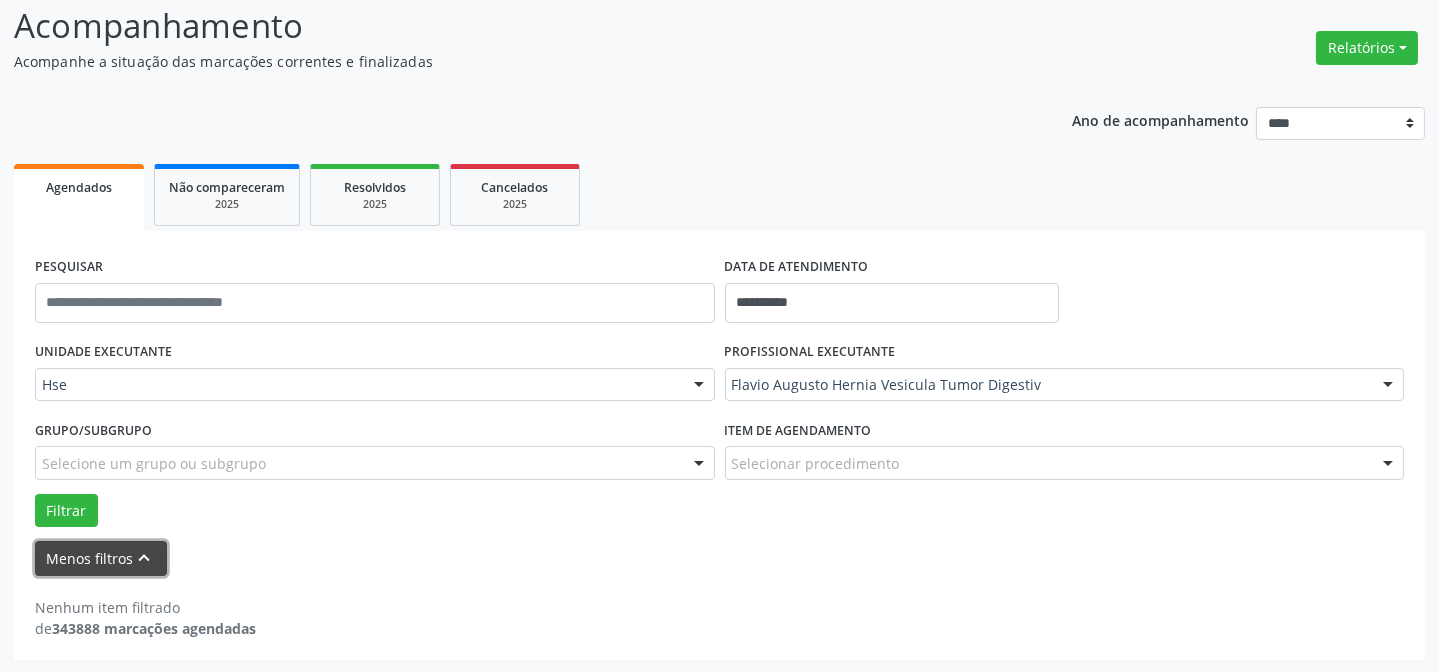 click on "Menos filtros
keyboard_arrow_up" at bounding box center (101, 558) 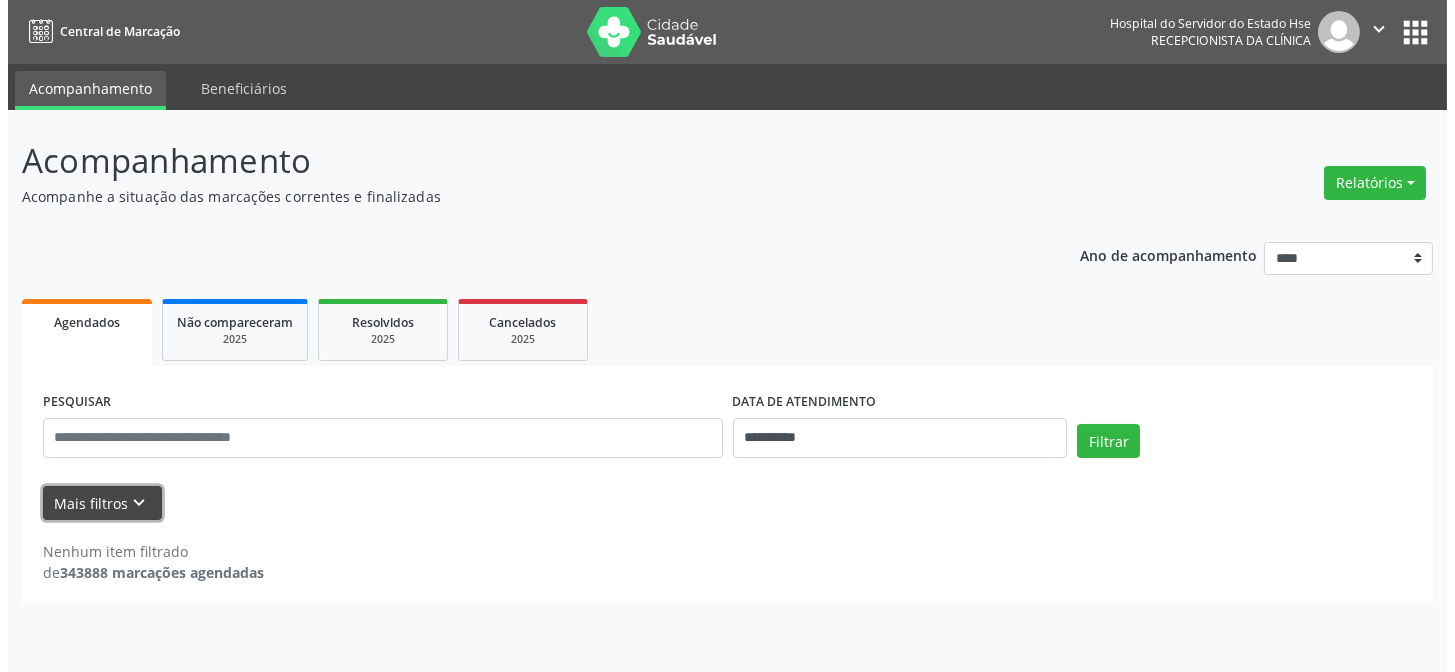 scroll, scrollTop: 0, scrollLeft: 0, axis: both 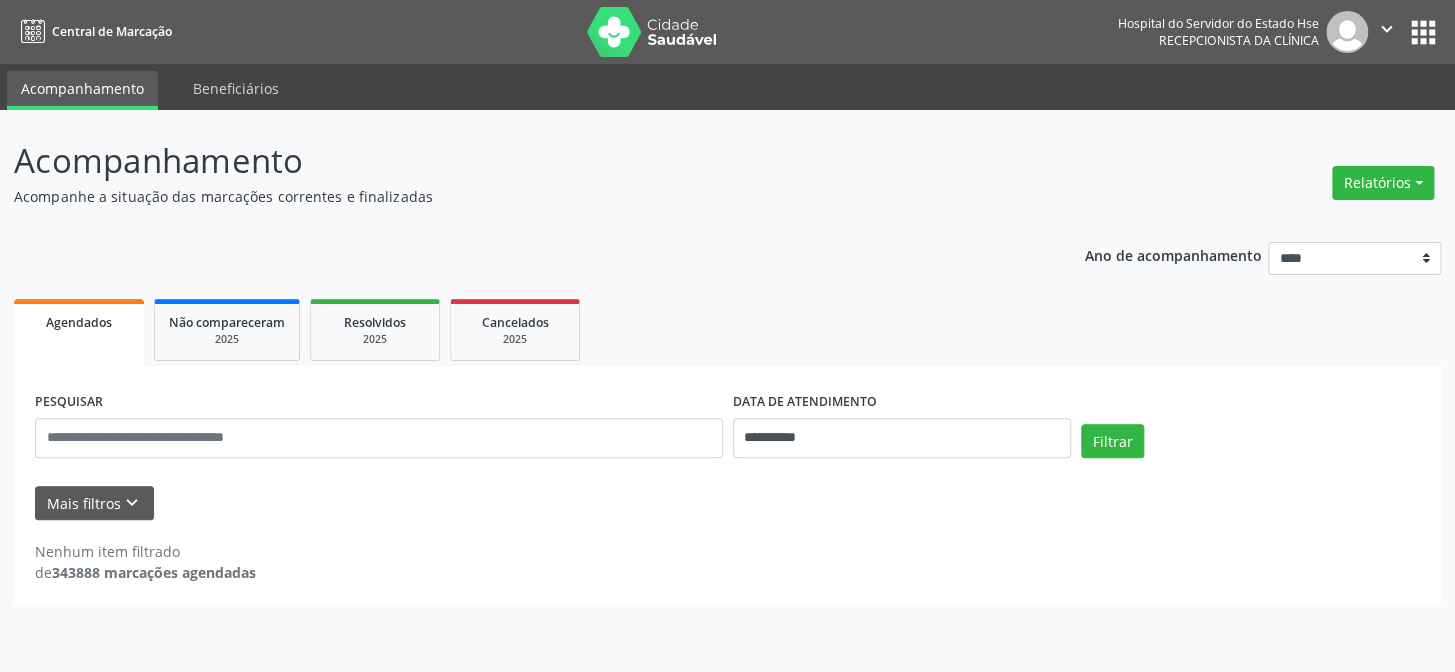 drag, startPoint x: 1188, startPoint y: 367, endPoint x: 502, endPoint y: 21, distance: 768.3176 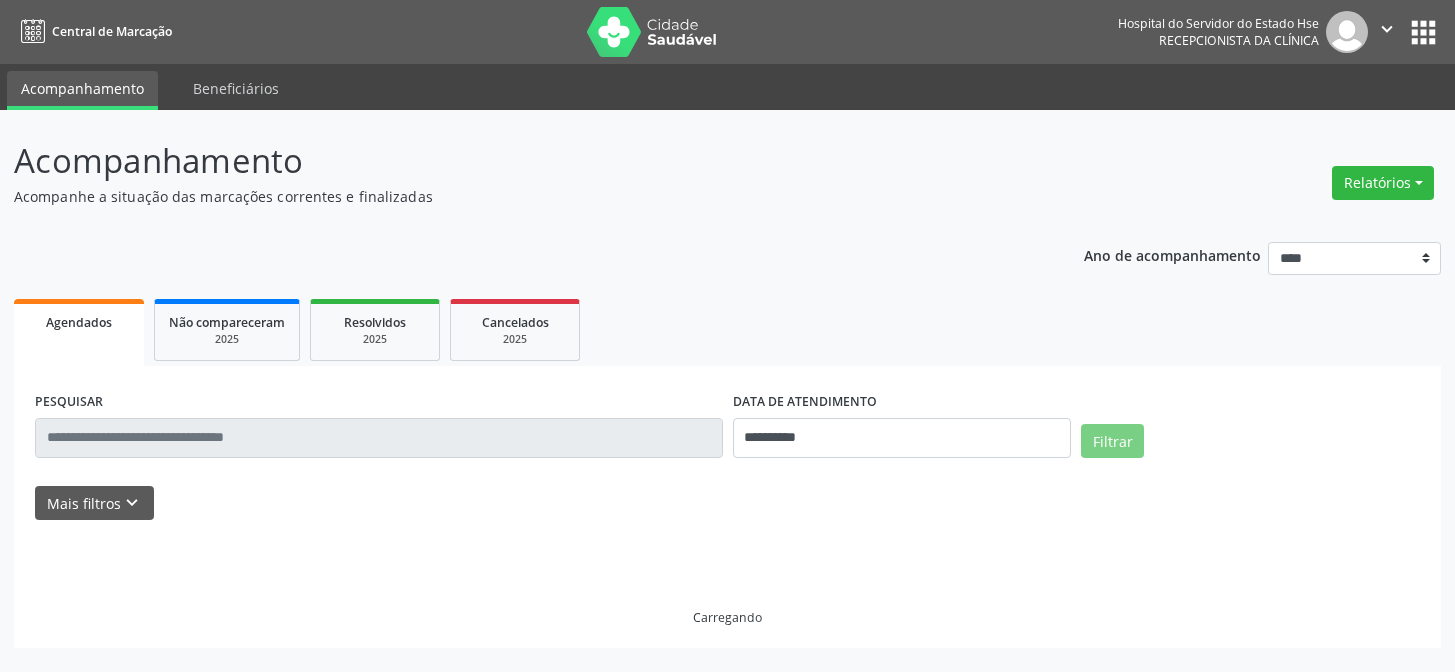 select on "*" 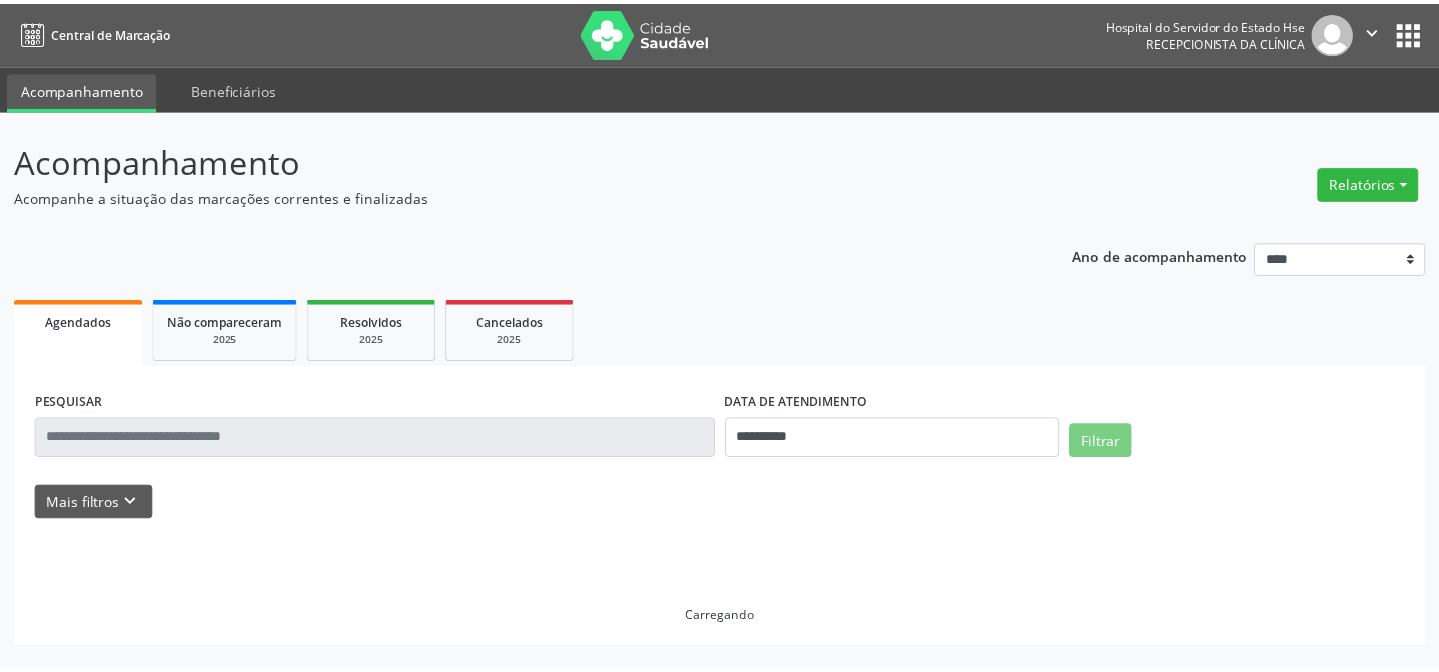 scroll, scrollTop: 0, scrollLeft: 0, axis: both 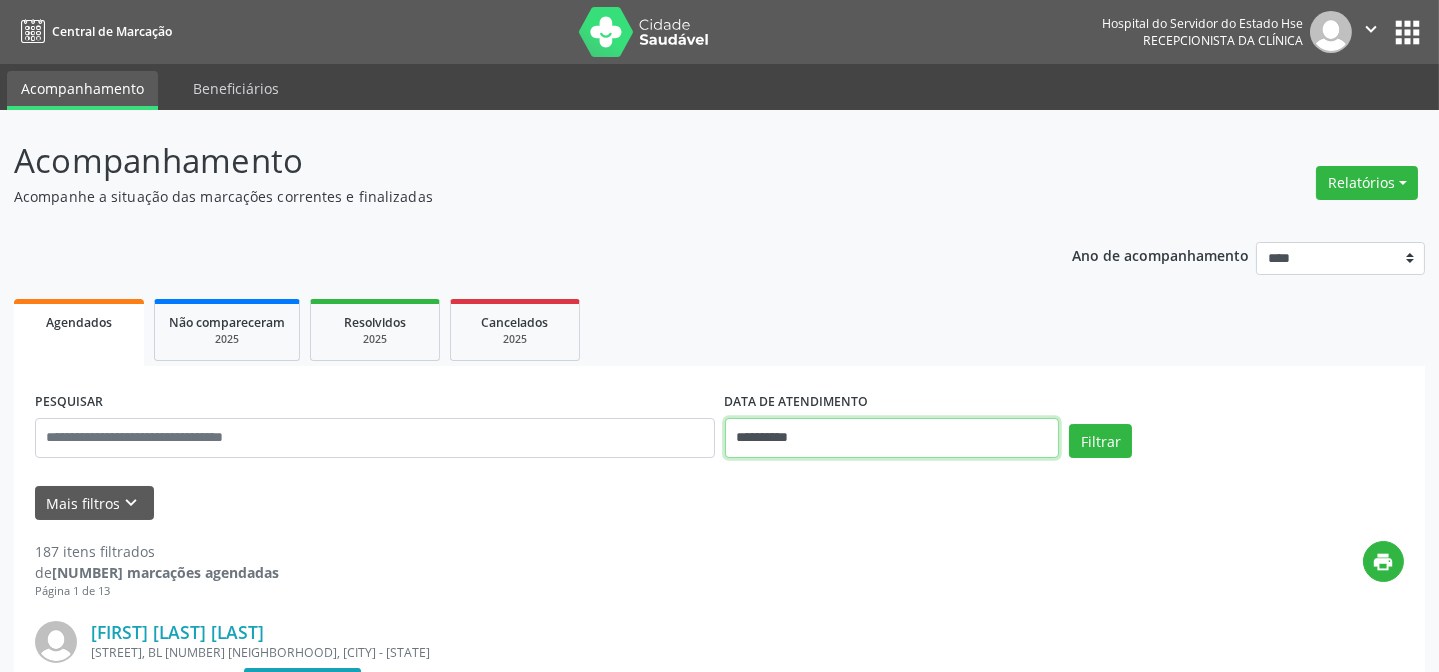 click on "**********" at bounding box center (892, 438) 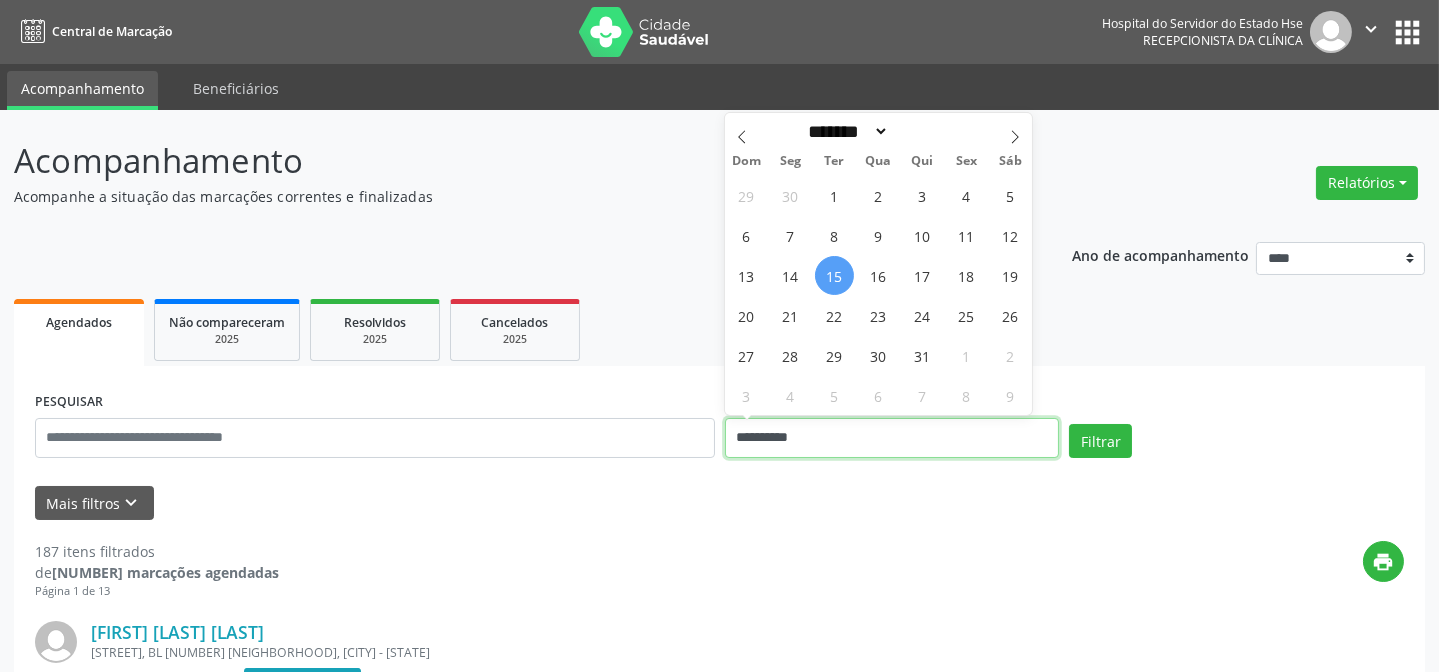 click on "**********" at bounding box center (892, 438) 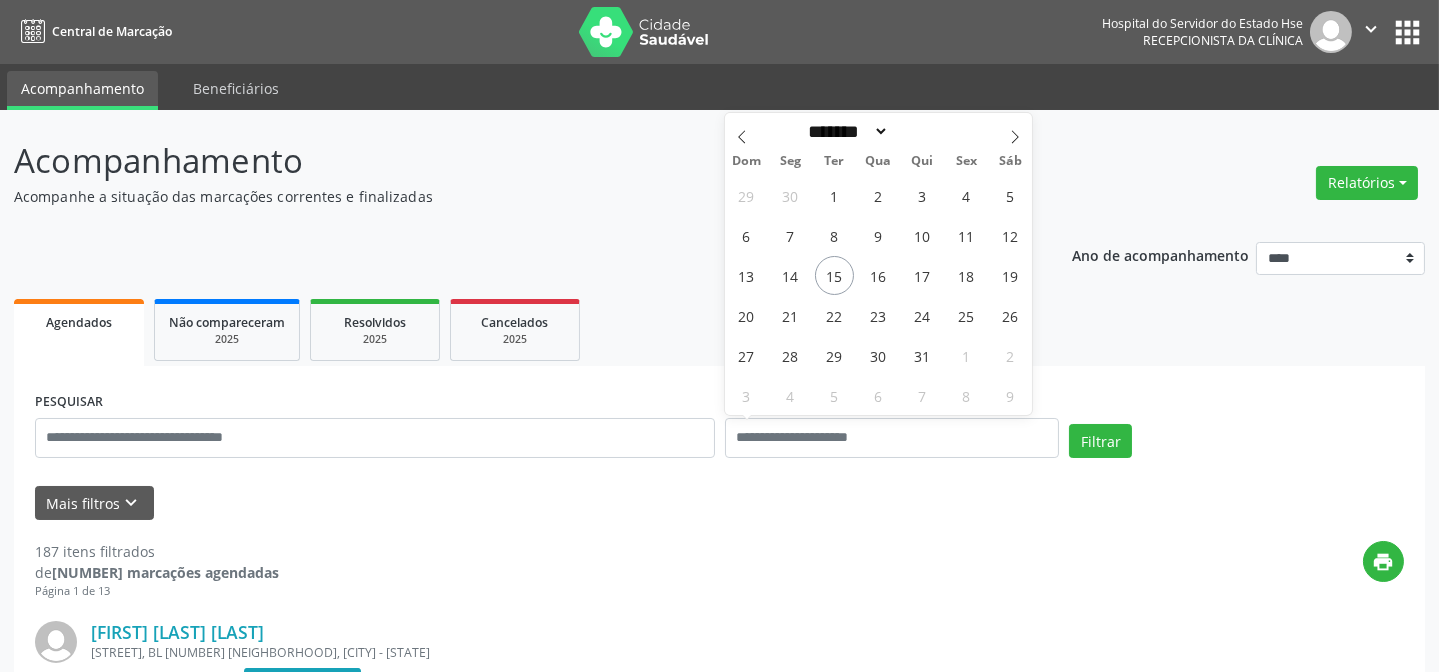 click on "PESQUISAR" at bounding box center [375, 429] 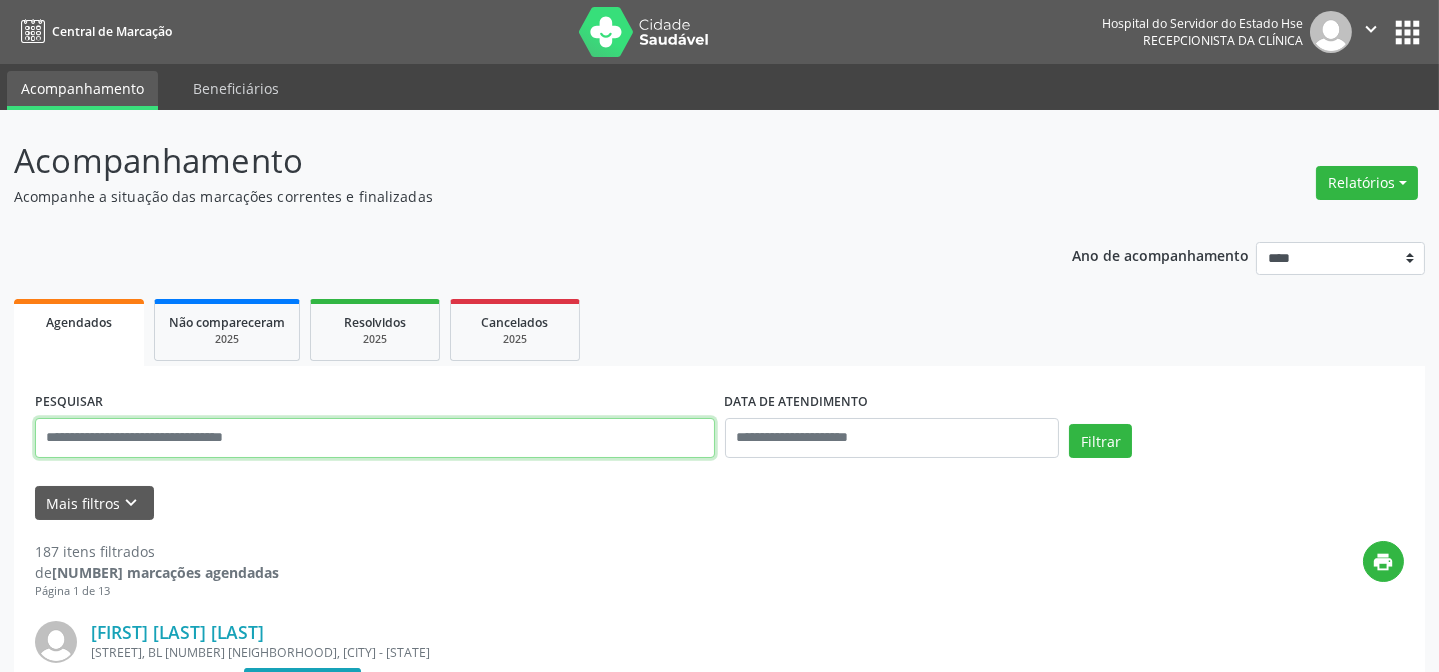 click at bounding box center (375, 438) 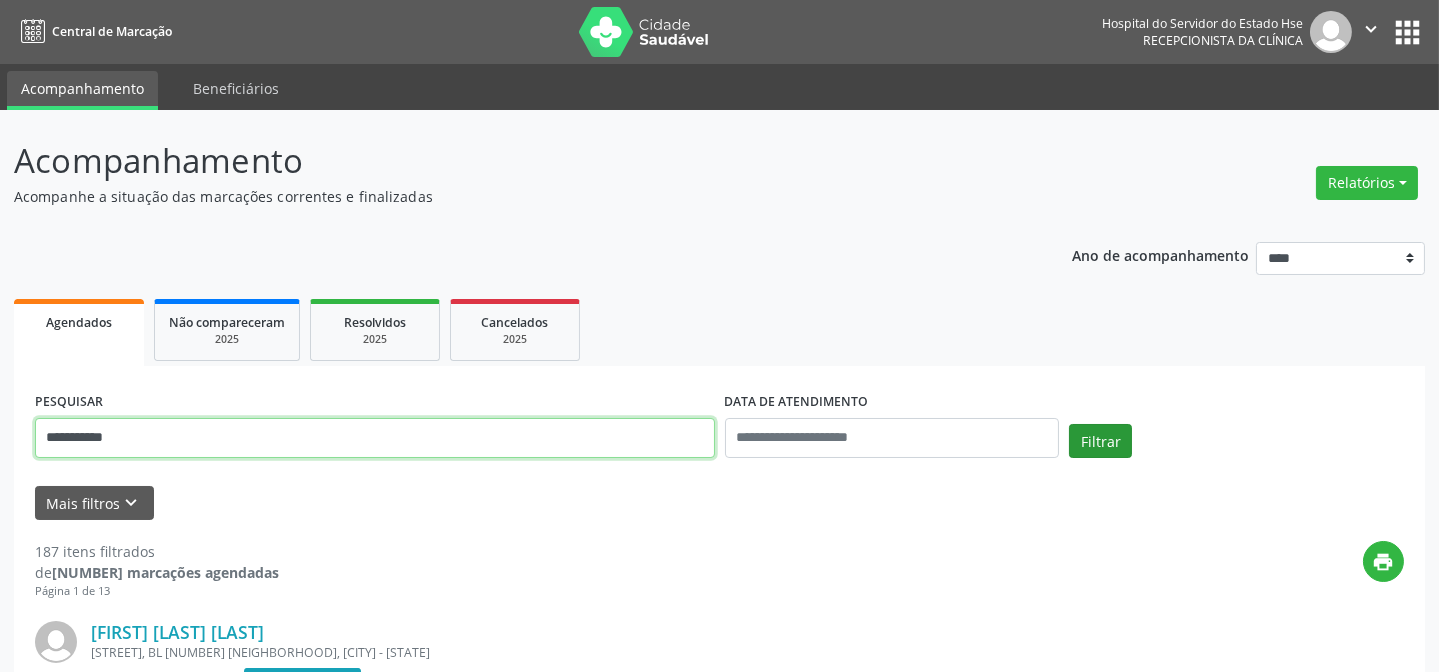 type on "**********" 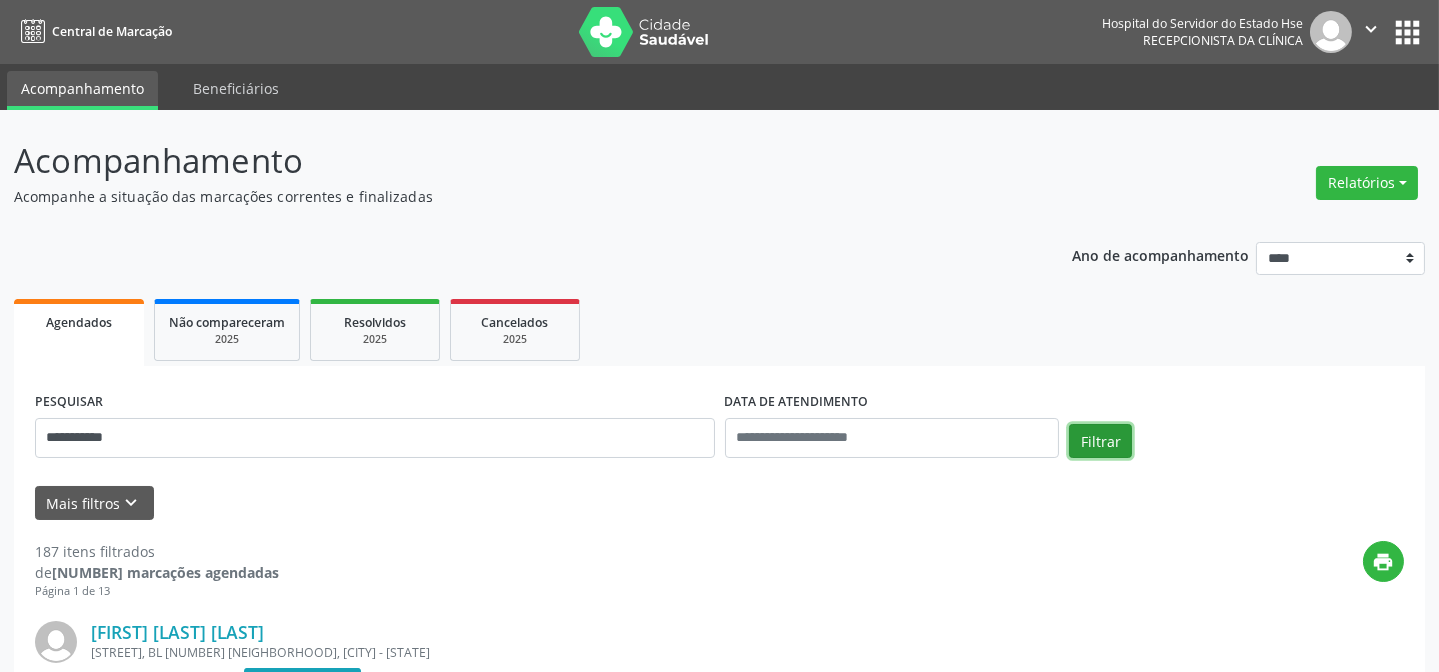 click on "Filtrar" at bounding box center [1100, 441] 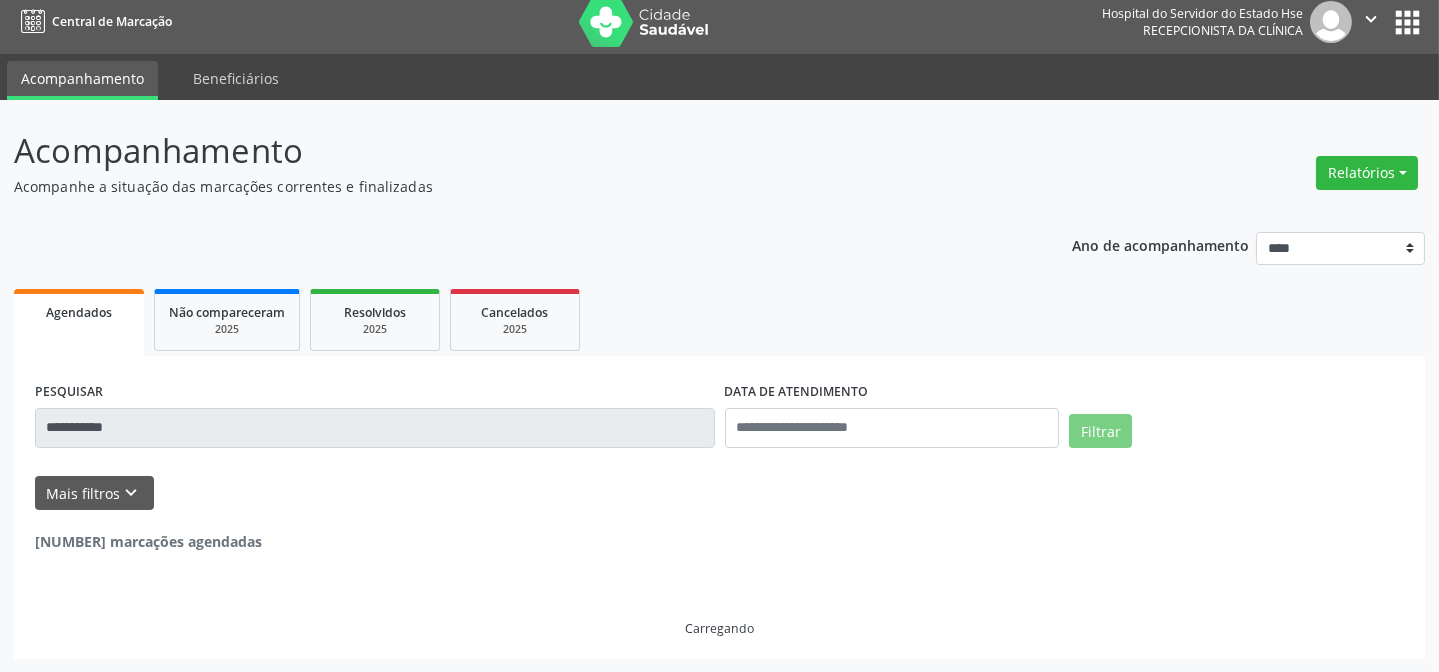 scroll, scrollTop: 0, scrollLeft: 0, axis: both 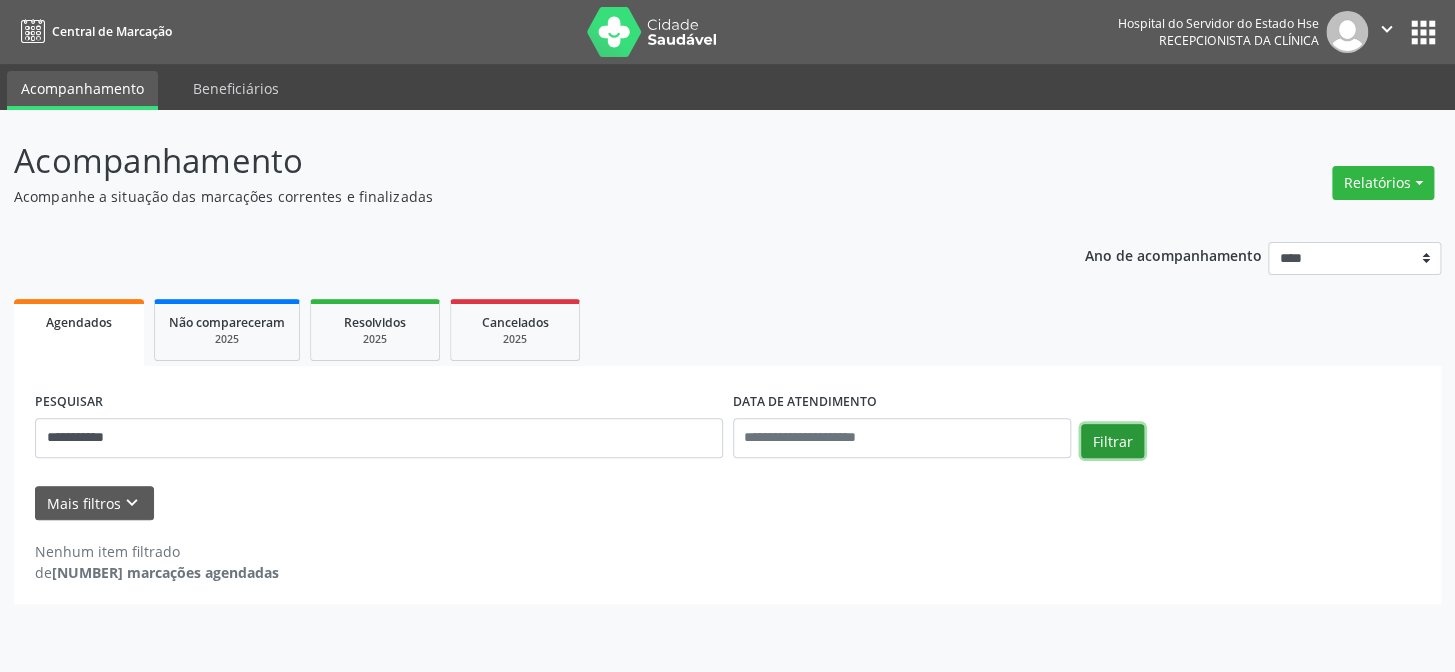 click on "Filtrar" at bounding box center [1112, 441] 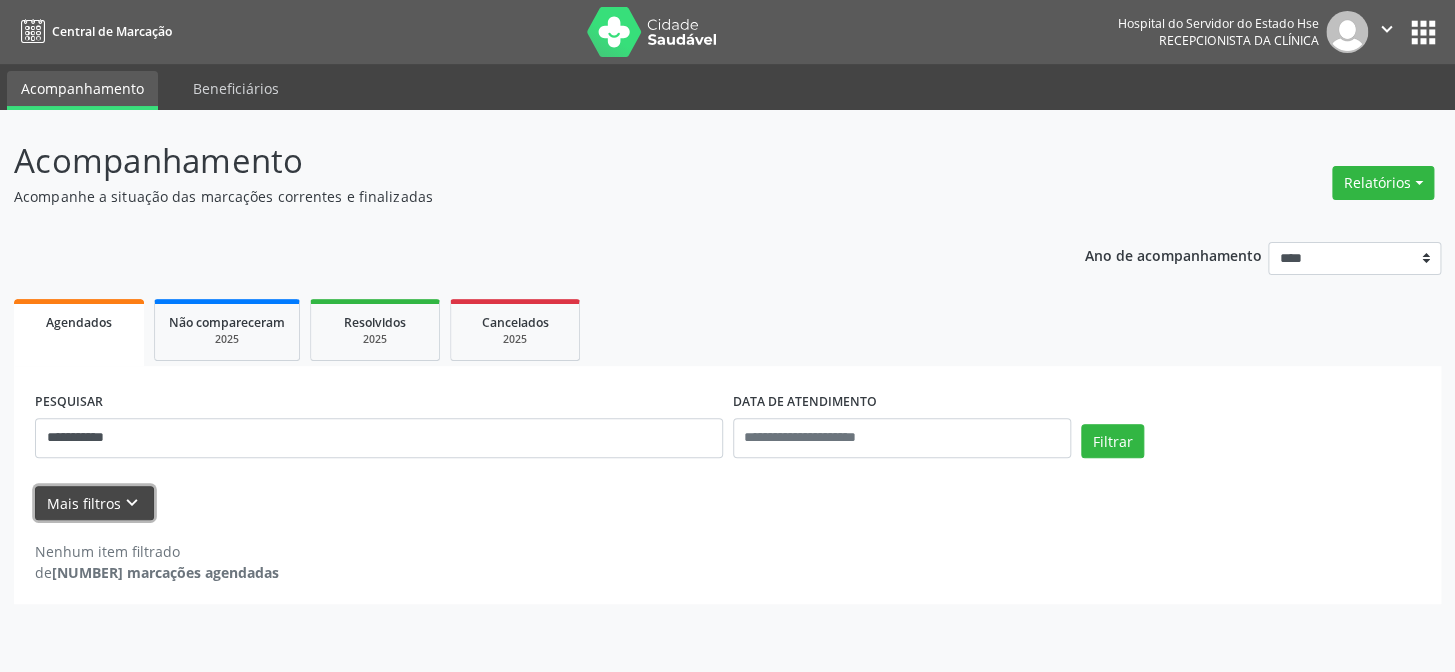 click on "Mais filtros
keyboard_arrow_down" at bounding box center (94, 503) 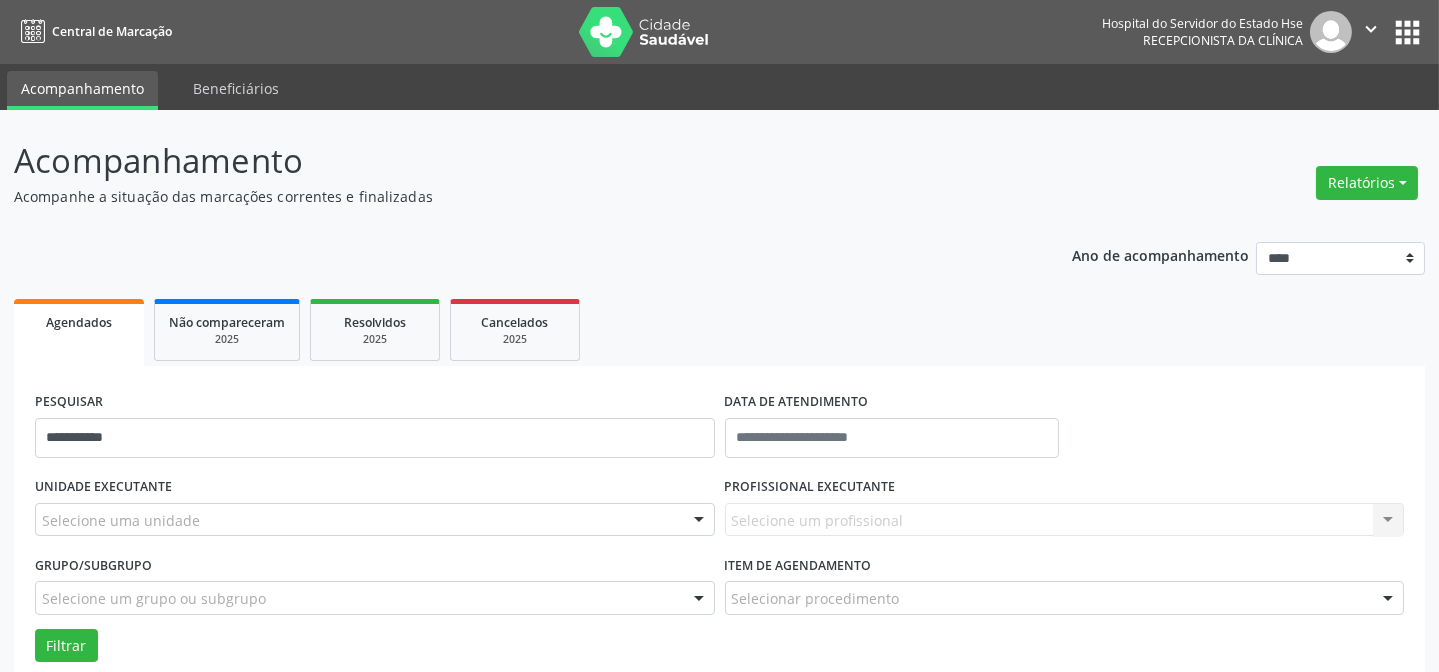click on "Selecione uma unidade" at bounding box center [375, 520] 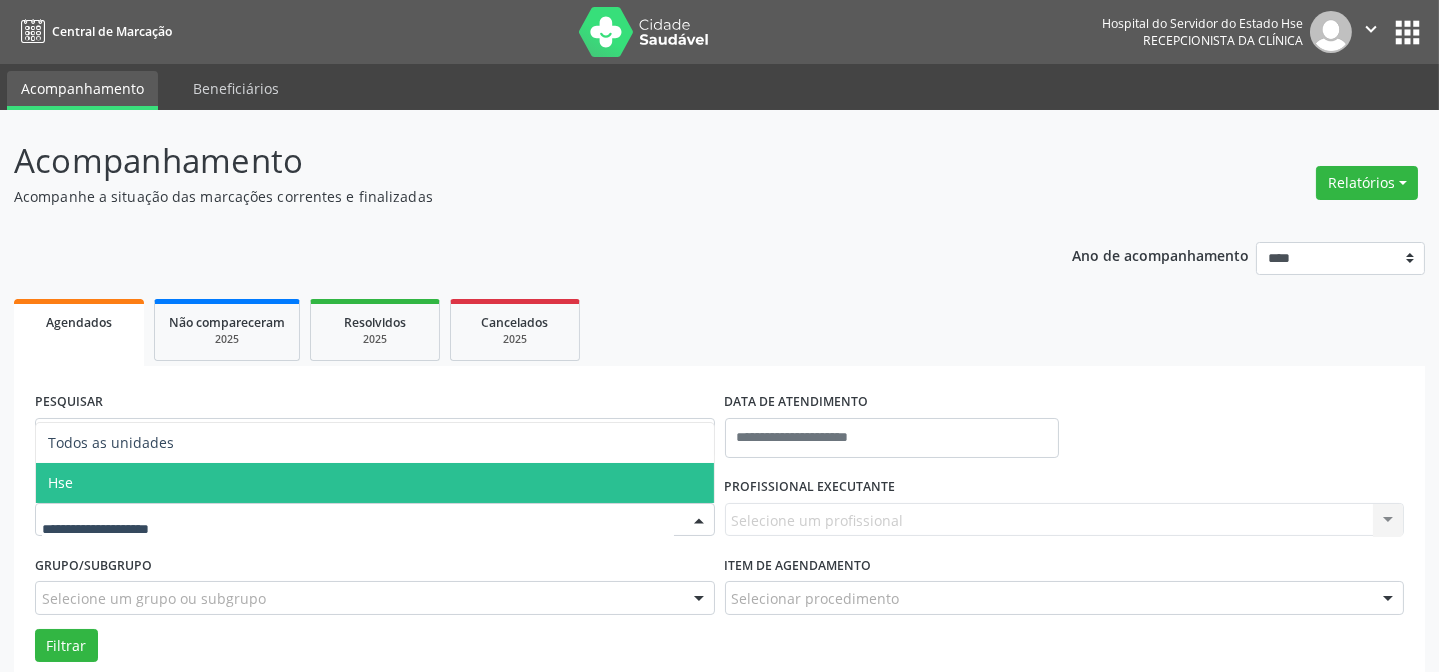 click on "Hse" at bounding box center [375, 483] 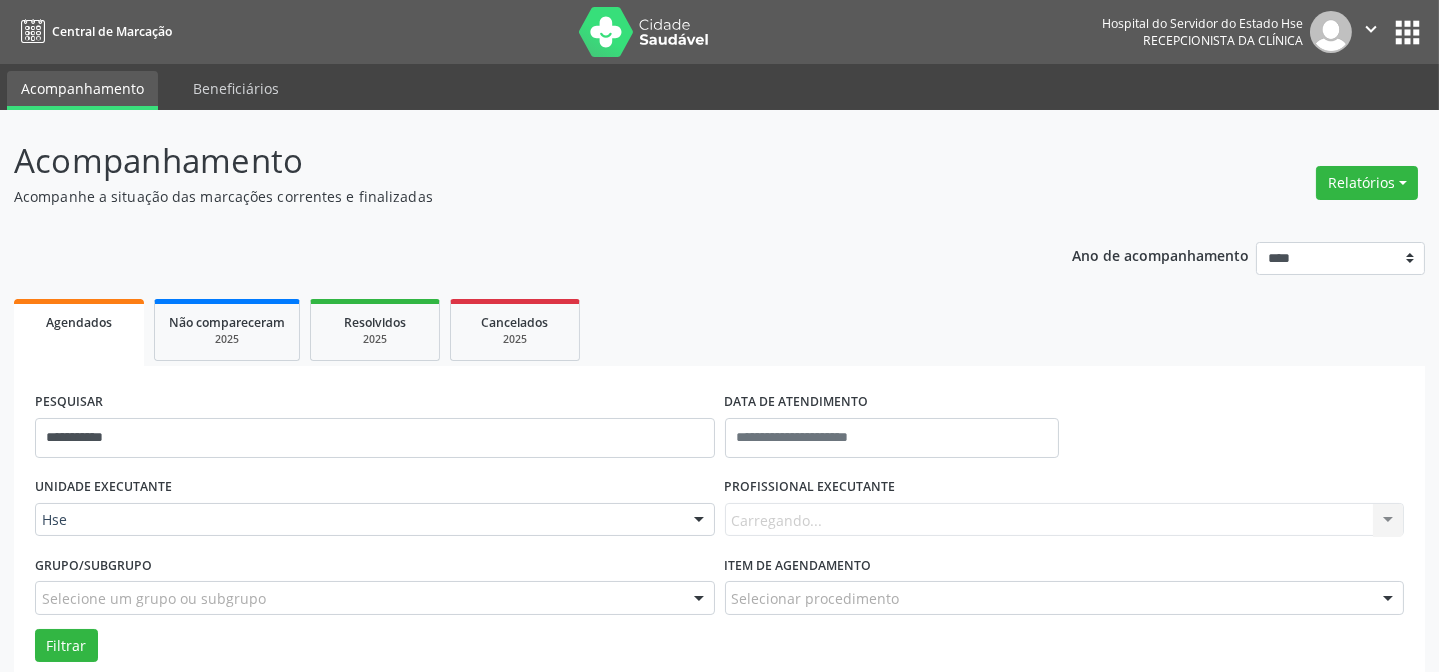 click on "Carregando...
Nenhum resultado encontrado para: "   "
Não há nenhuma opção para ser exibida." at bounding box center (1065, 520) 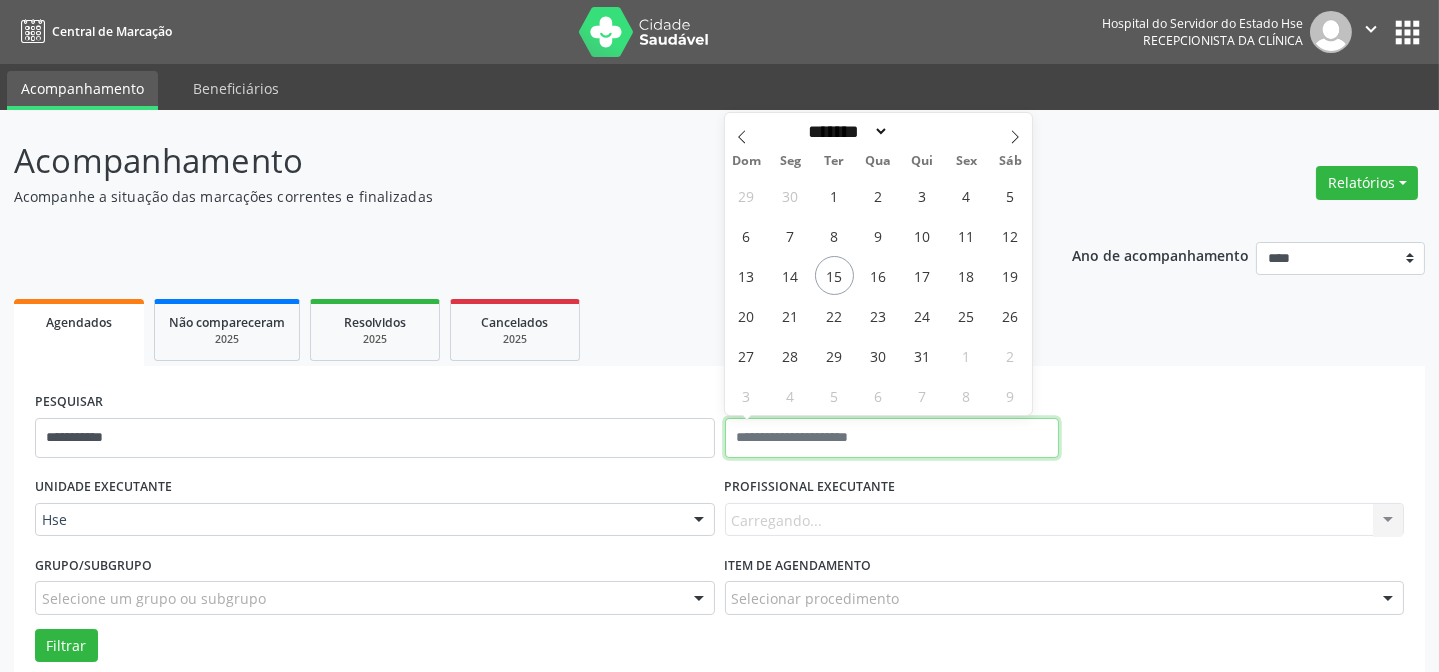 click at bounding box center [892, 438] 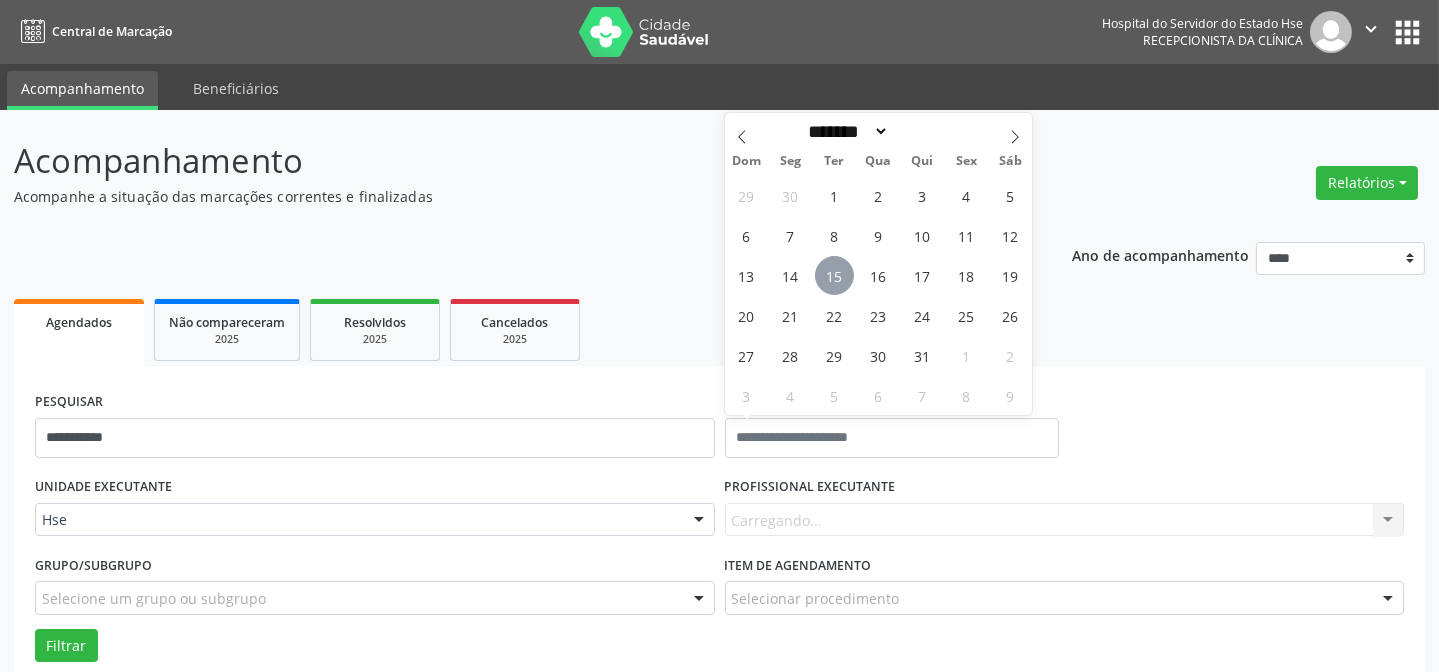 click on "15" at bounding box center [834, 275] 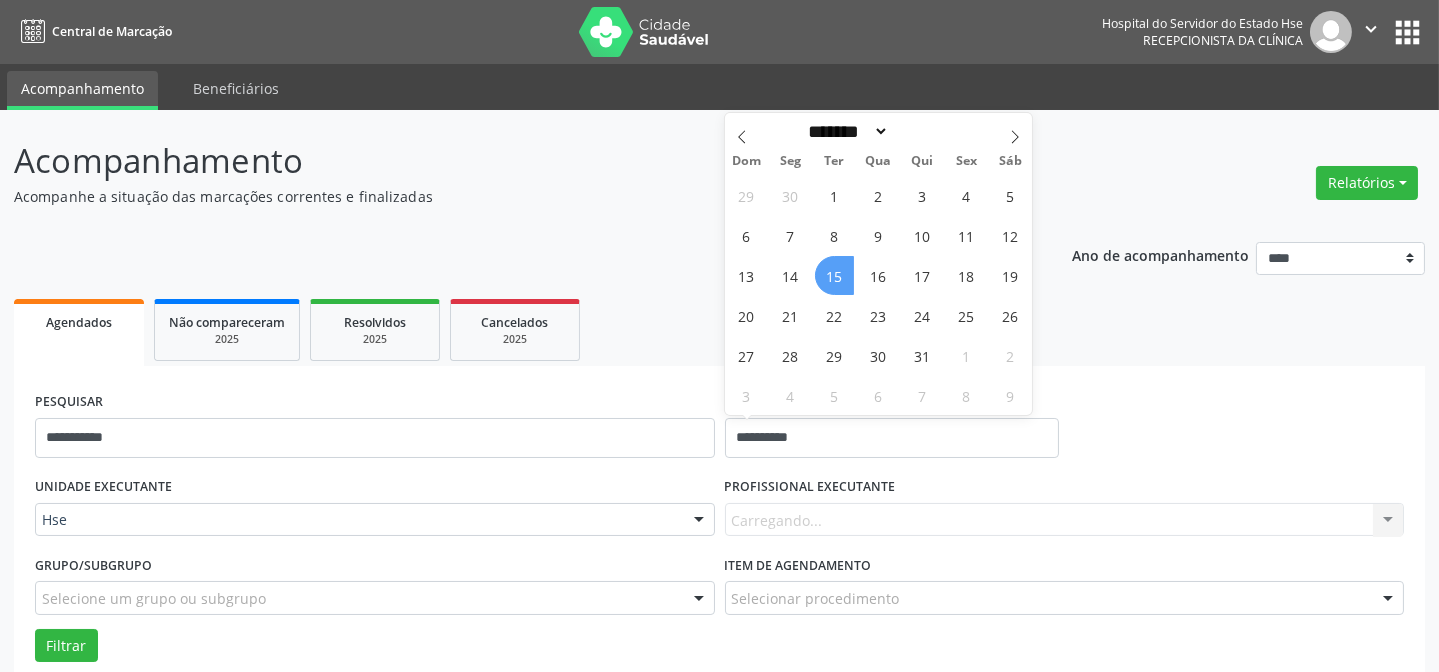 click on "15" at bounding box center (834, 275) 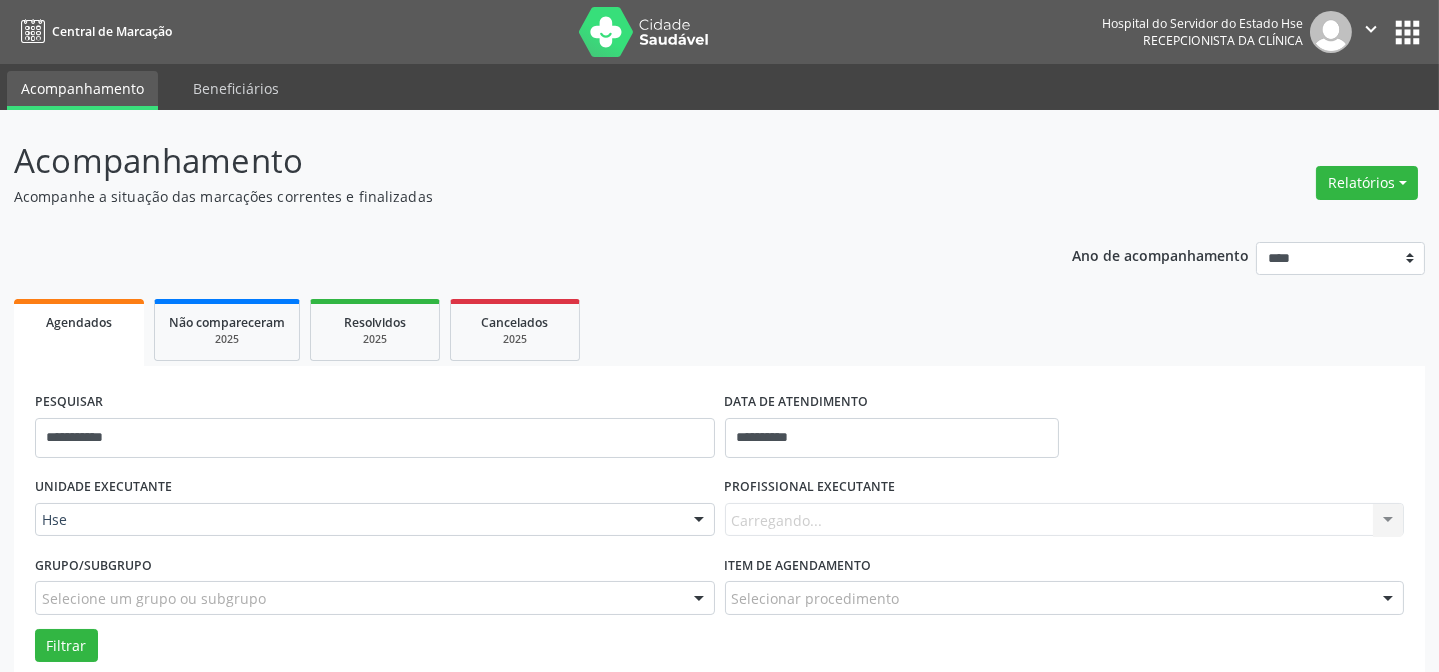 click on "Carregando...
Nenhum resultado encontrado para: "   "
Não há nenhuma opção para ser exibida." at bounding box center (1065, 520) 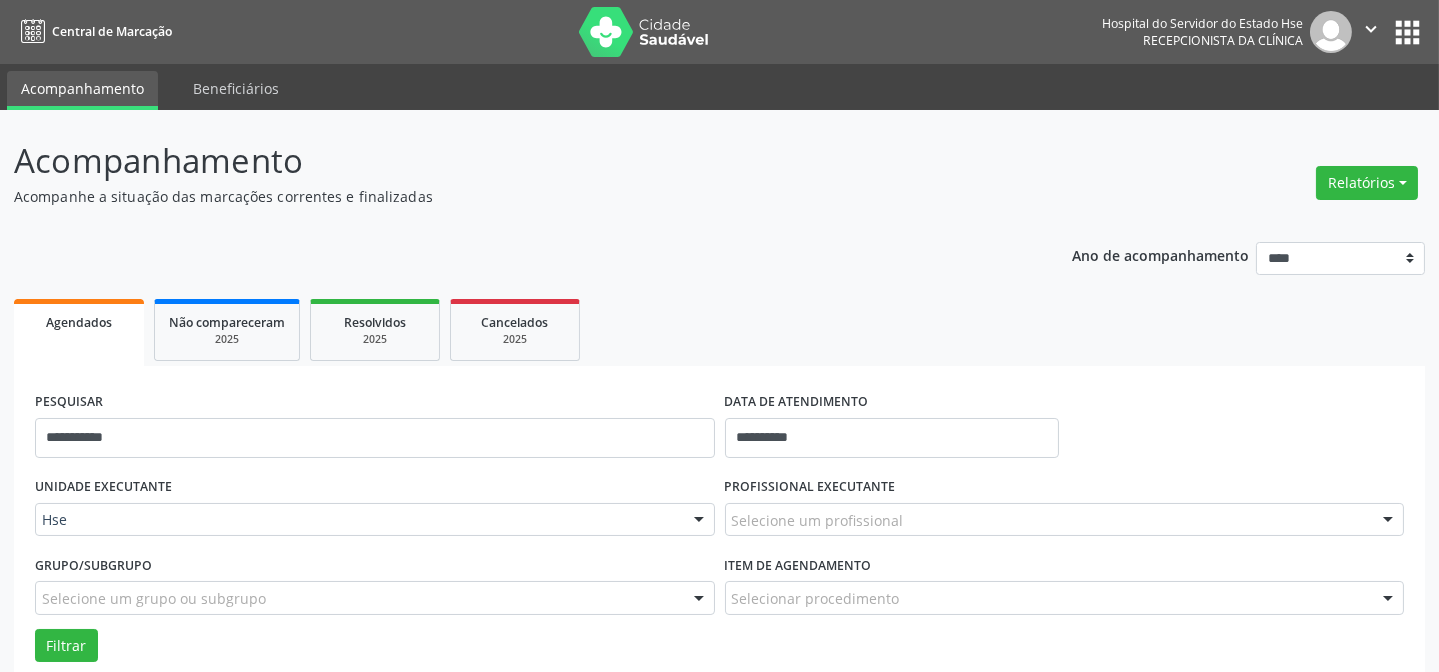 click on "Selecione um profissional" at bounding box center [1065, 520] 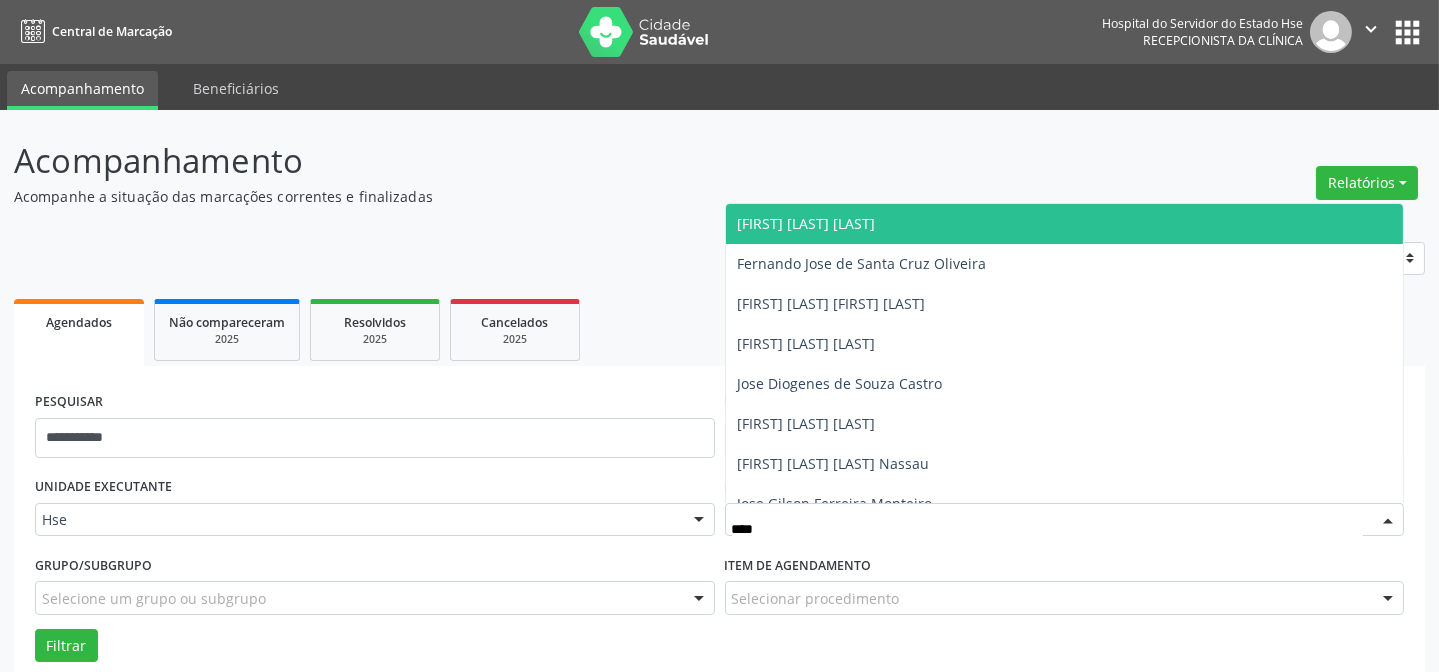 type on "*****" 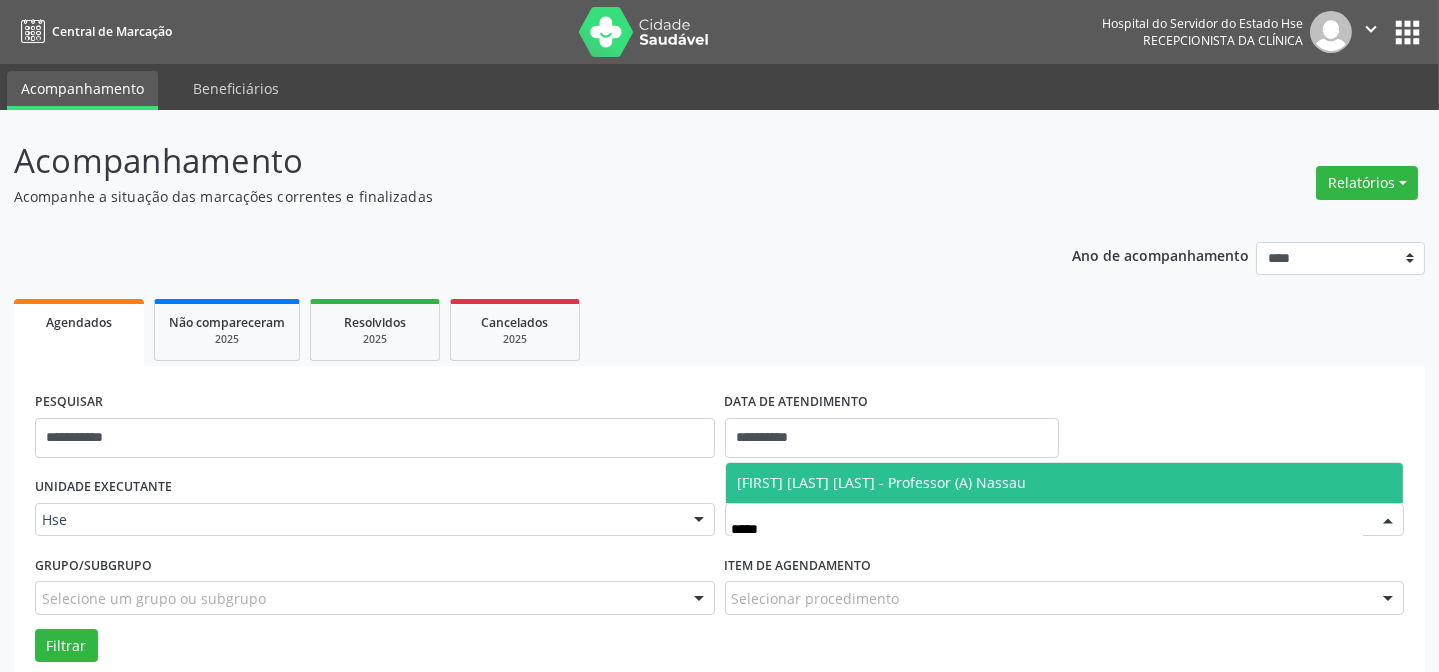 click on "[FIRST] de [LAST] [LAST] - Professor (A) [LOCATION]" at bounding box center [882, 482] 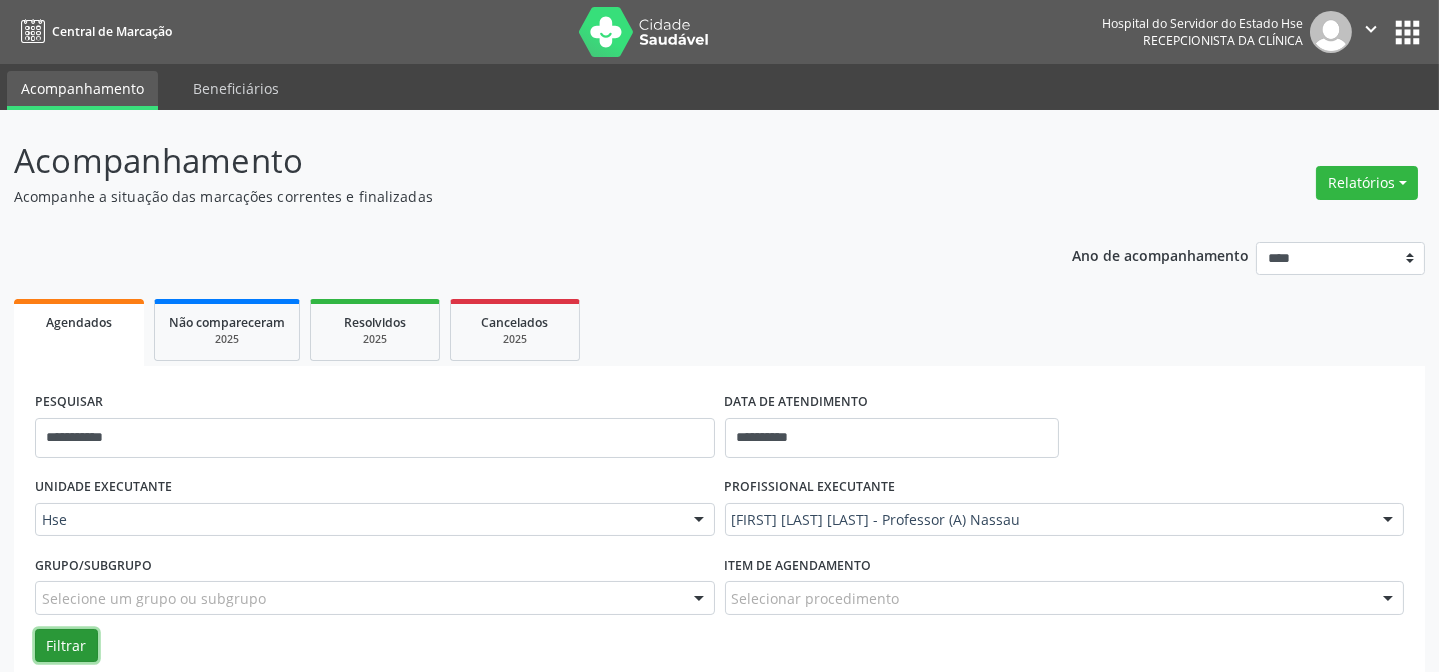 click on "Filtrar" at bounding box center (66, 646) 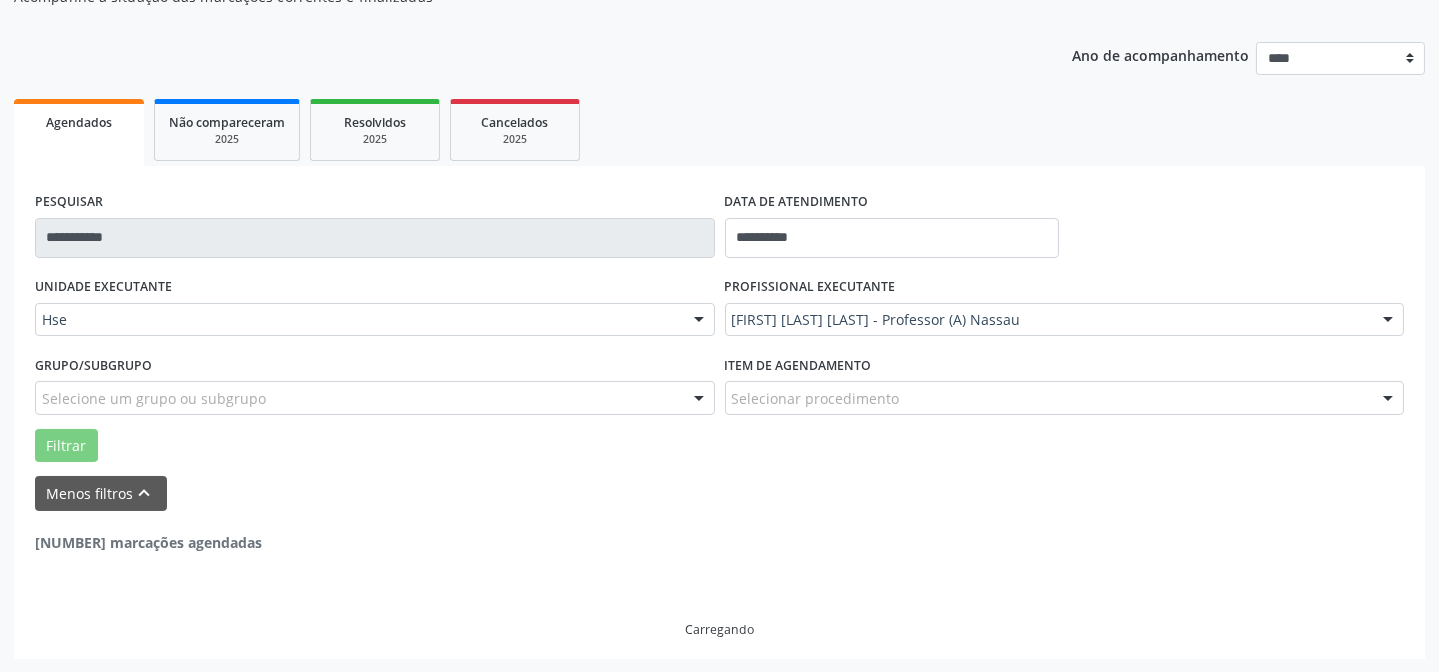 scroll, scrollTop: 135, scrollLeft: 0, axis: vertical 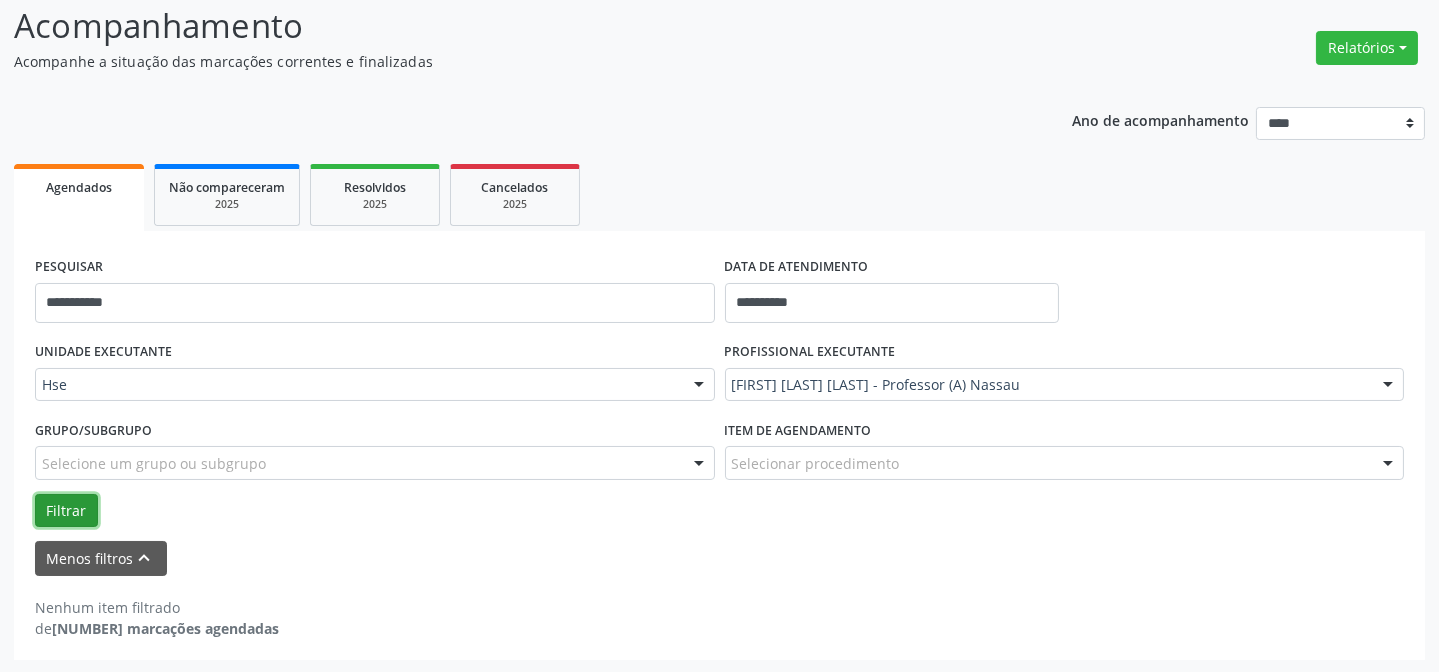 click on "Filtrar" at bounding box center [66, 511] 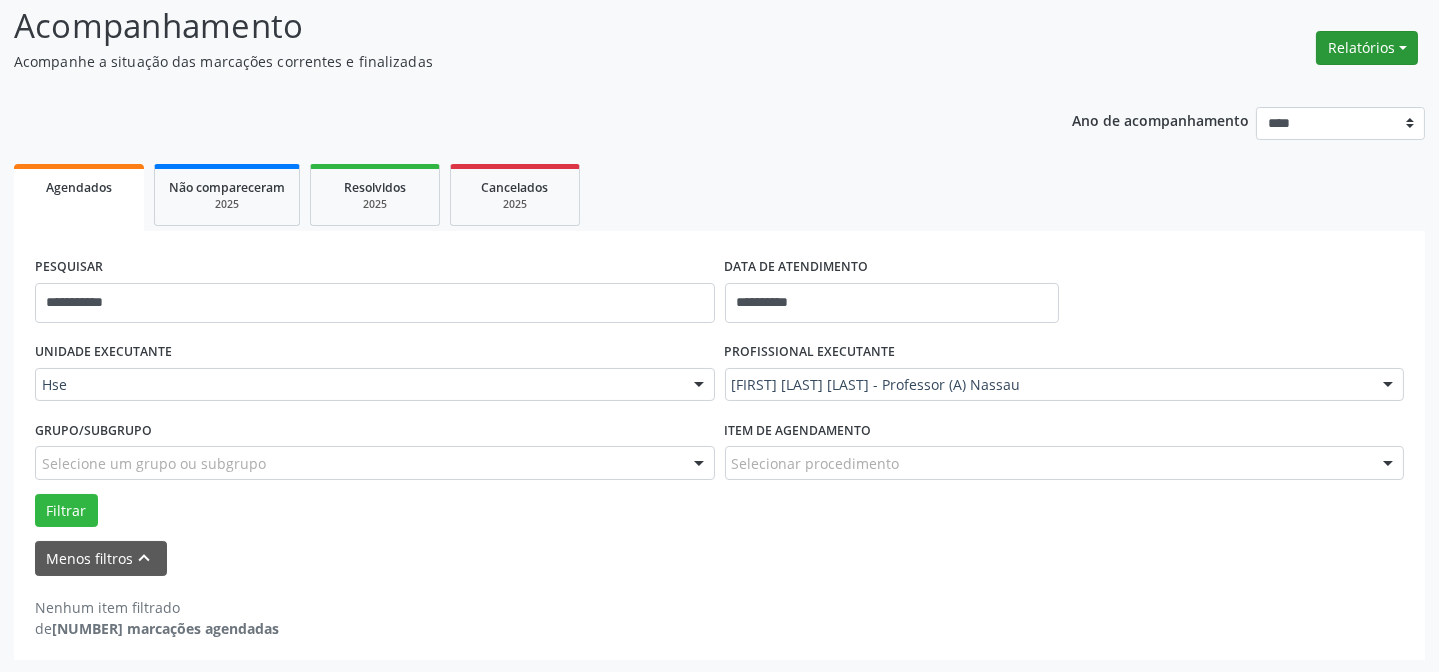 click on "Relatórios" at bounding box center [1367, 48] 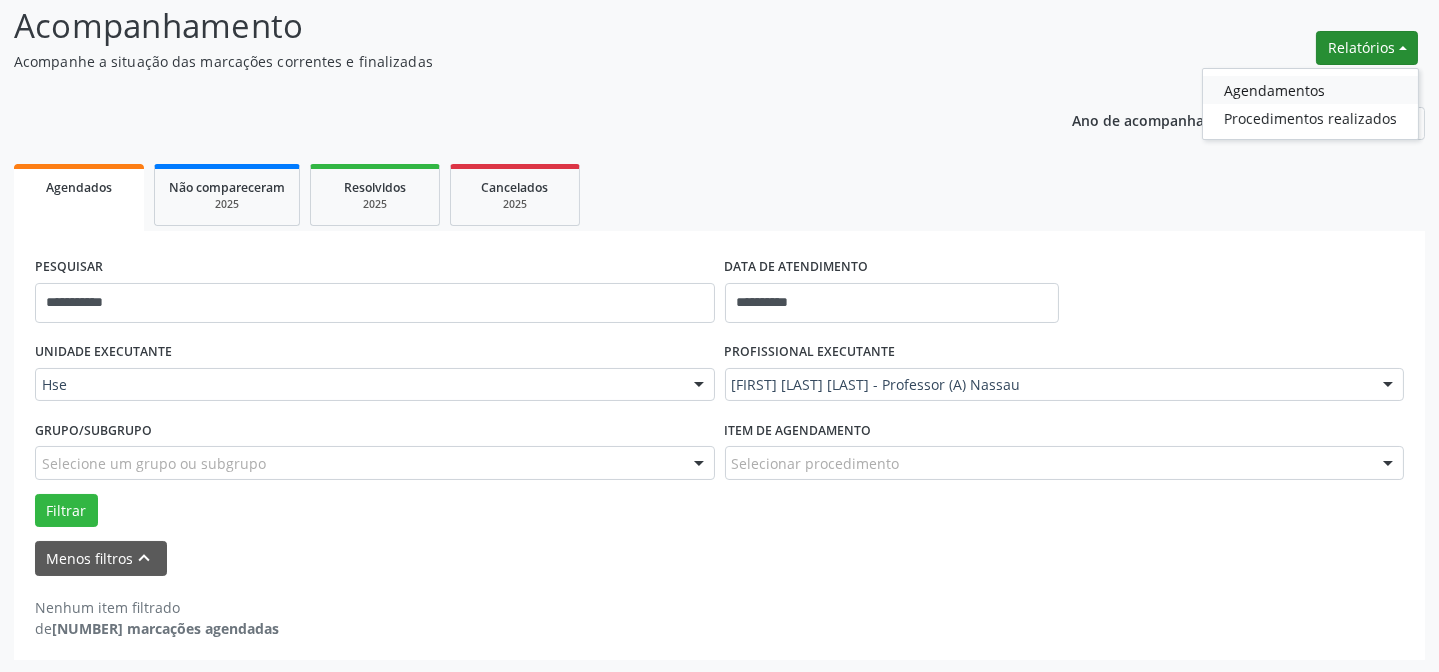 click on "Agendamentos" at bounding box center (1310, 90) 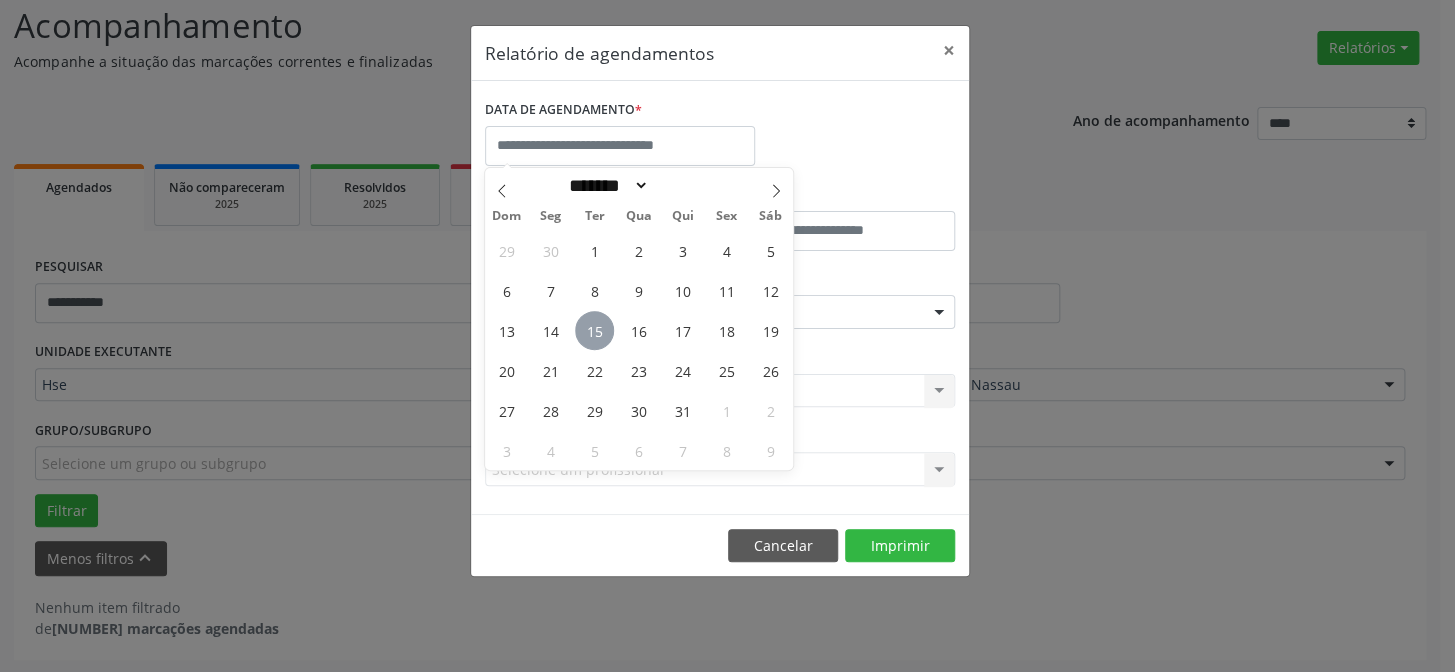 click on "15" at bounding box center [594, 330] 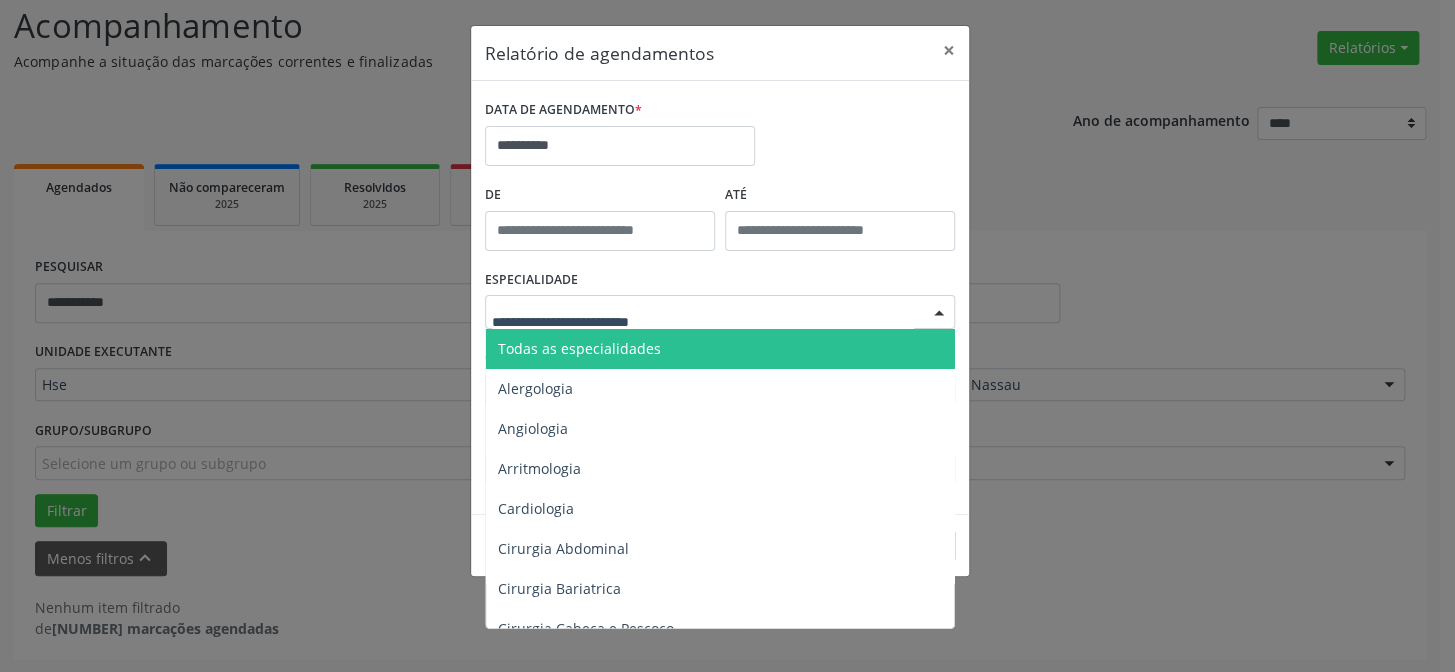 click on "Todas as especialidades" at bounding box center [579, 348] 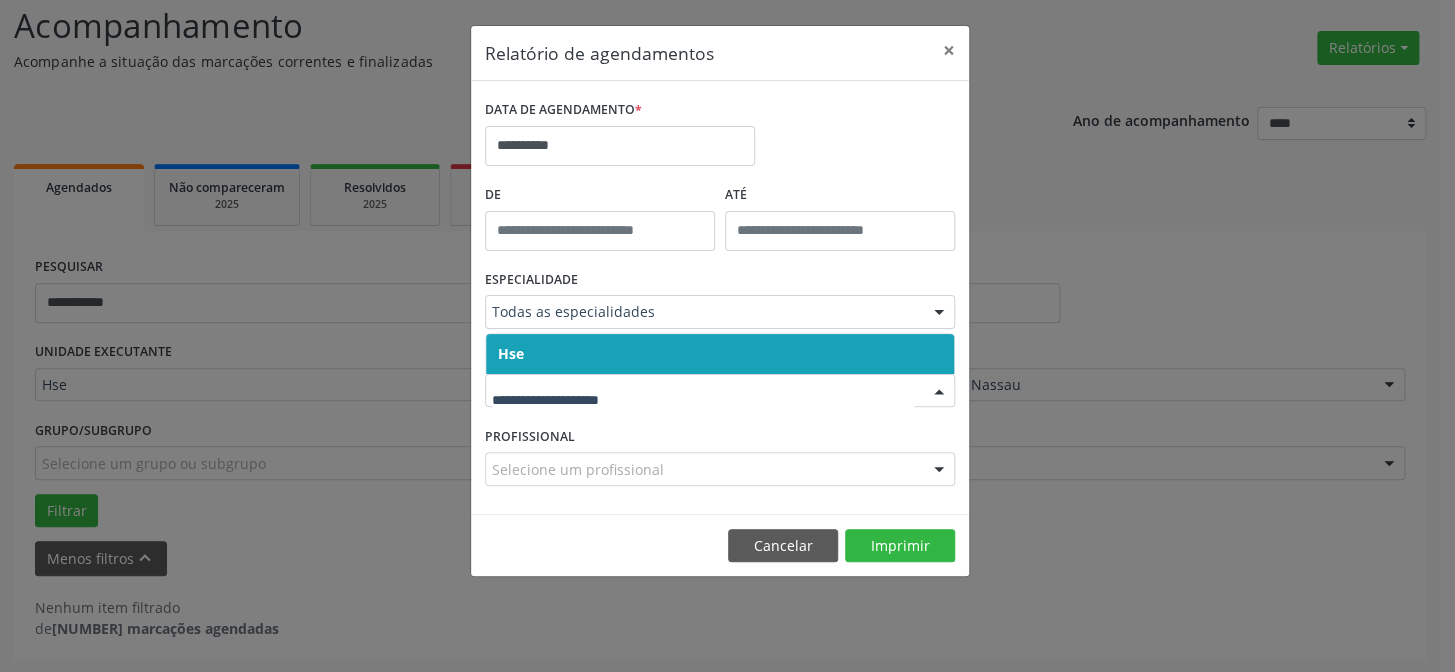 click on "Hse" at bounding box center (720, 354) 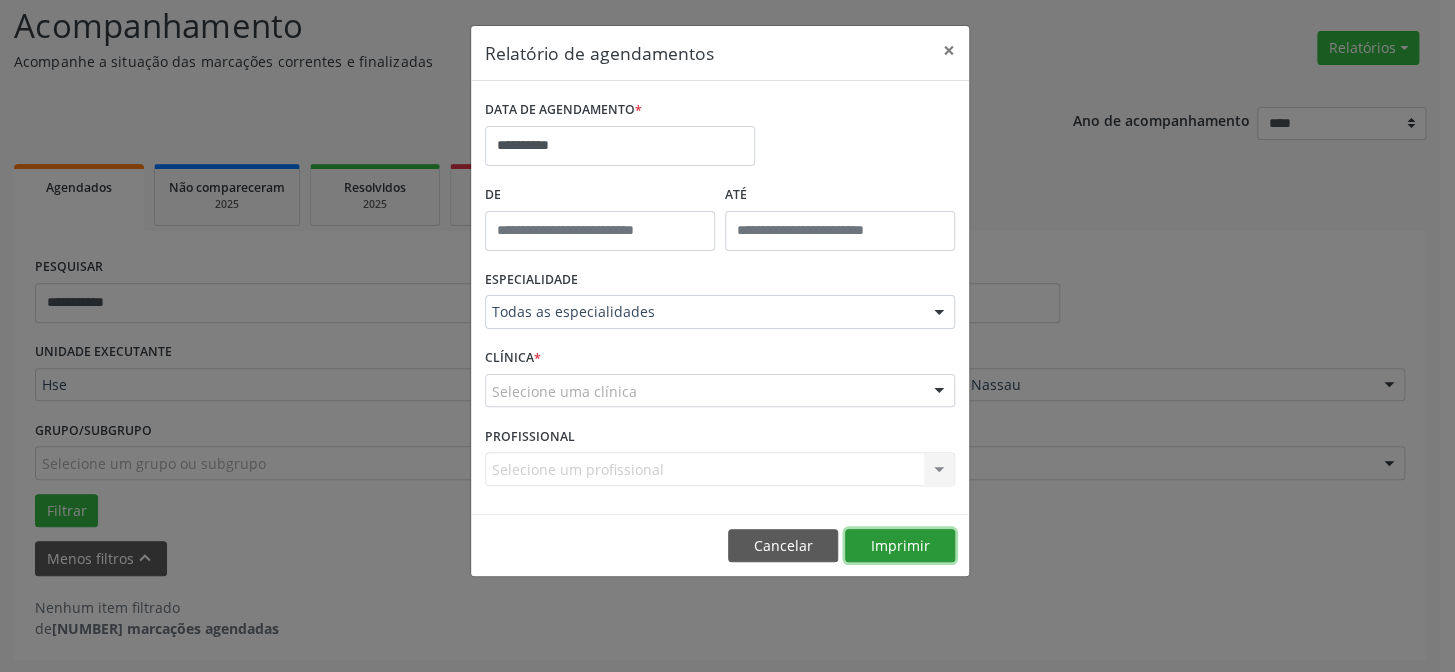 click on "Imprimir" at bounding box center [900, 546] 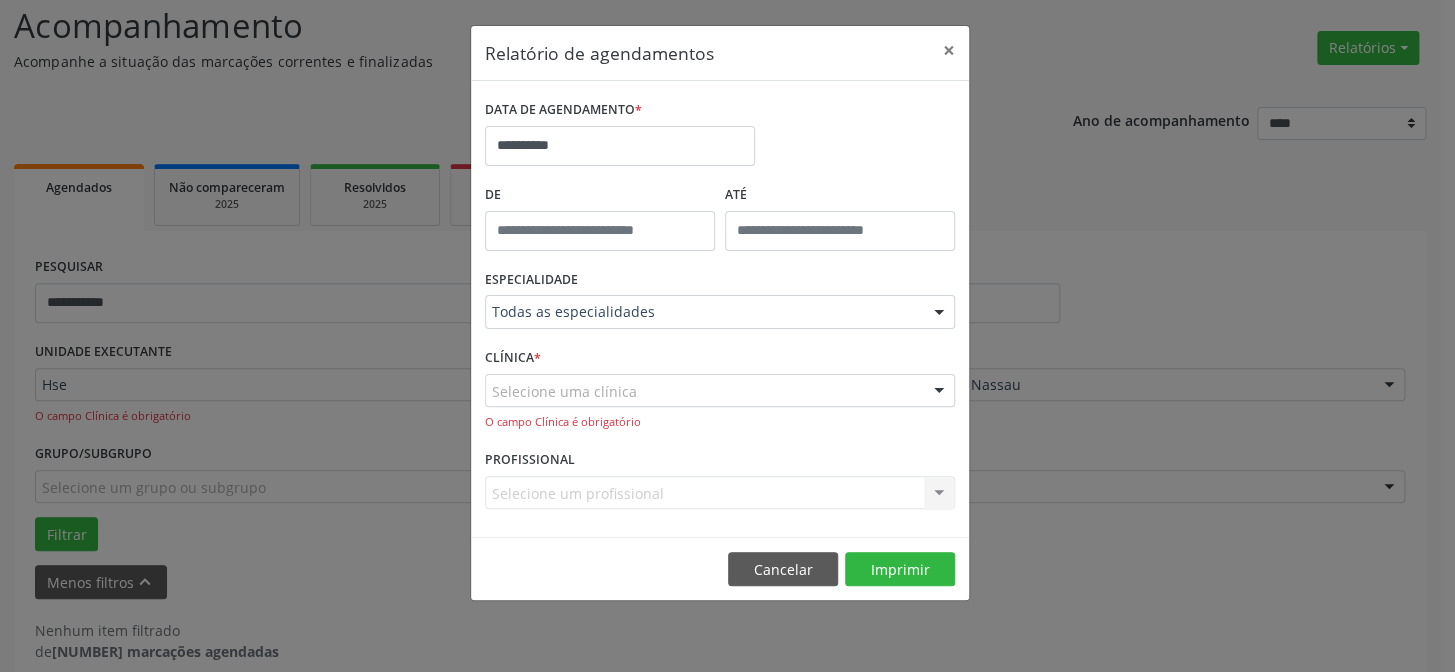 click on "Selecione uma clínica" at bounding box center [720, 391] 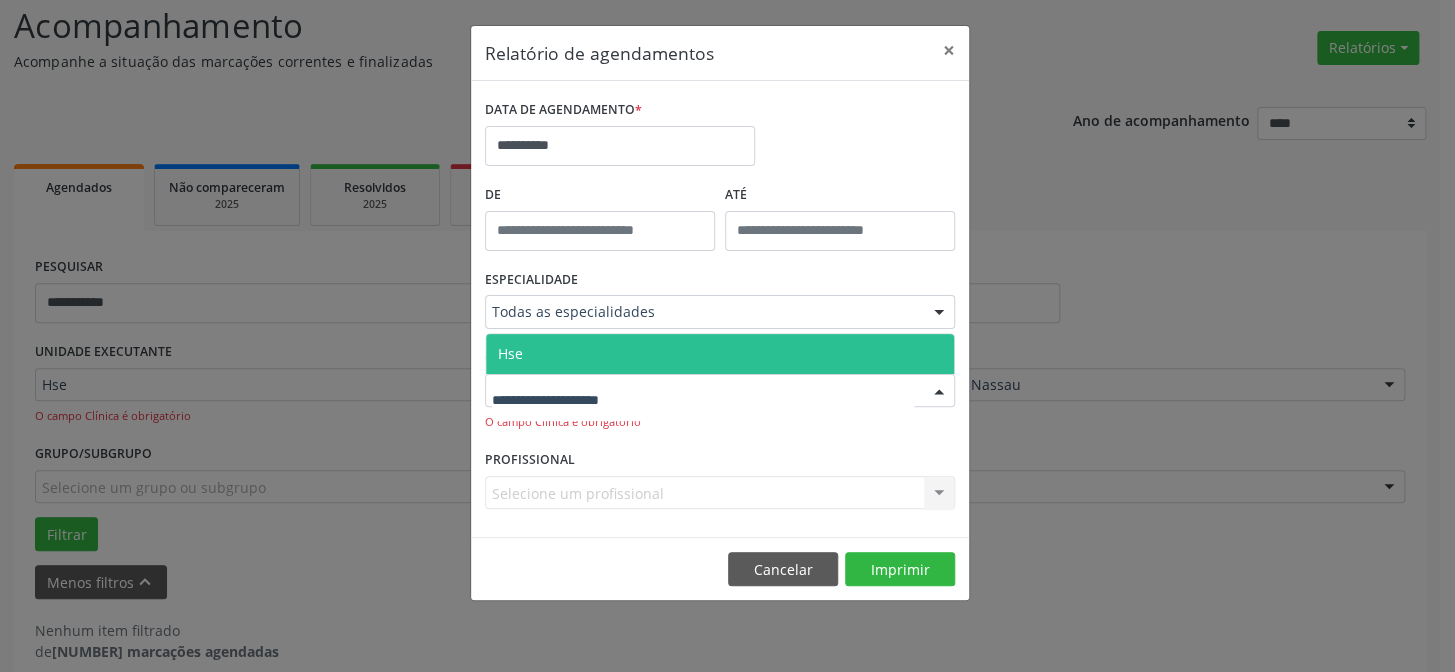 click on "Hse" at bounding box center [720, 354] 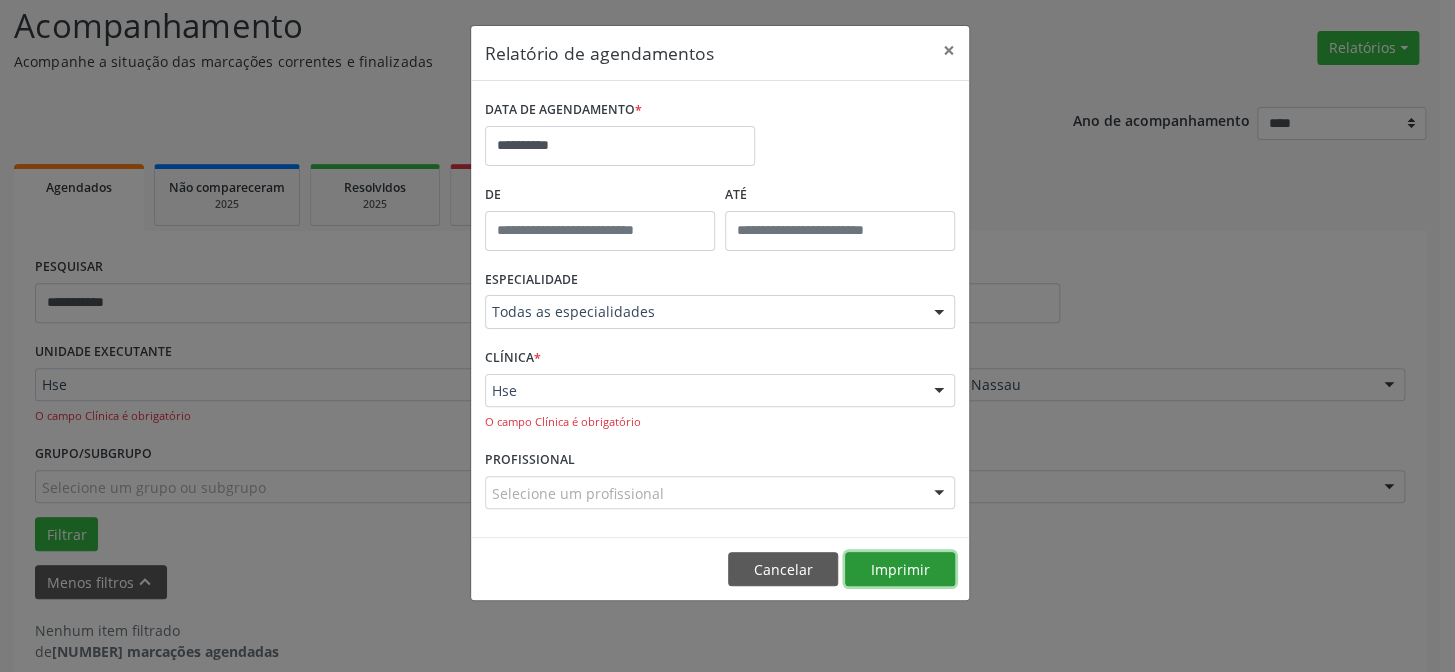 click on "Imprimir" at bounding box center [900, 569] 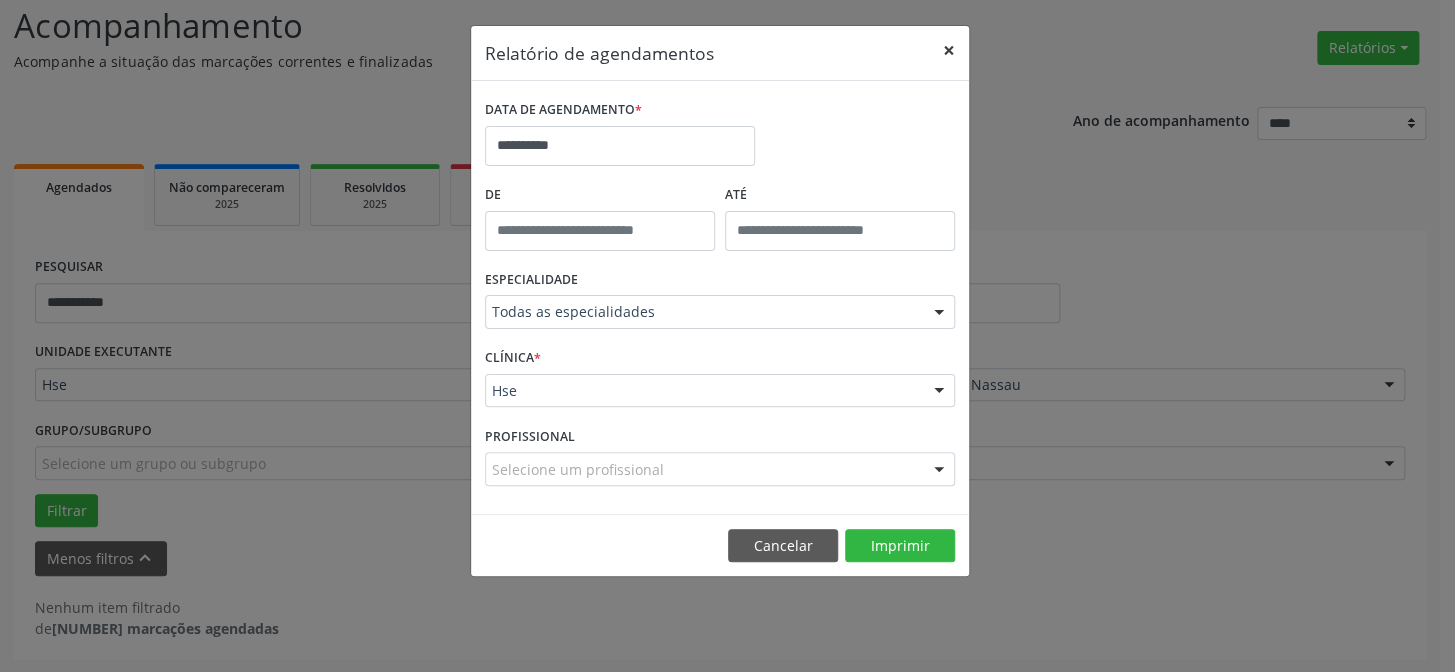 drag, startPoint x: 943, startPoint y: 43, endPoint x: 930, endPoint y: 78, distance: 37.336308 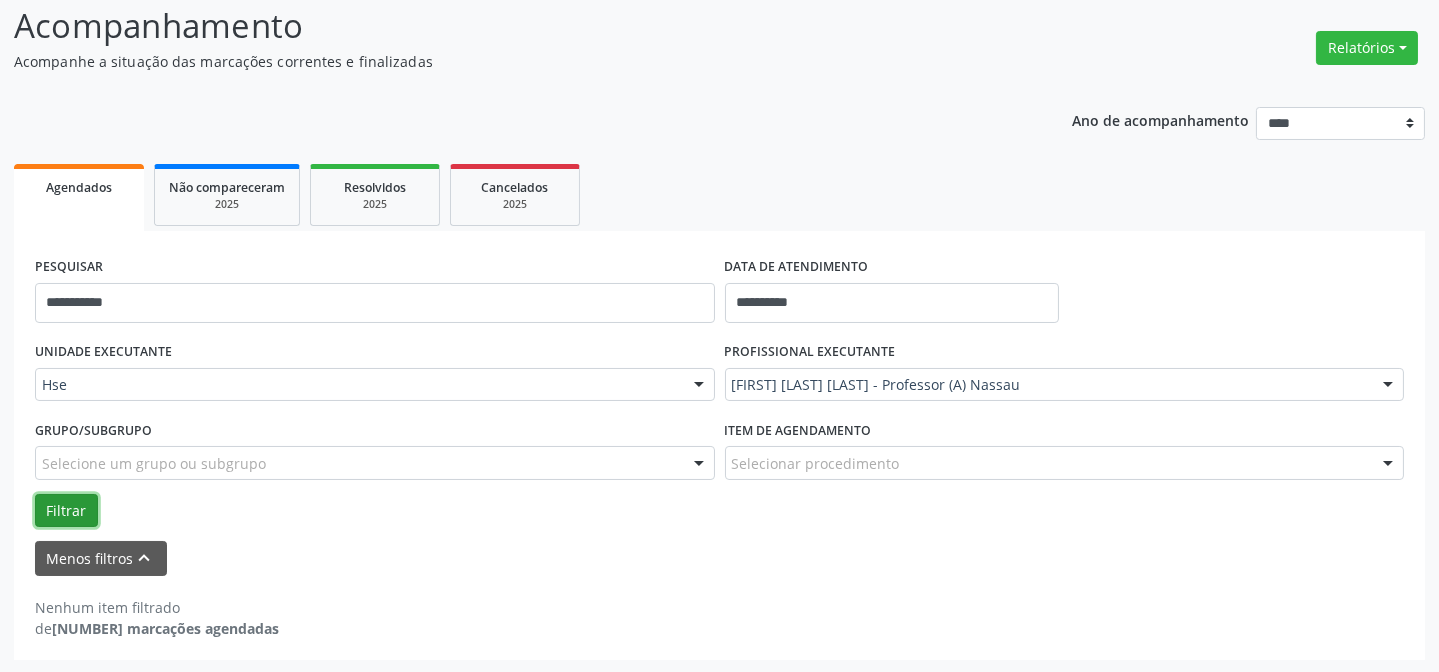 click on "Filtrar" at bounding box center (66, 511) 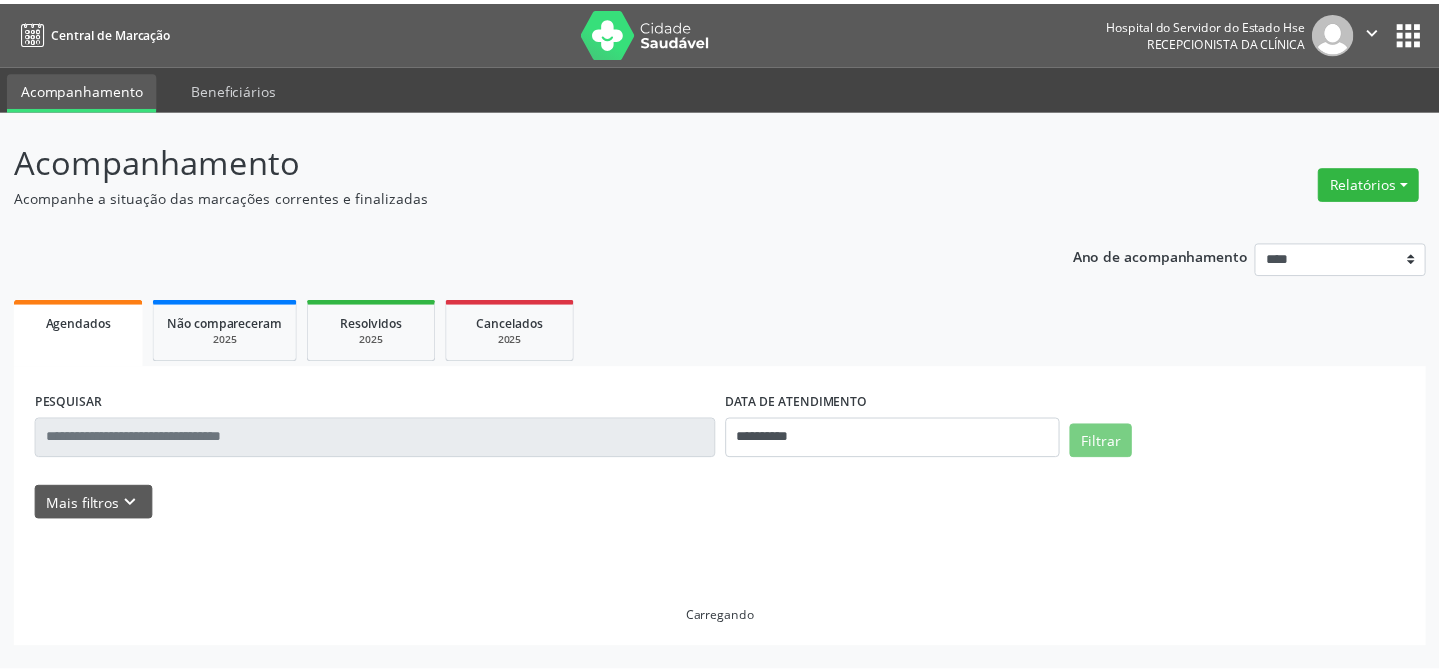 scroll, scrollTop: 135, scrollLeft: 0, axis: vertical 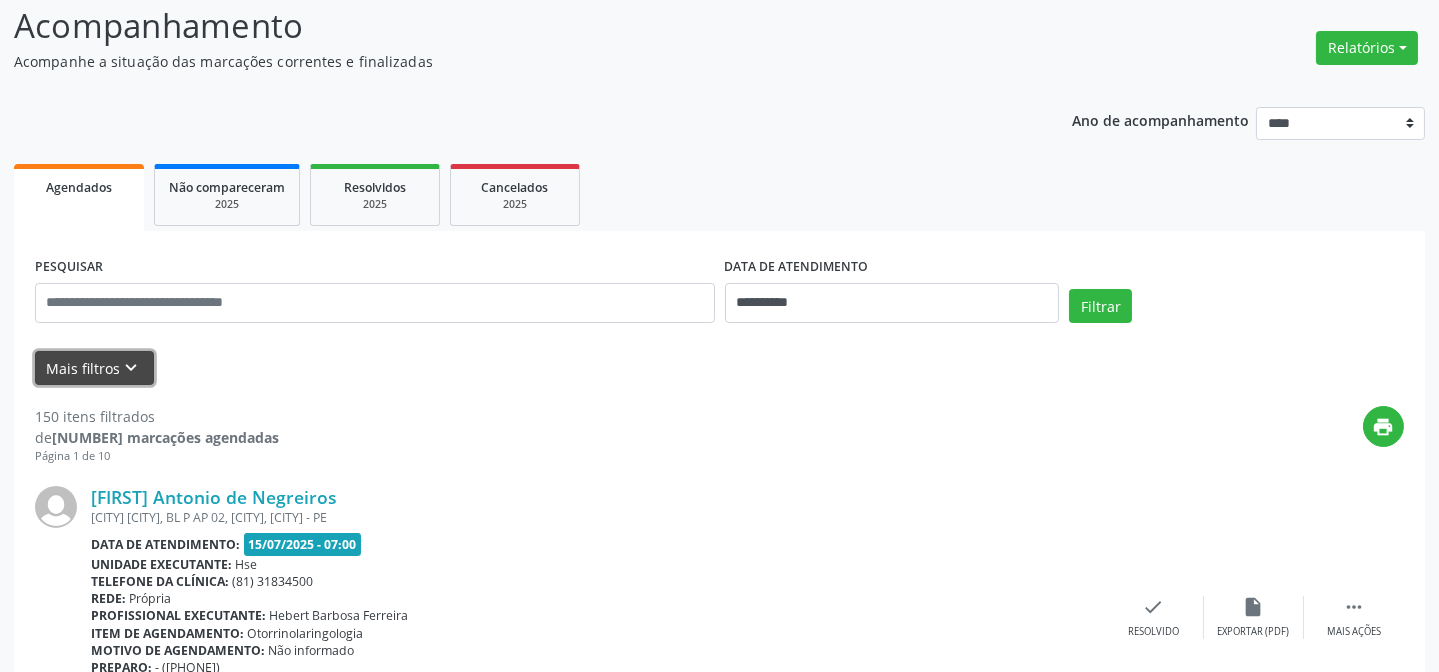 click on "Mais filtros
keyboard_arrow_down" at bounding box center (94, 368) 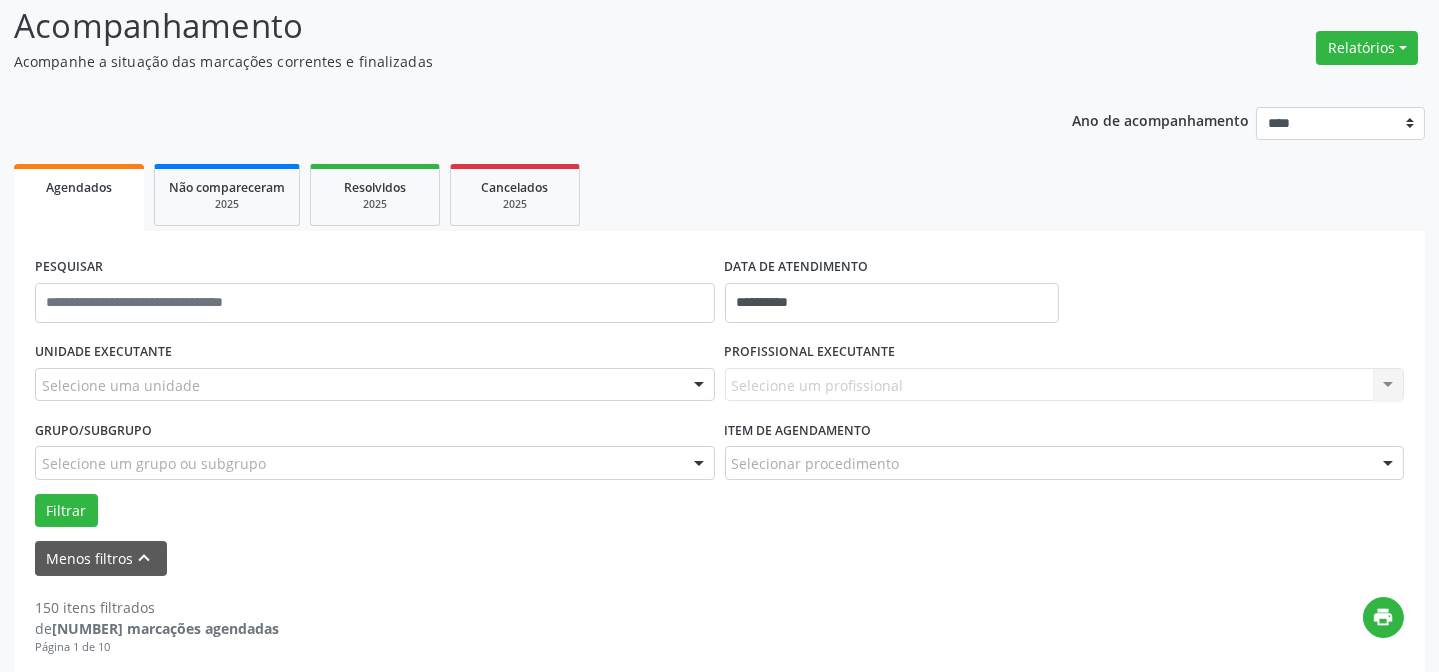 click on "Selecione uma unidade" at bounding box center [375, 385] 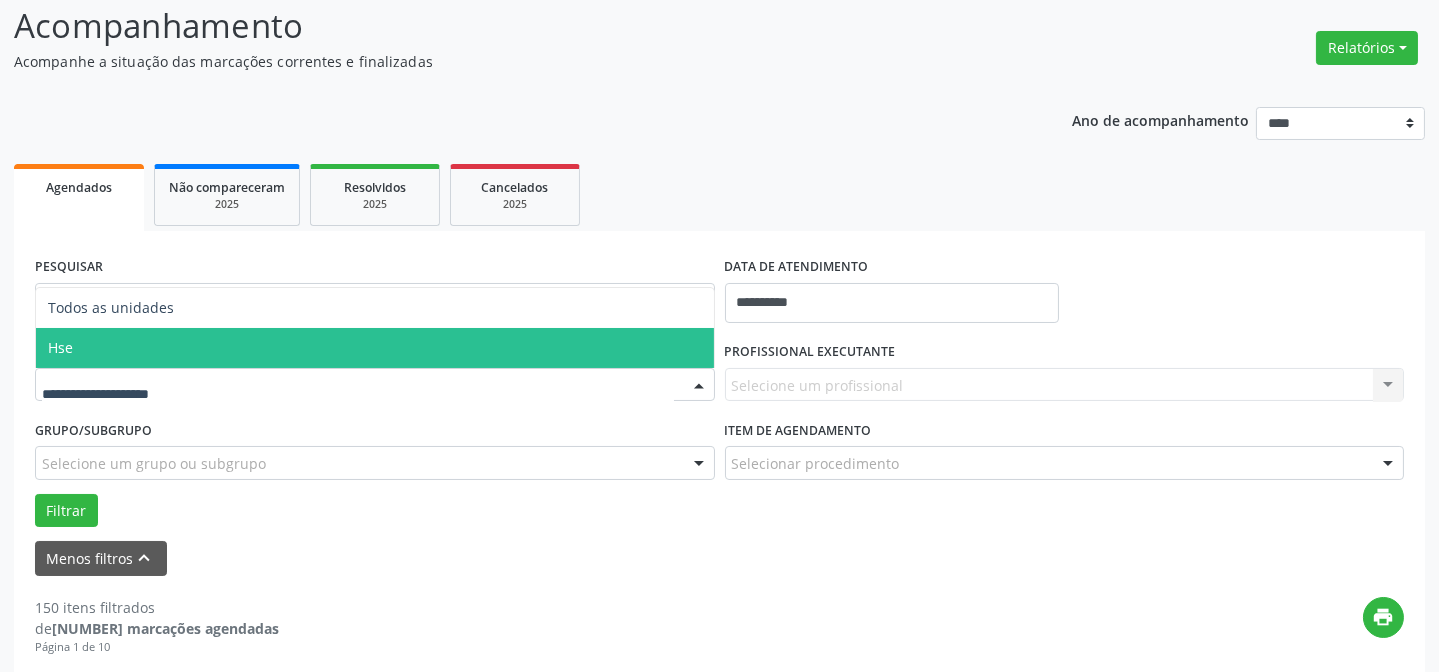click on "Hse" at bounding box center [375, 348] 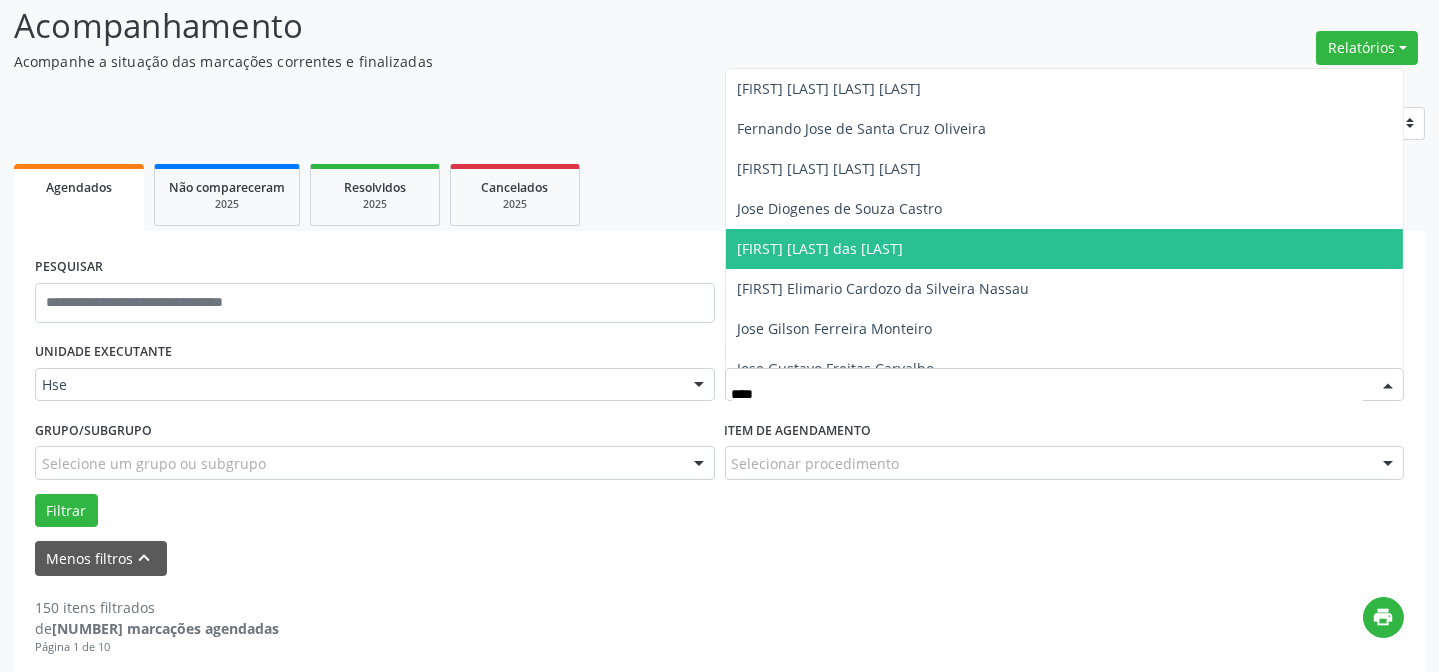 type on "*****" 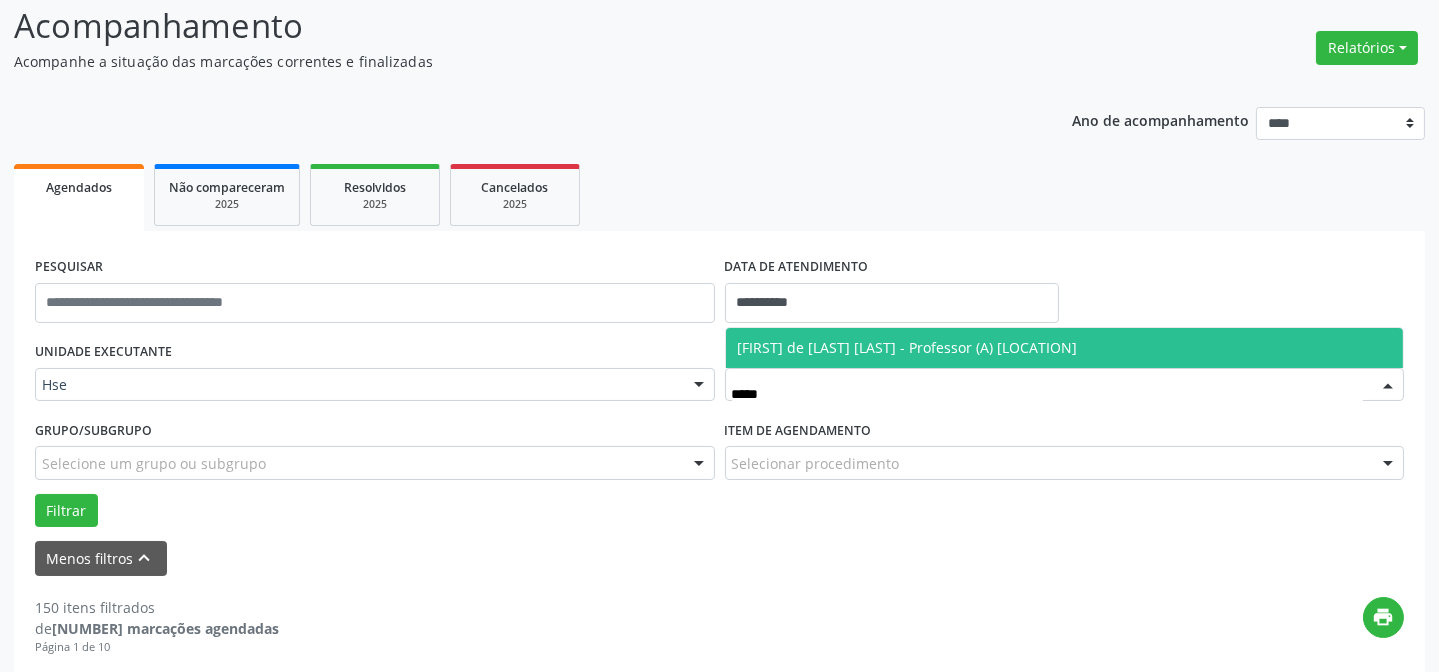 click on "[FIRST] de [LAST] [LAST] - Professor (A) [LOCATION]" at bounding box center (908, 347) 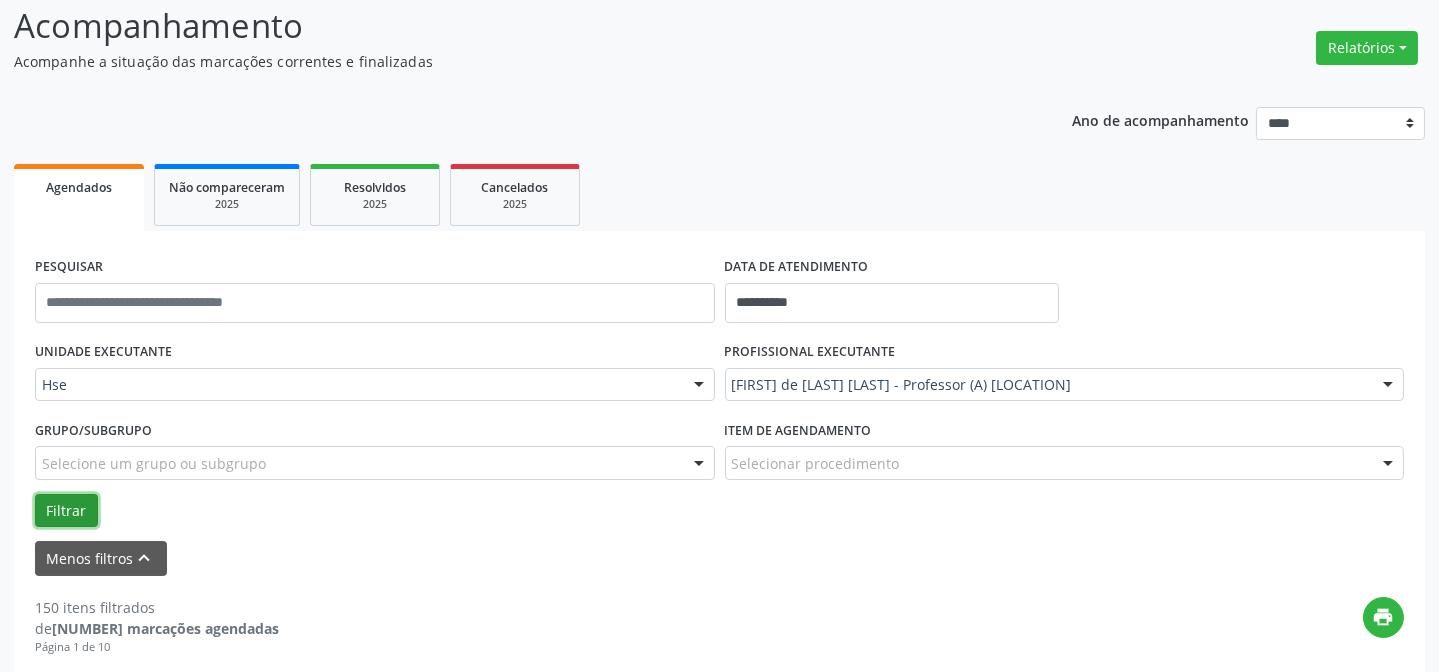 click on "Filtrar" at bounding box center [66, 511] 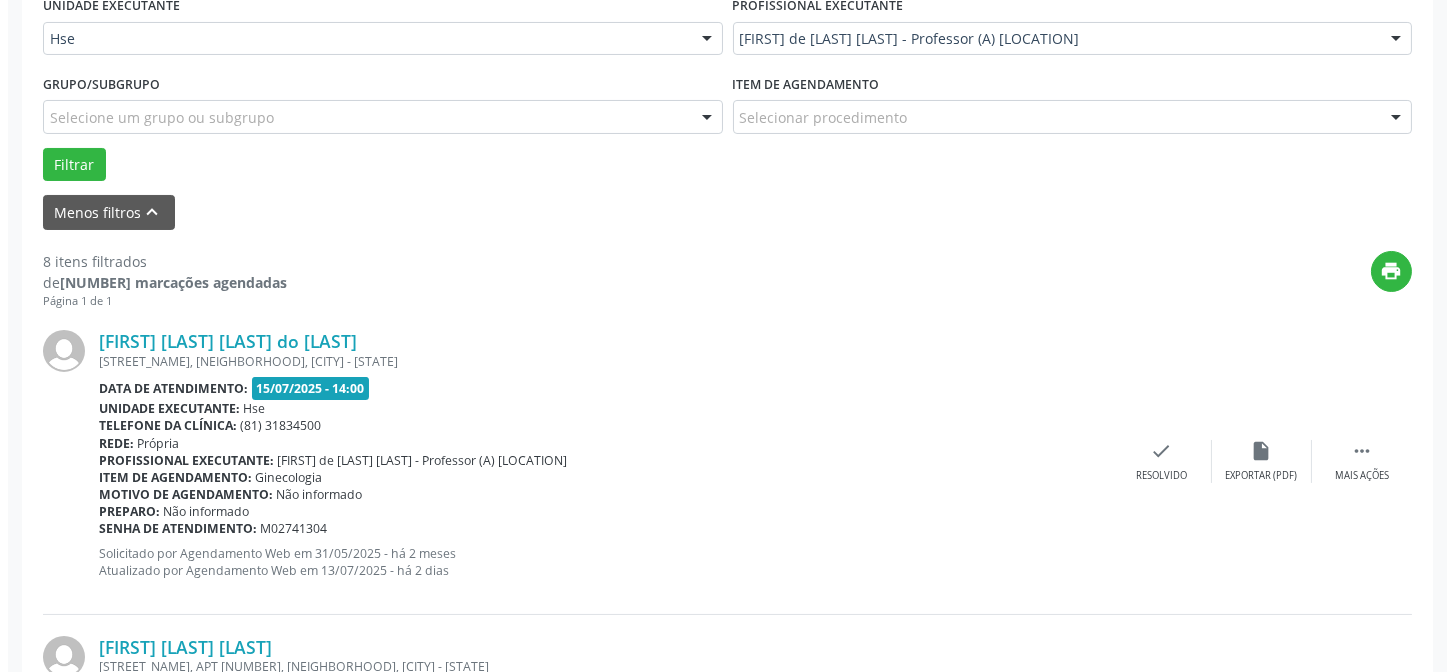 scroll, scrollTop: 499, scrollLeft: 0, axis: vertical 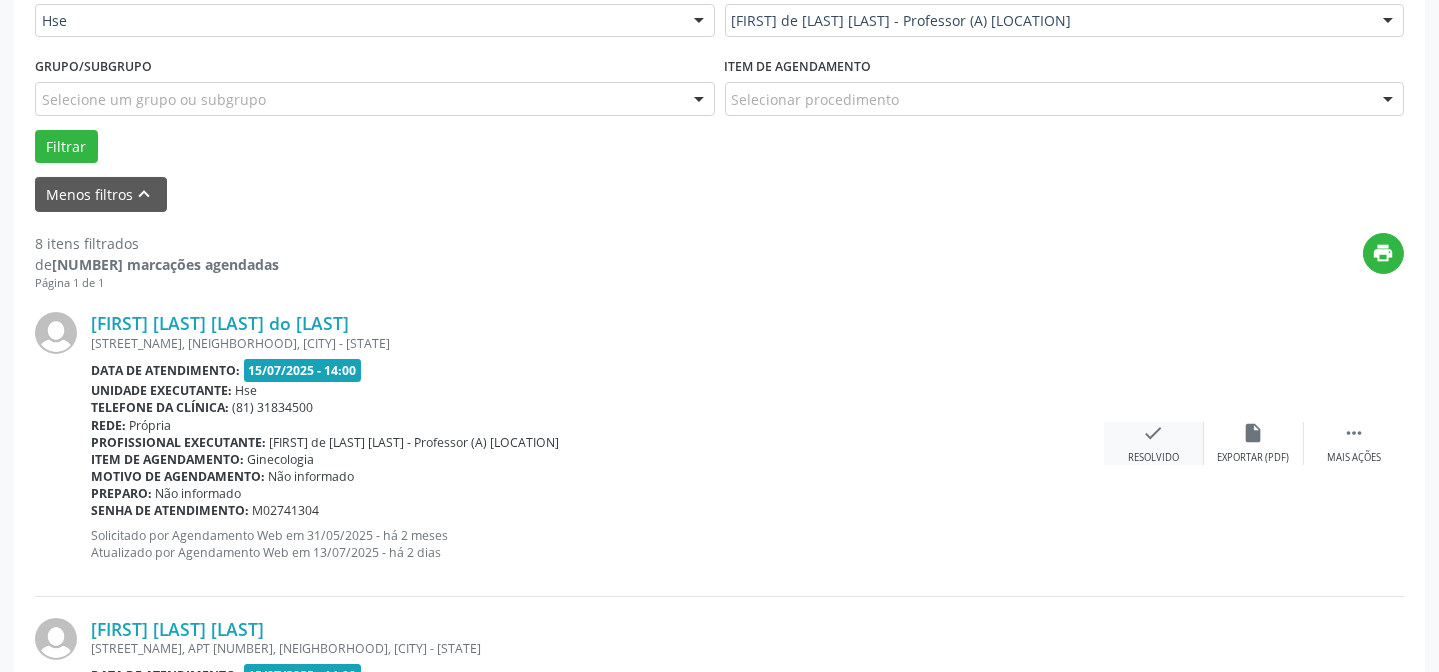 click on "check
Resolvido" at bounding box center (1154, 443) 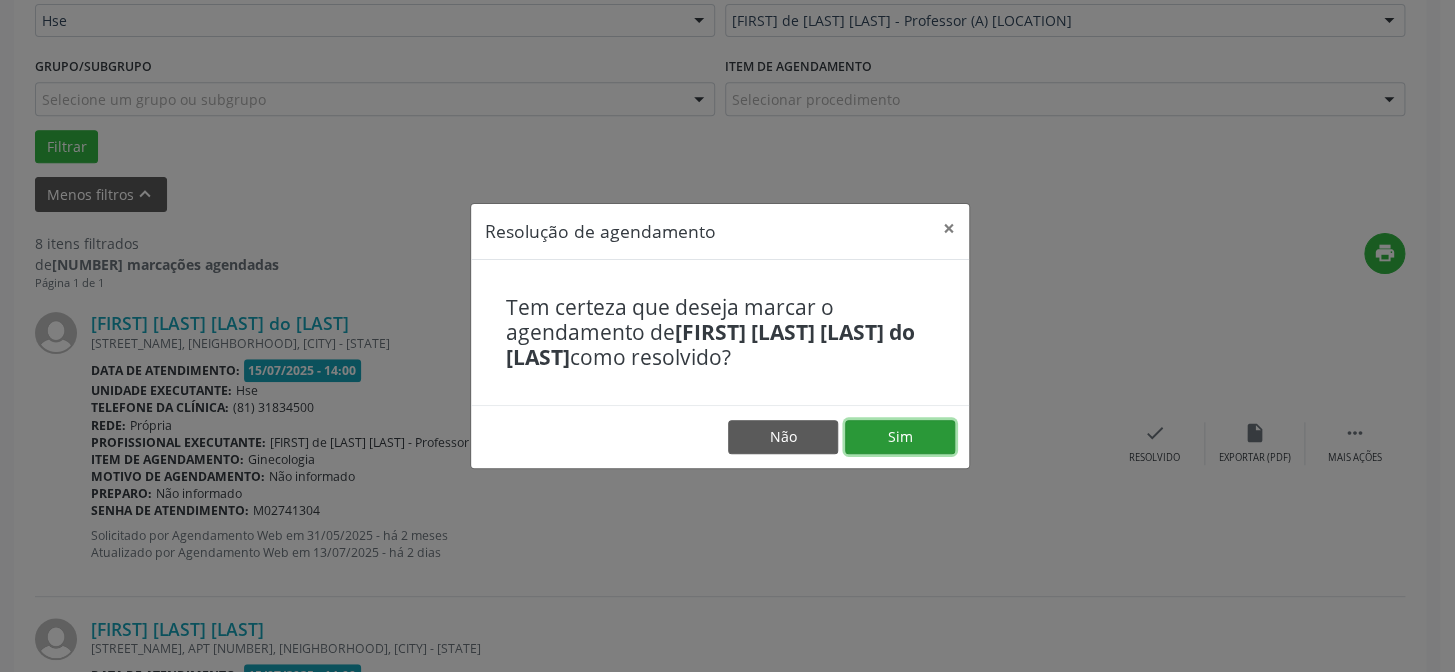 click on "Sim" at bounding box center (900, 437) 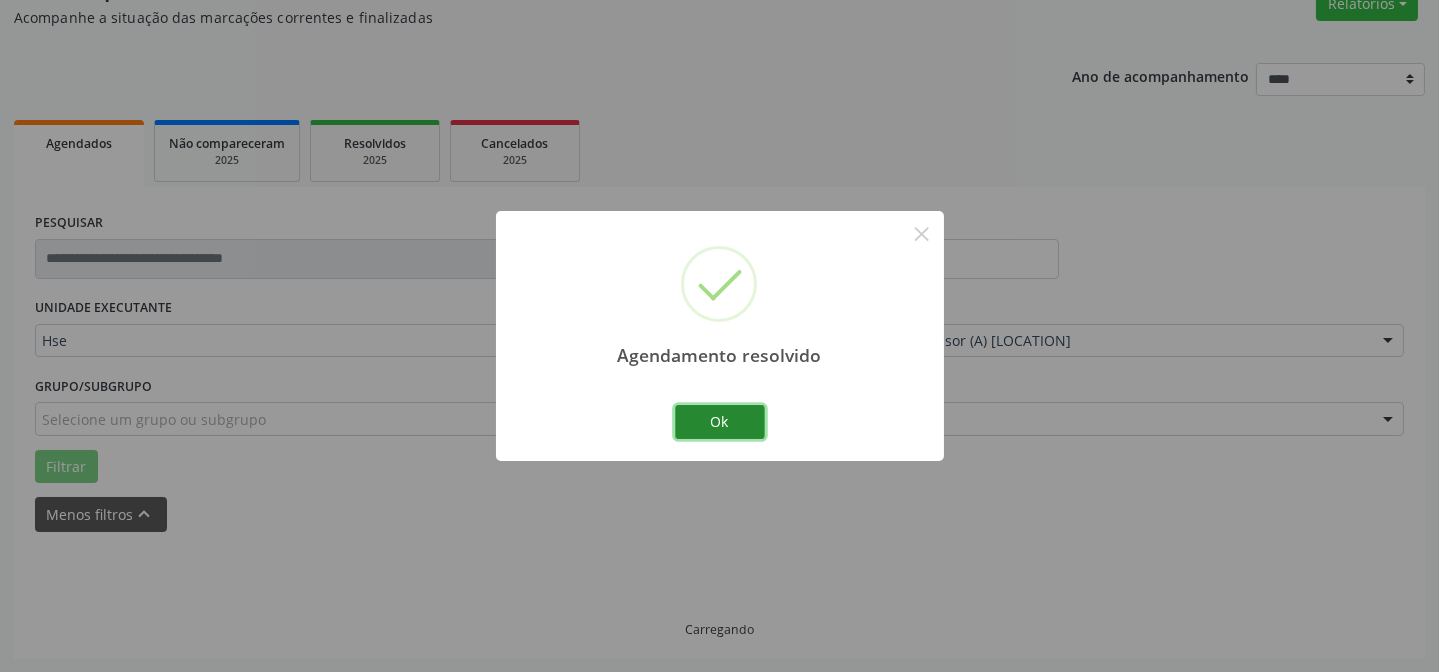 click on "Ok" at bounding box center (720, 422) 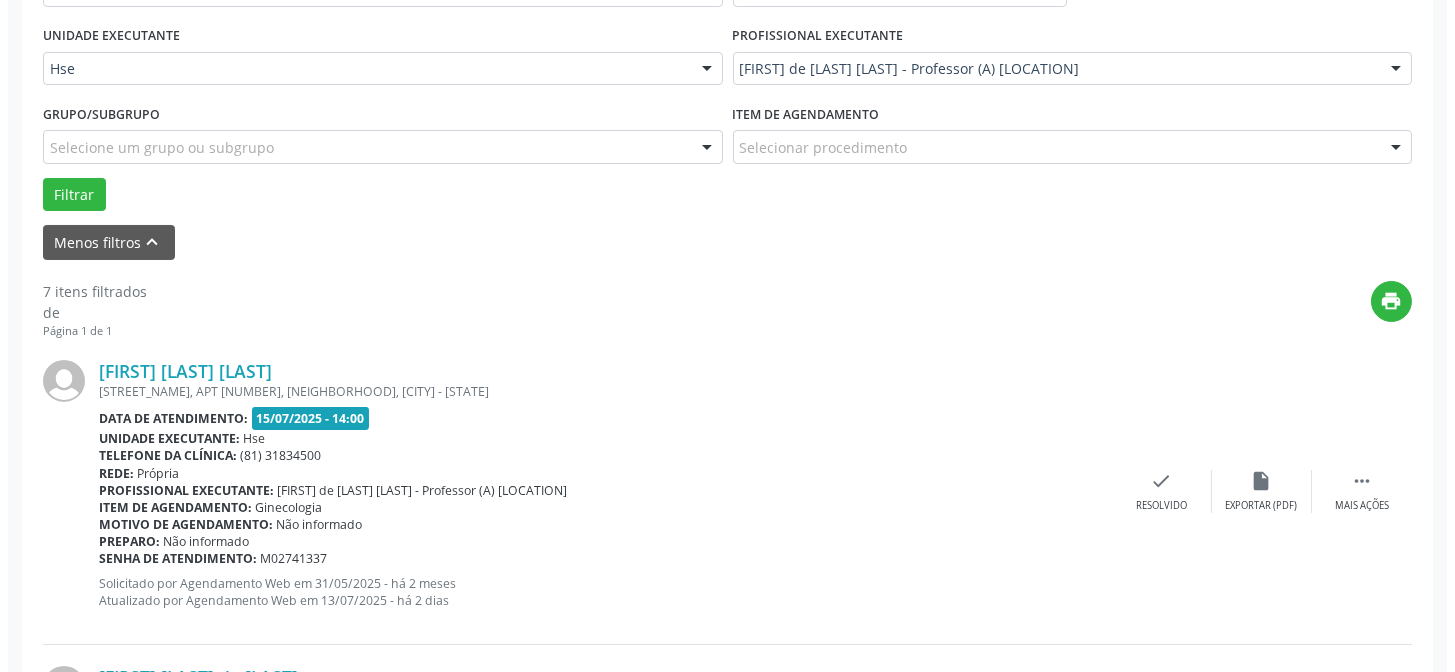 scroll, scrollTop: 542, scrollLeft: 0, axis: vertical 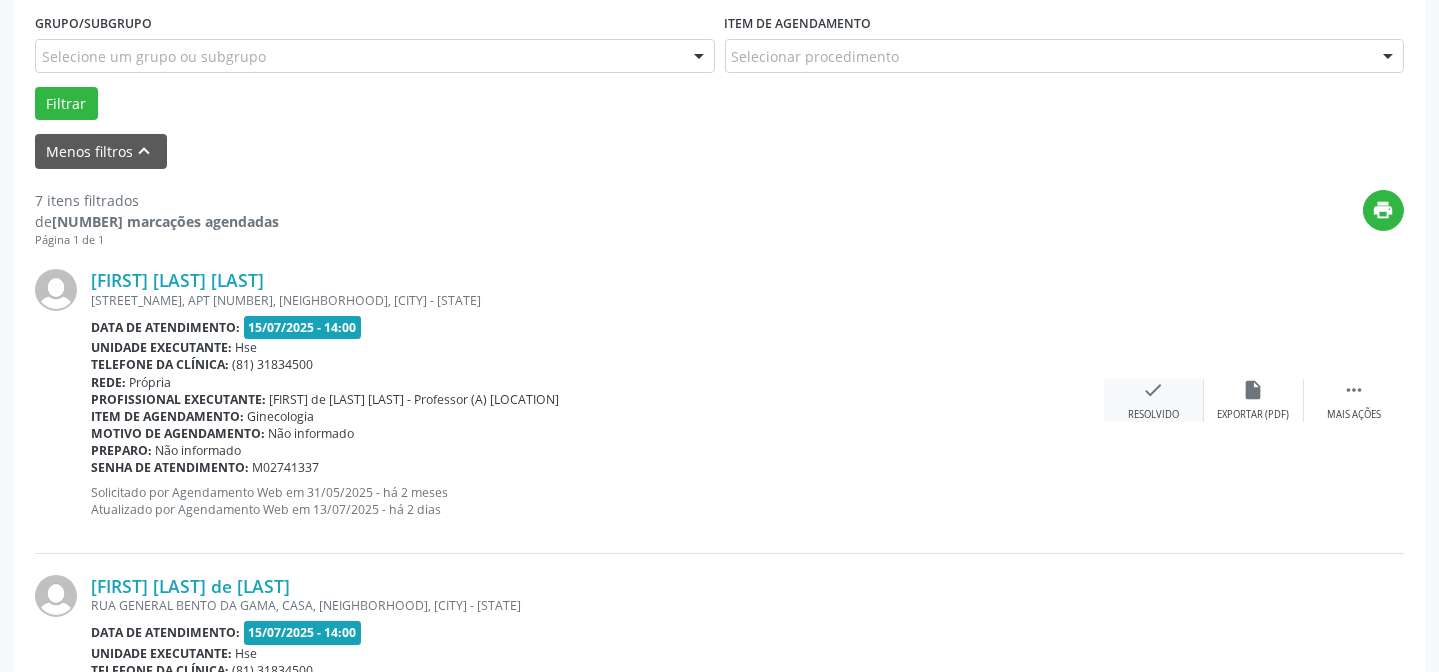 click on "check
Resolvido" at bounding box center [1154, 400] 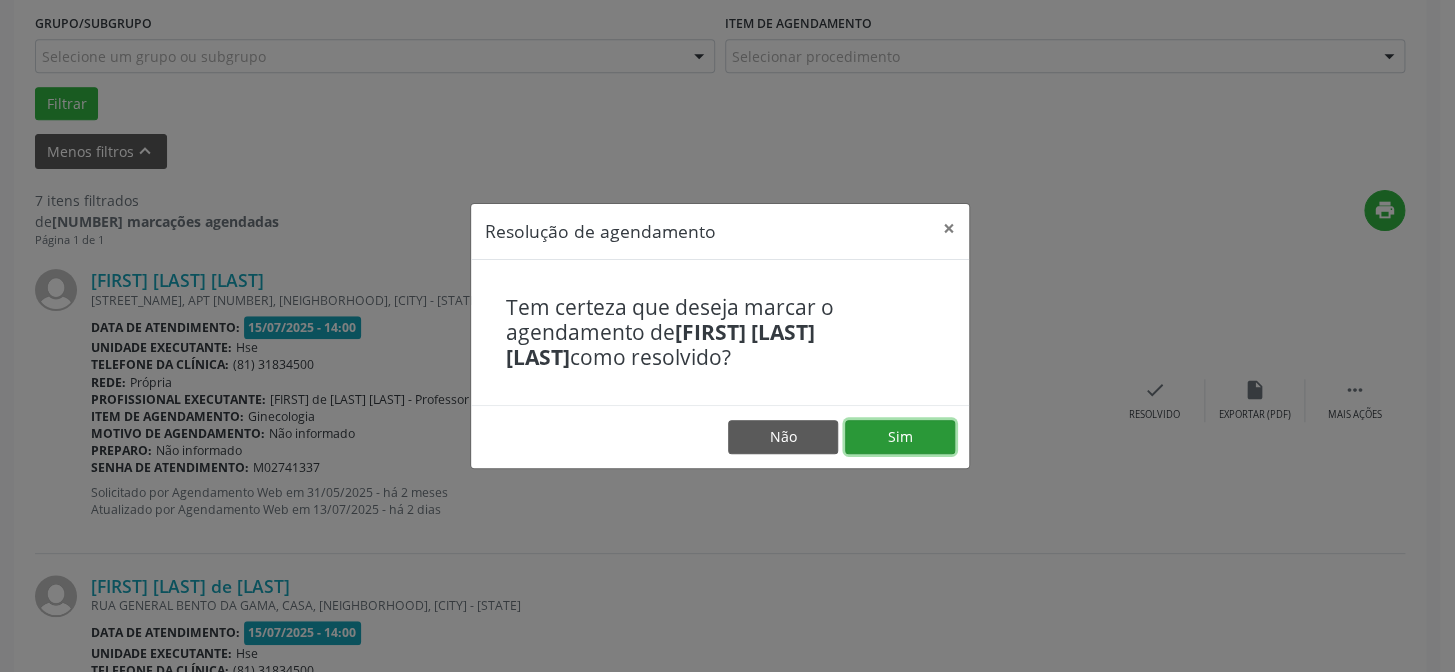 click on "Sim" at bounding box center (900, 437) 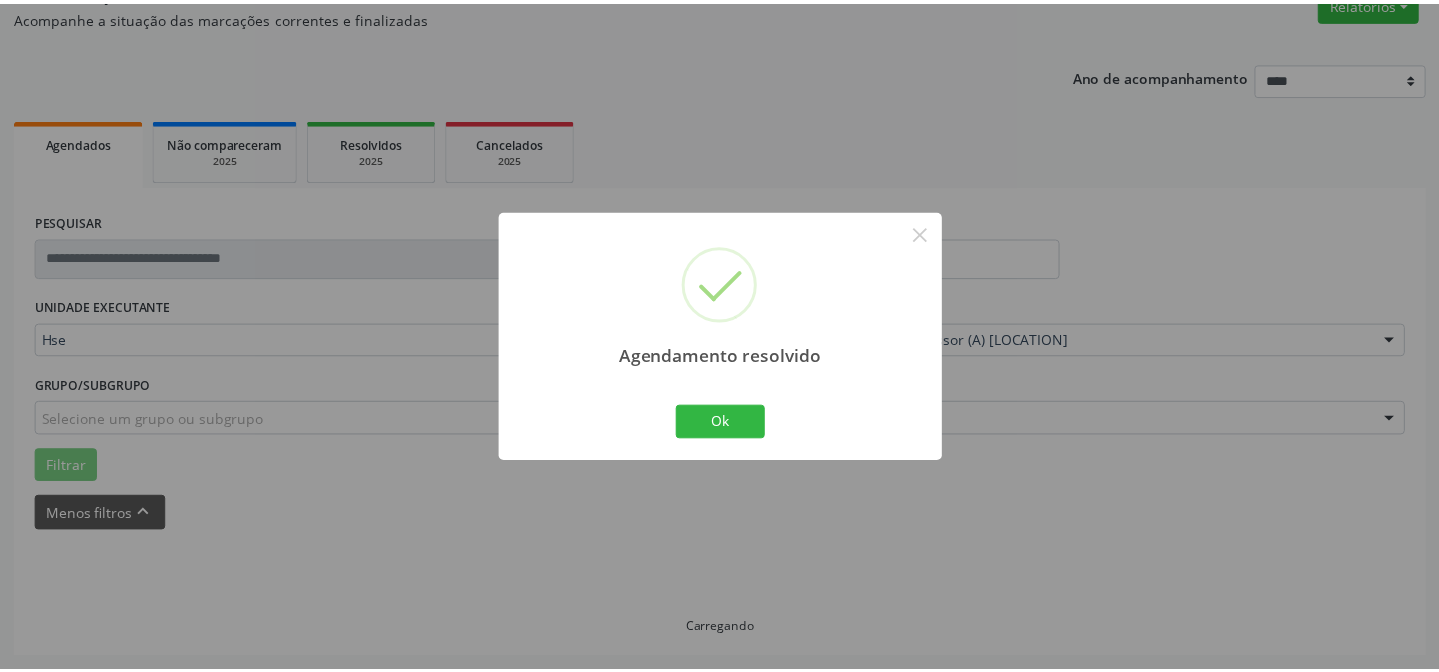 scroll, scrollTop: 179, scrollLeft: 0, axis: vertical 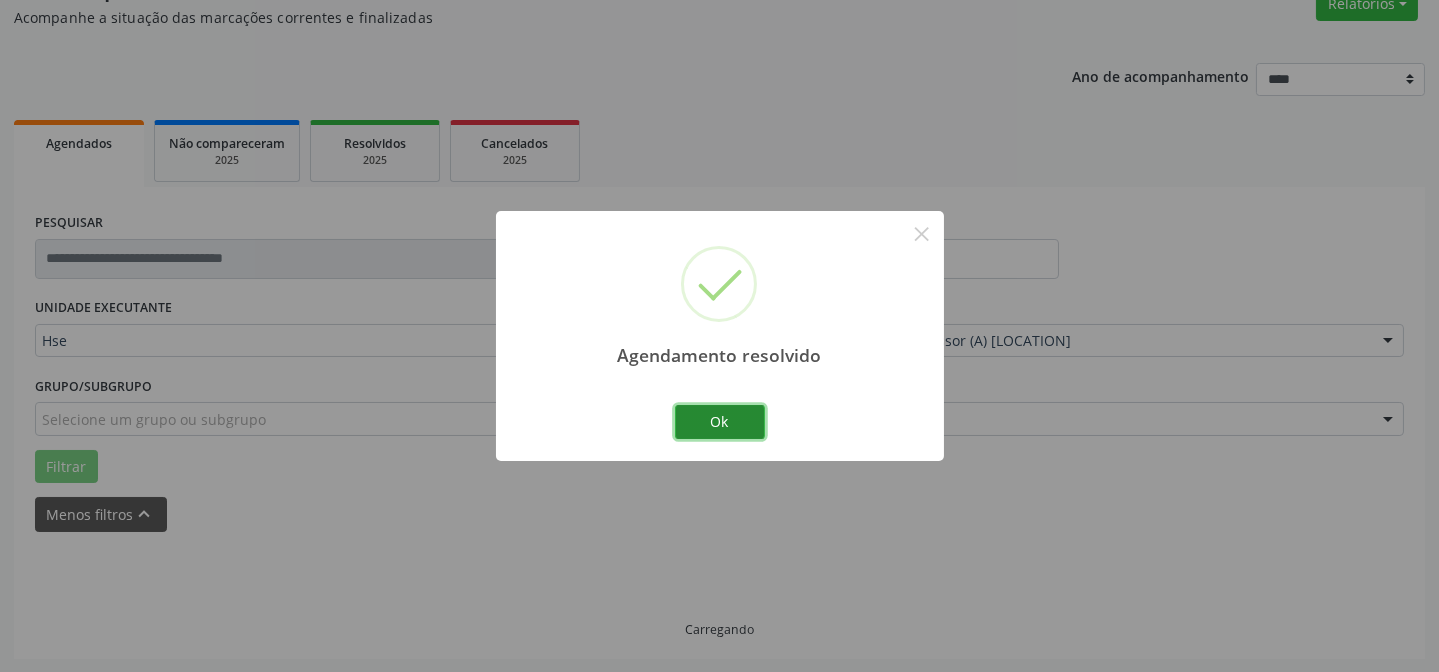 click on "Ok" at bounding box center [720, 422] 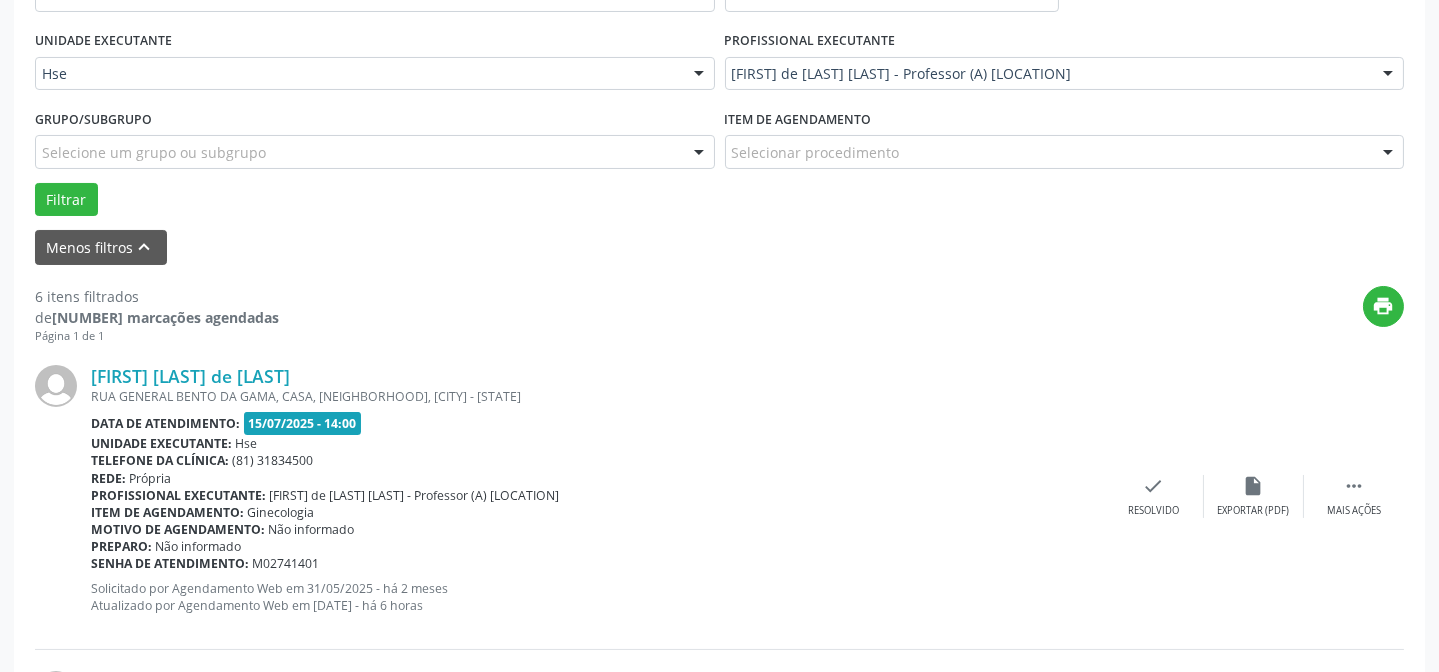 scroll, scrollTop: 451, scrollLeft: 0, axis: vertical 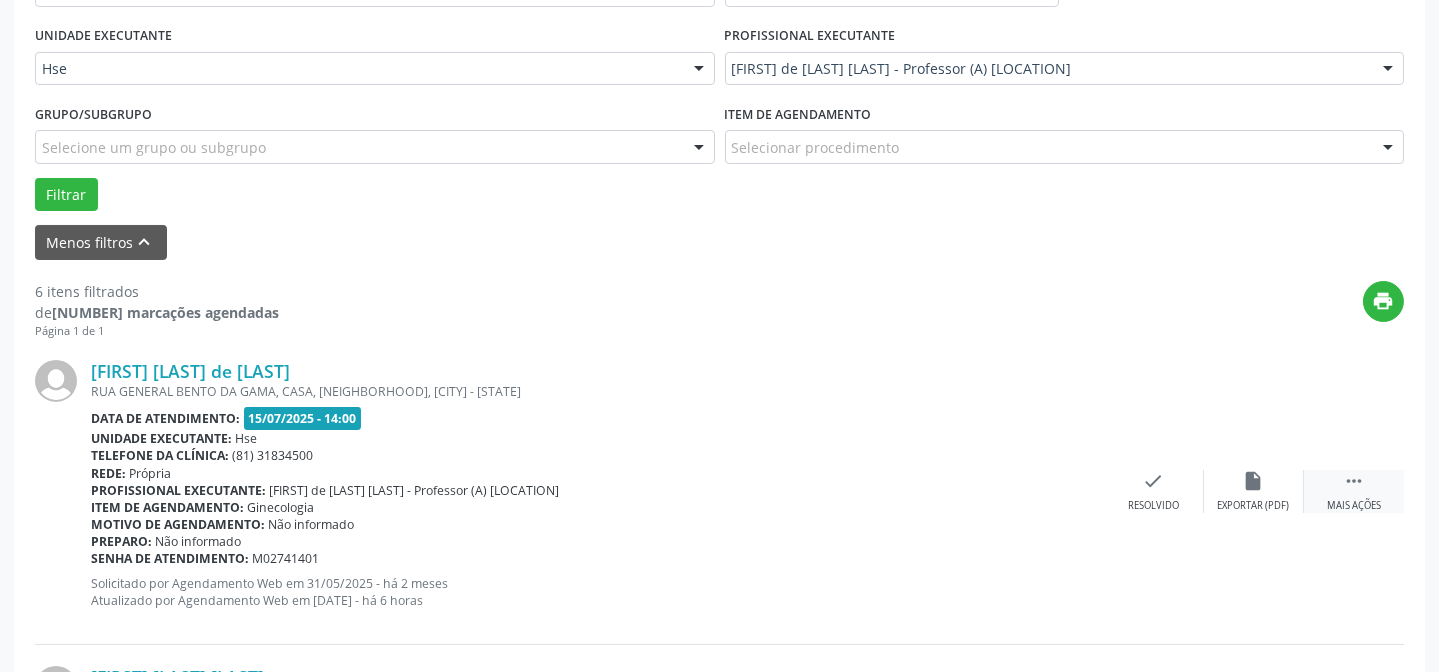 click on "" at bounding box center (1354, 481) 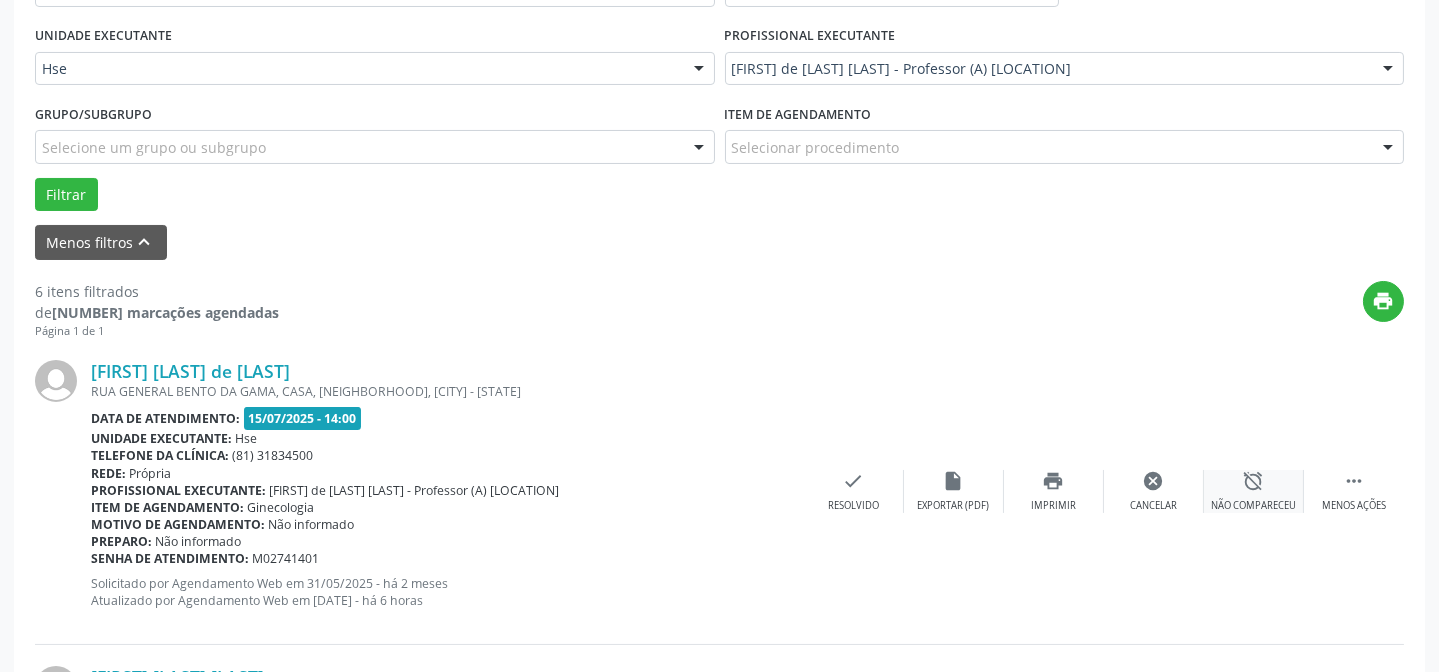 click on "alarm_off
Não compareceu" at bounding box center [1254, 491] 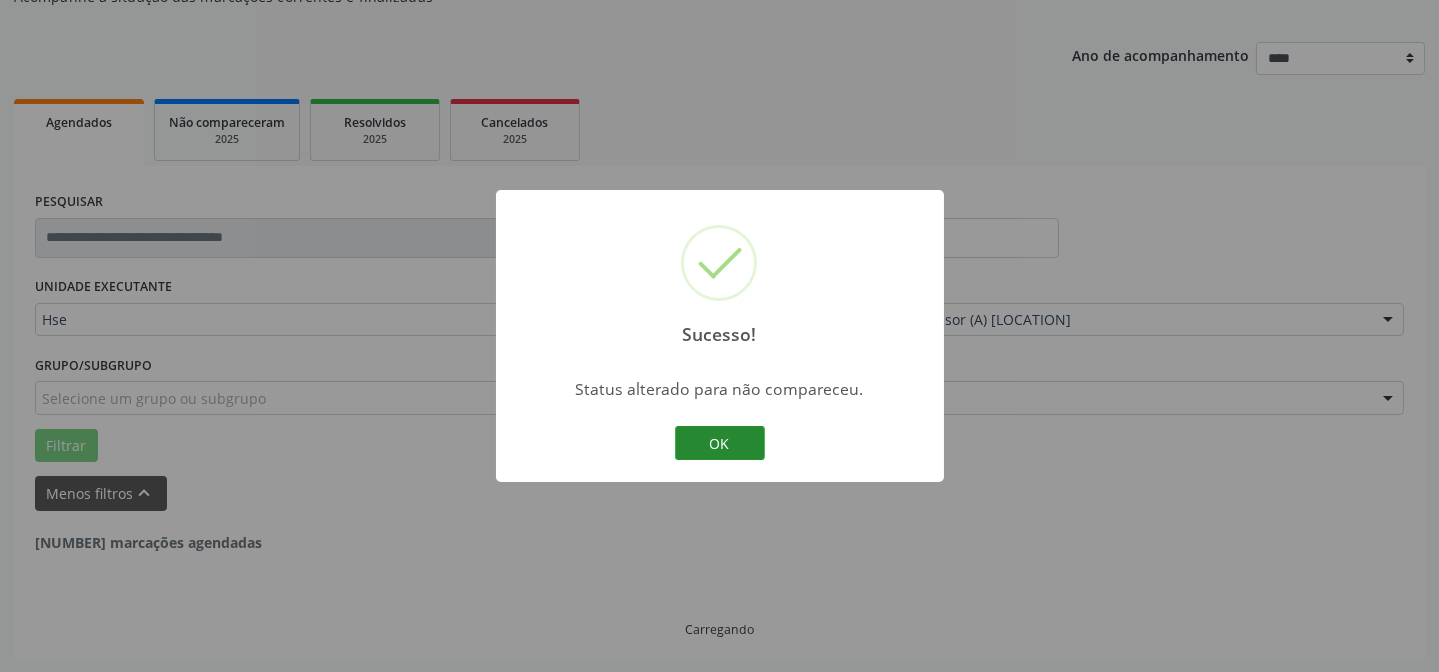 click on "OK" at bounding box center [720, 443] 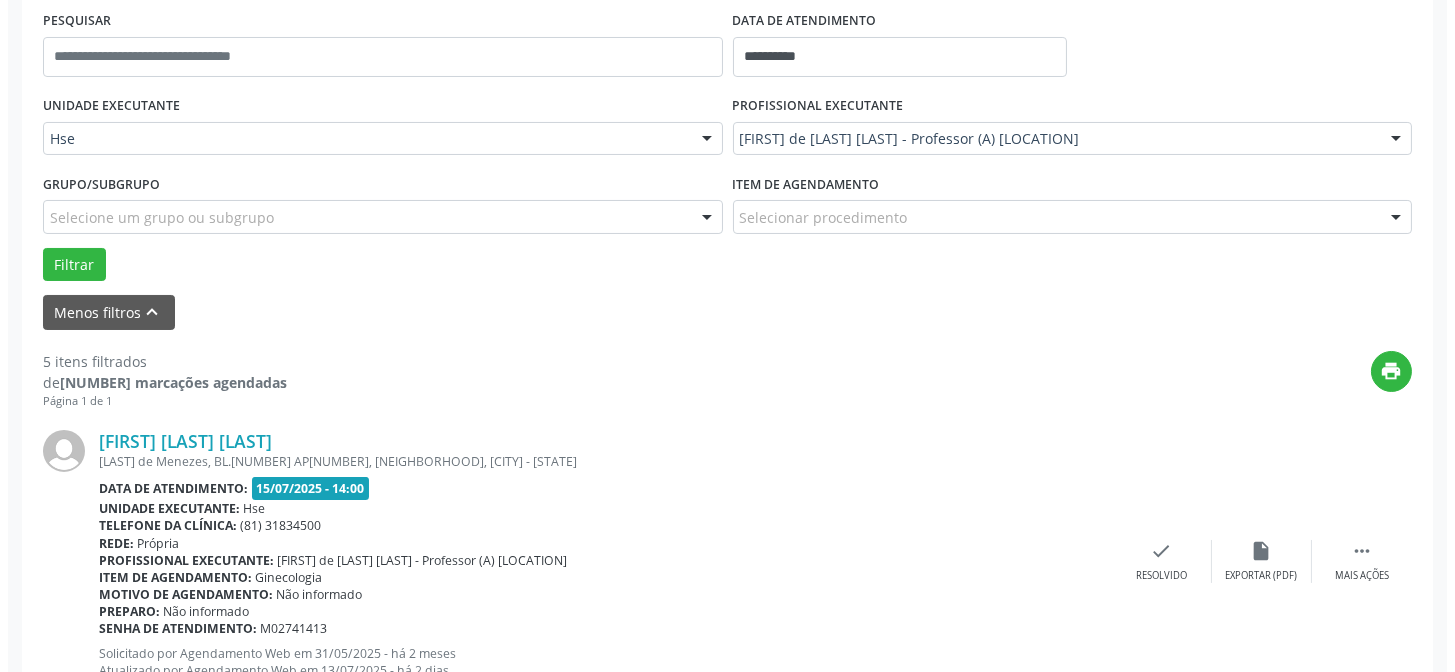 scroll, scrollTop: 472, scrollLeft: 0, axis: vertical 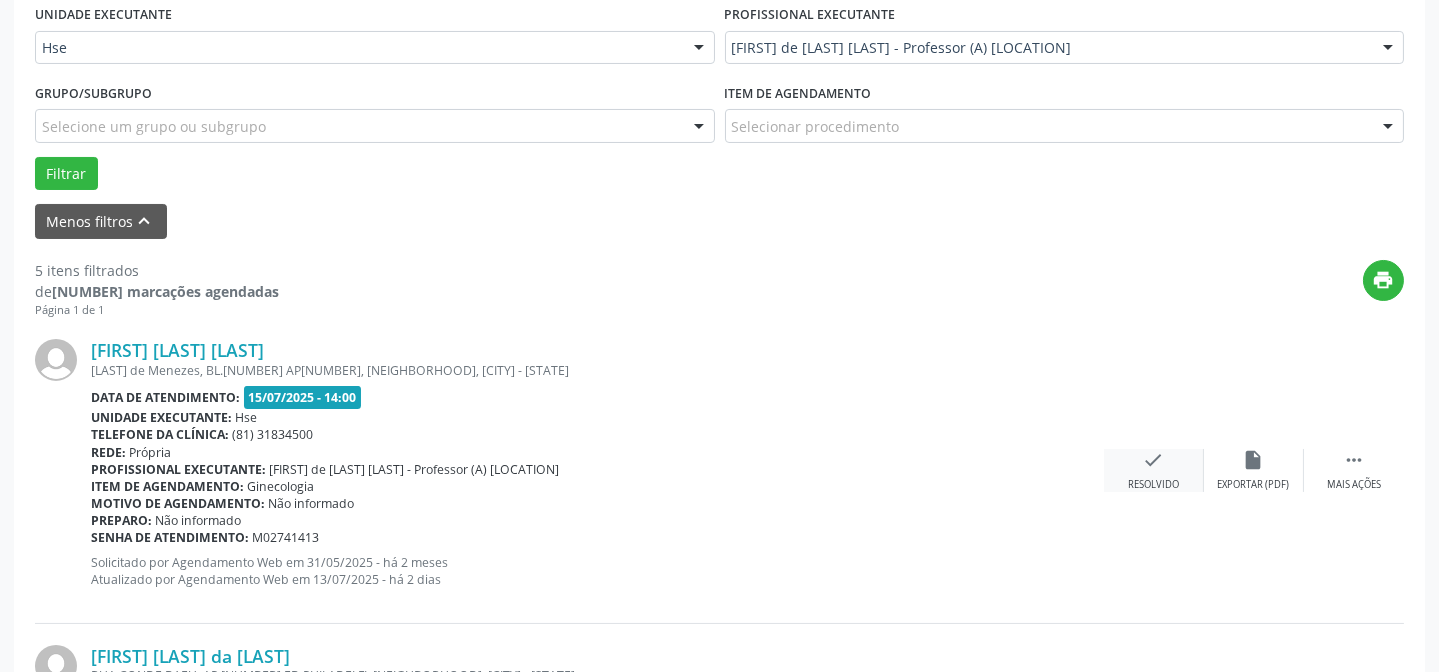 click on "check
Resolvido" at bounding box center [1154, 470] 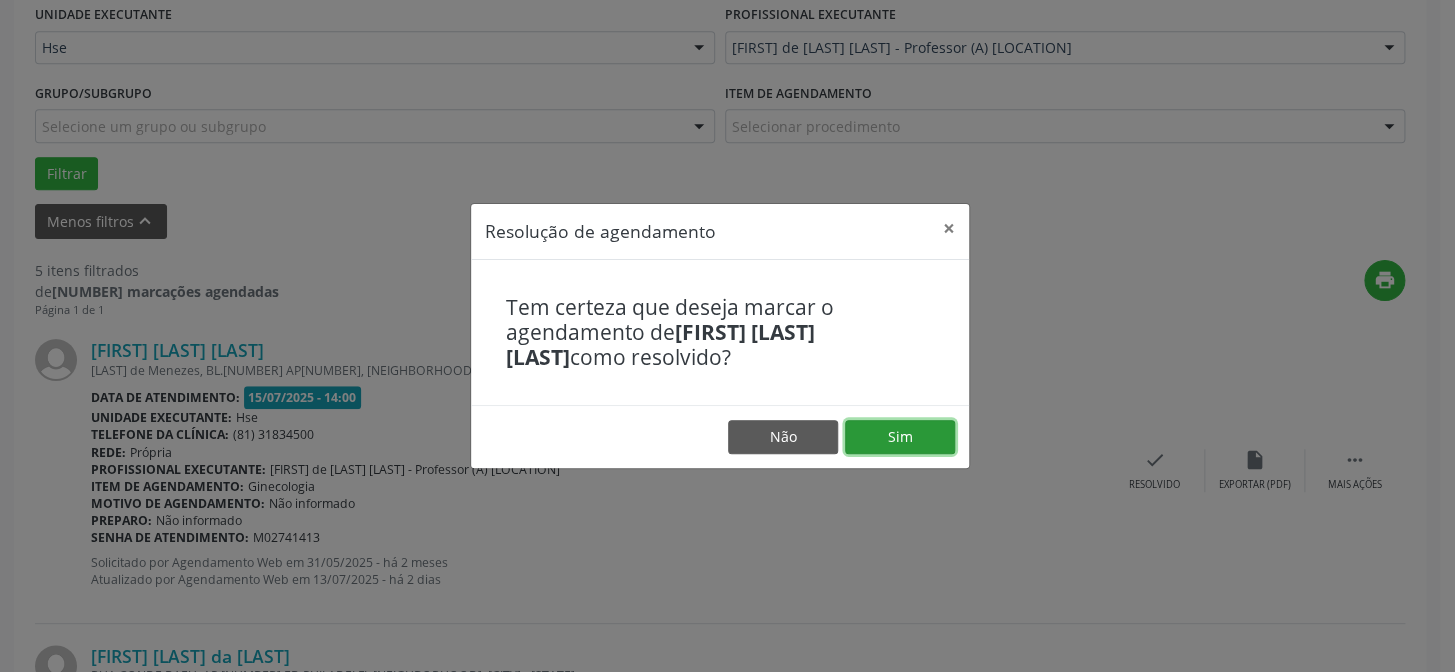 click on "Sim" at bounding box center [900, 437] 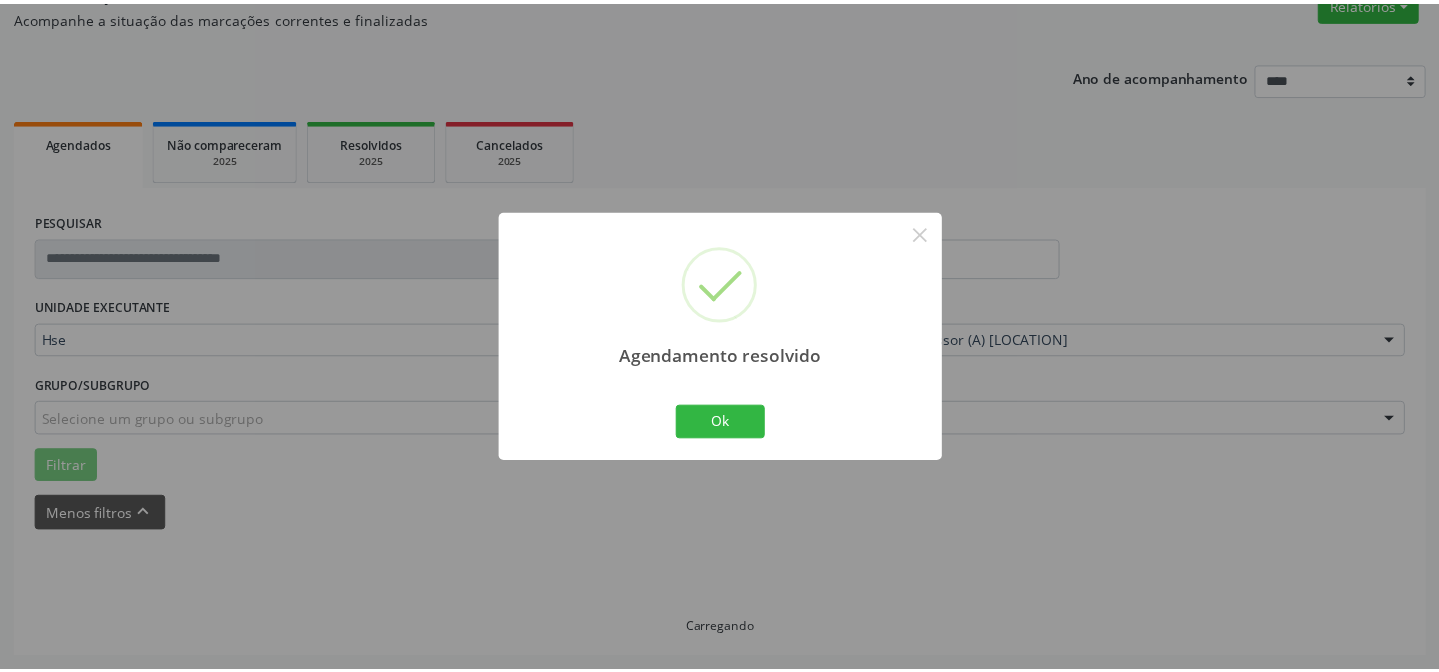 scroll, scrollTop: 179, scrollLeft: 0, axis: vertical 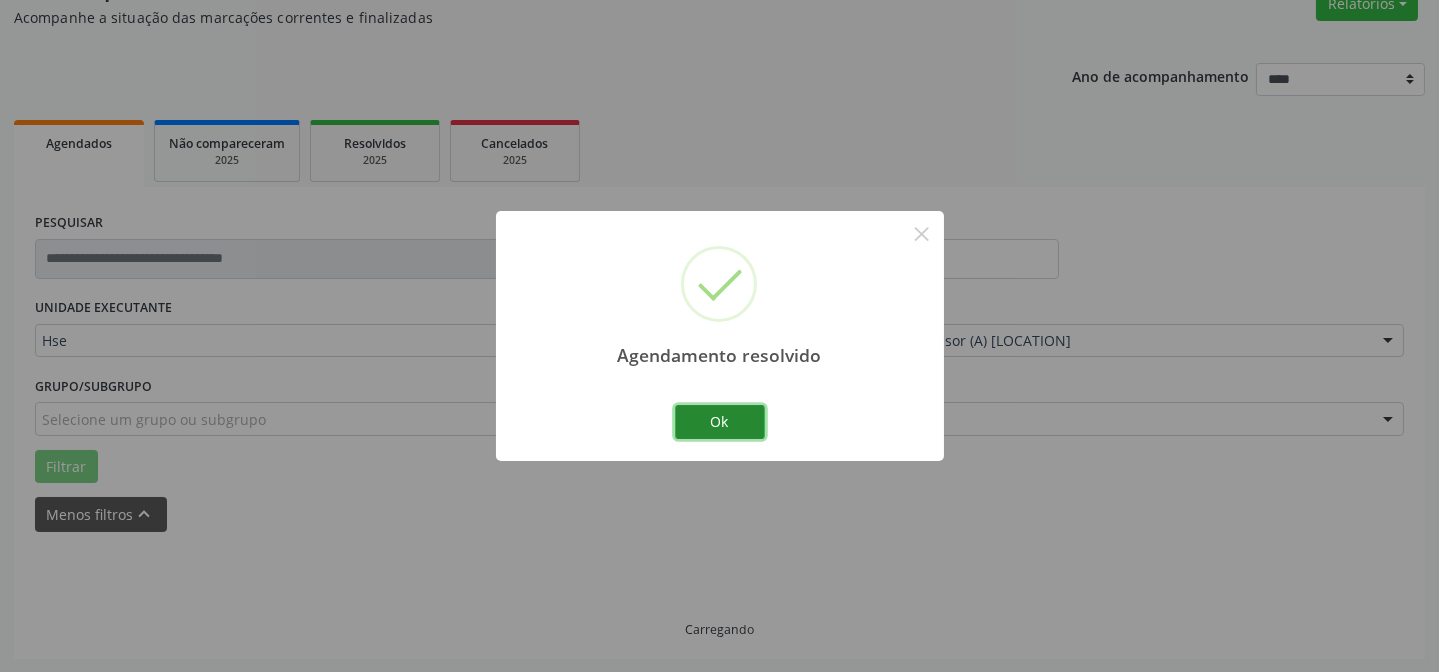 click on "Ok" at bounding box center (720, 422) 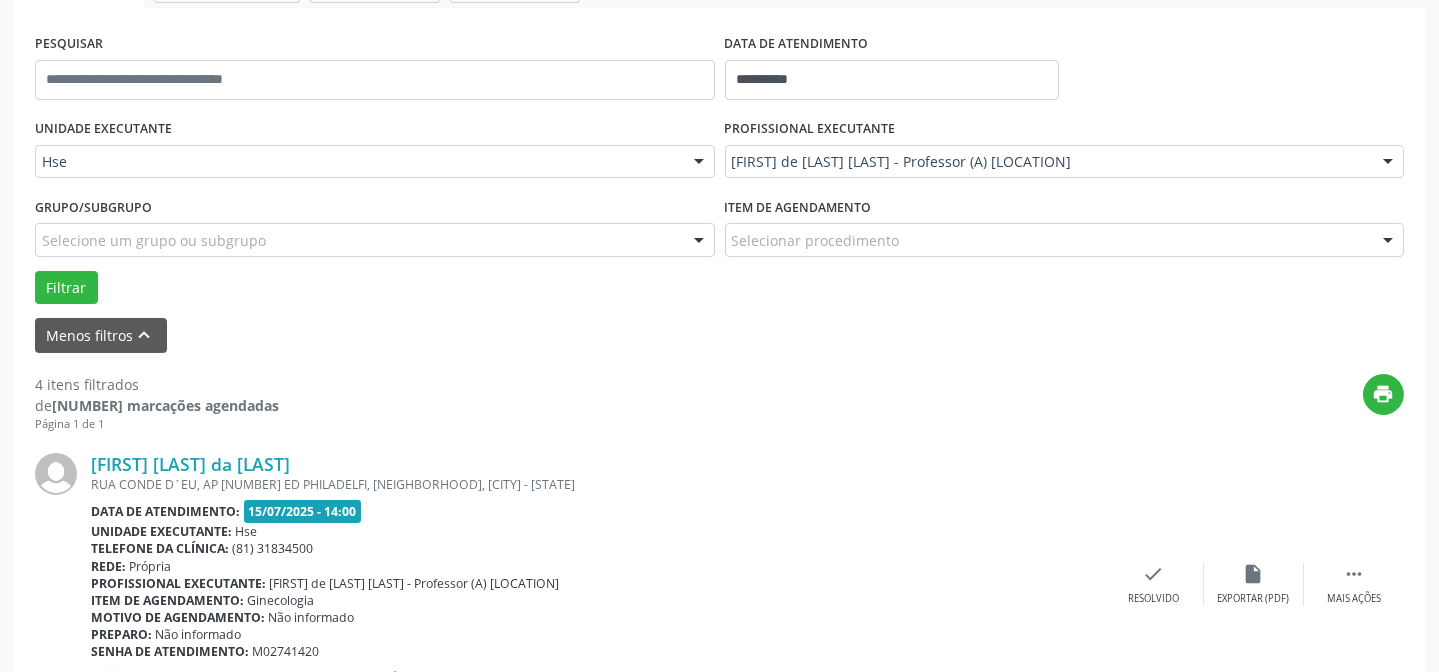 scroll, scrollTop: 360, scrollLeft: 0, axis: vertical 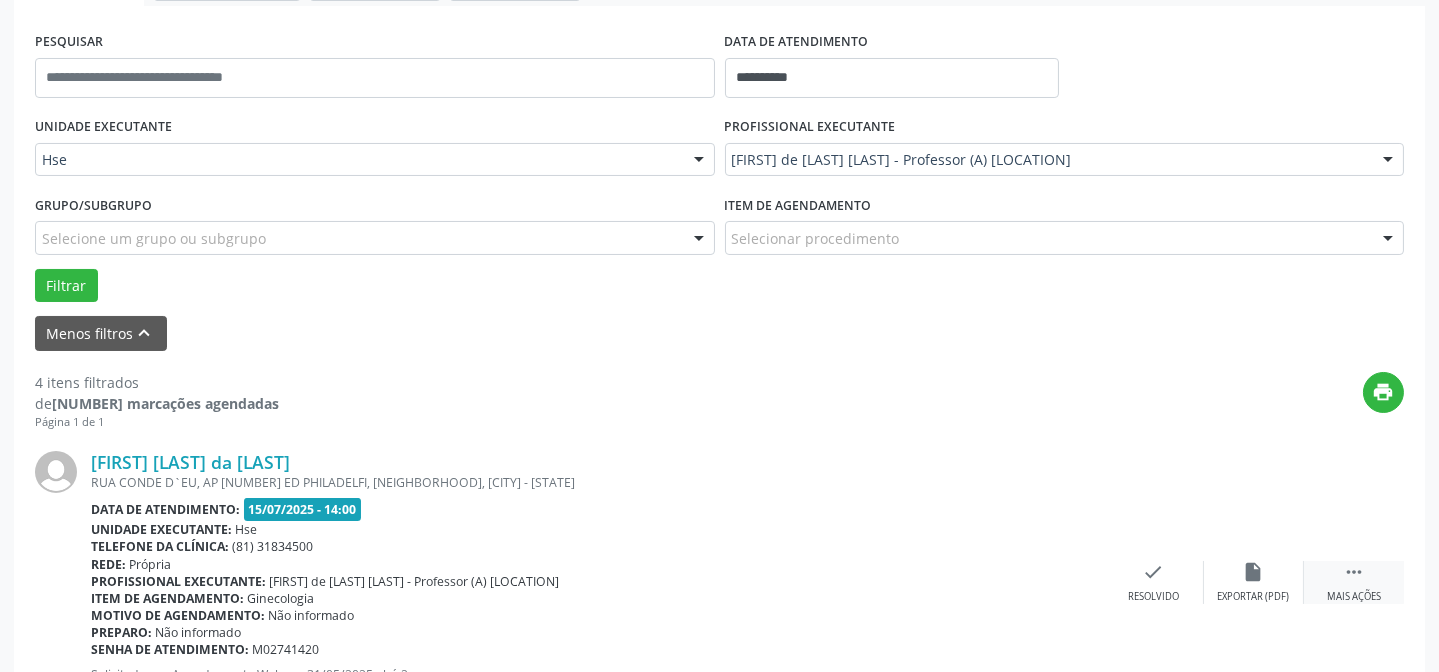 click on "" at bounding box center (1354, 572) 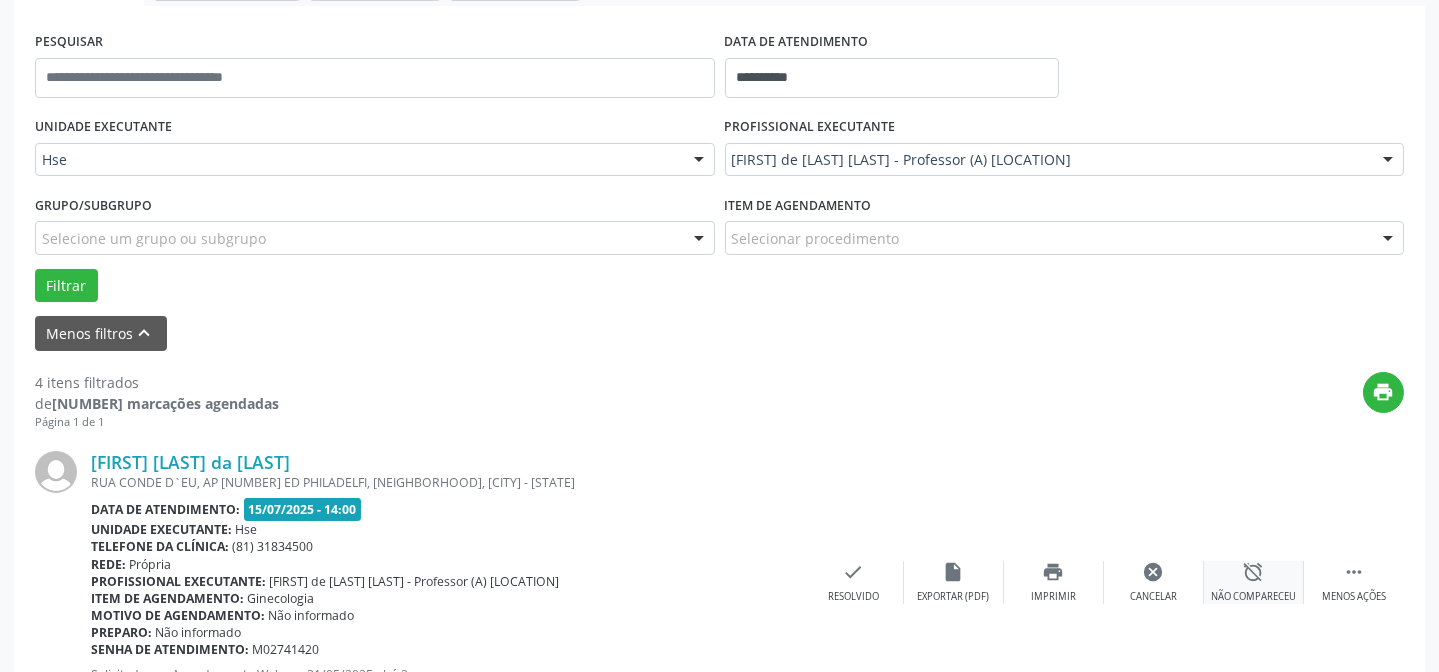 click on "alarm_off" at bounding box center (1254, 572) 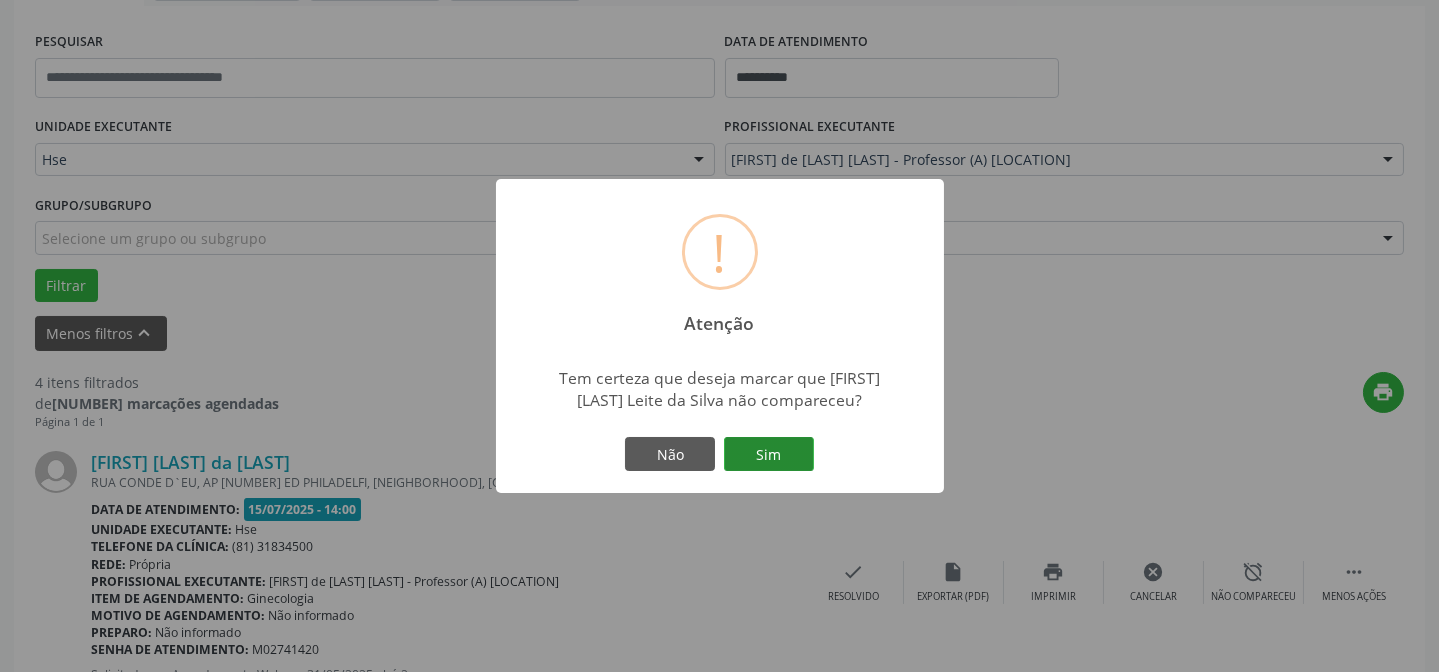 click on "Sim" at bounding box center (769, 454) 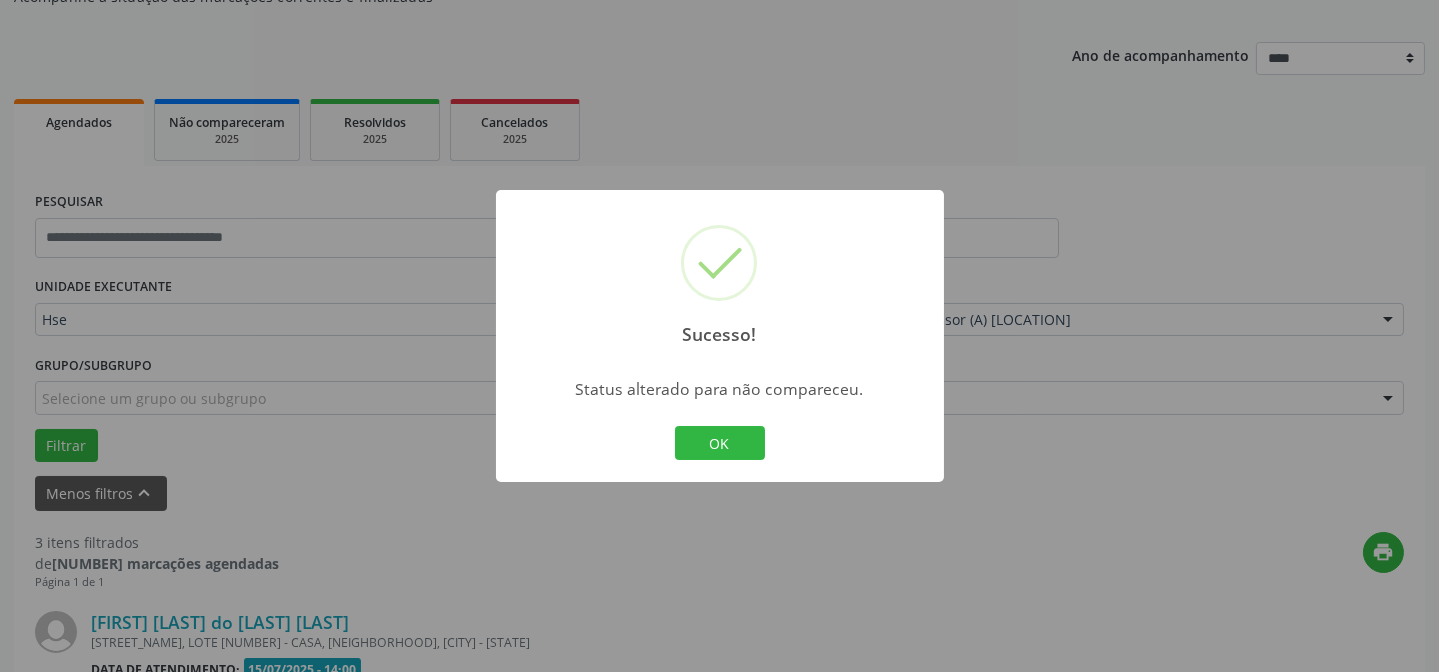 scroll, scrollTop: 360, scrollLeft: 0, axis: vertical 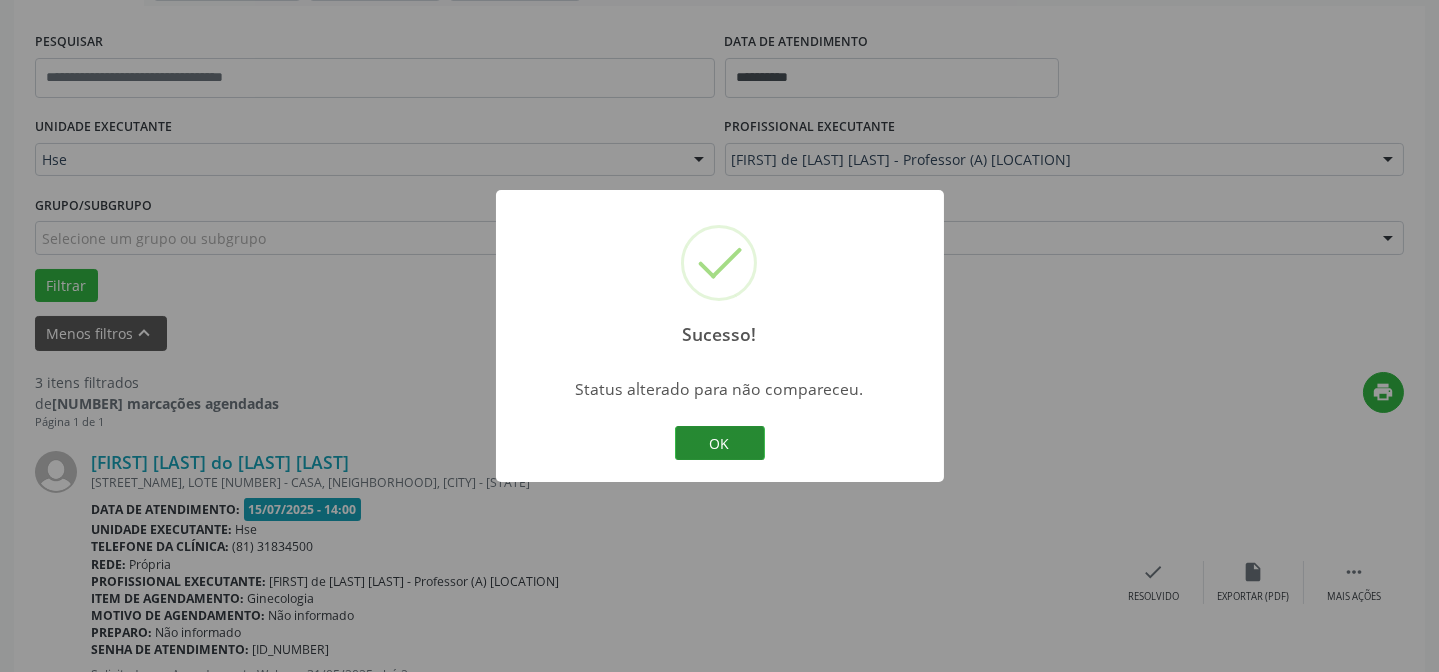 click on "OK" at bounding box center [720, 443] 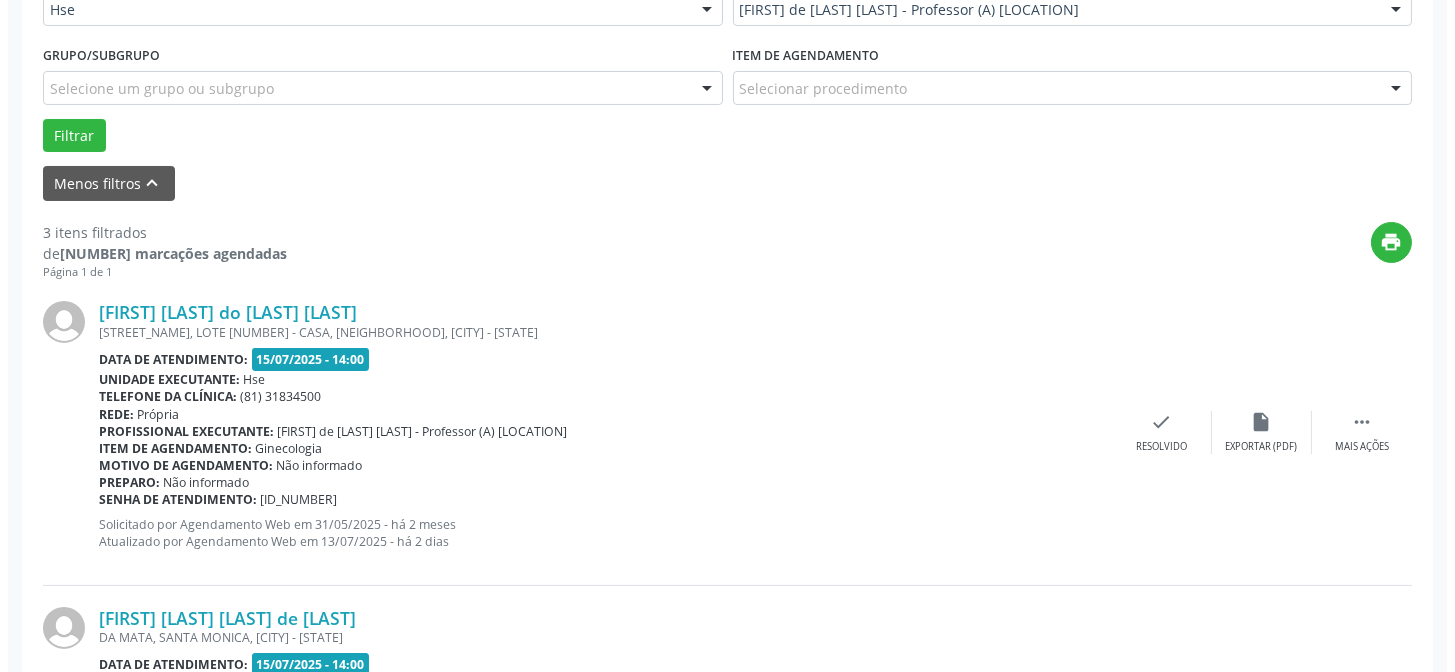 scroll, scrollTop: 542, scrollLeft: 0, axis: vertical 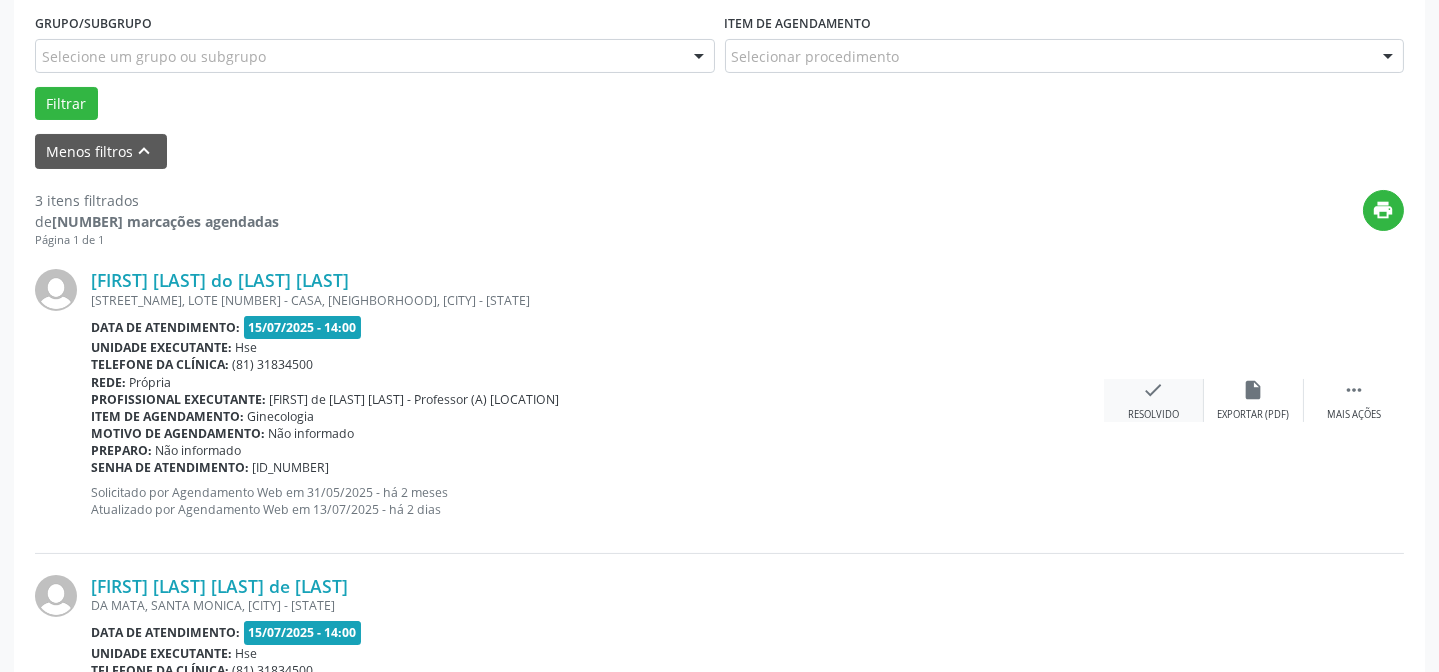 click on "check
Resolvido" at bounding box center [1154, 400] 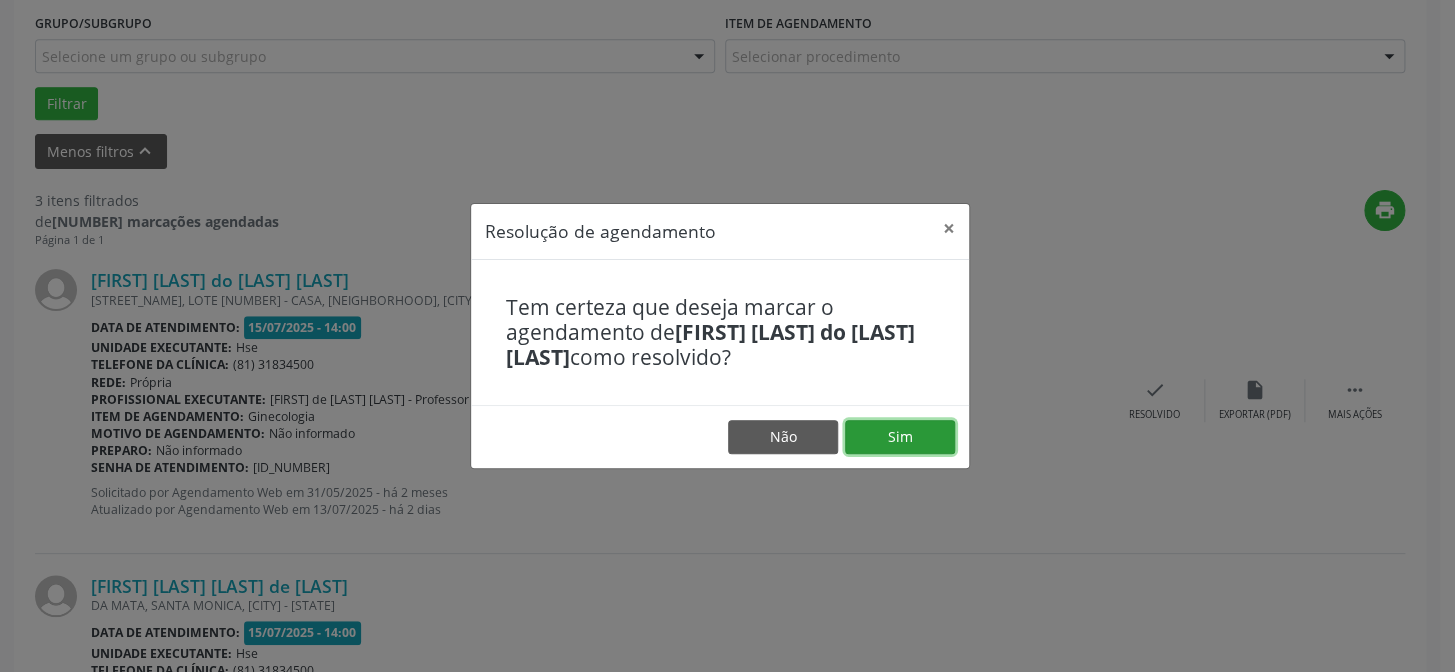 drag, startPoint x: 880, startPoint y: 425, endPoint x: 848, endPoint y: 430, distance: 32.38827 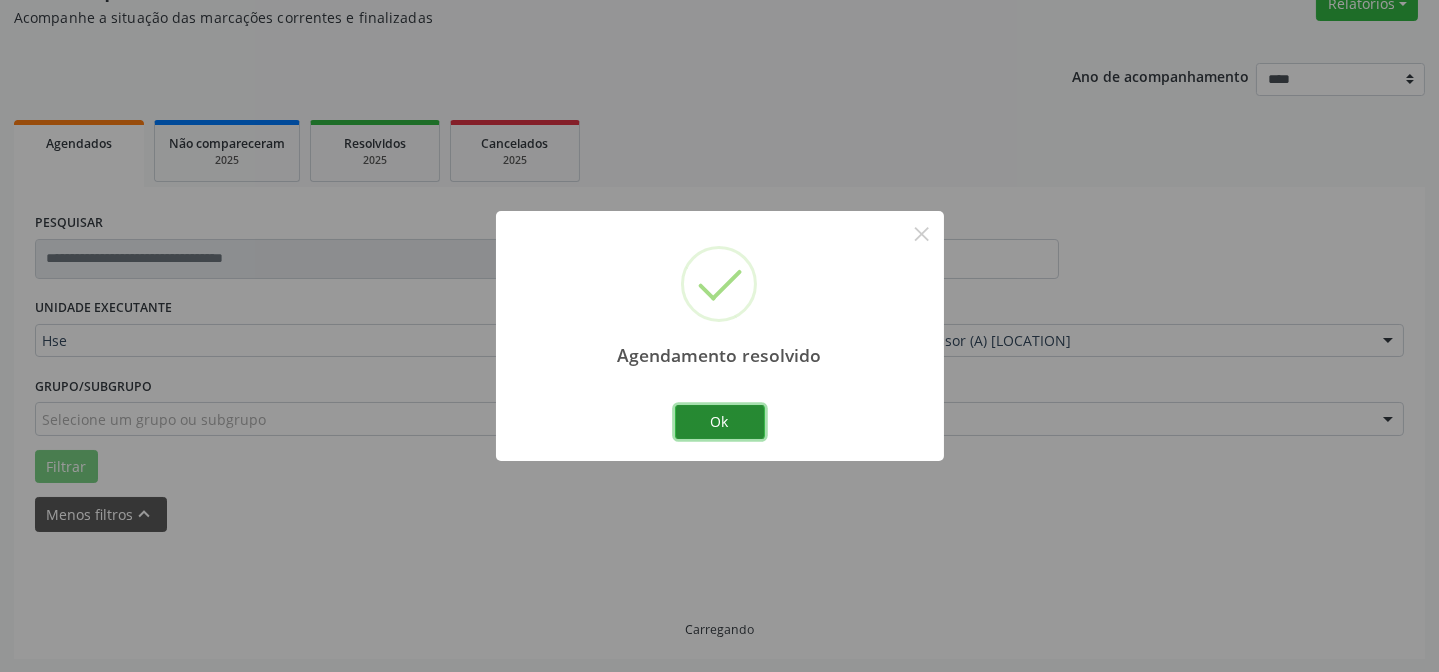click on "Ok" at bounding box center [720, 422] 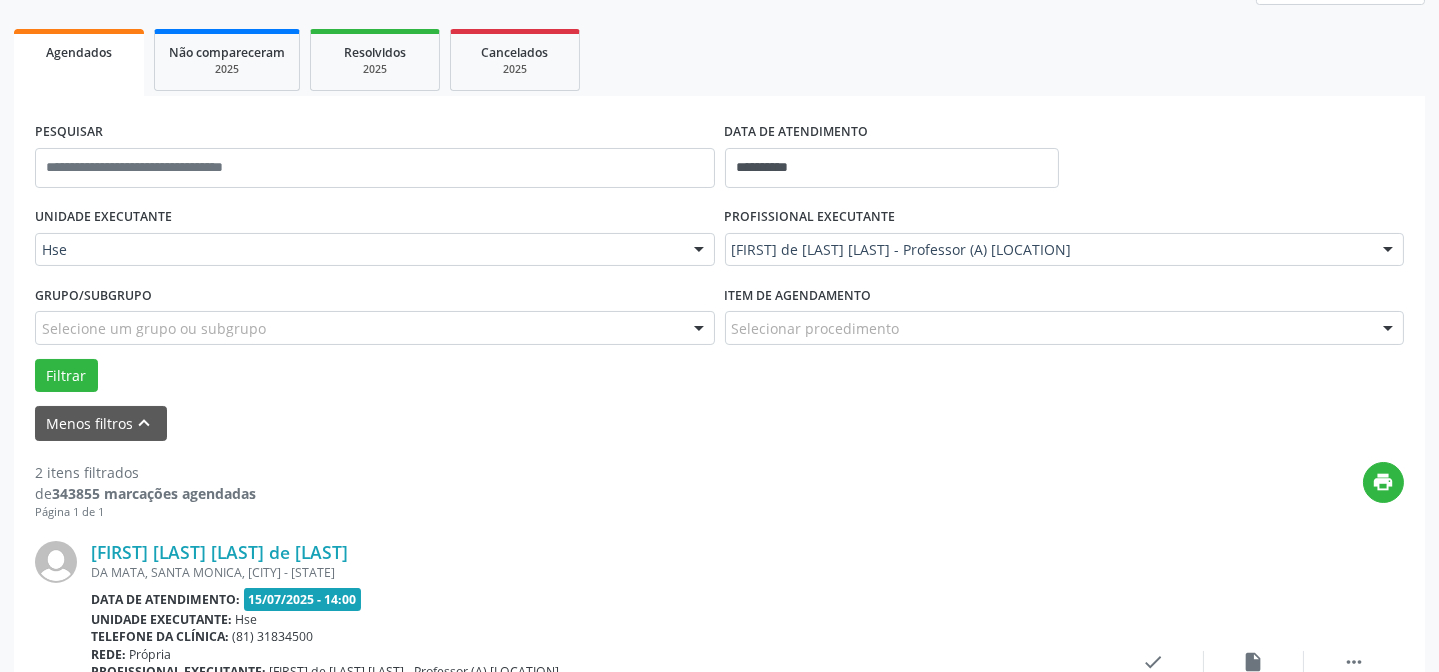 scroll, scrollTop: 360, scrollLeft: 0, axis: vertical 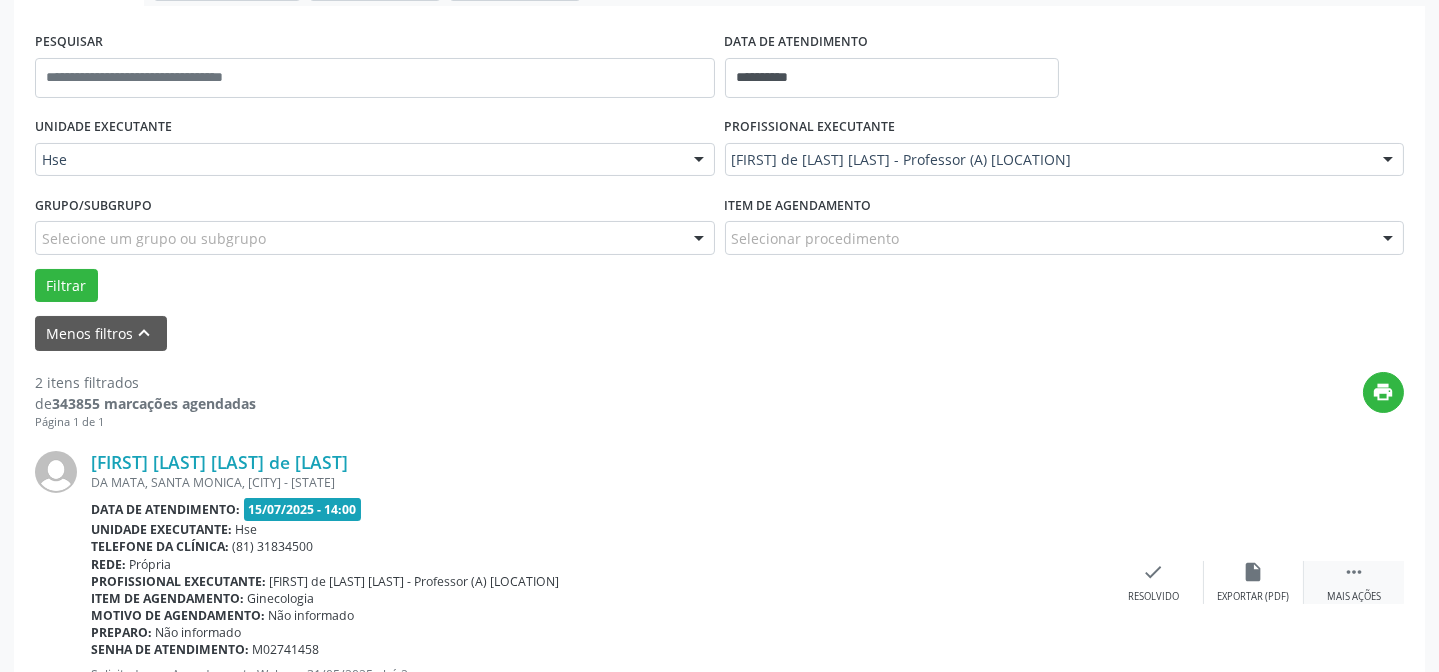 click on "
Mais ações" at bounding box center [1354, 582] 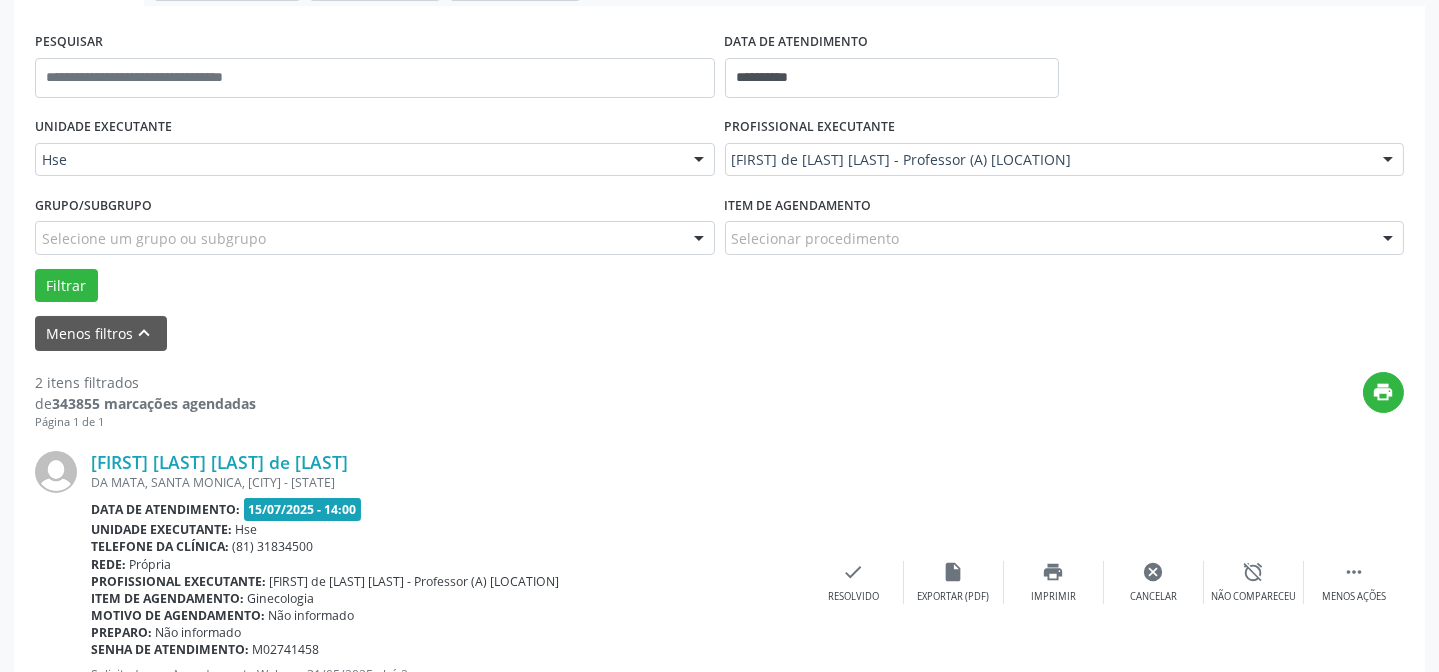 click on "Maria Patricia Silva de Oliveira
DA MATA, SANTA MONICA, CAMARAGIBE - PE
Data de atendimento:
15/07/2025 - 14:00
Unidade executante:
Hse
Telefone da clínica:
(81) 31834500
Rede:
Própria
Profissional executante:
Joselma de Queiroz Paes - Professor (A) Nassau
Item de agendamento:
Ginecologia
Motivo de agendamento:
Não informado
Preparo:
Não informado
Senha de atendimento:
M02741458
Solicitado por Agendamento Web em 31/05/2025 - há 2 meses
Atualizado por Agendamento Web em 13/07/2025 - há 2 dias

Menos ações
alarm_off
Não compareceu
cancel
Cancelar
print
Imprimir
insert_drive_file
Exportar (PDF)
check
Resolvido" at bounding box center [719, 582] 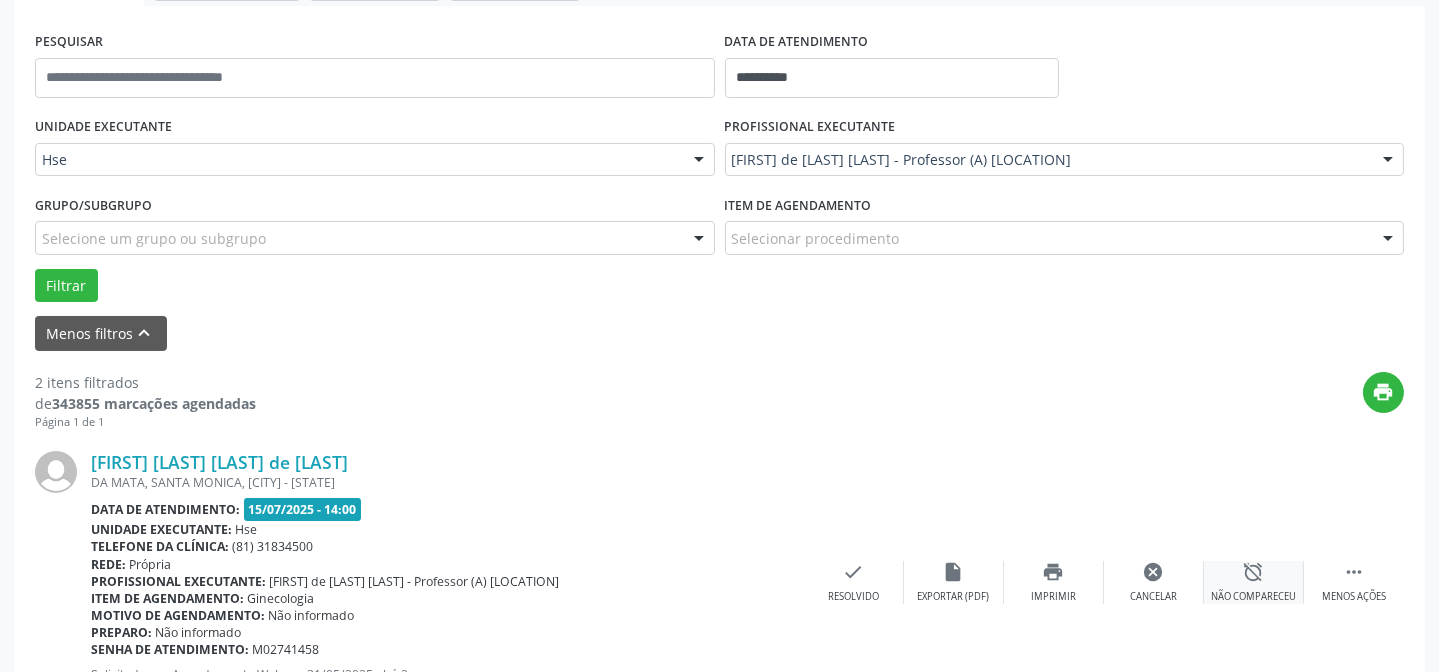 click on "alarm_off" at bounding box center [1254, 572] 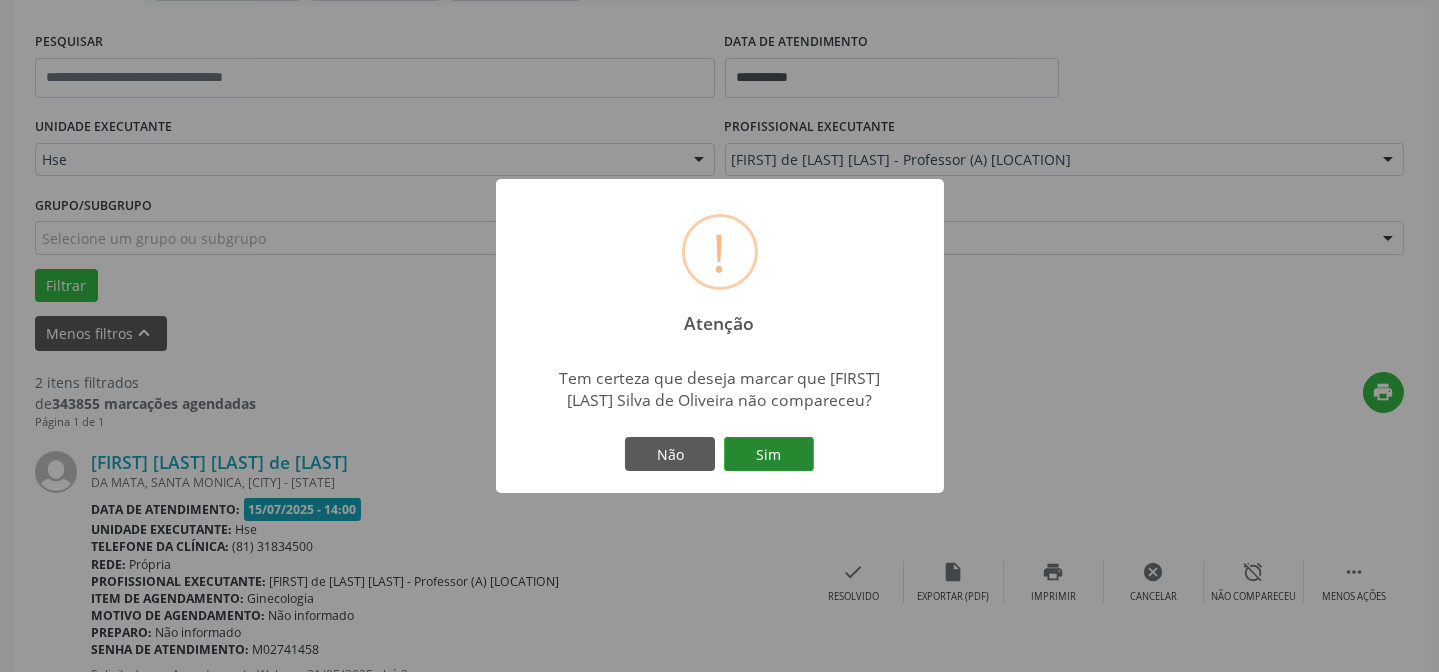 click on "Sim" at bounding box center [769, 454] 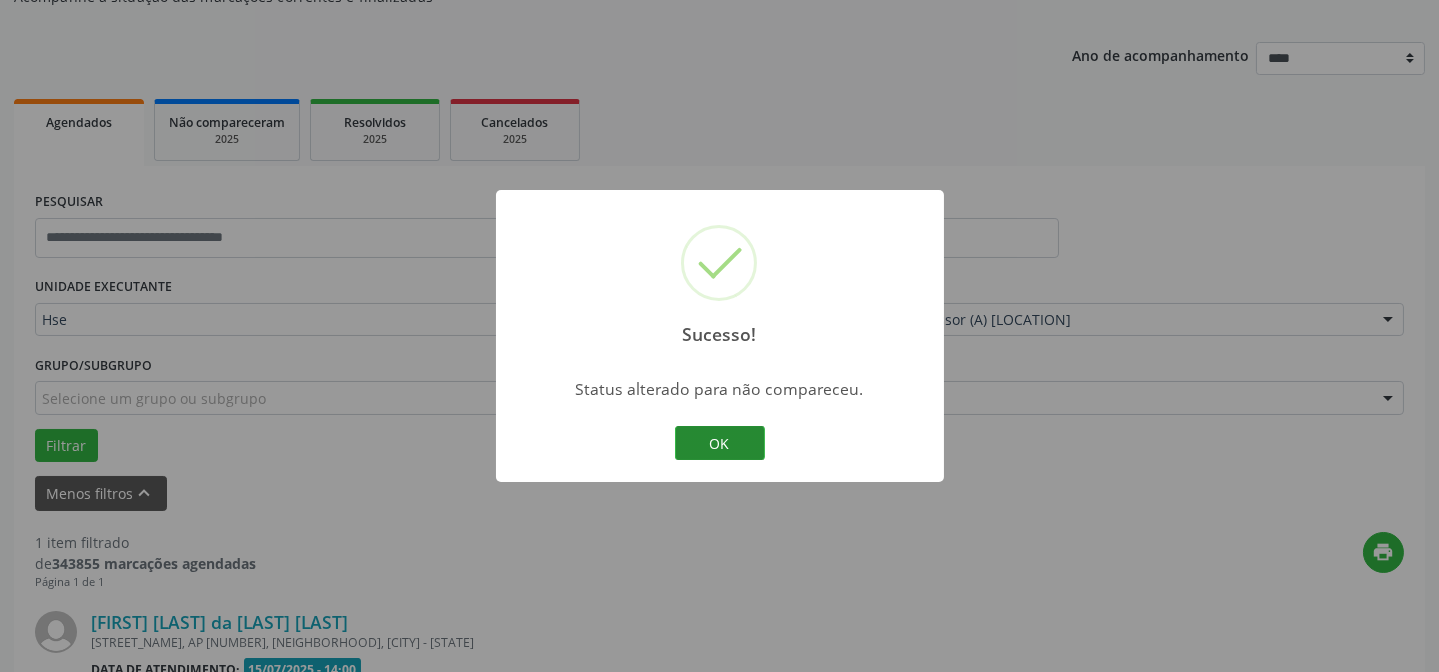 scroll, scrollTop: 360, scrollLeft: 0, axis: vertical 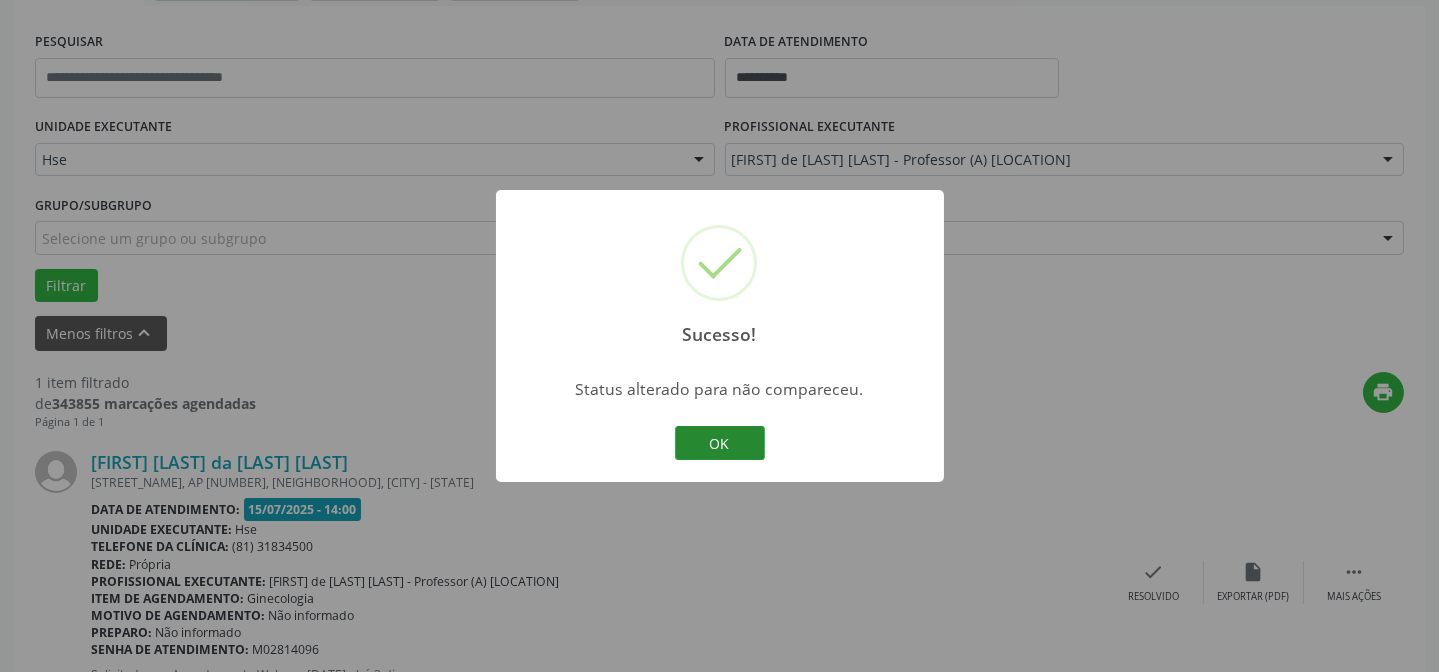 click on "OK" at bounding box center [720, 443] 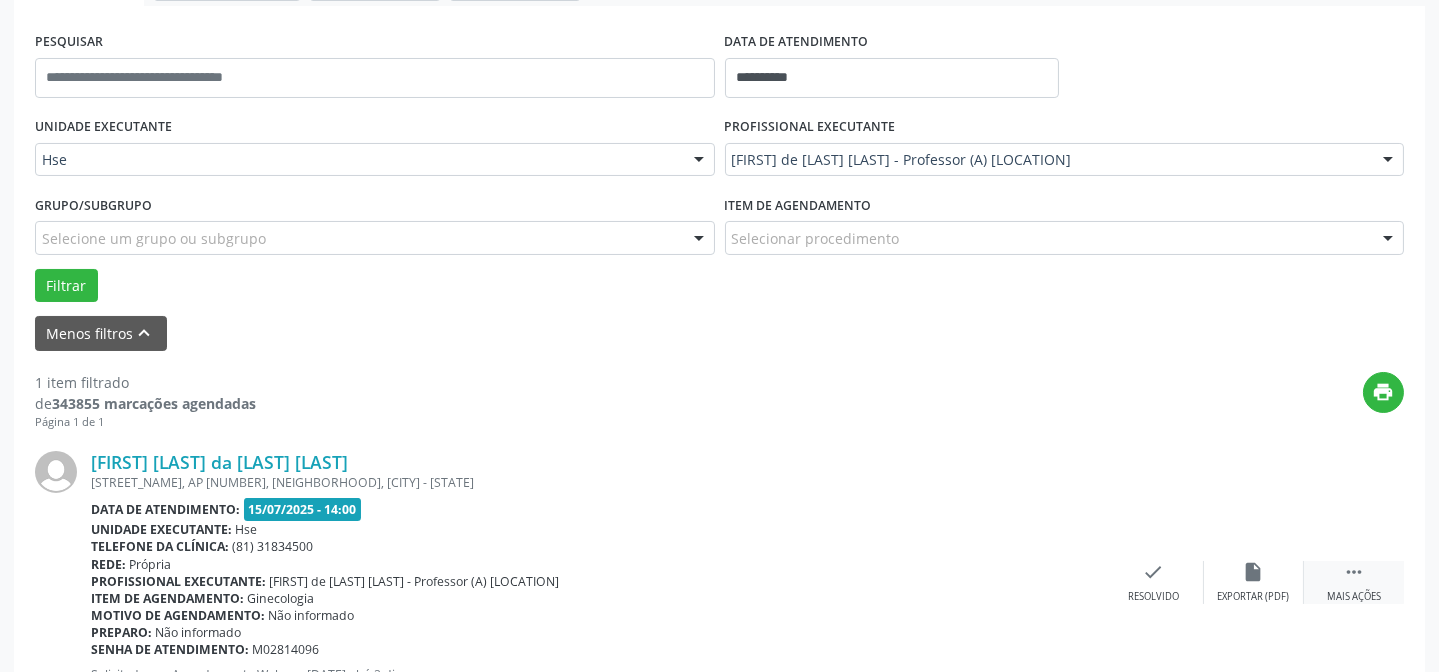 click on "" at bounding box center [1354, 572] 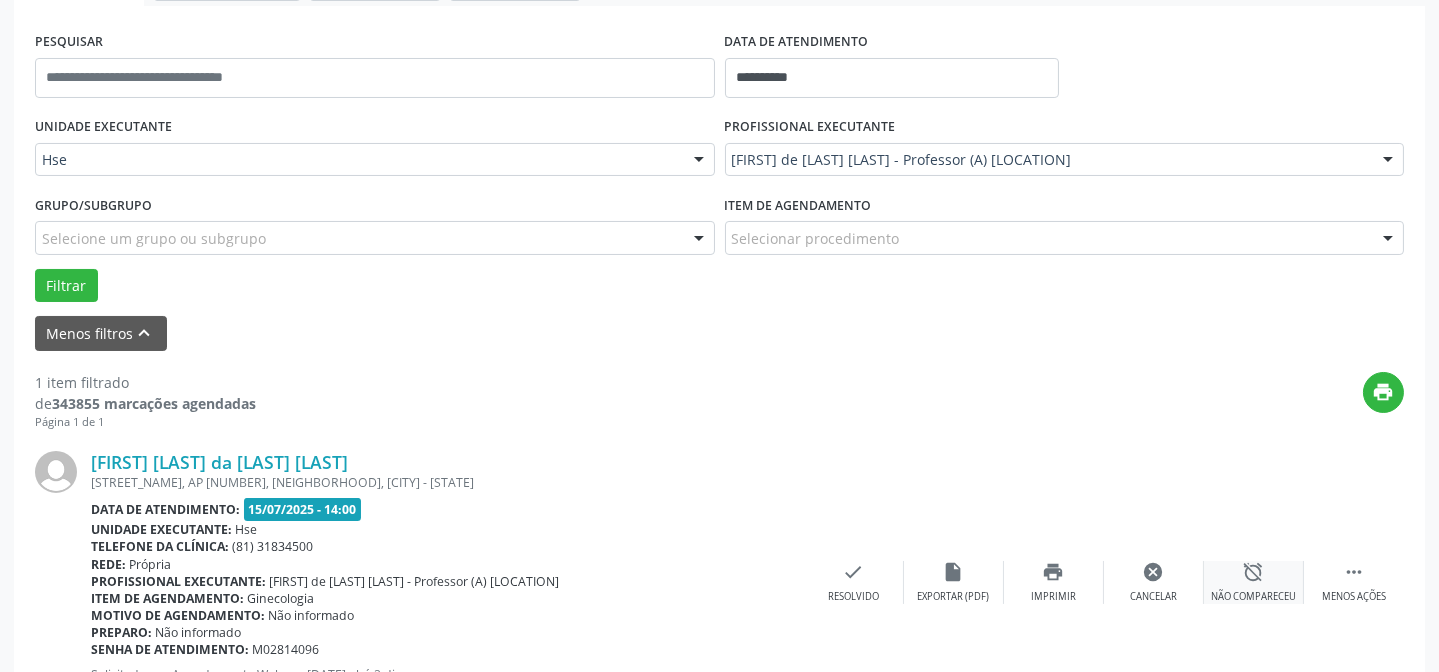 click on "alarm_off
Não compareceu" at bounding box center (1254, 582) 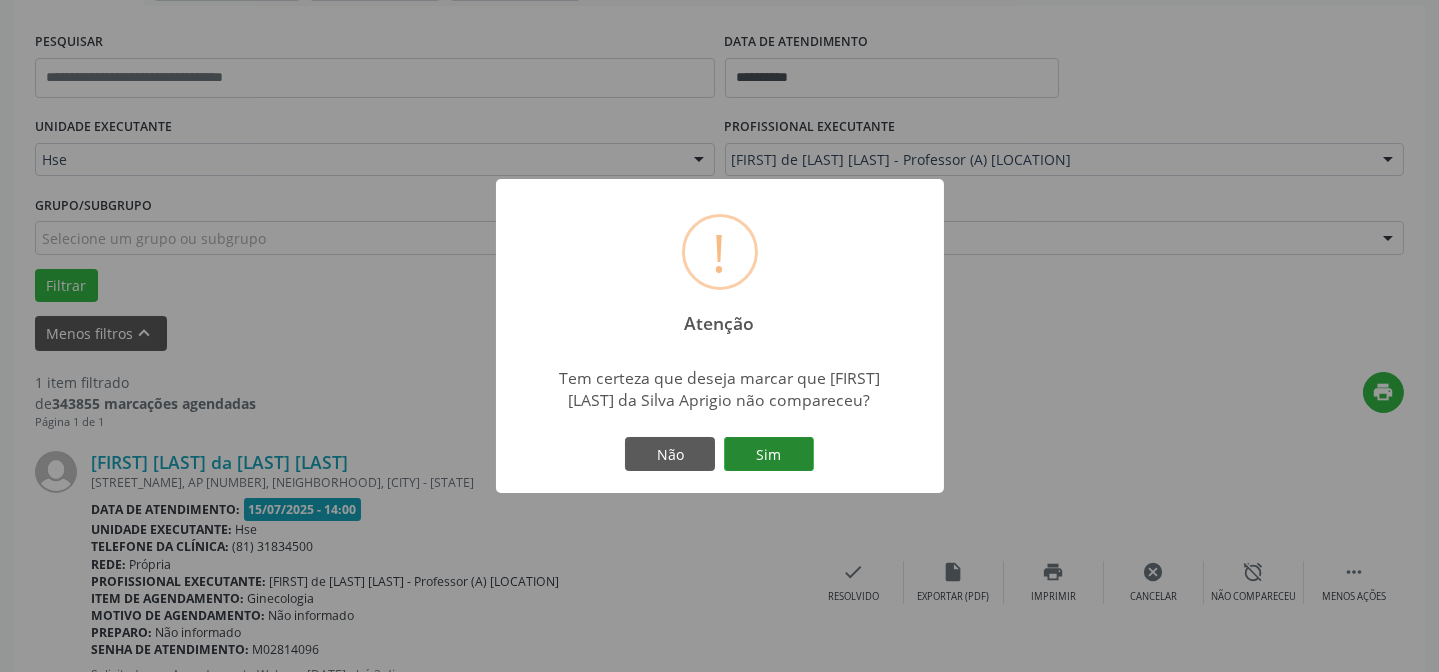 click on "Sim" at bounding box center [769, 454] 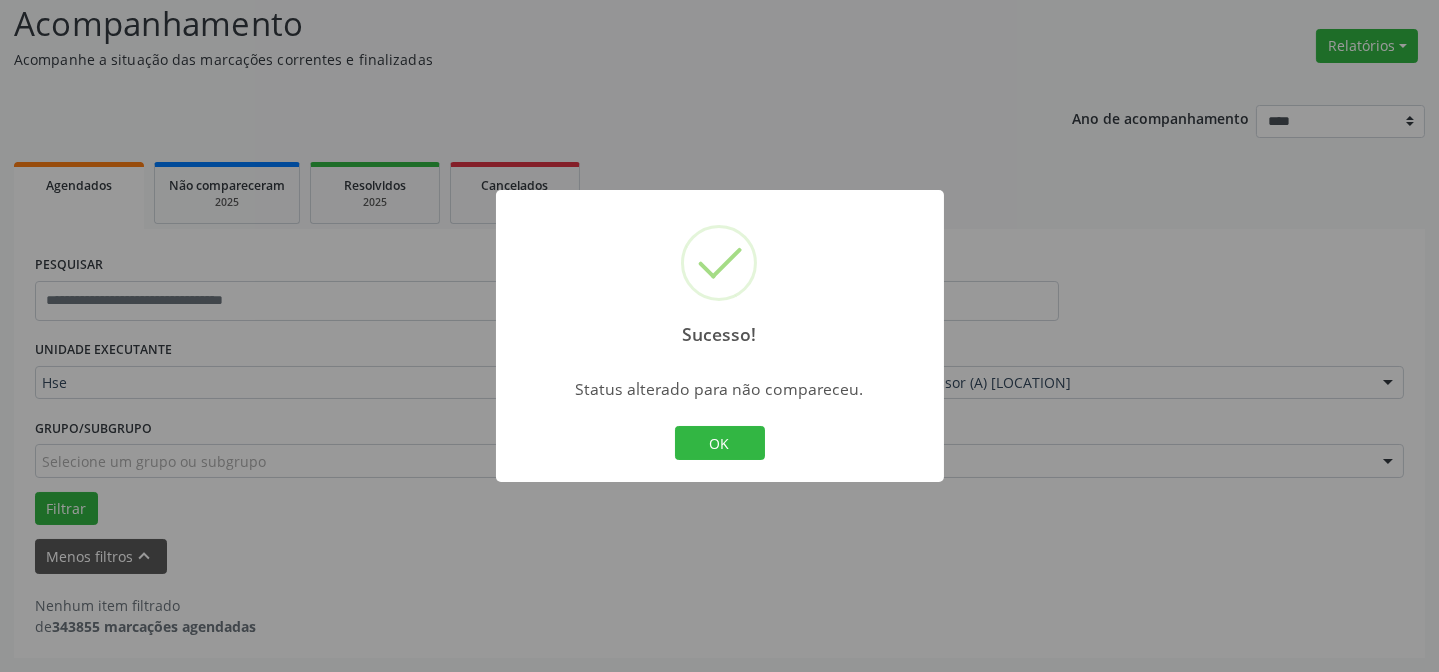 scroll, scrollTop: 135, scrollLeft: 0, axis: vertical 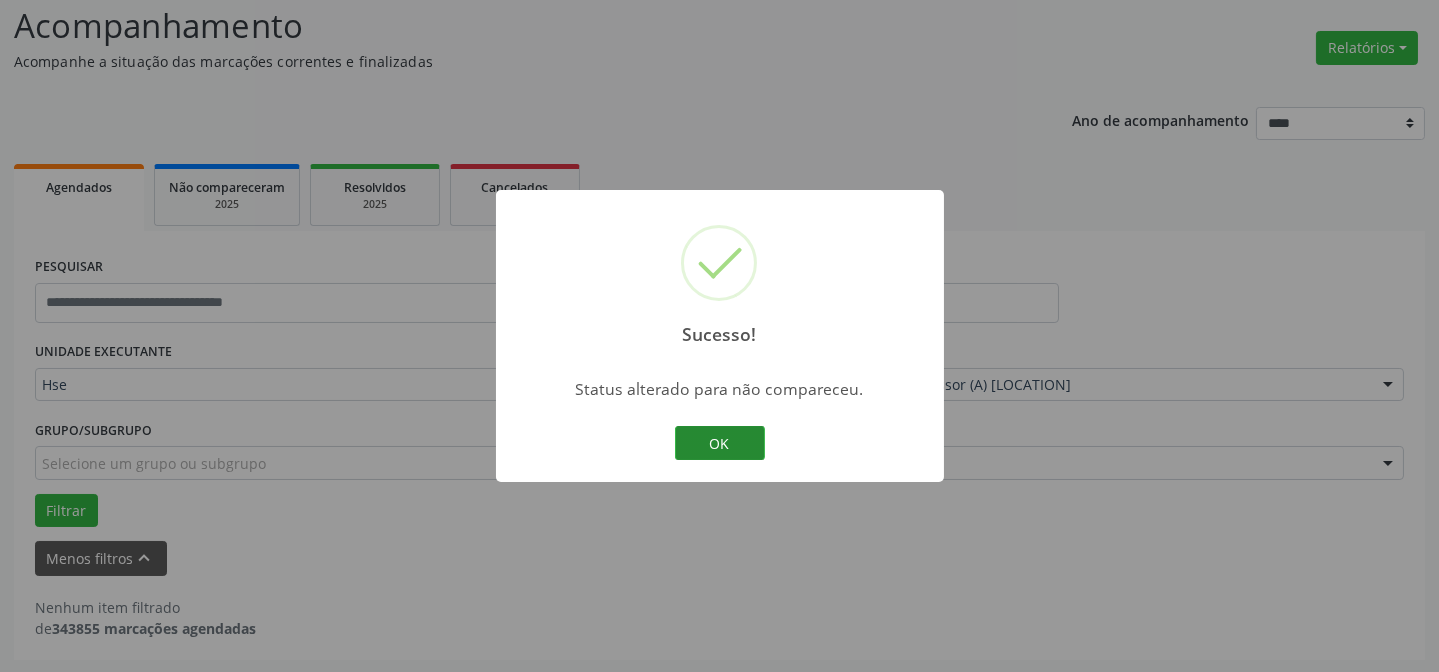click on "OK" at bounding box center (720, 443) 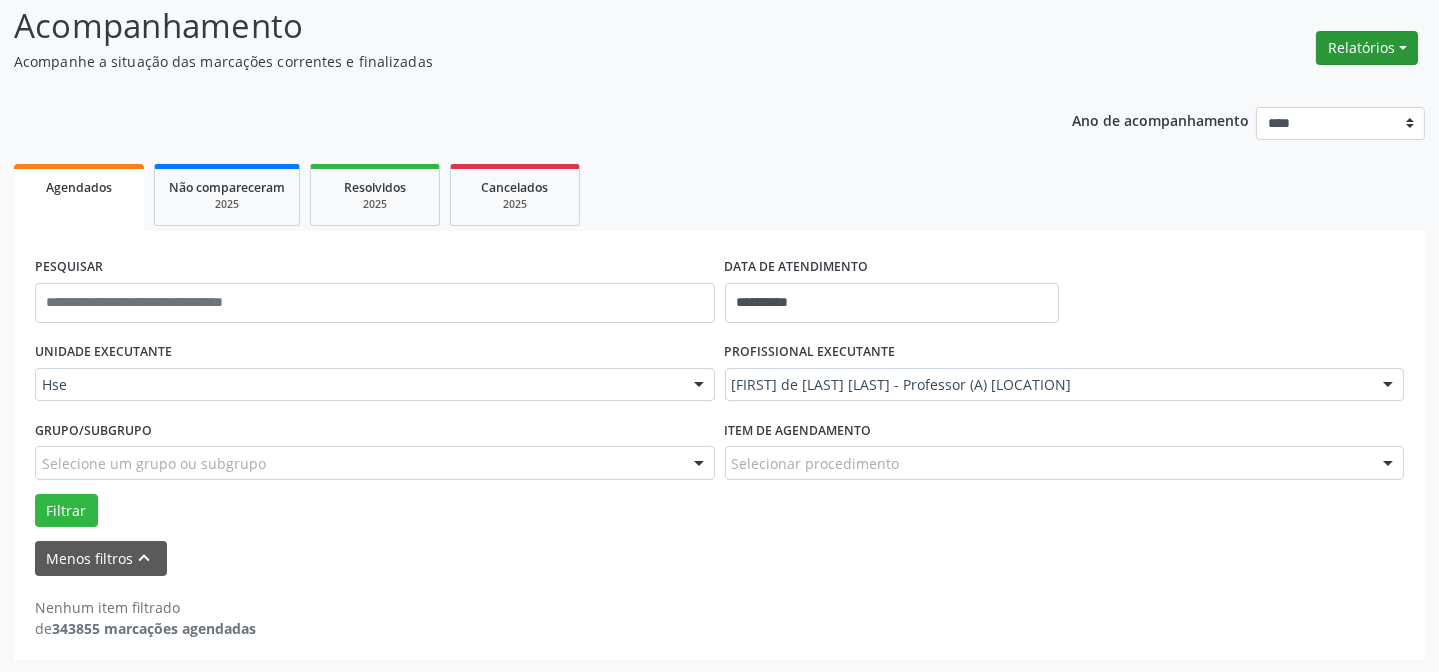 click on "Relatórios" at bounding box center [1367, 48] 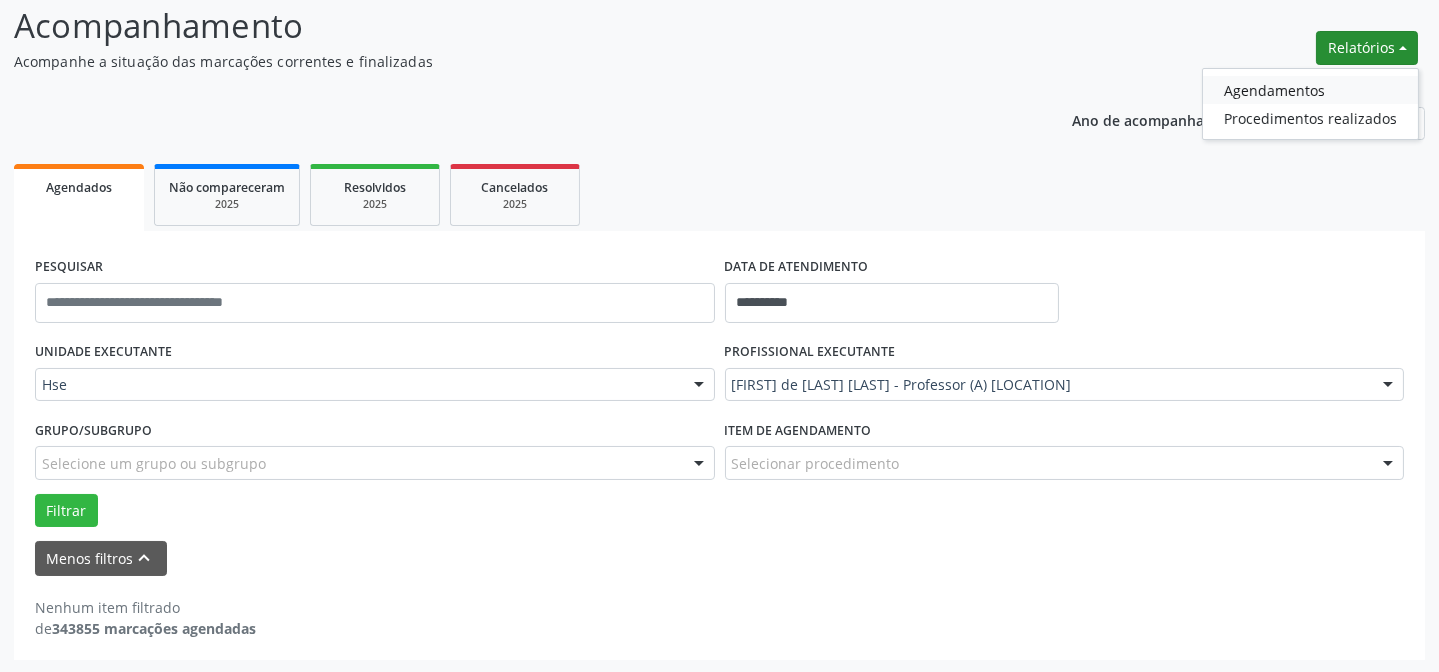 click on "Agendamentos" at bounding box center [1310, 90] 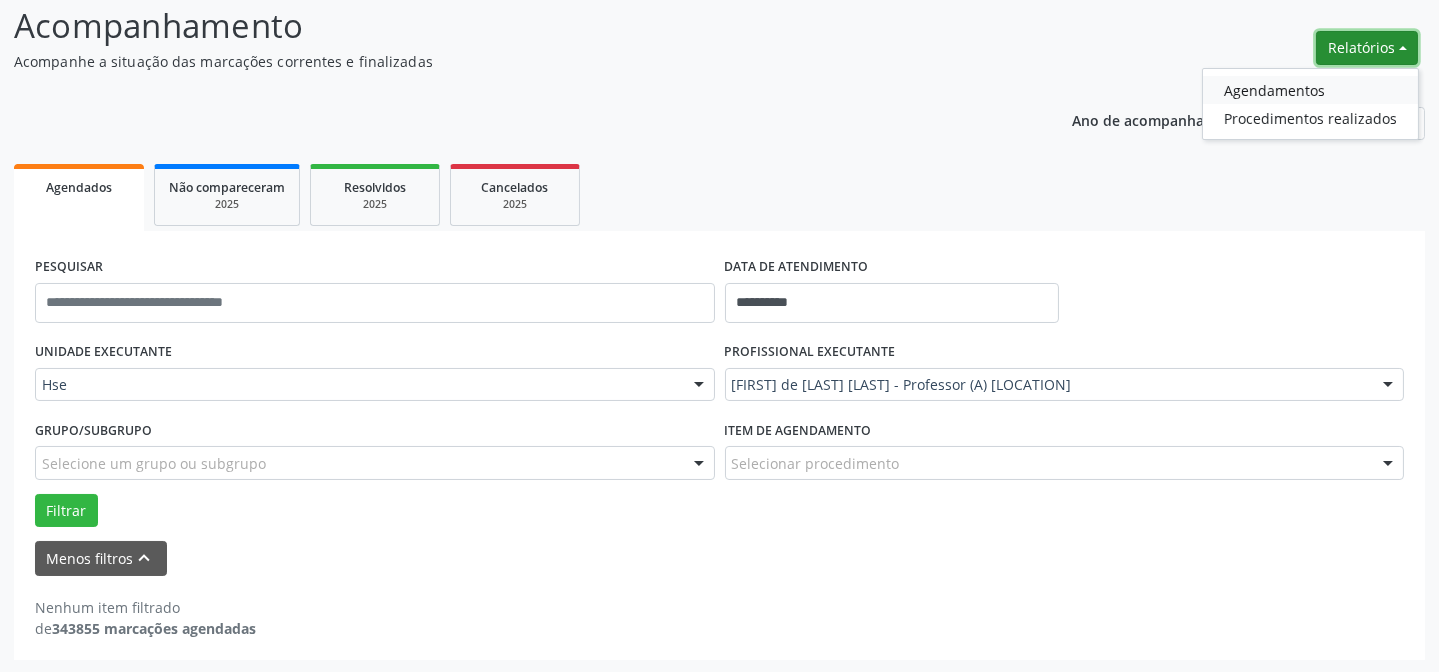 select on "*" 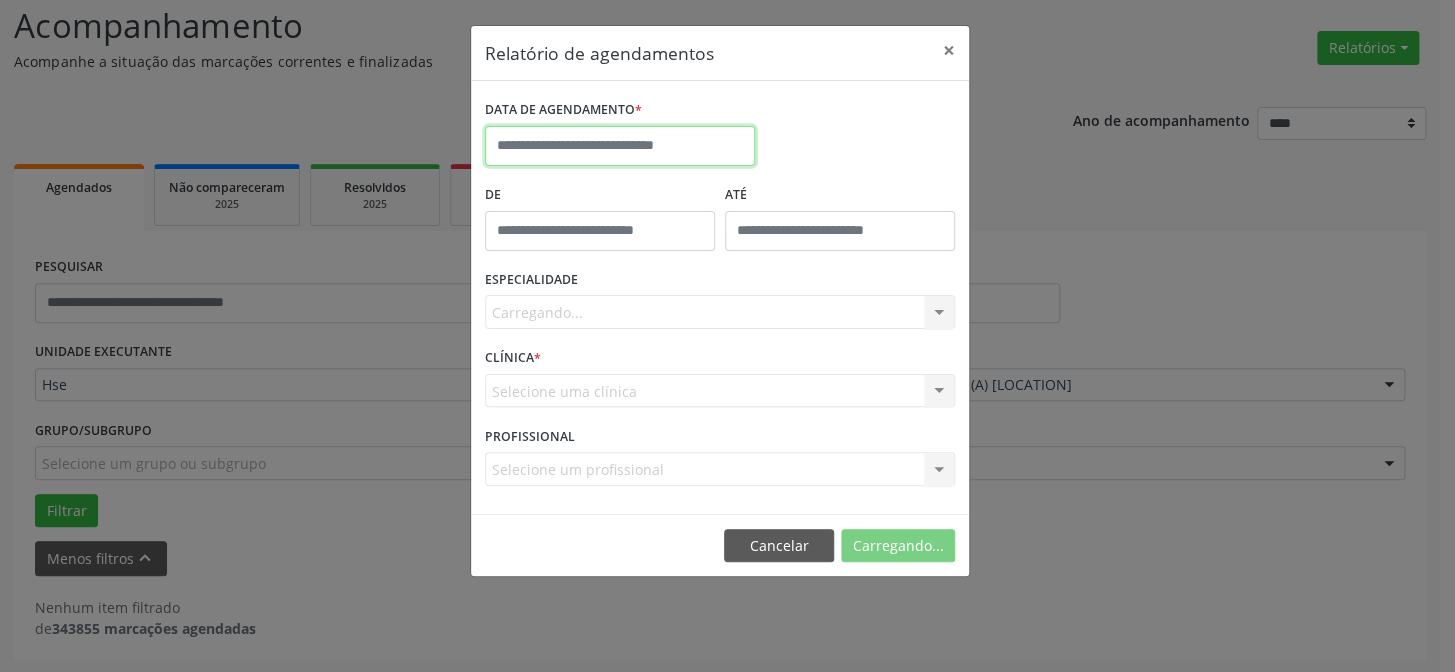 click at bounding box center [620, 146] 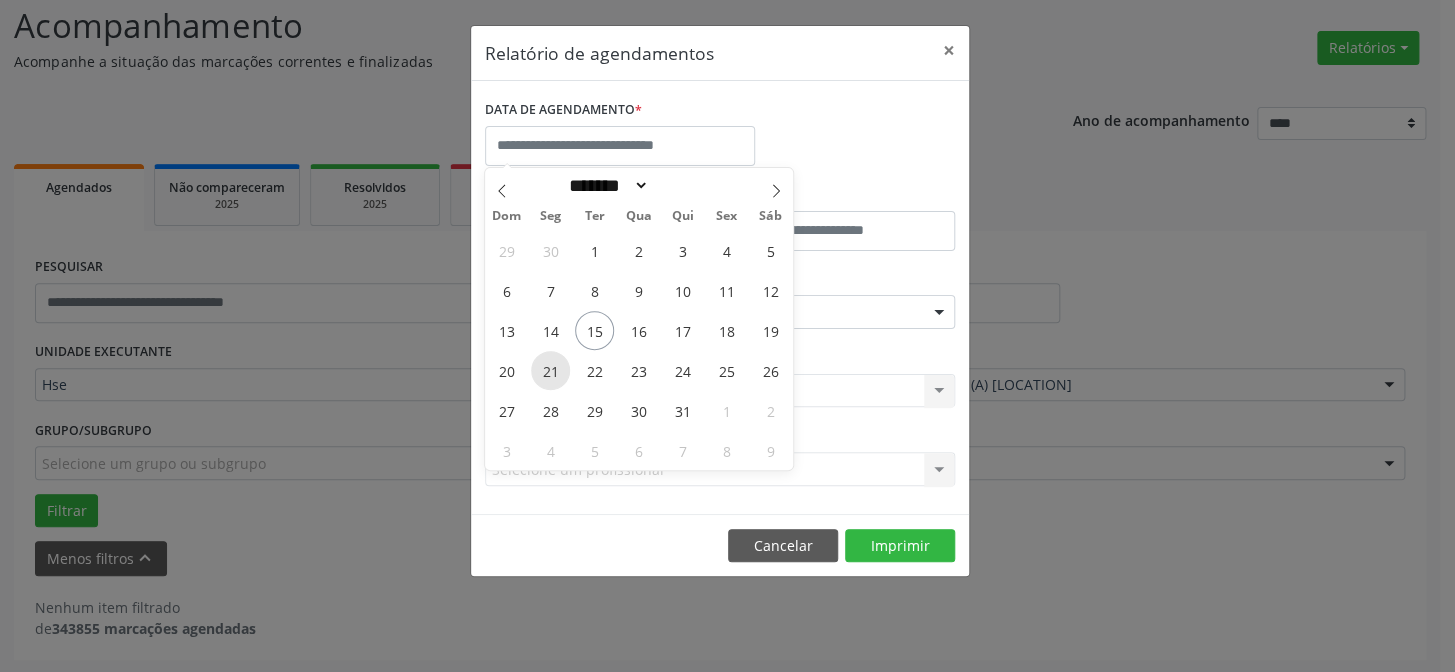 click on "21" at bounding box center [550, 370] 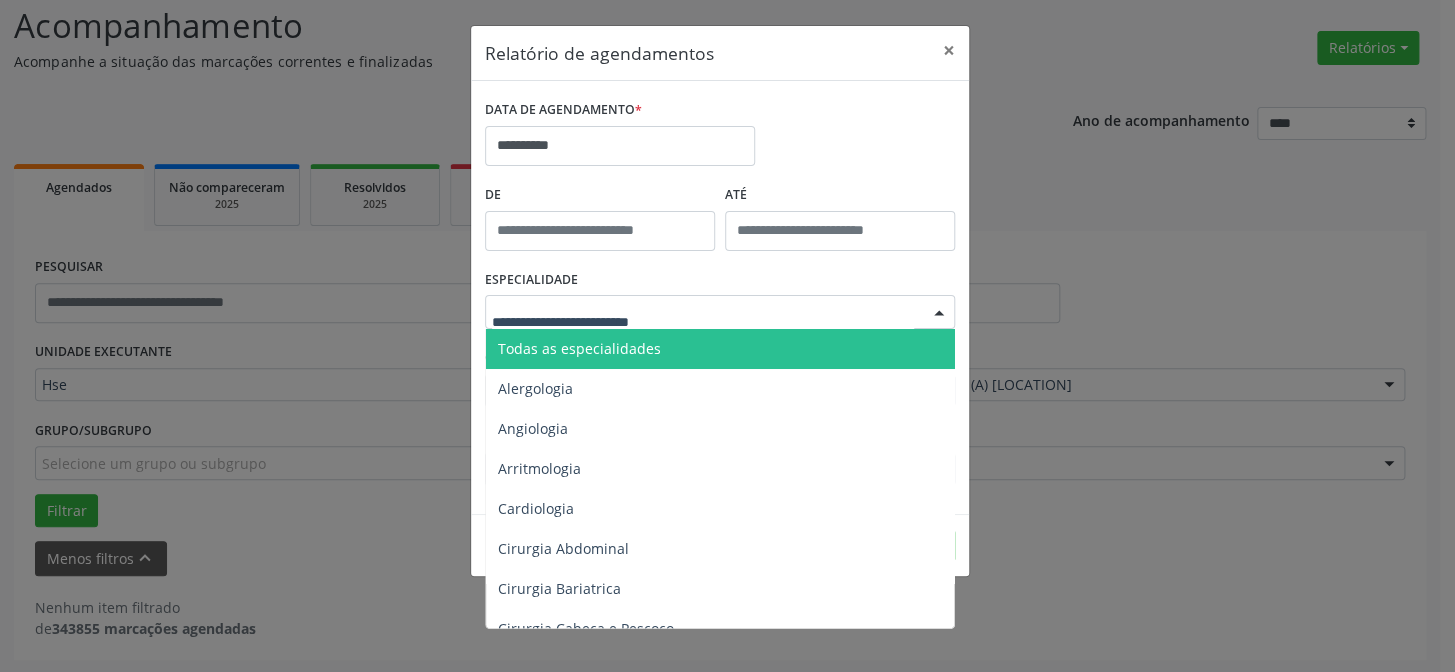 click on "Todas as especialidades" at bounding box center (579, 348) 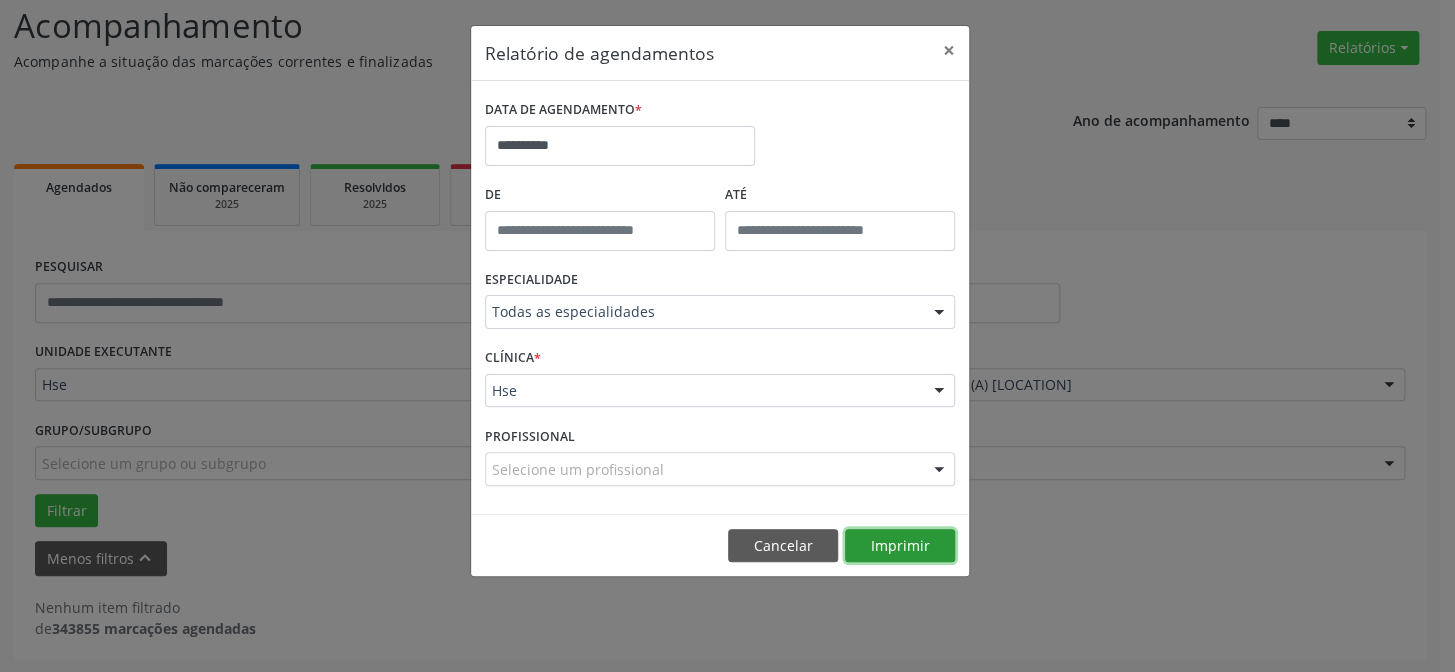 click on "Imprimir" at bounding box center (900, 546) 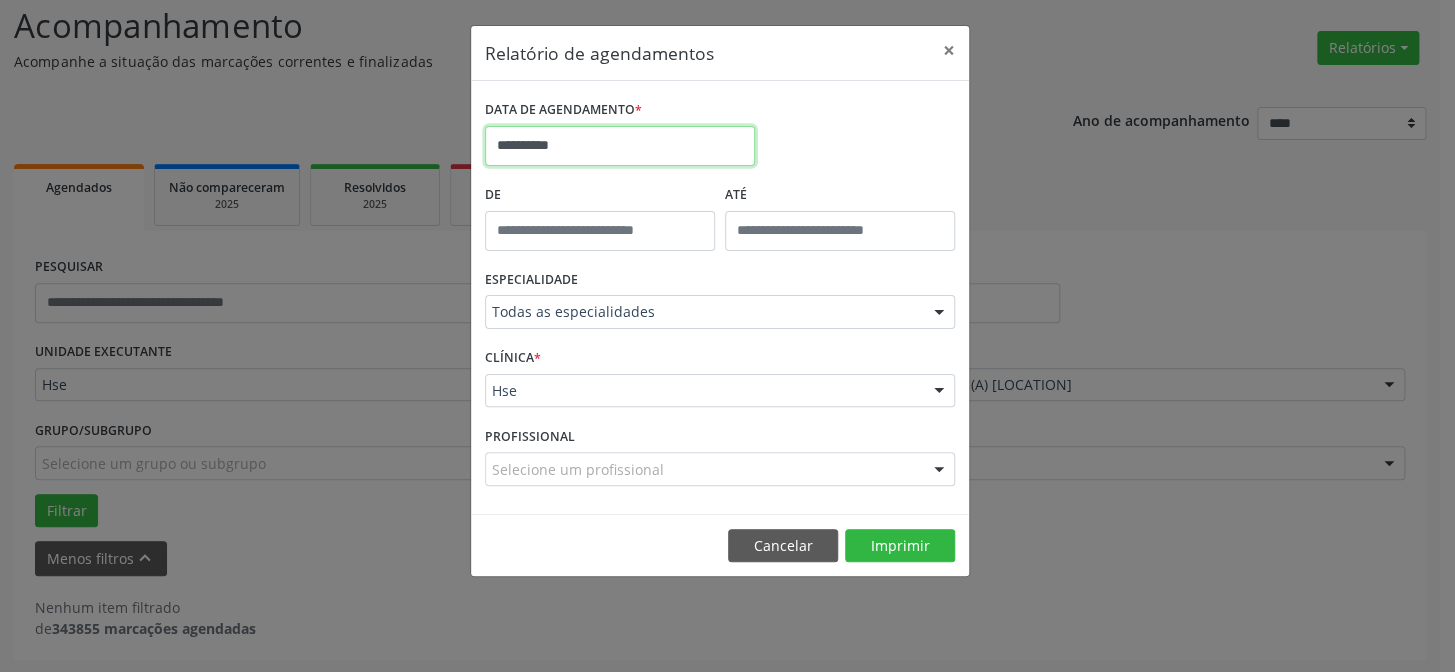 click on "**********" at bounding box center (620, 146) 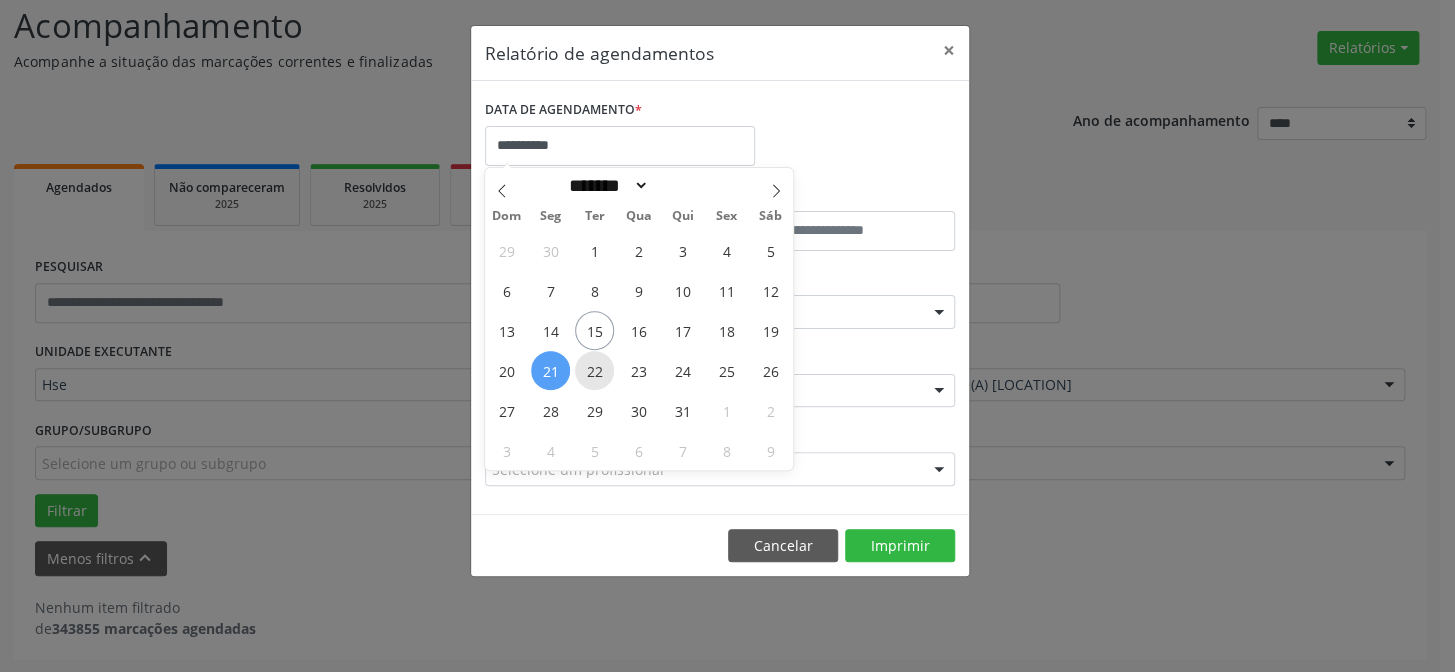 click on "22" at bounding box center [594, 370] 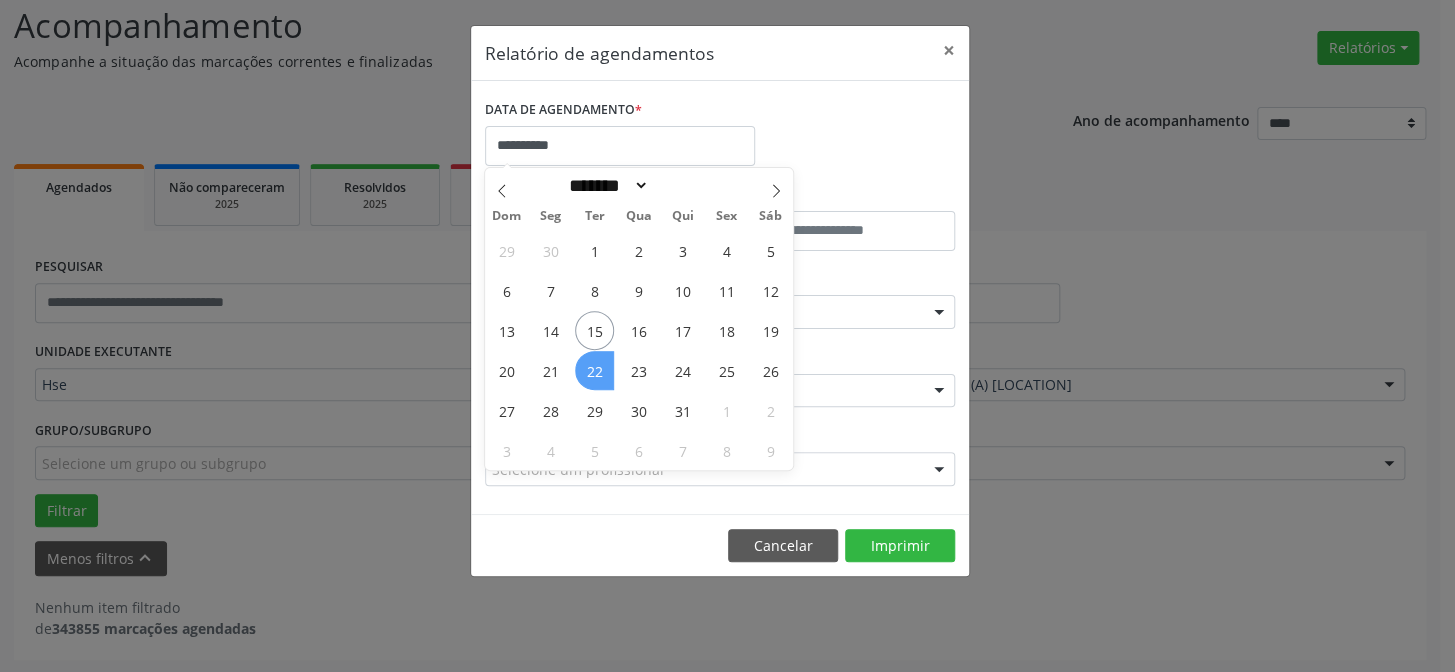 click on "22" at bounding box center [594, 370] 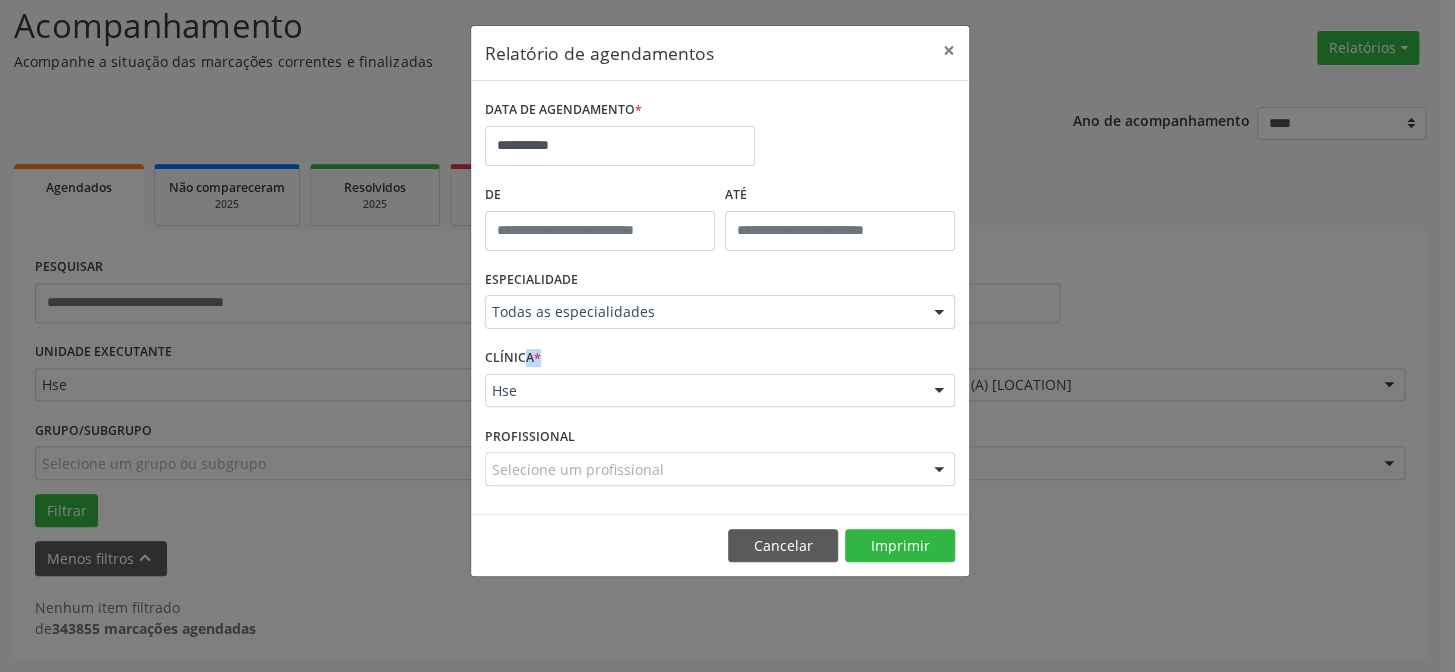 click on "CLÍNICA
*
Hse         Hse
Nenhum resultado encontrado para: "   "
Não há nenhuma opção para ser exibida." at bounding box center (720, 382) 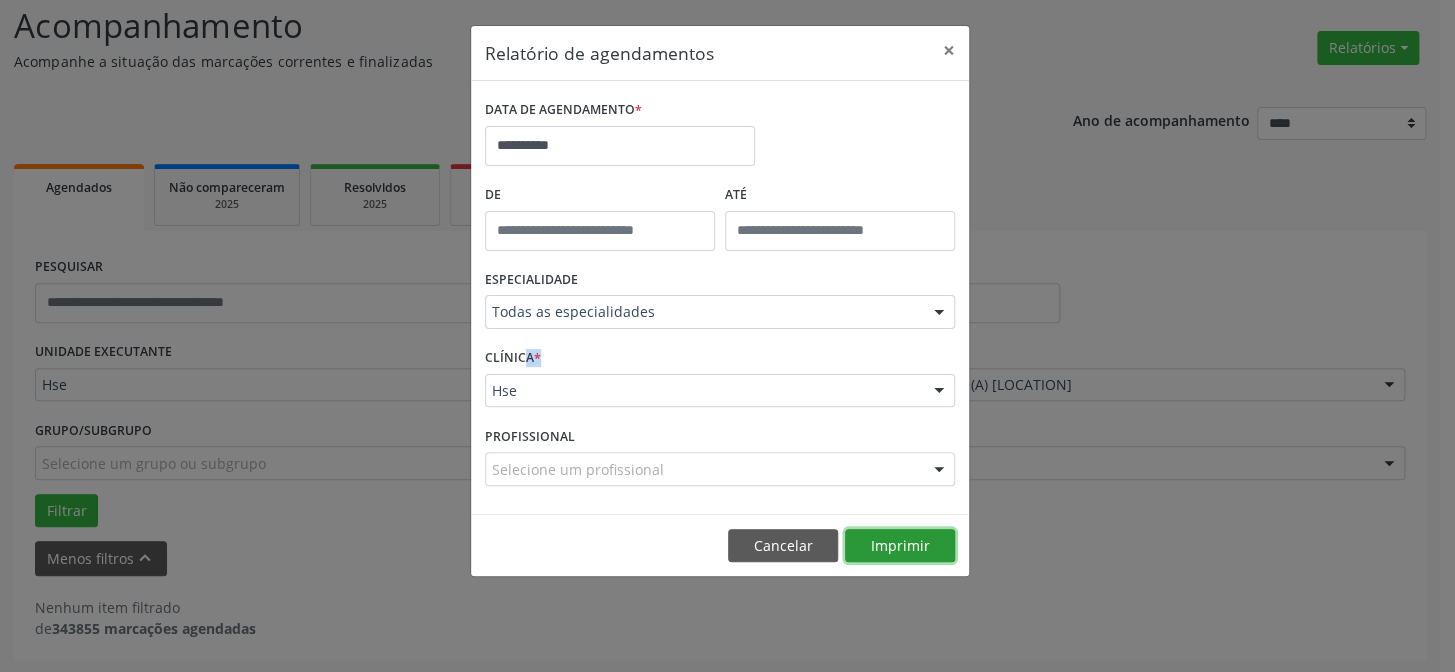click on "Imprimir" at bounding box center (900, 546) 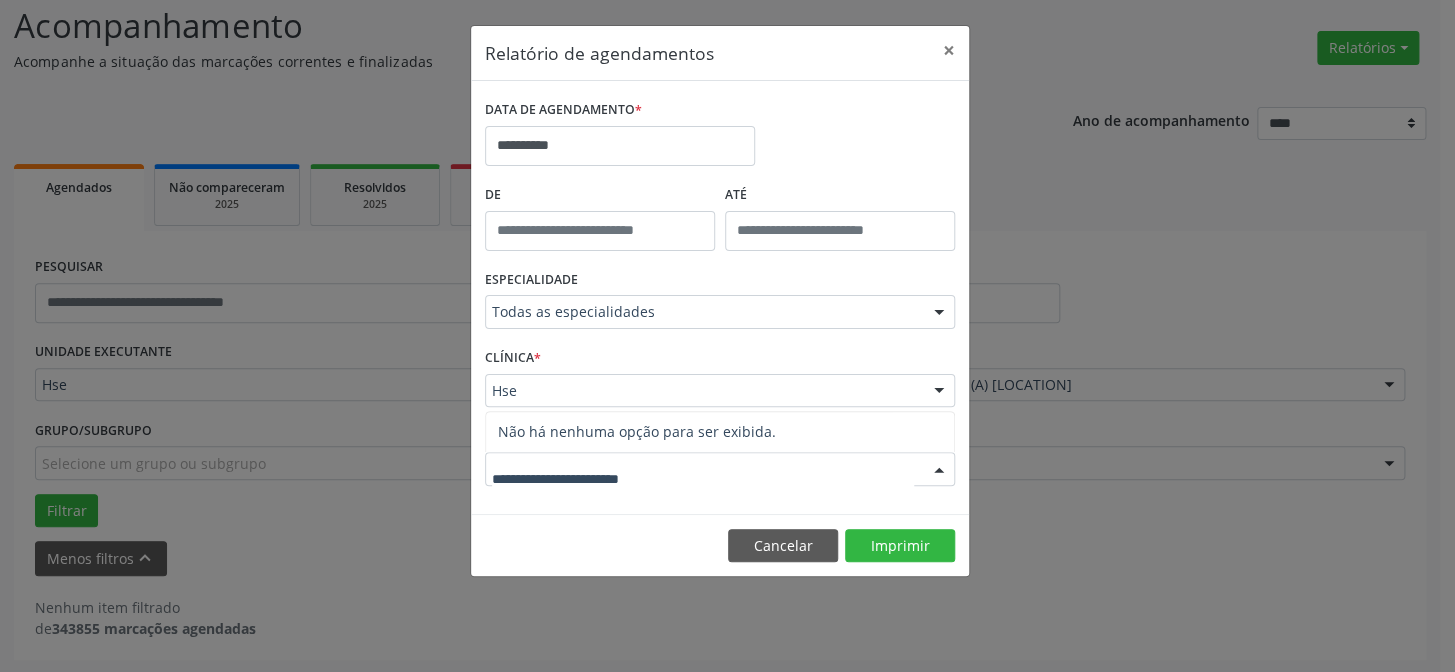 click at bounding box center (720, 469) 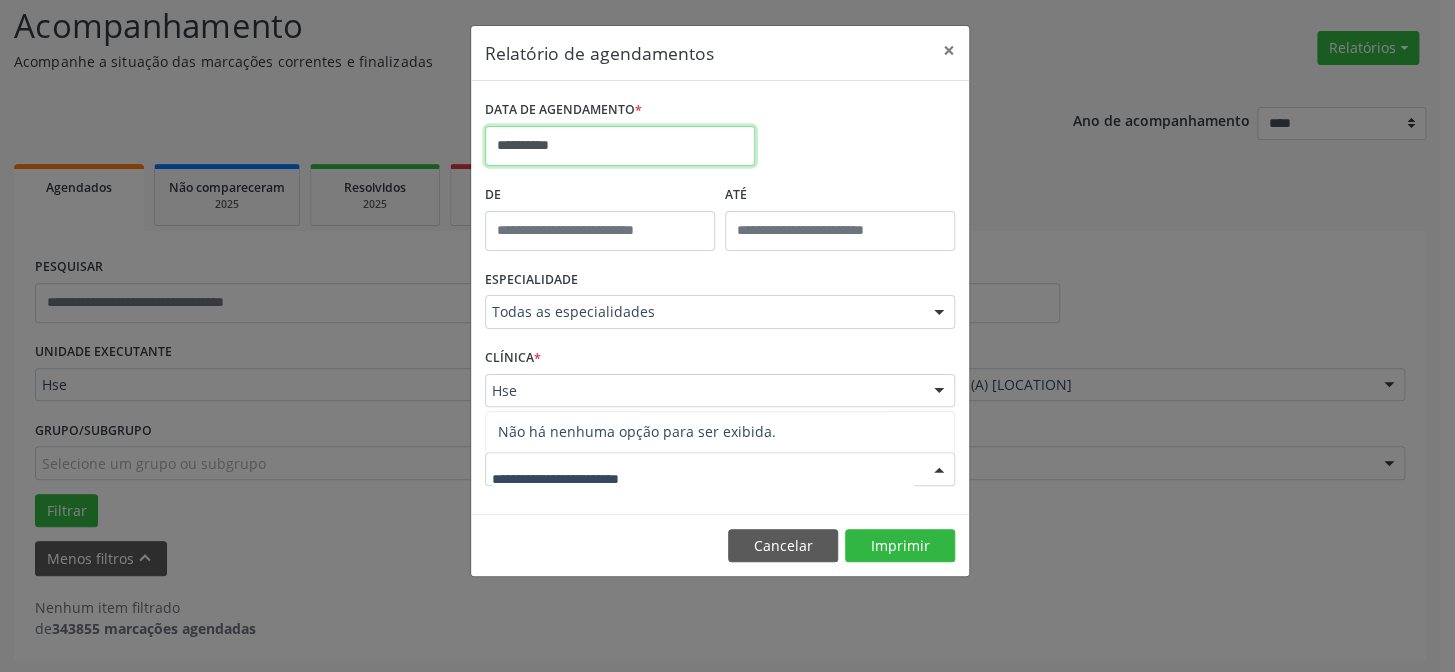 click on "**********" at bounding box center [620, 146] 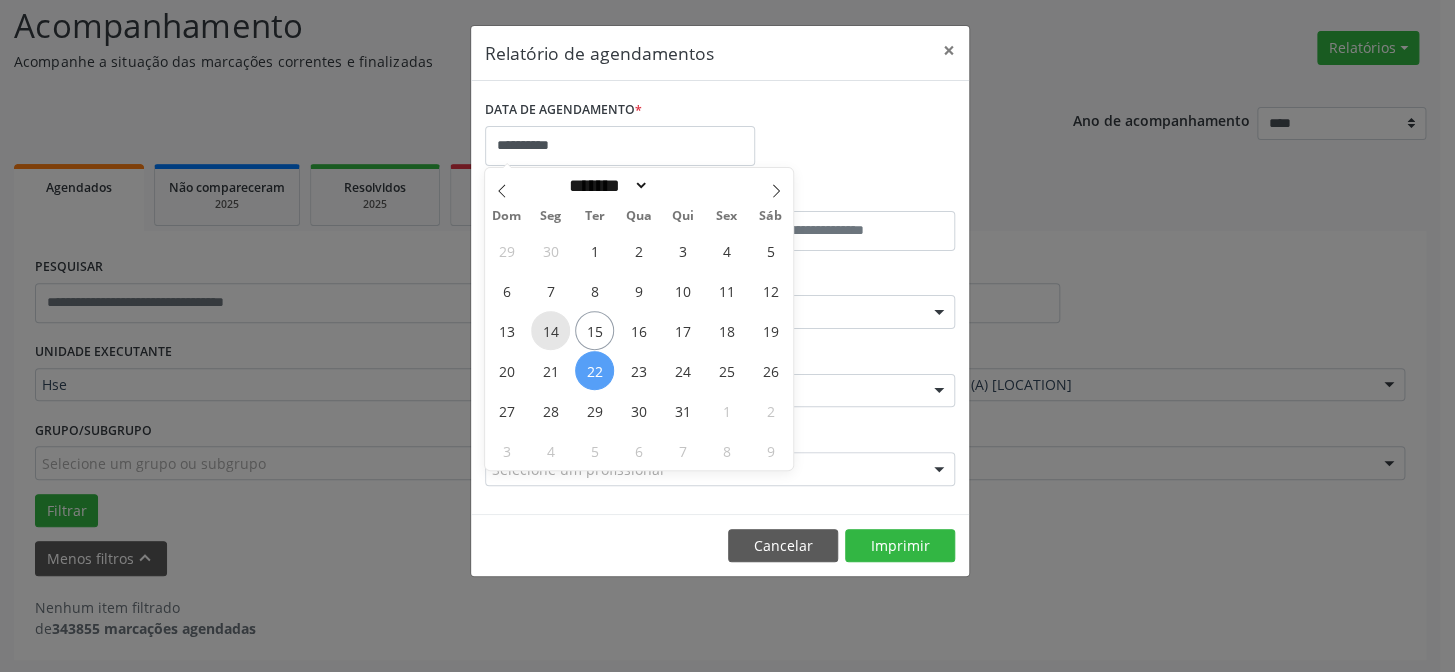 click on "14" at bounding box center (550, 330) 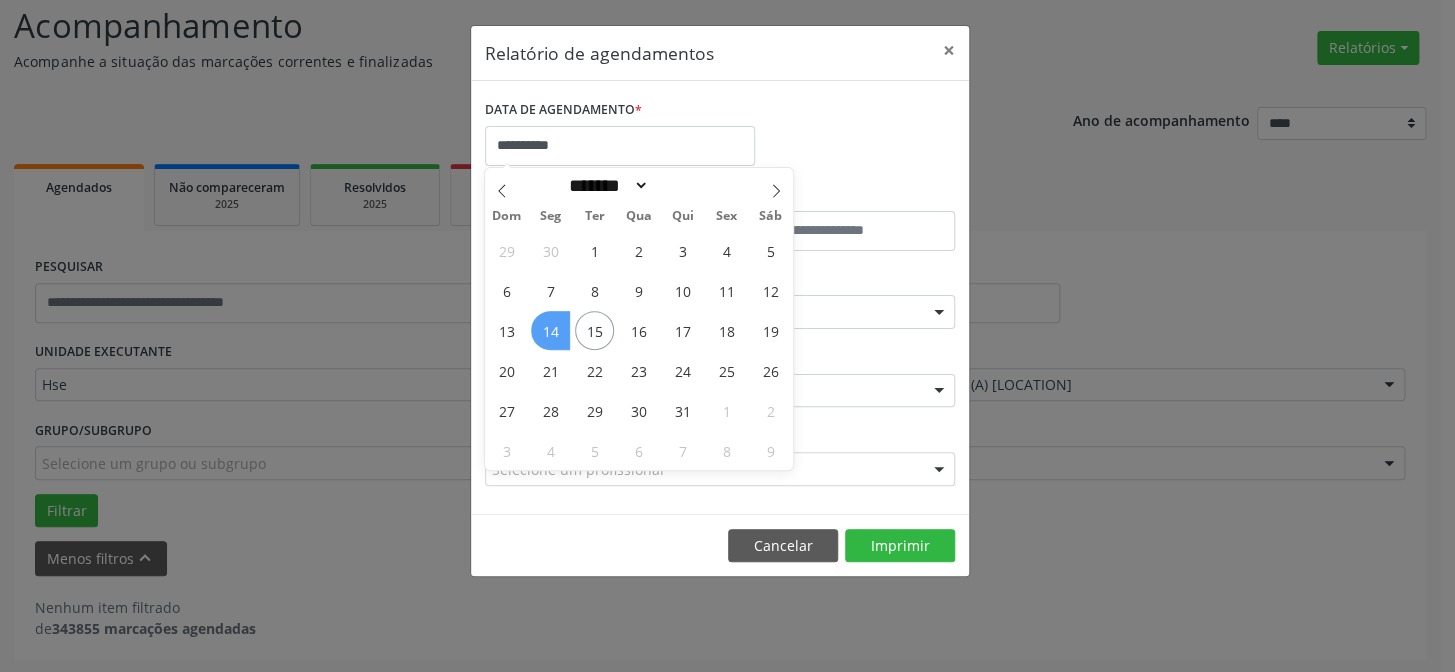 click on "14" at bounding box center [550, 330] 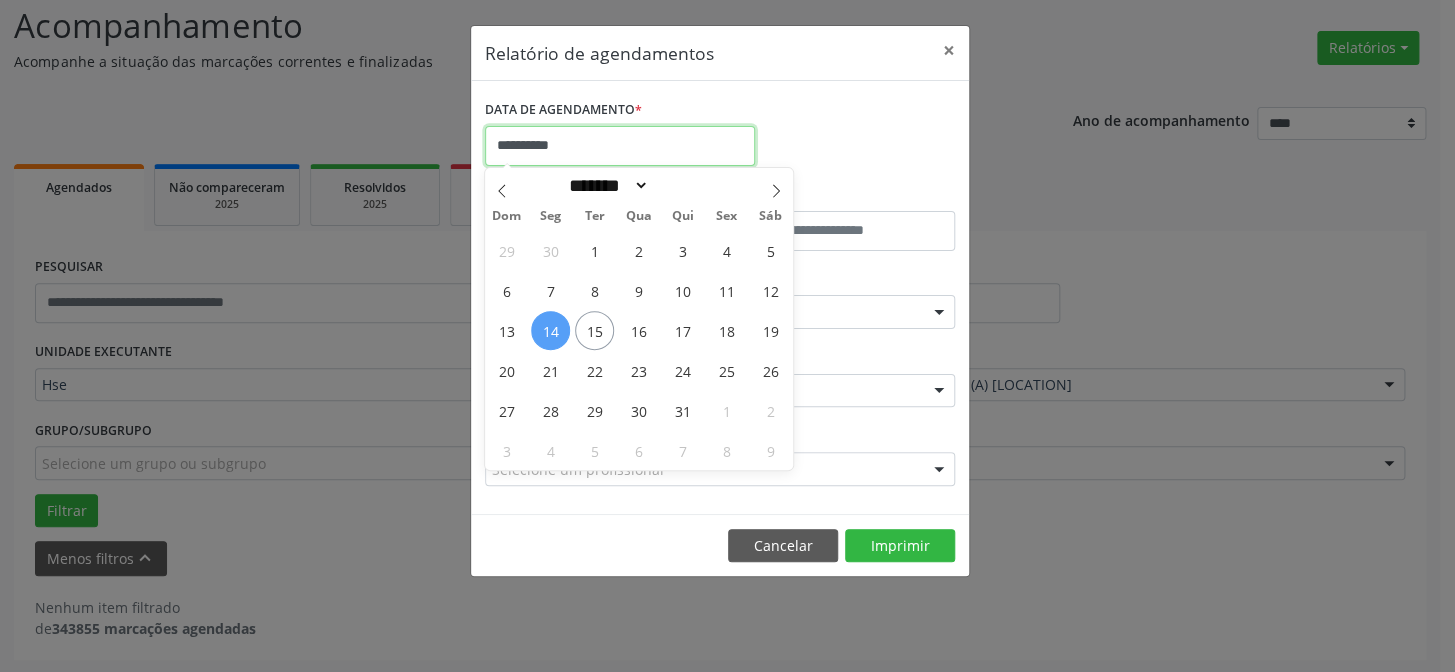 click on "**********" at bounding box center [620, 146] 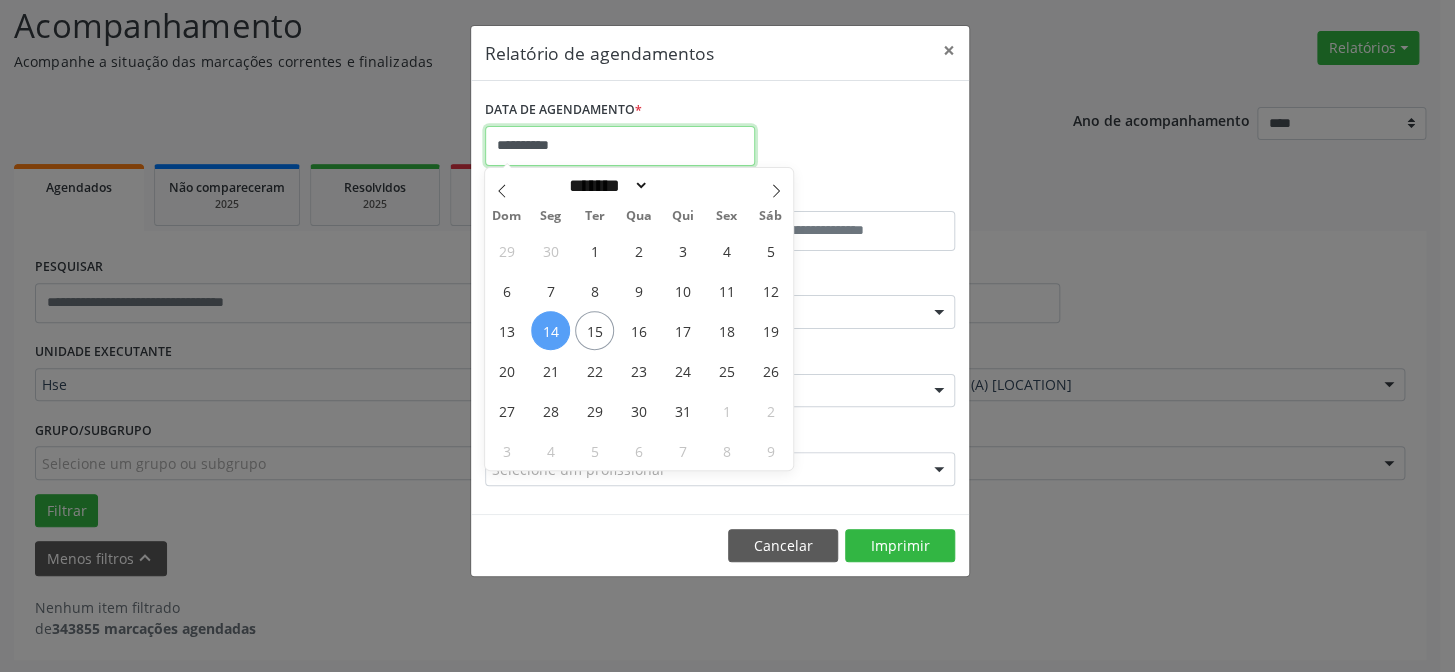 type 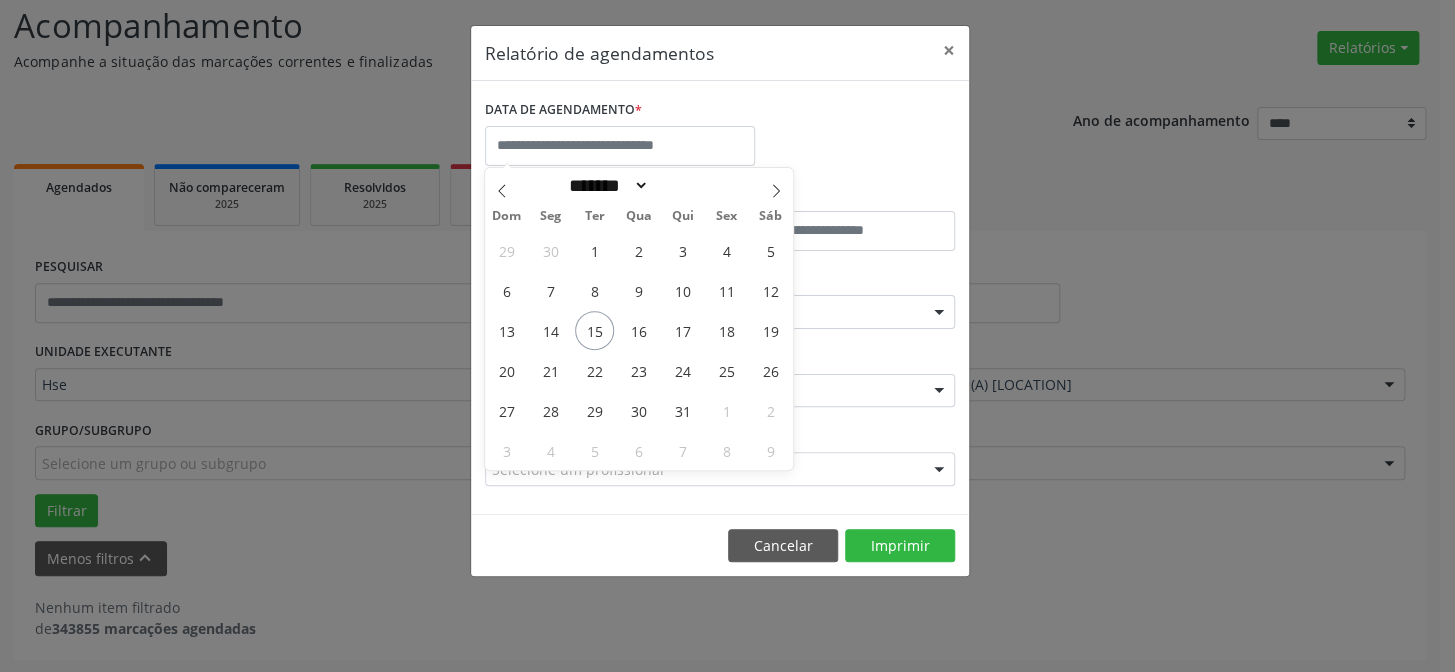 click on "DATA DE AGENDAMENTO
*" at bounding box center (720, 137) 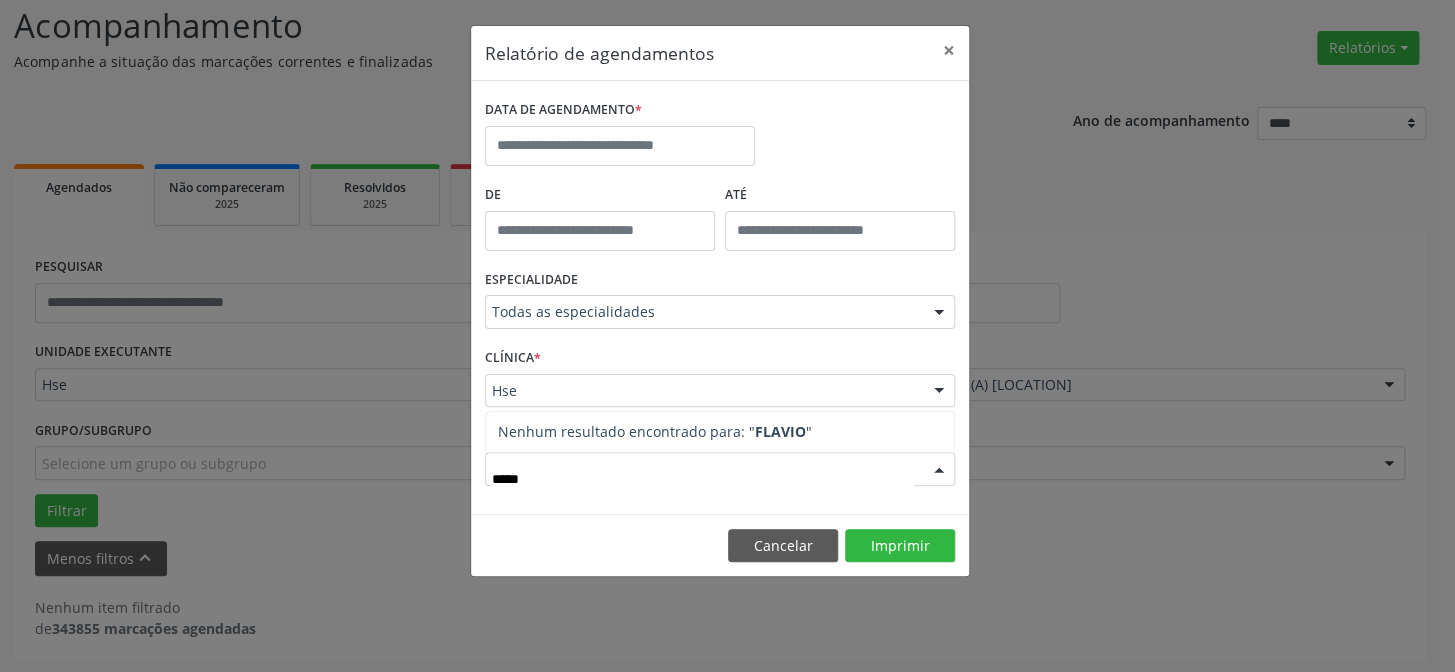 type on "******" 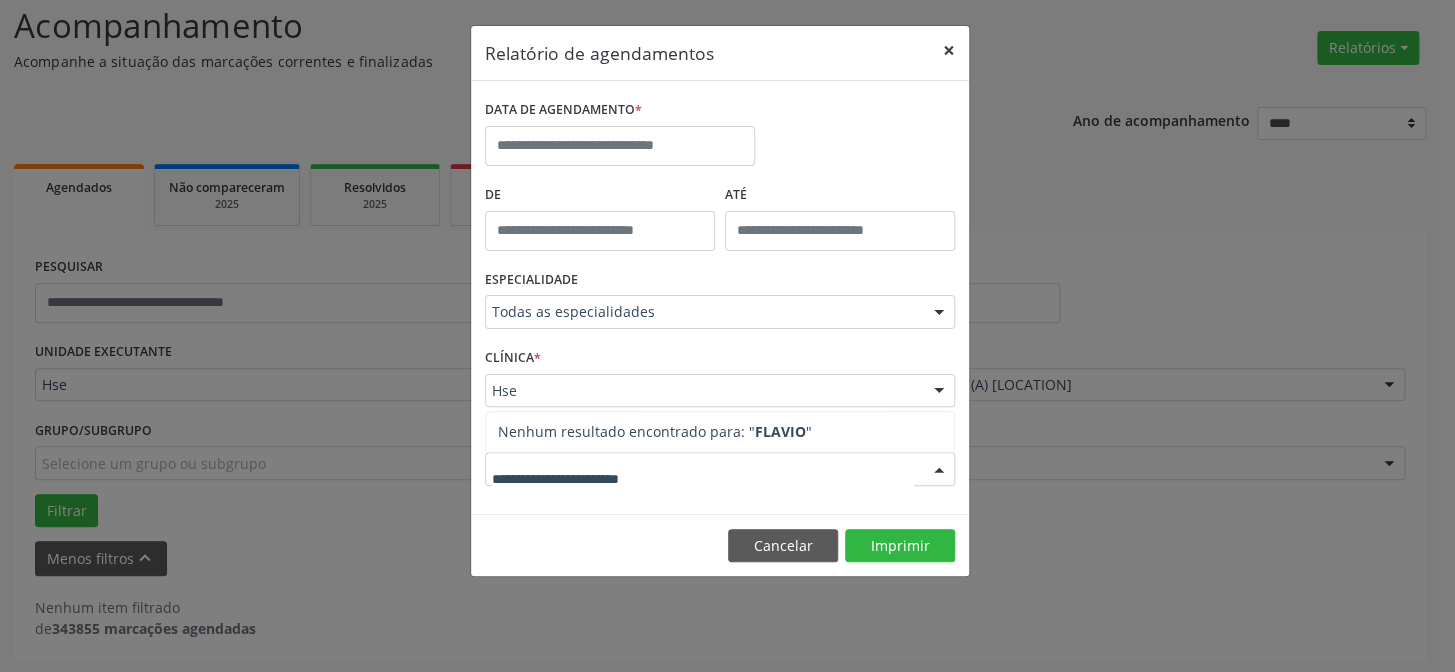 click on "×" at bounding box center (949, 50) 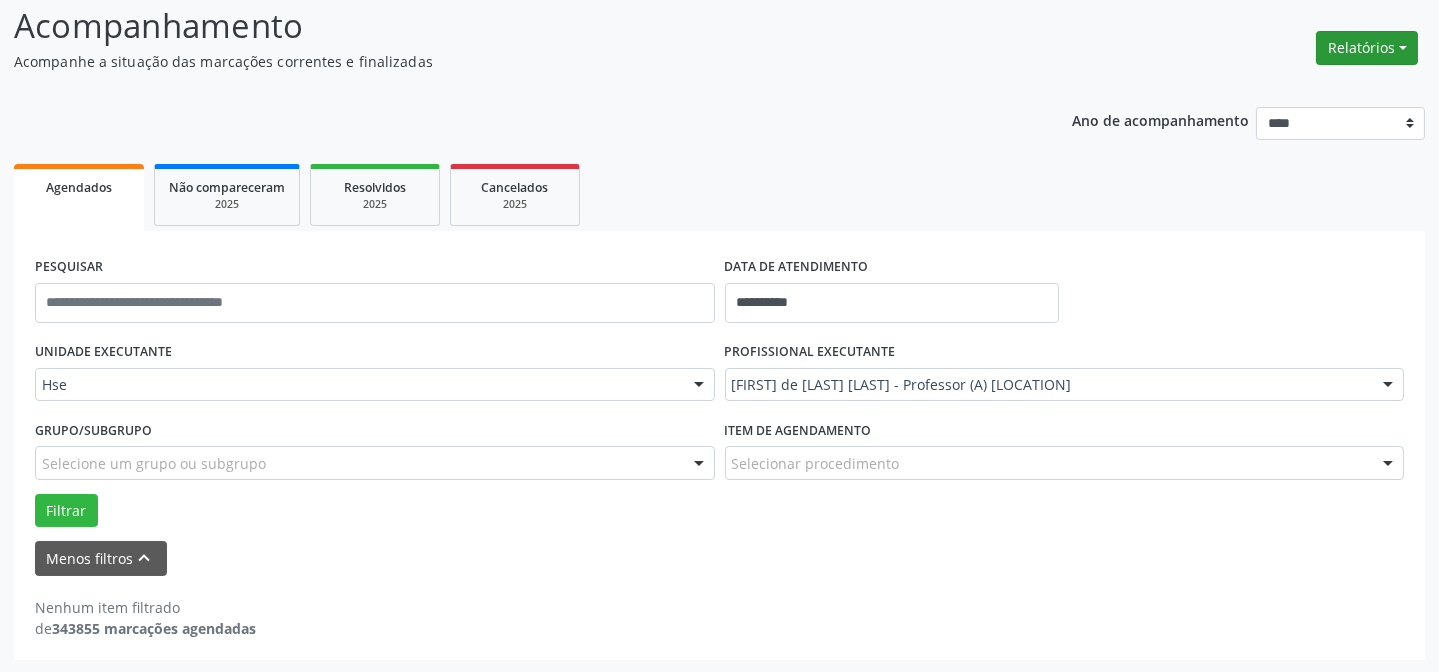 click on "Relatórios" at bounding box center (1367, 48) 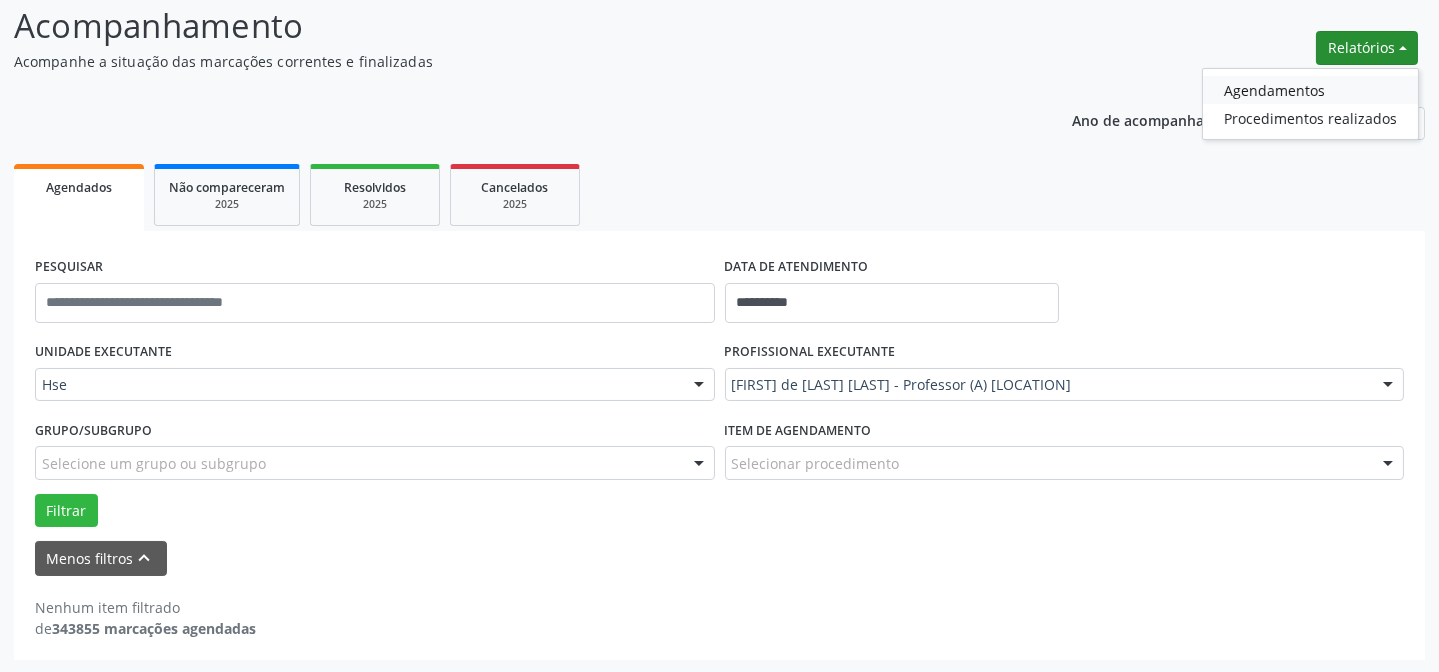 click on "Agendamentos" at bounding box center [1310, 90] 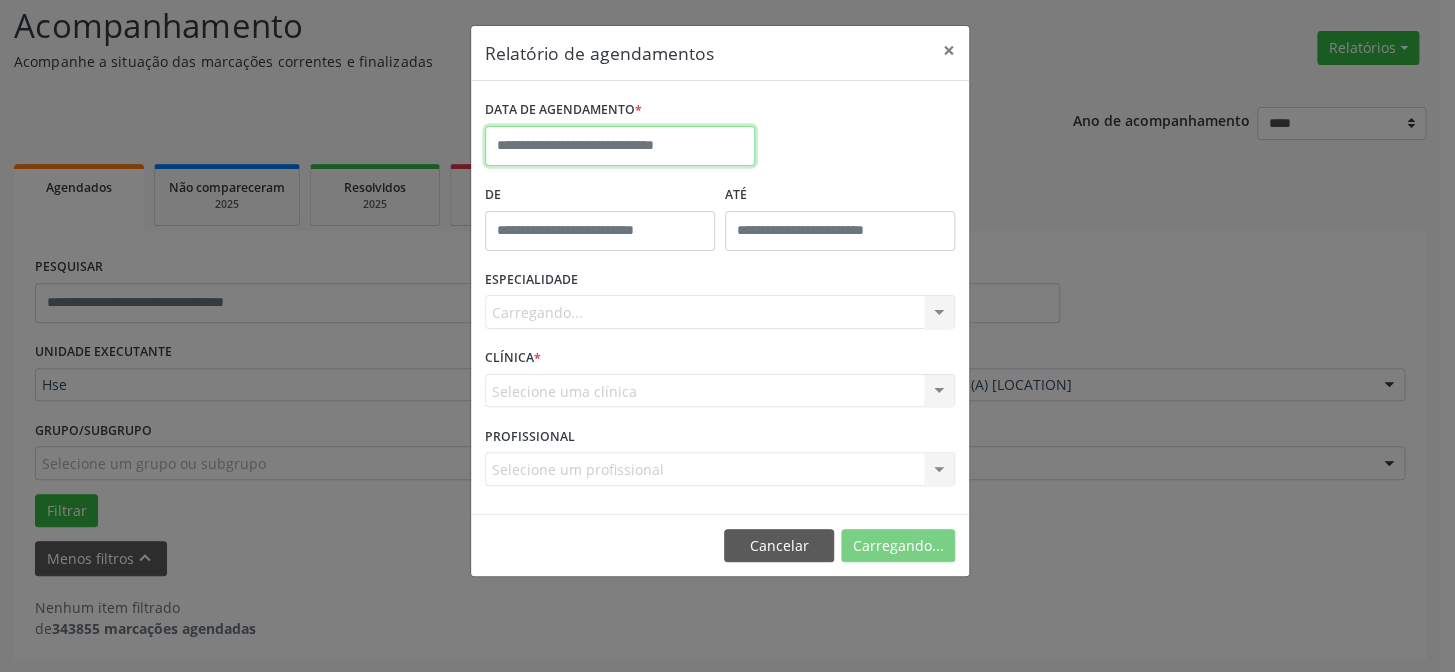 click at bounding box center (620, 146) 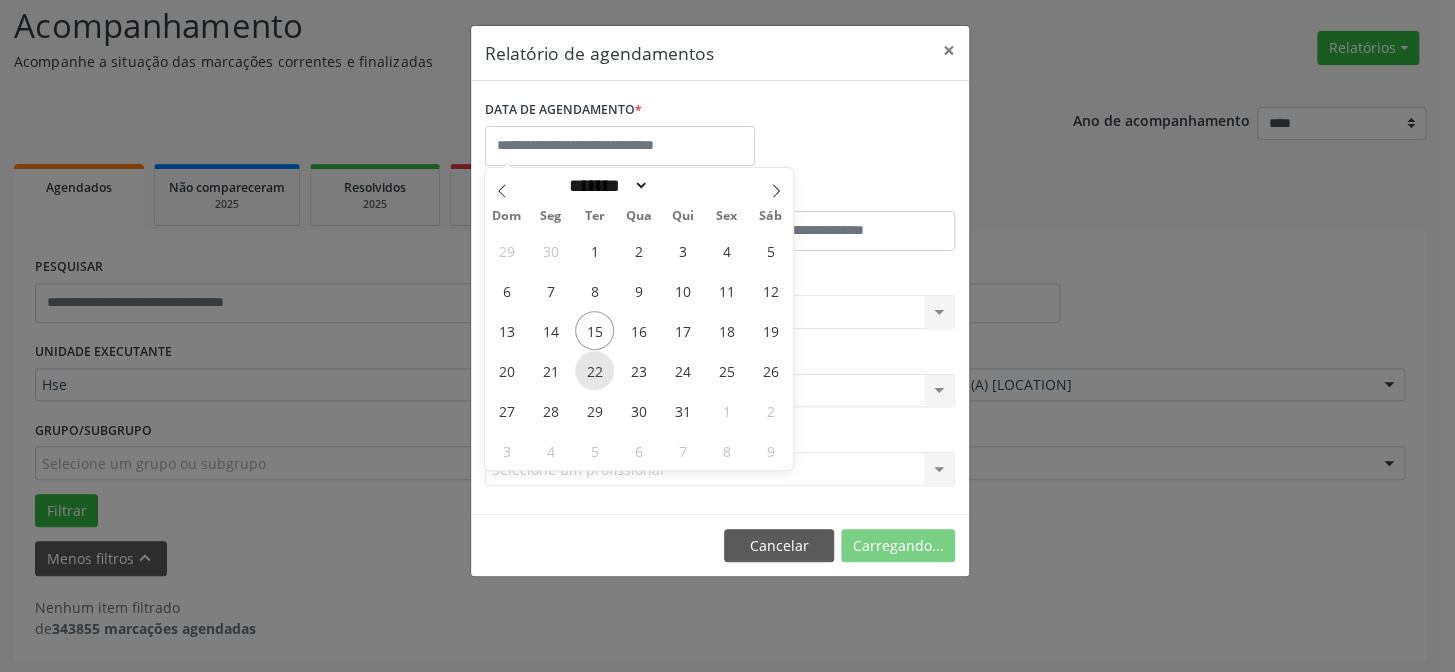 click on "22" at bounding box center (594, 370) 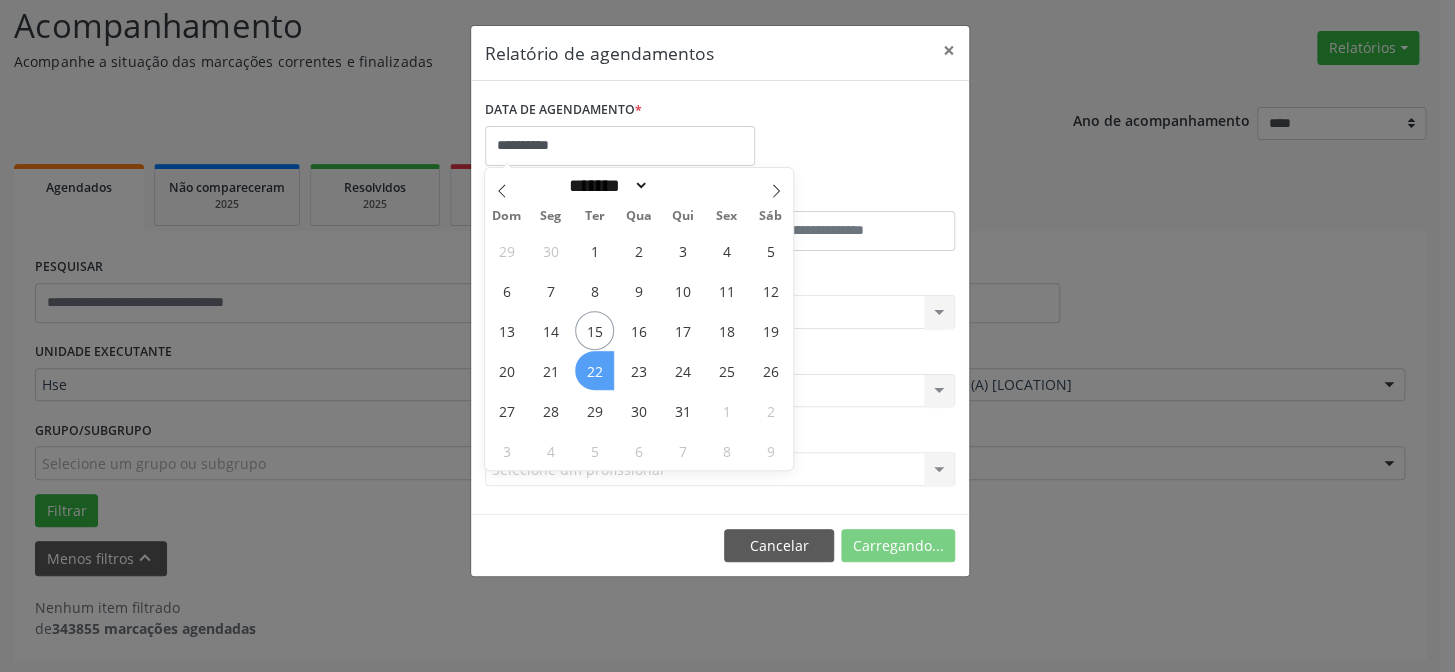 click on "22" at bounding box center (594, 370) 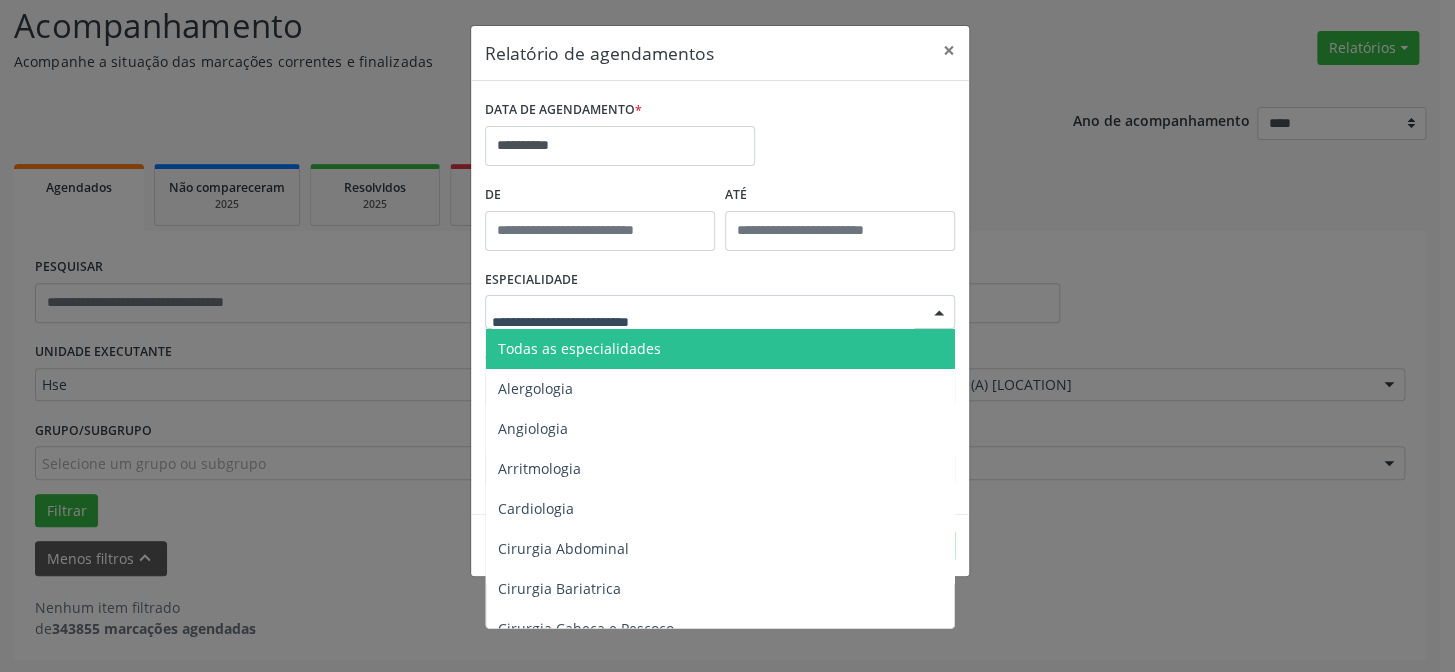 click on "Todas as especialidades" at bounding box center (721, 349) 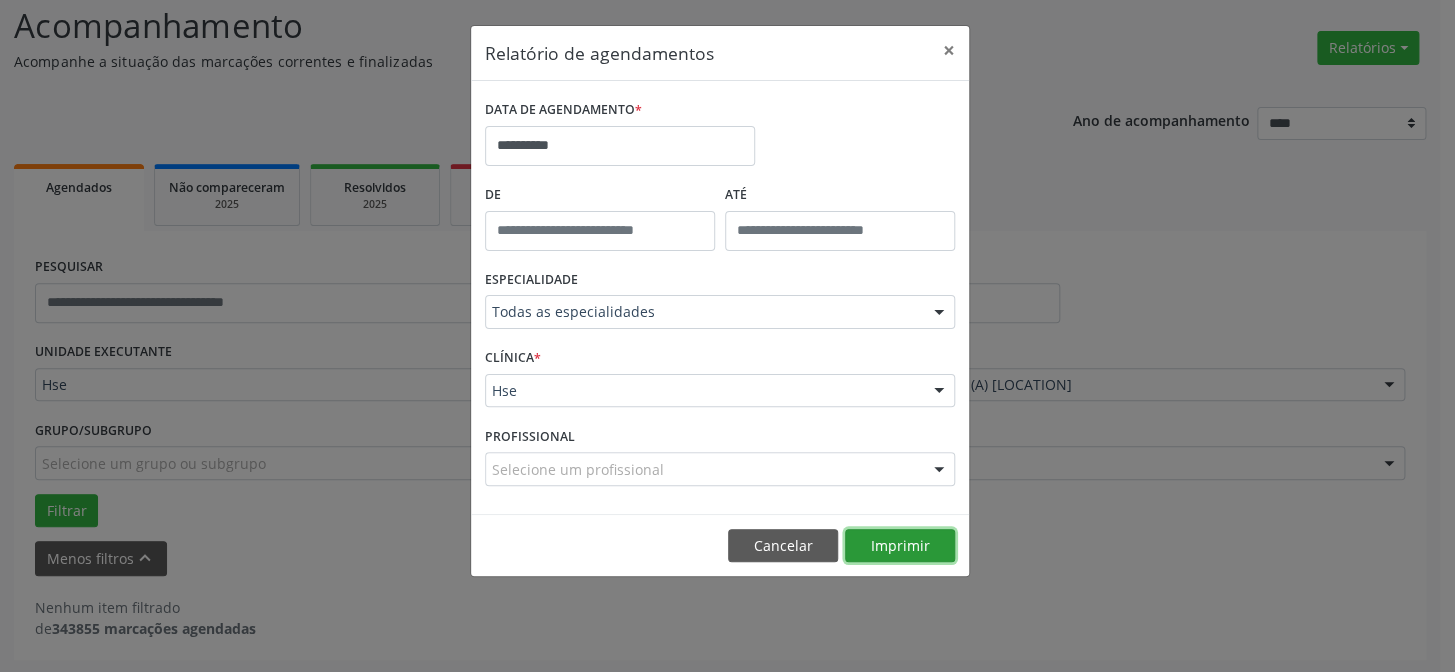 click on "Imprimir" at bounding box center [900, 546] 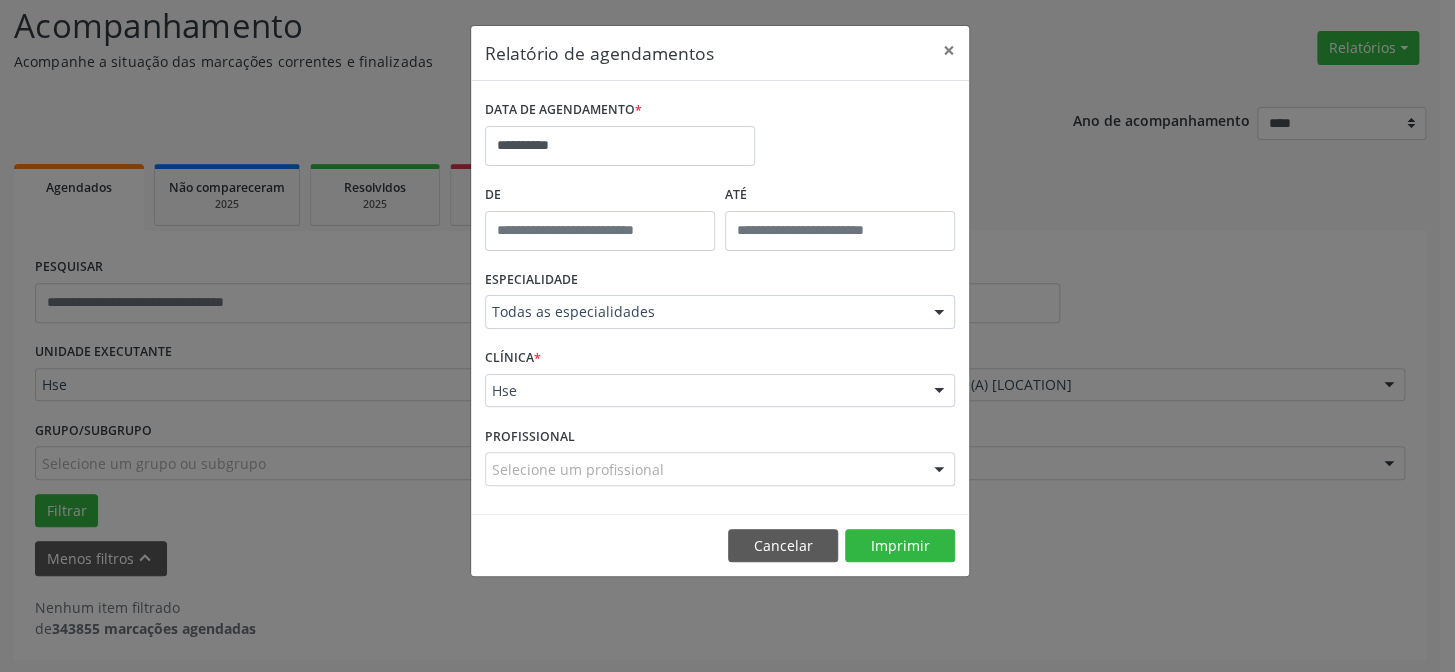click on "Selecione um profissional" at bounding box center [720, 469] 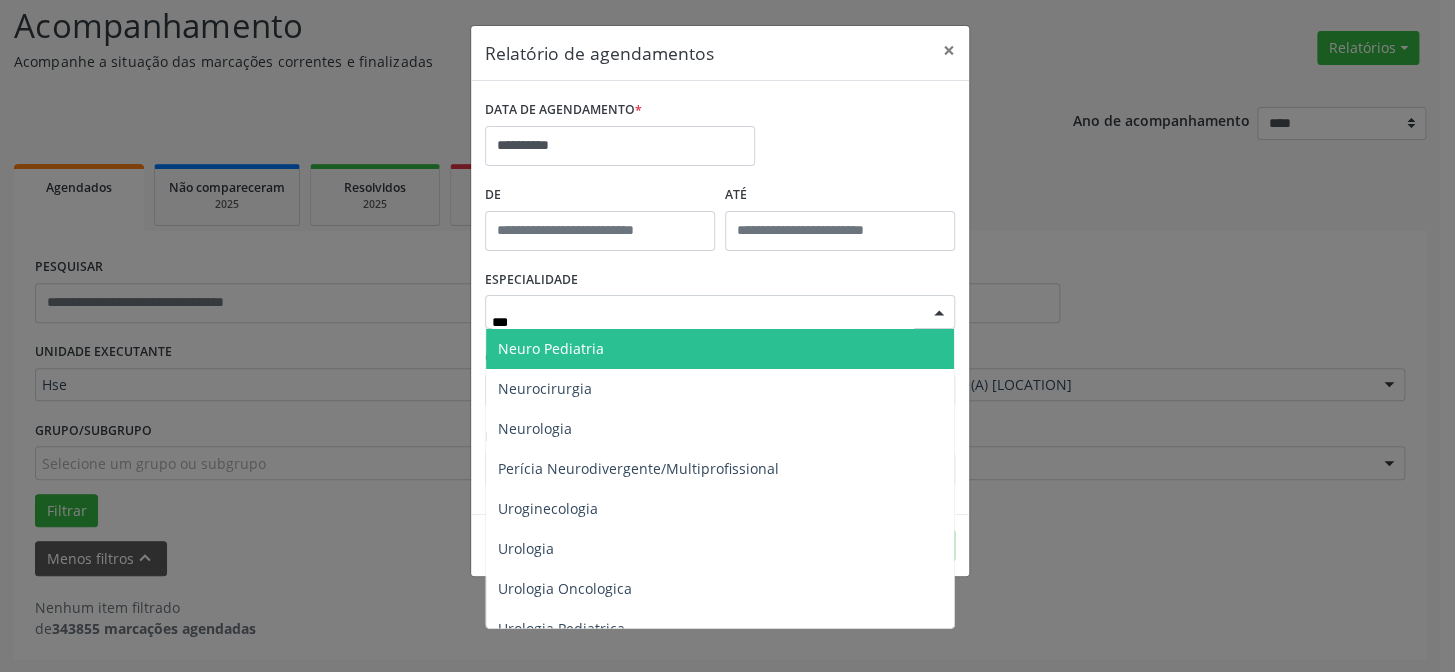 type on "****" 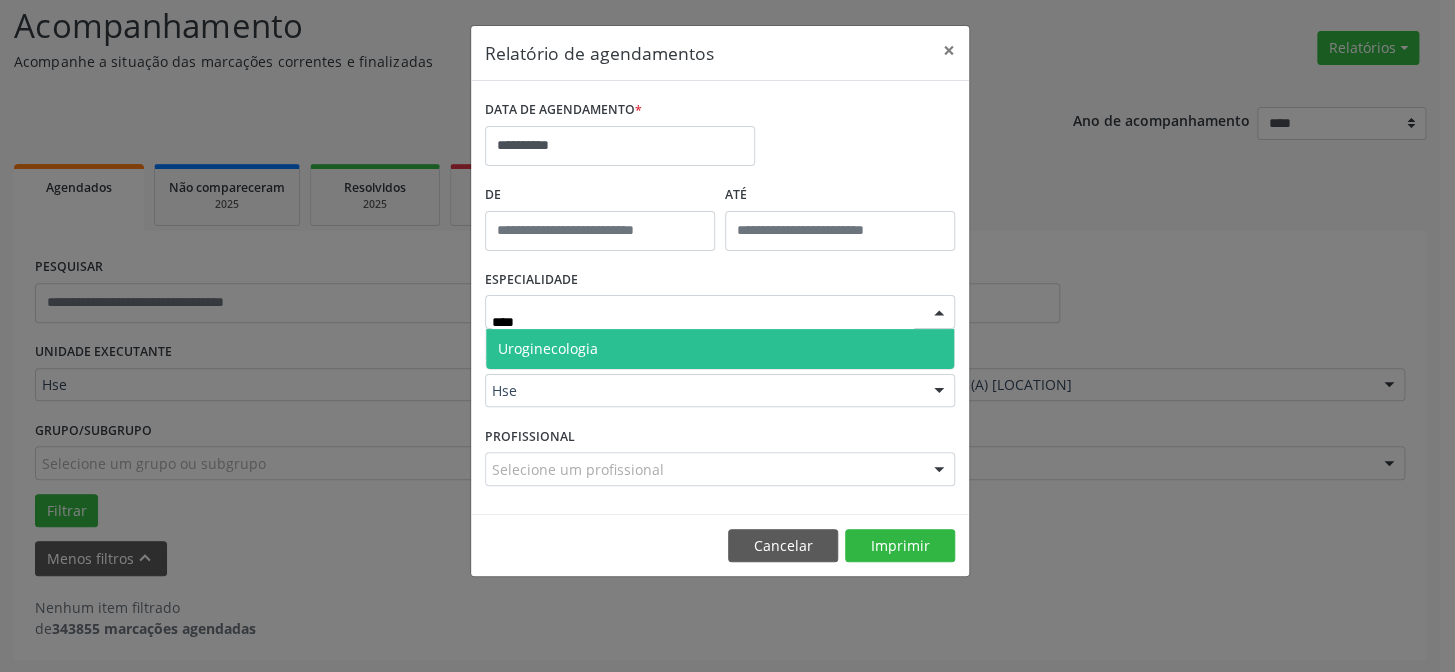 click on "Uroginecologia" at bounding box center [720, 349] 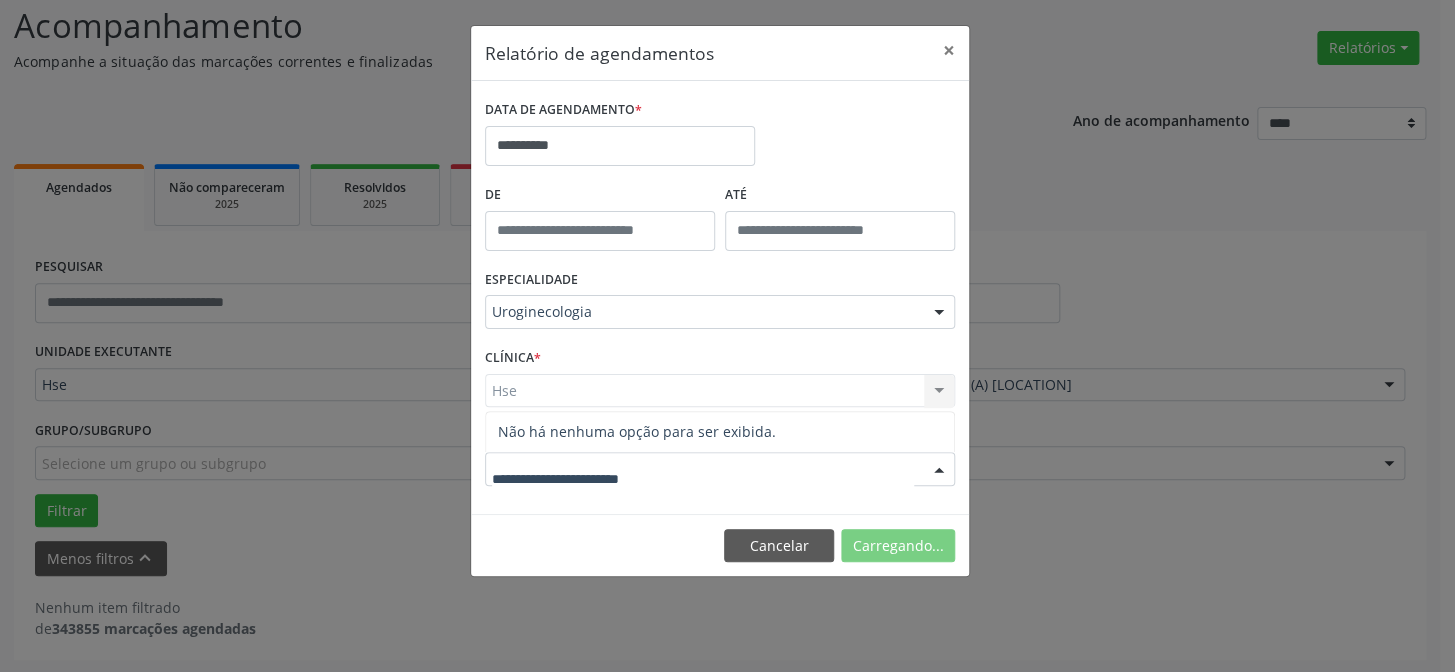 click at bounding box center (703, 479) 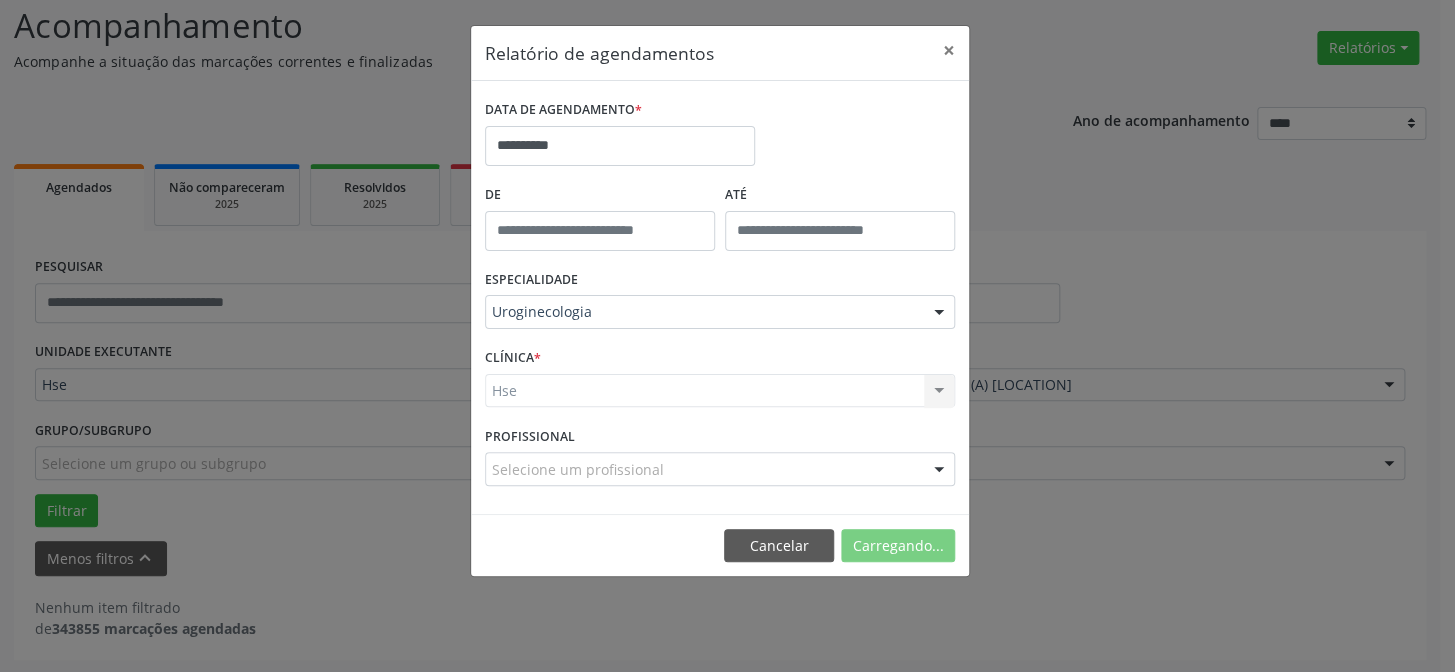 click on "Hse         Hse
Nenhum resultado encontrado para: "   "
Não há nenhuma opção para ser exibida." at bounding box center (720, 391) 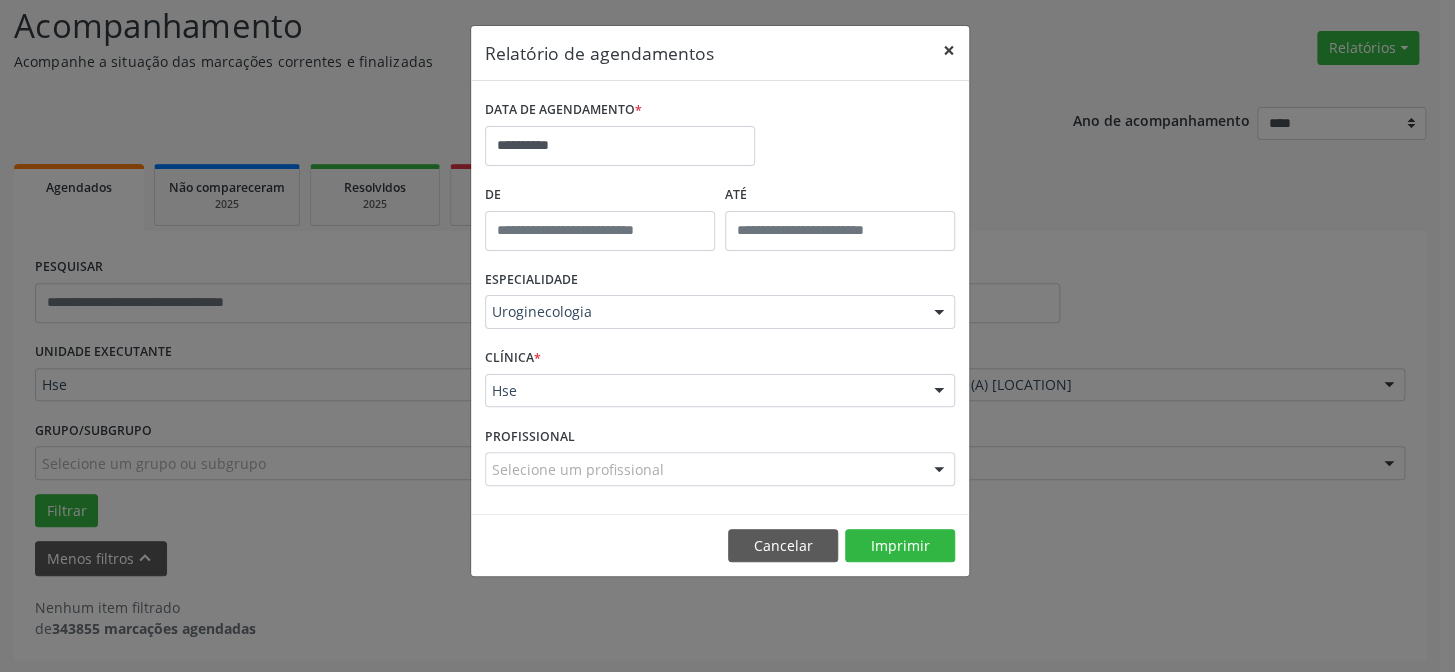 click on "×" at bounding box center (949, 50) 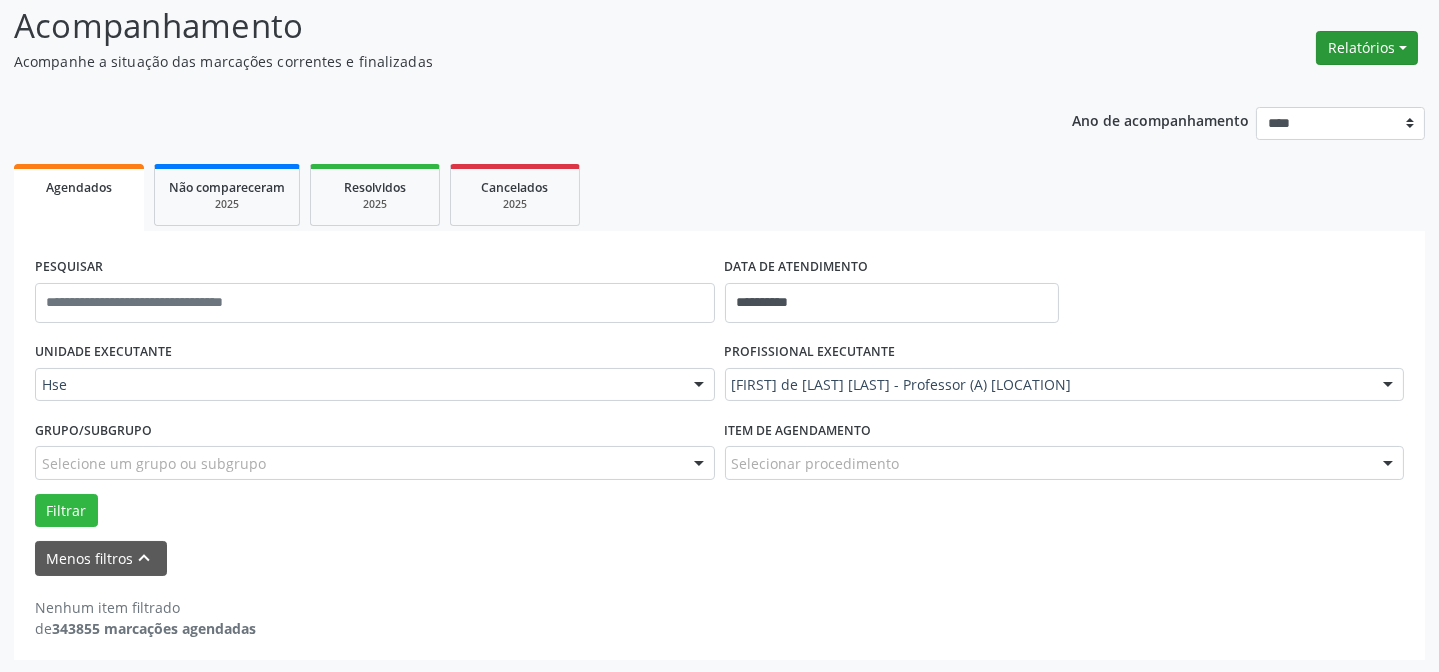 click on "Relatórios" at bounding box center [1367, 48] 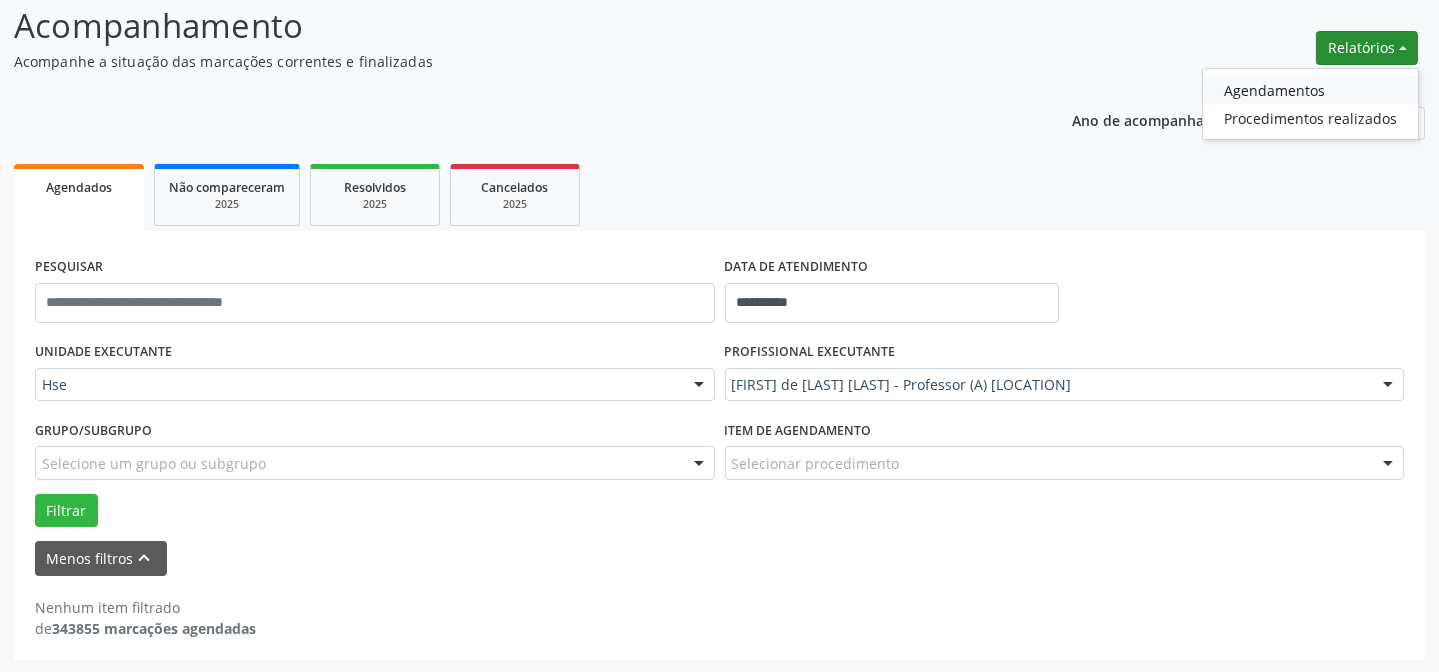 click on "Agendamentos" at bounding box center (1310, 90) 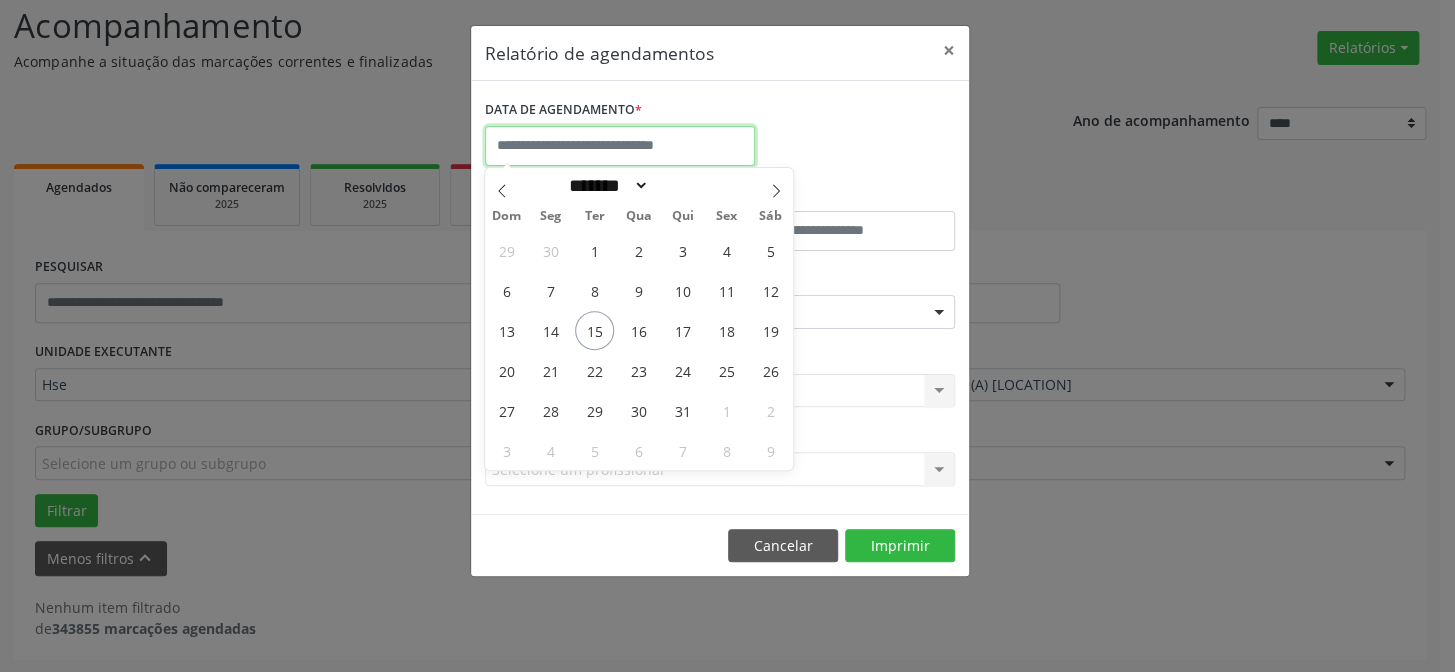 click at bounding box center (620, 146) 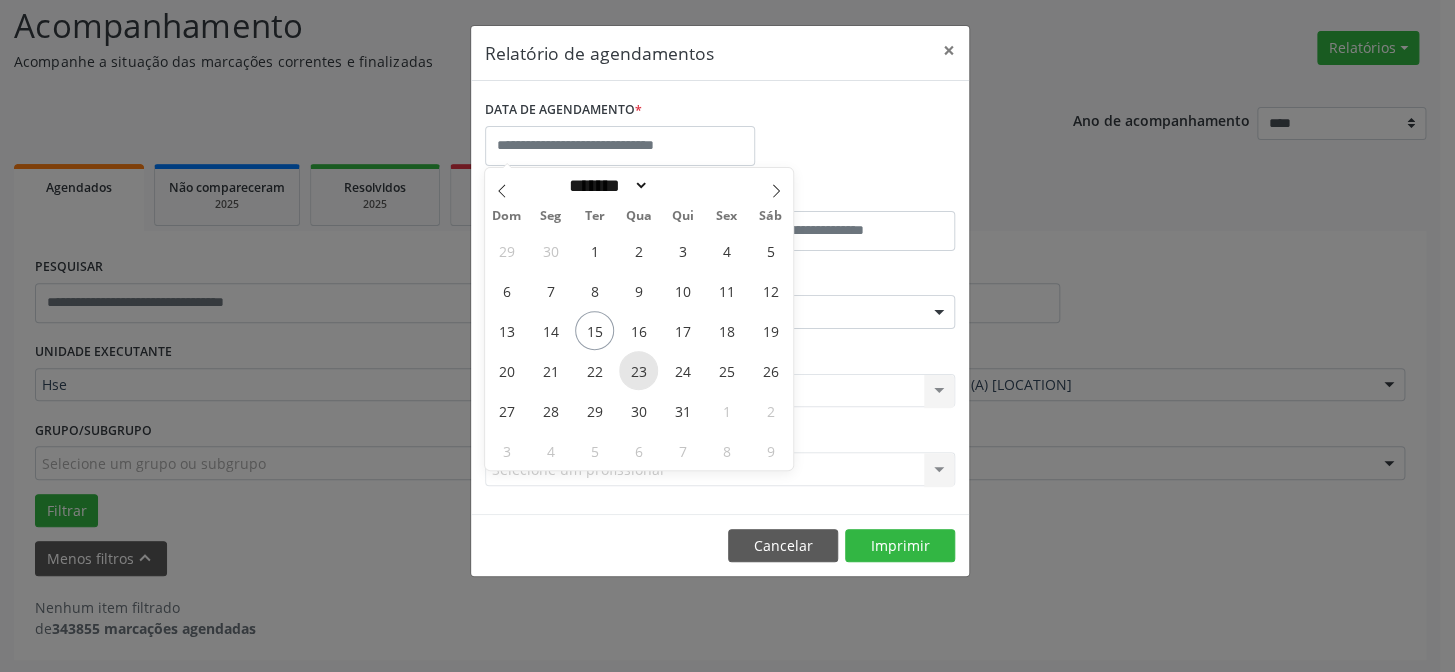 click on "23" at bounding box center (638, 370) 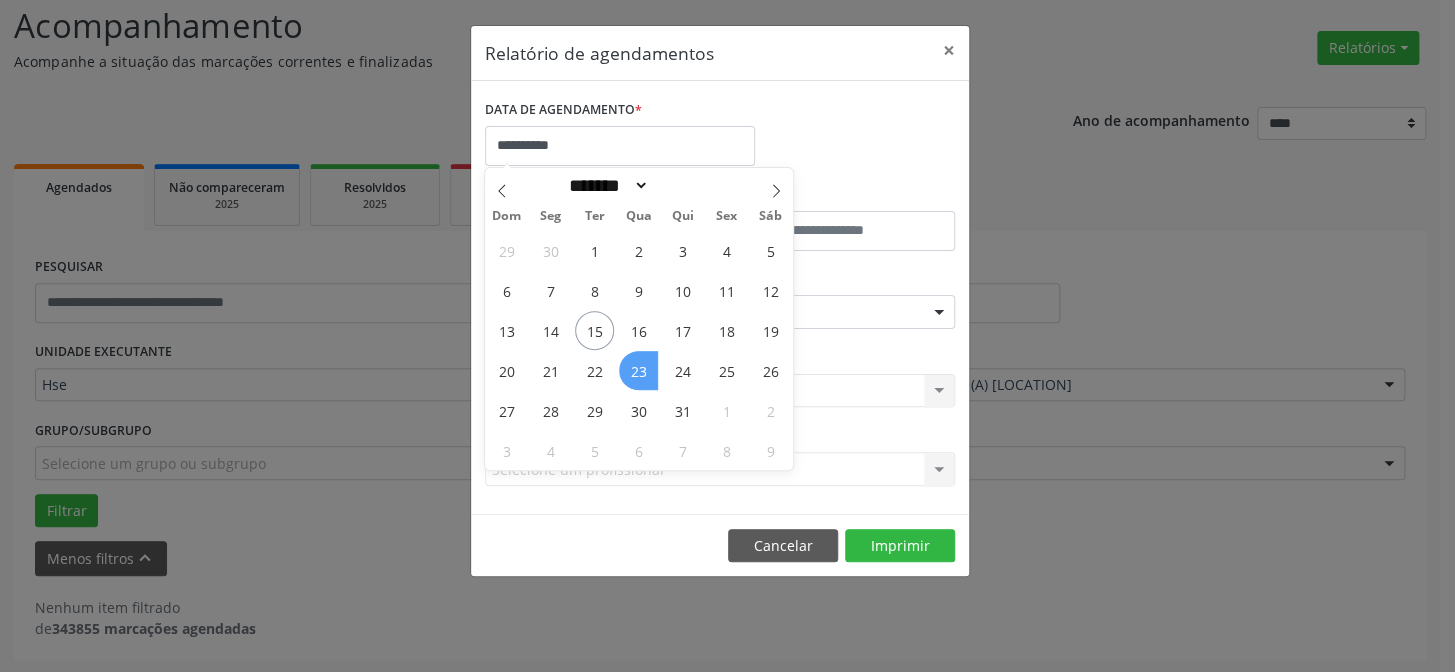 click on "23" at bounding box center (638, 370) 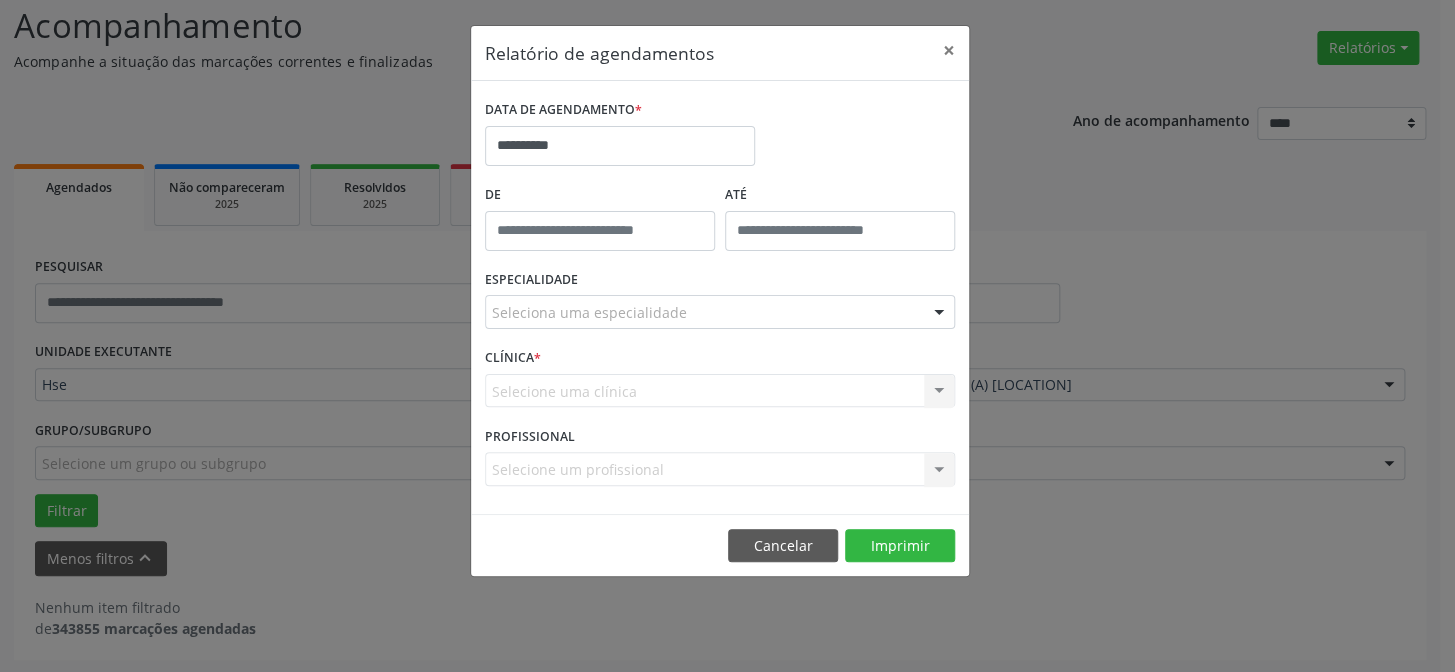 click on "CLÍNICA
*
Selecione uma clínica
Hse
Nenhum resultado encontrado para: "   "
Não há nenhuma opção para ser exibida." at bounding box center (720, 382) 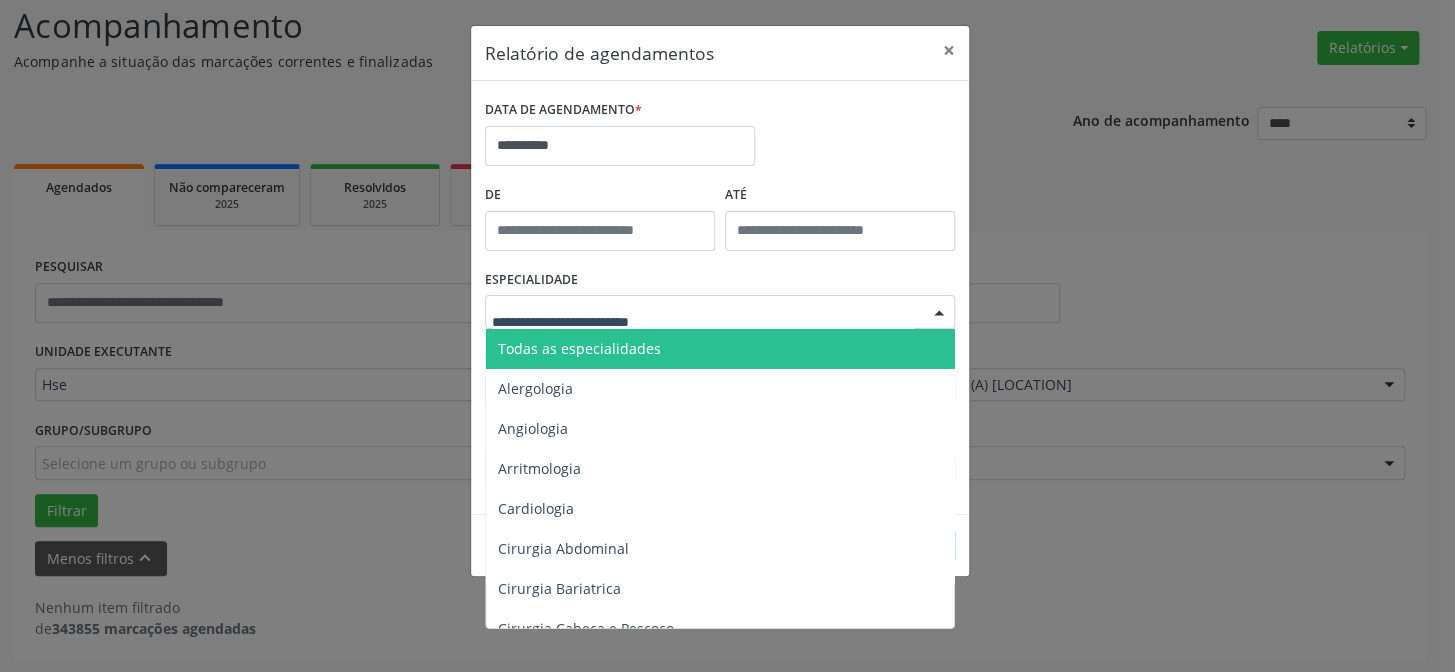 click on "Todas as especialidades" at bounding box center (579, 348) 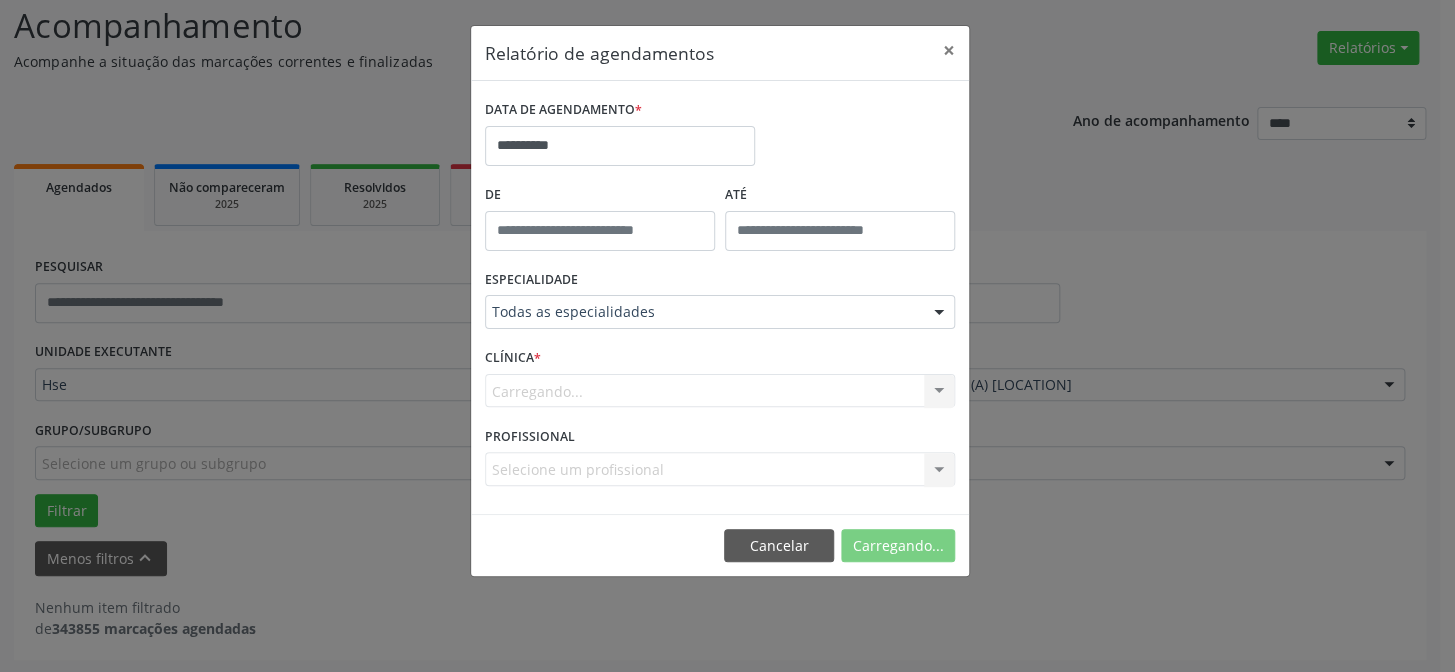 click on "Carregando...
Hse
Nenhum resultado encontrado para: "   "
Não há nenhuma opção para ser exibida." at bounding box center (720, 391) 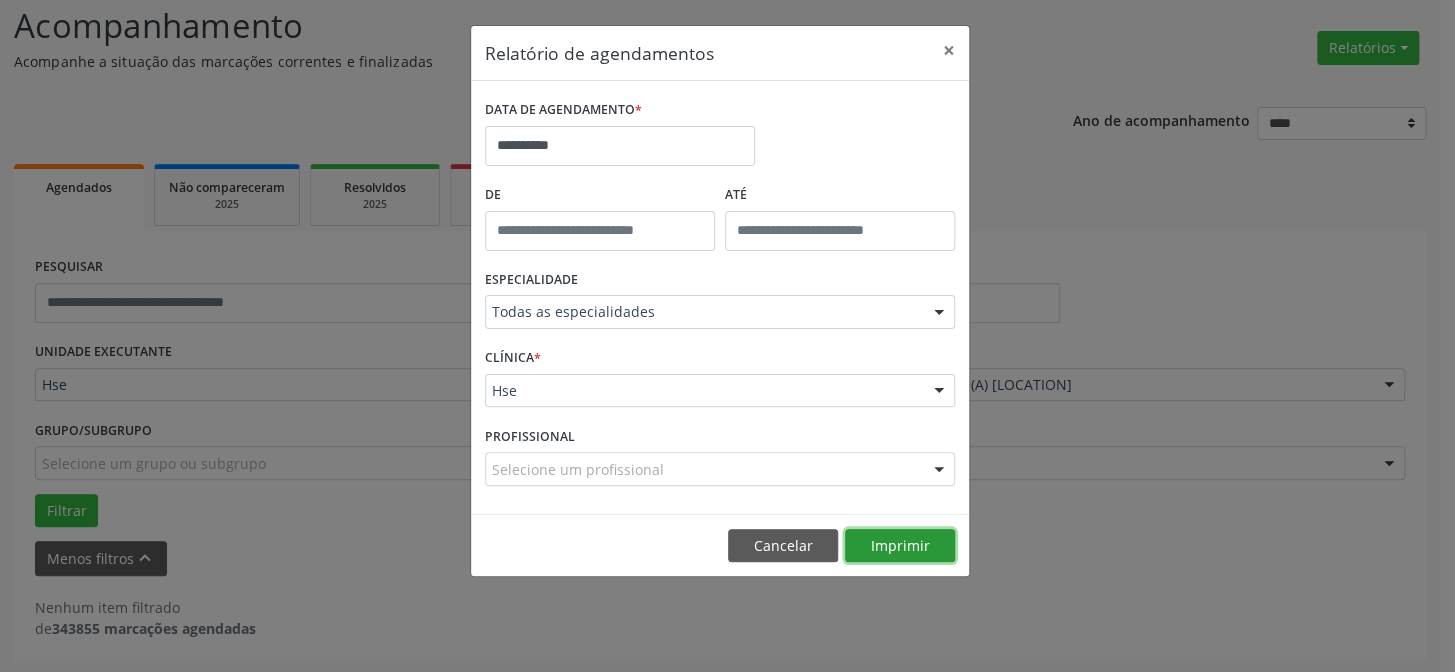 click on "Imprimir" at bounding box center (900, 546) 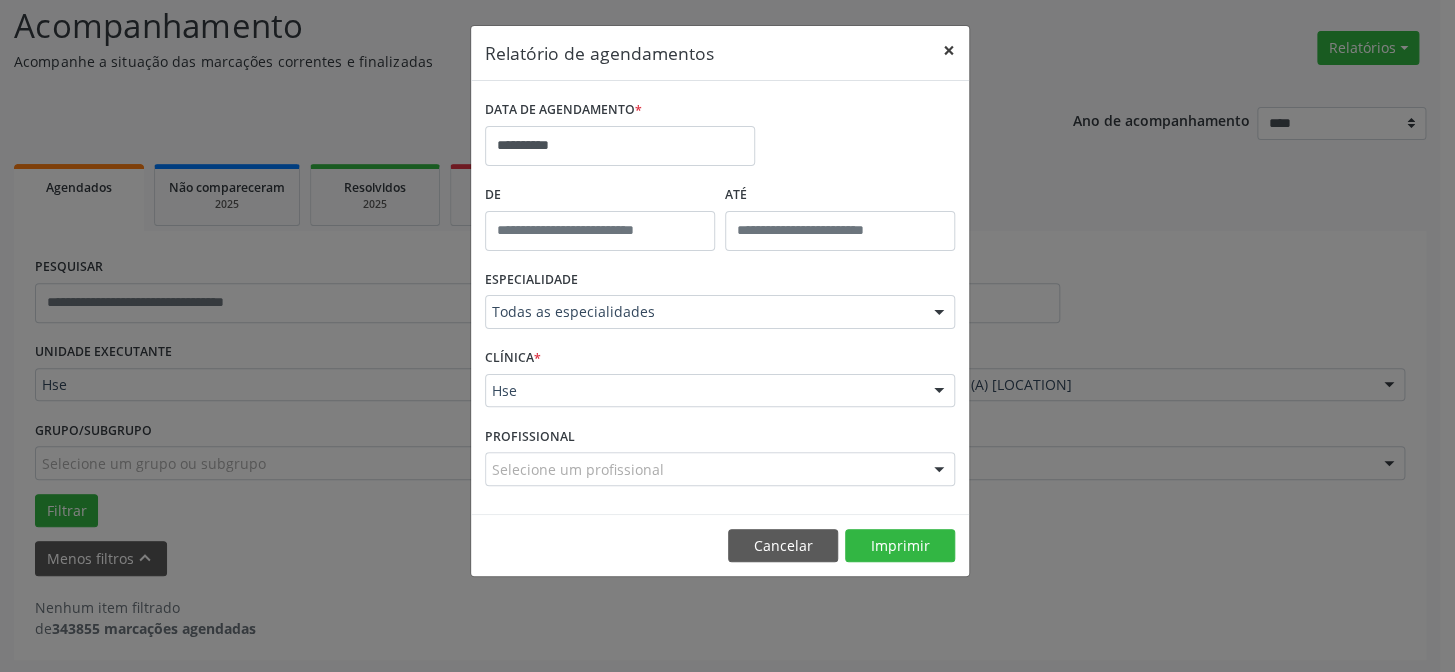 click on "×" at bounding box center (949, 50) 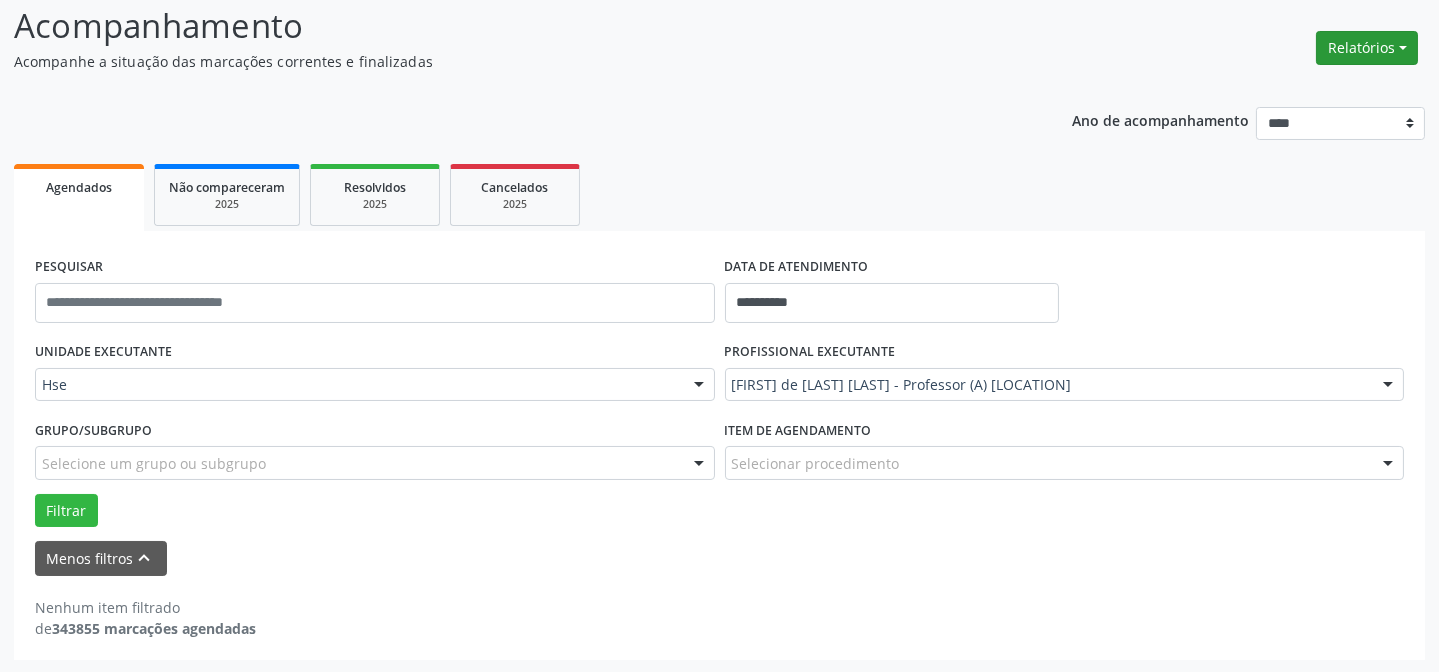 click on "Relatórios" at bounding box center (1367, 48) 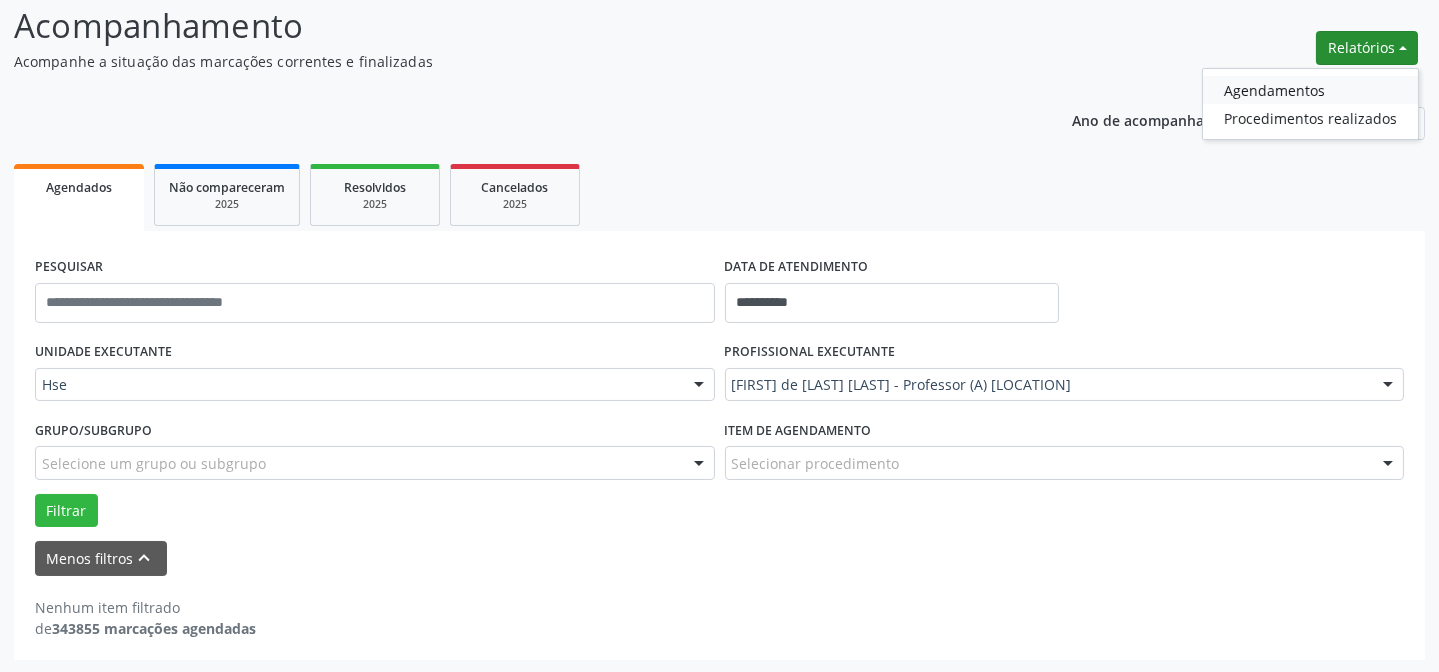 click on "Agendamentos" at bounding box center [1310, 90] 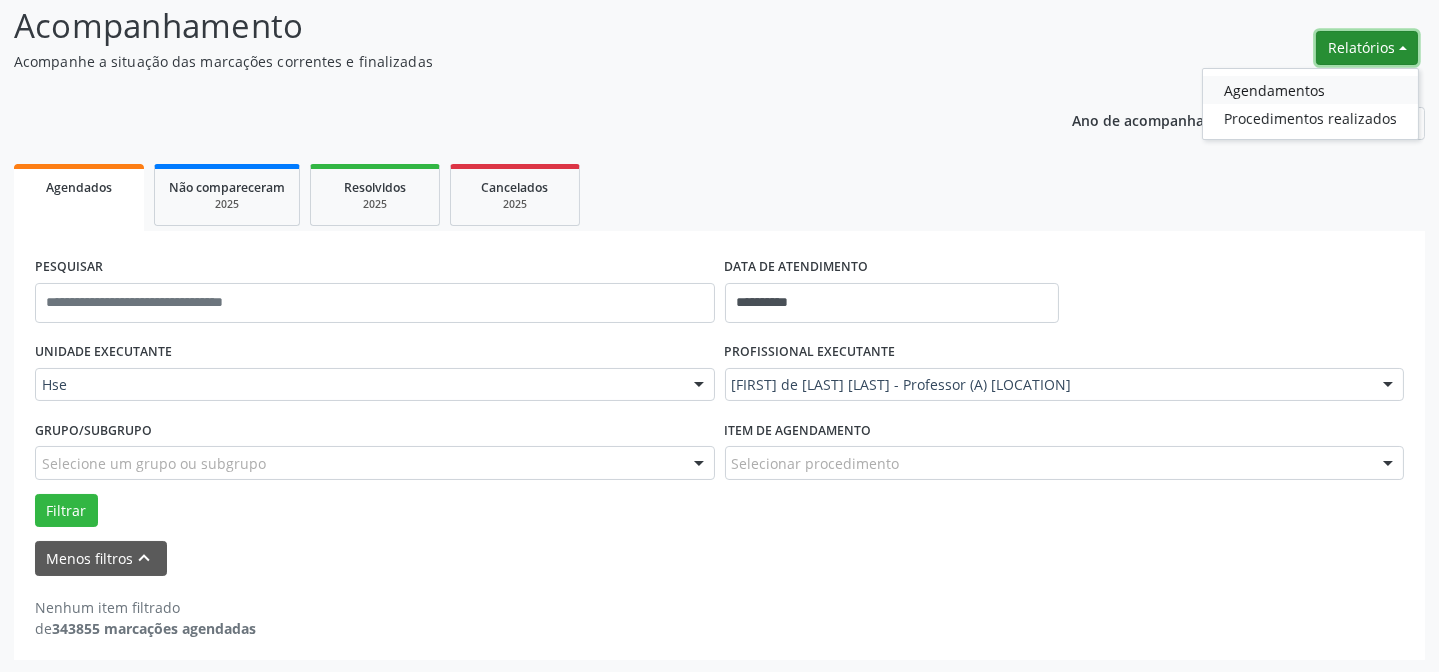 select on "*" 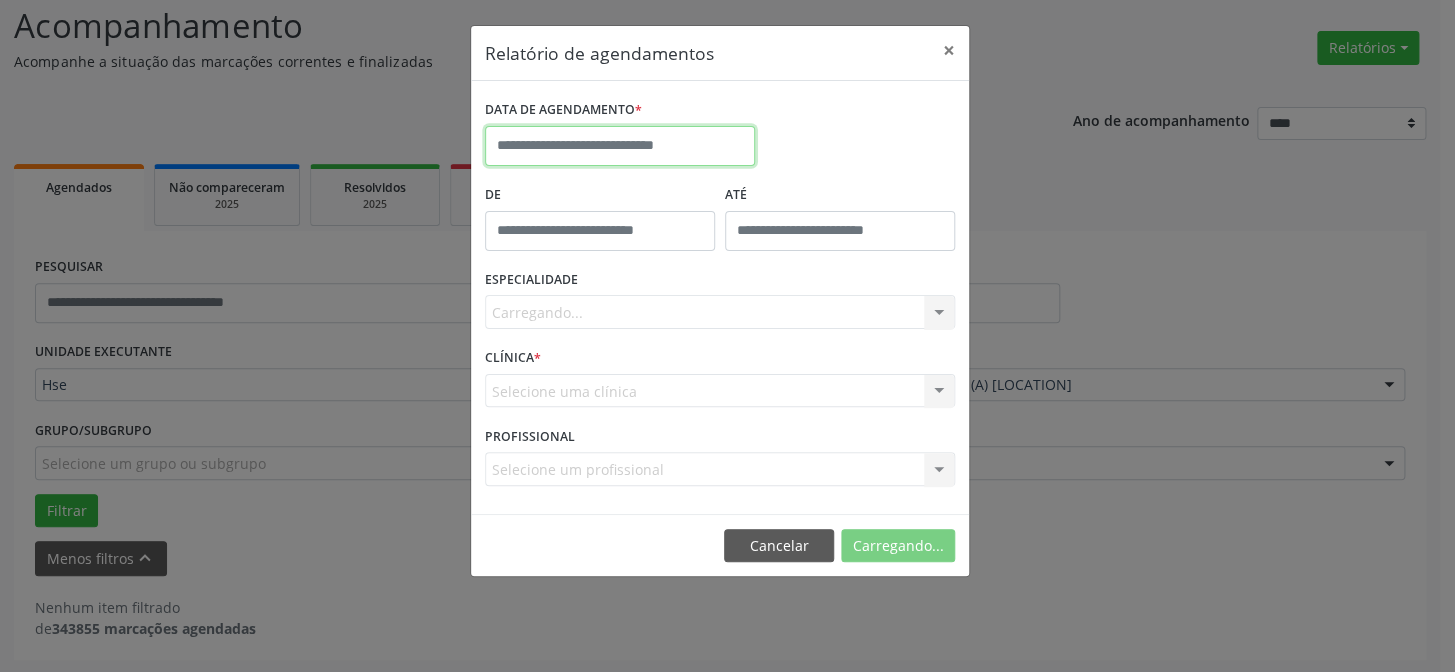 click at bounding box center [620, 146] 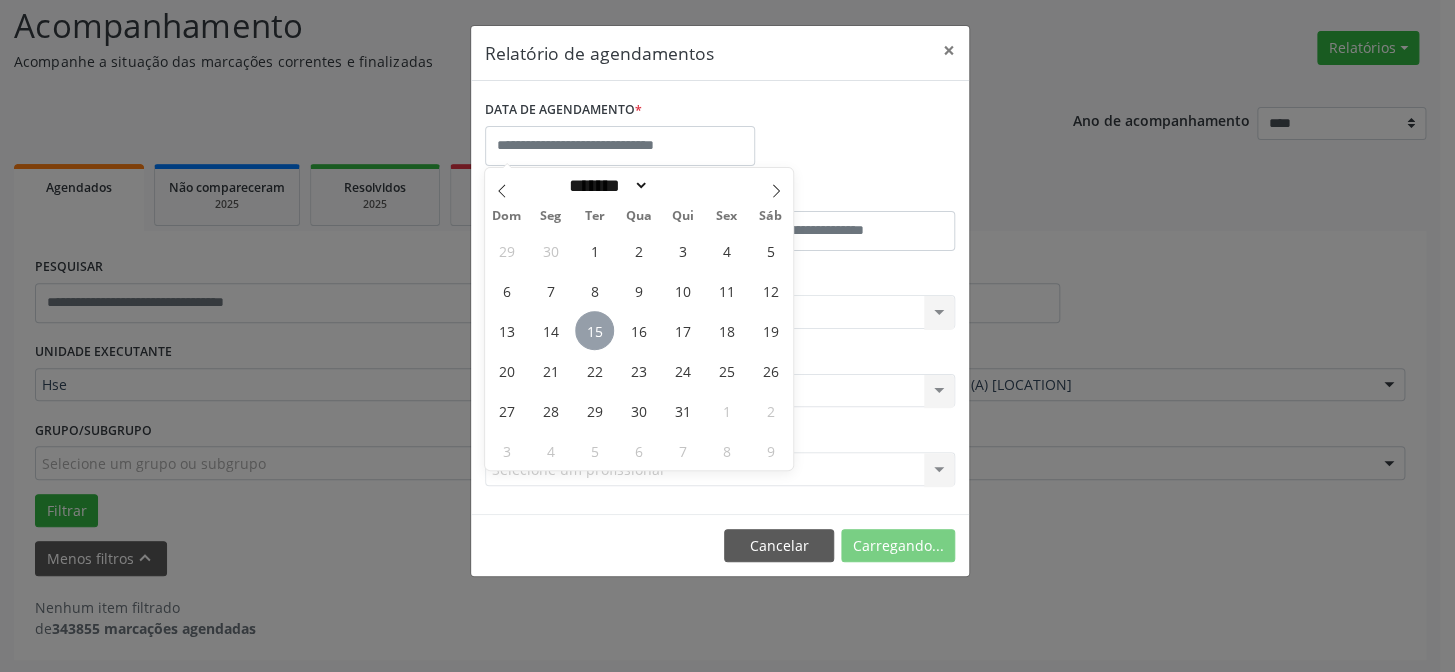 click on "15" at bounding box center (594, 330) 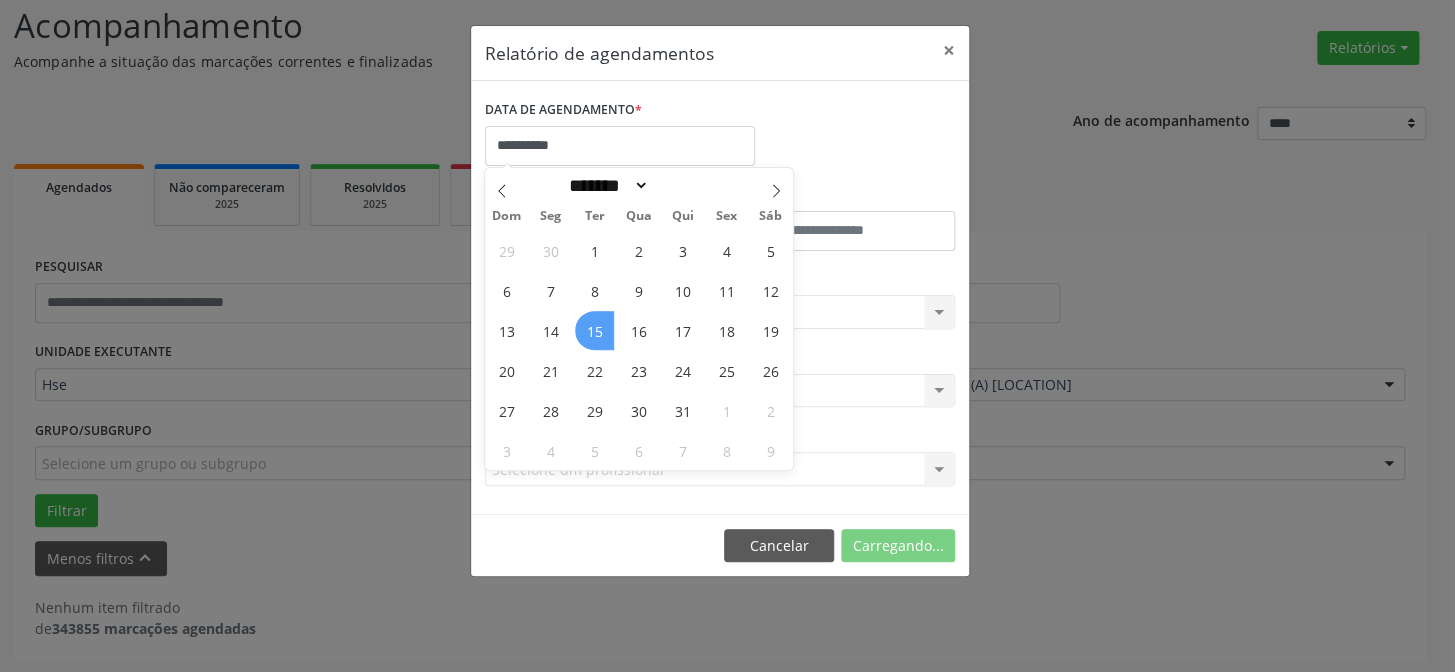 click on "15" at bounding box center (594, 330) 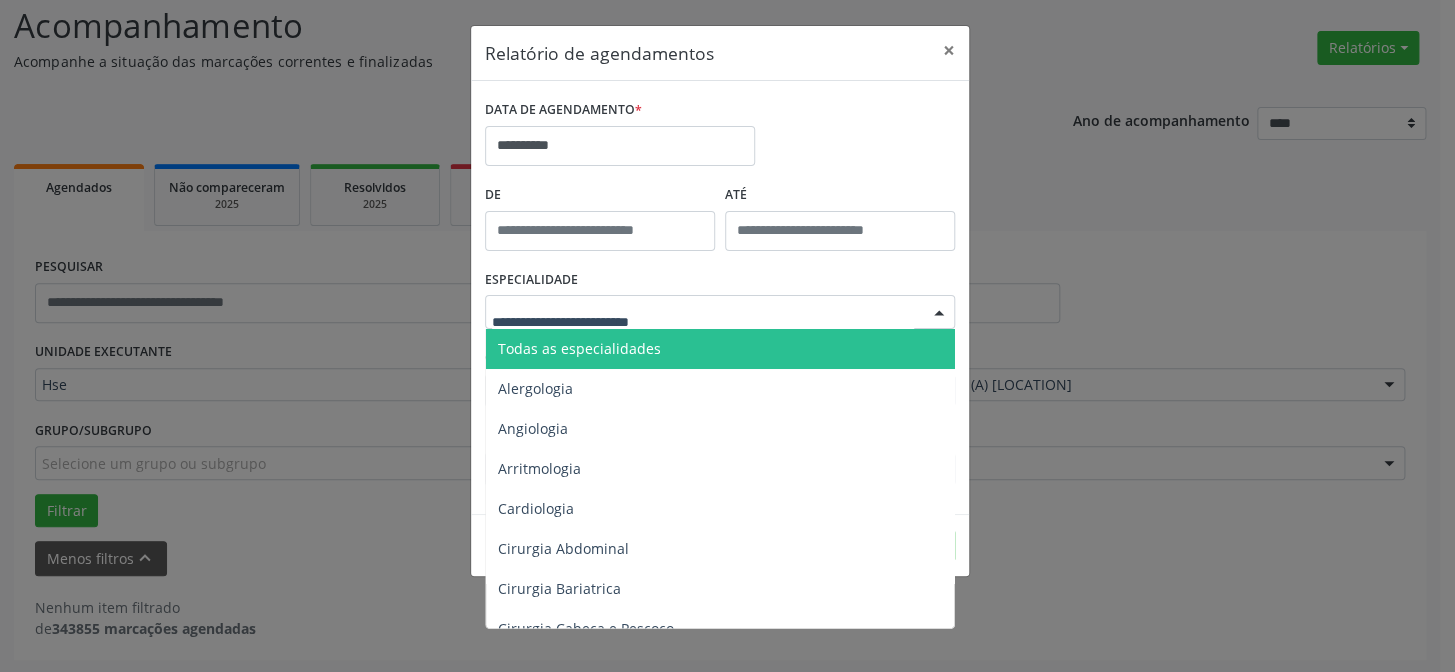 drag, startPoint x: 648, startPoint y: 348, endPoint x: 647, endPoint y: 363, distance: 15.033297 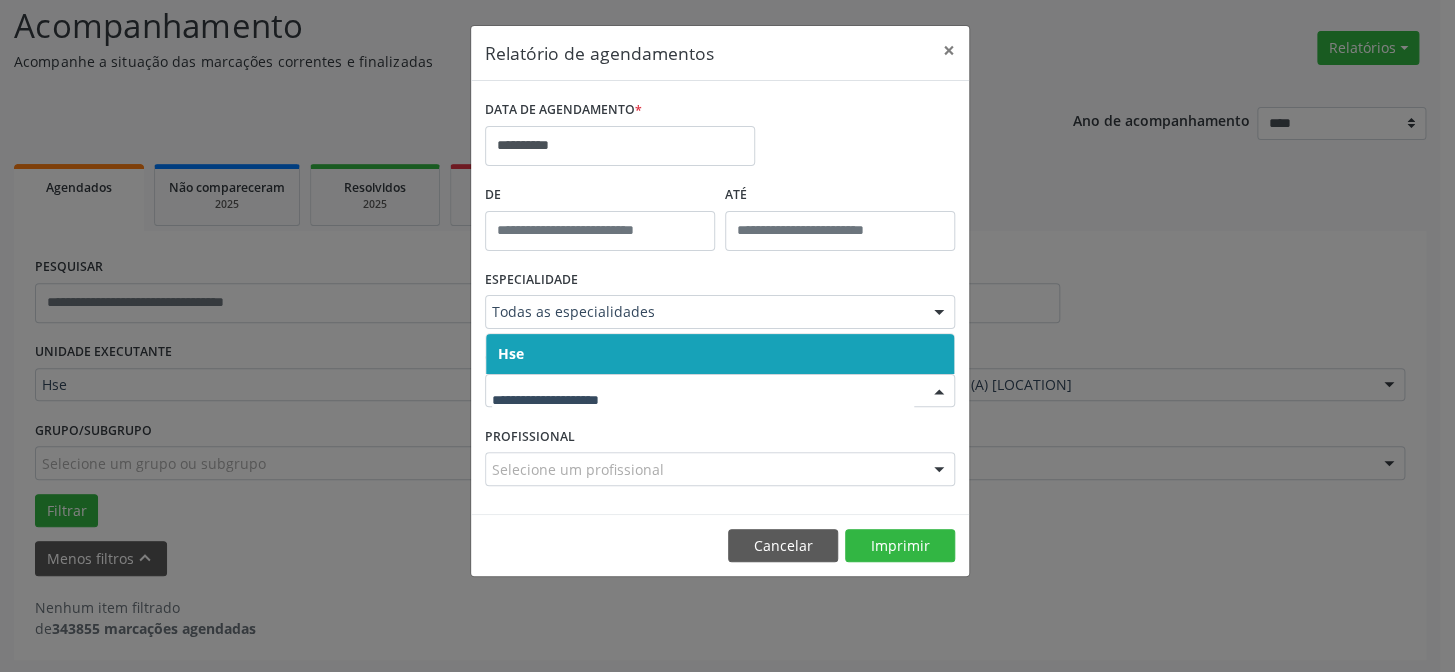 click on "Hse" at bounding box center (720, 354) 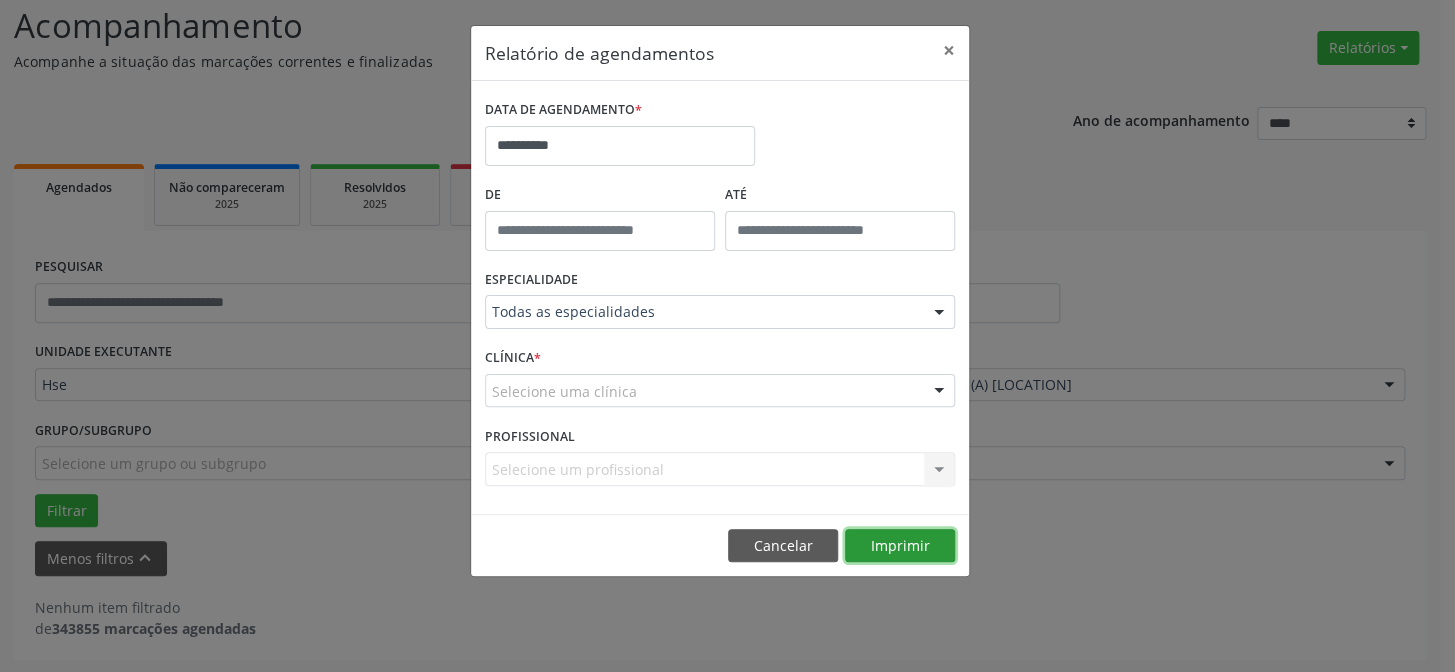 click on "Imprimir" at bounding box center [900, 546] 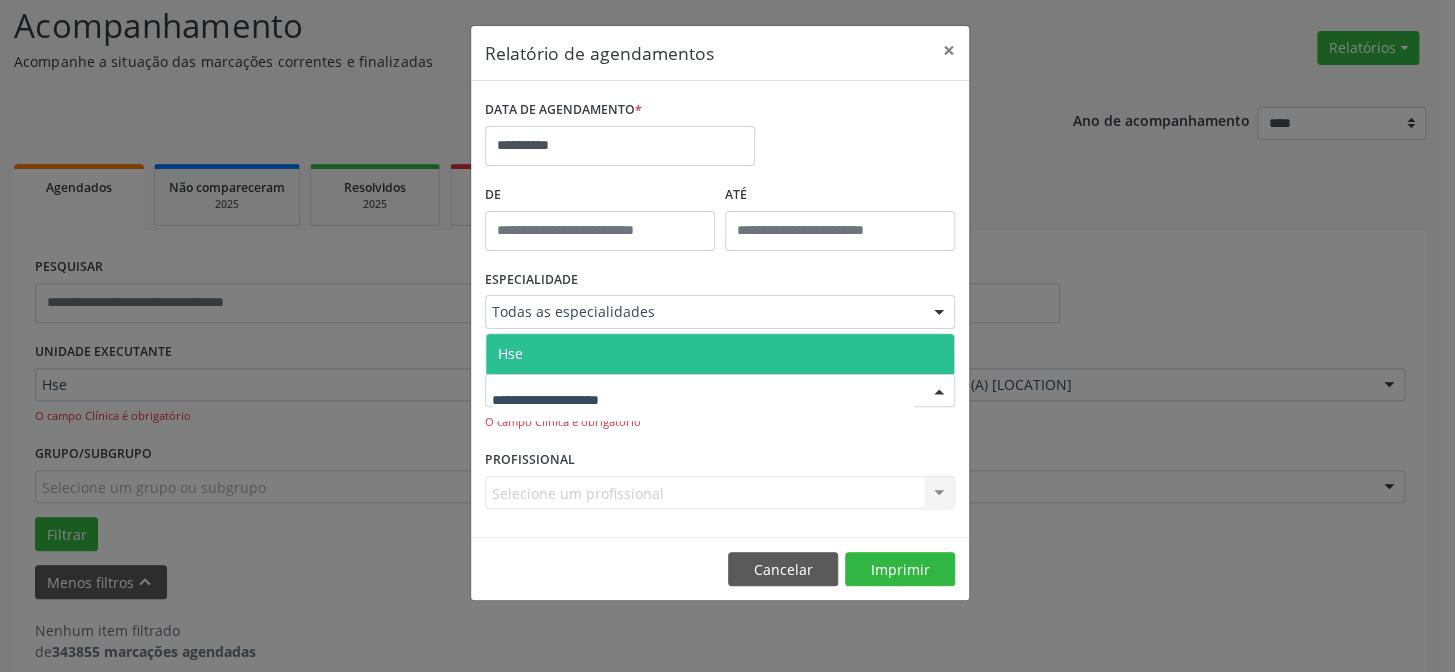 click at bounding box center (720, 391) 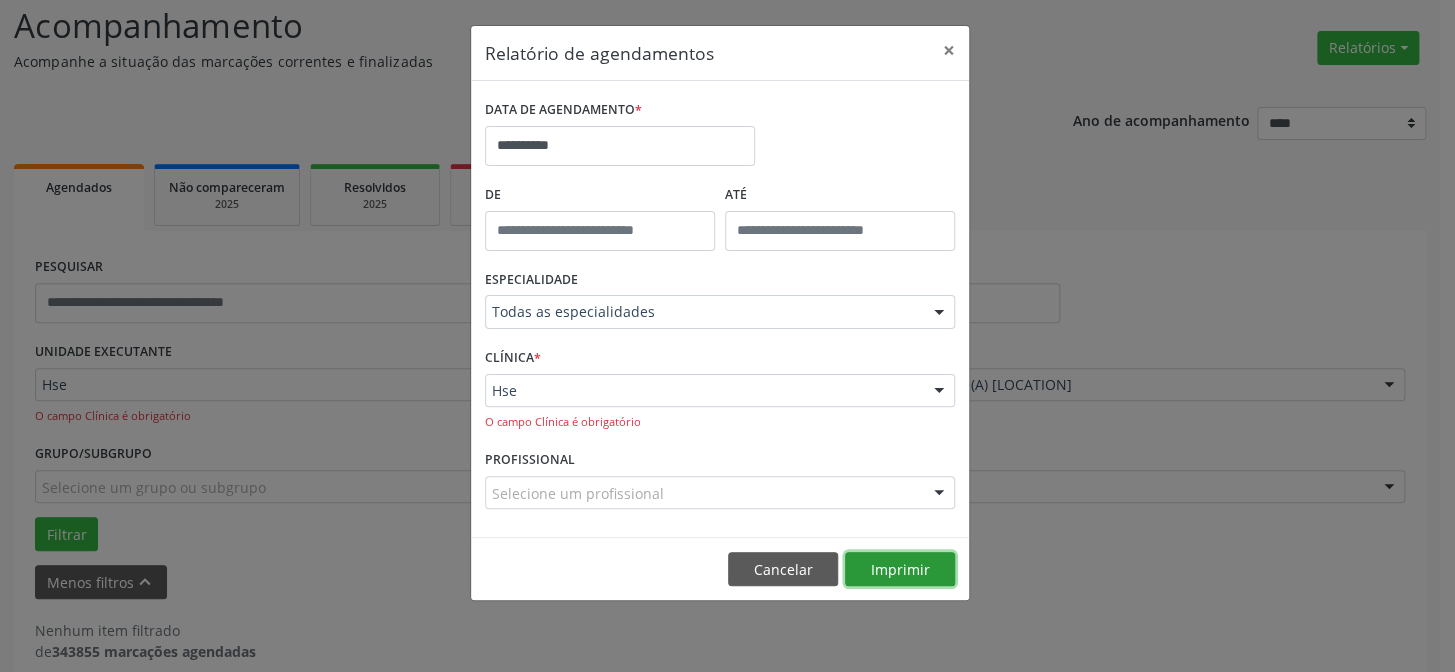 click on "Imprimir" at bounding box center [900, 569] 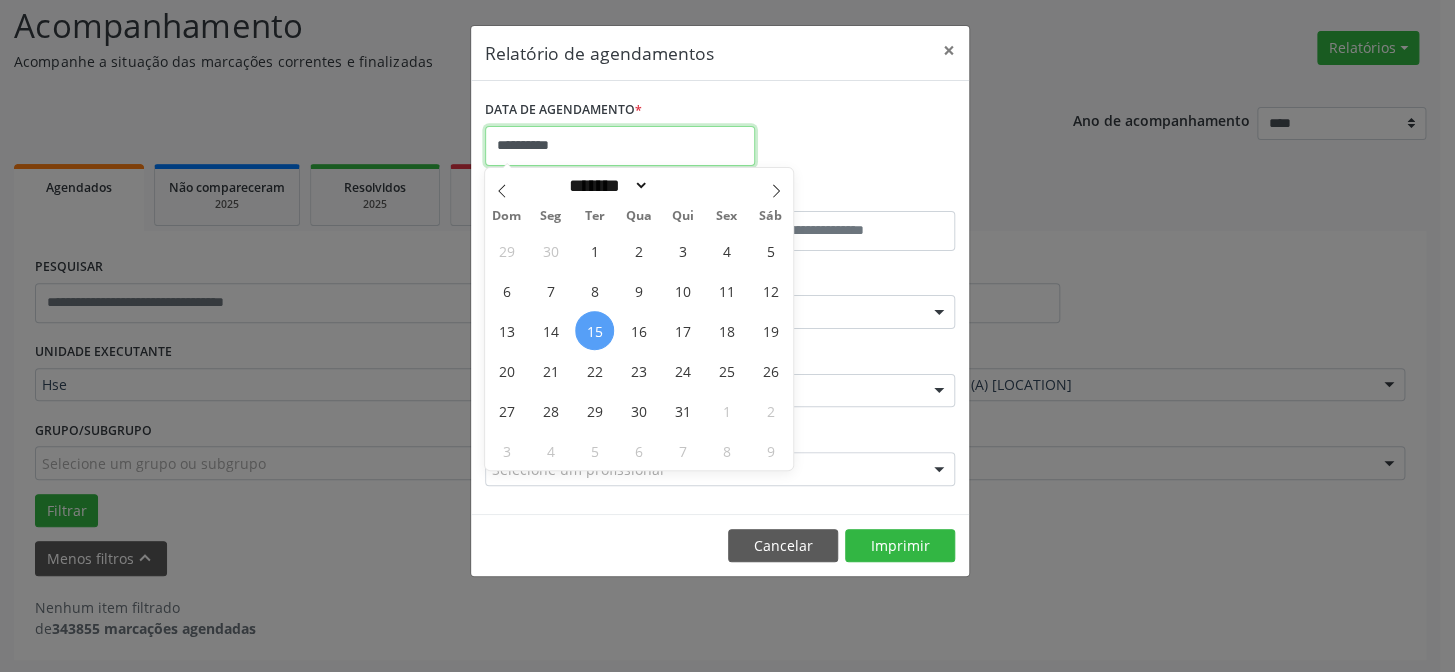 click on "**********" at bounding box center (620, 146) 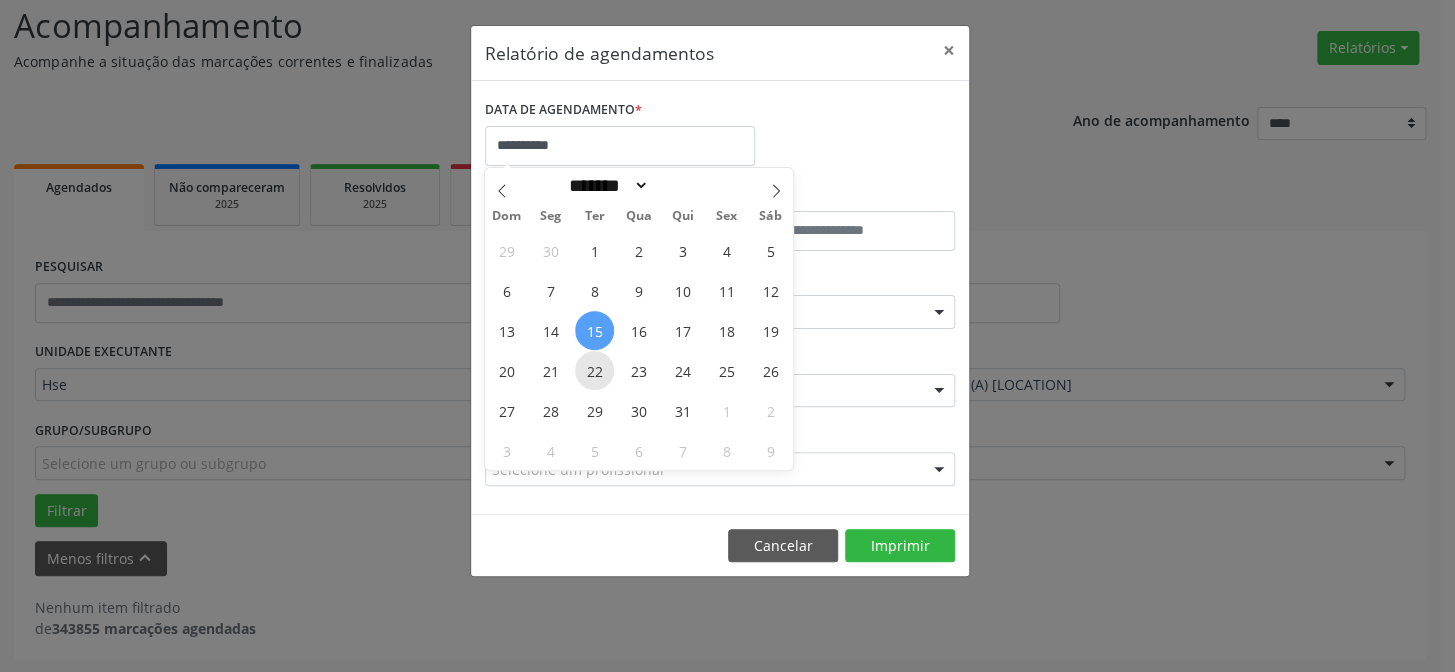 click on "22" at bounding box center (594, 370) 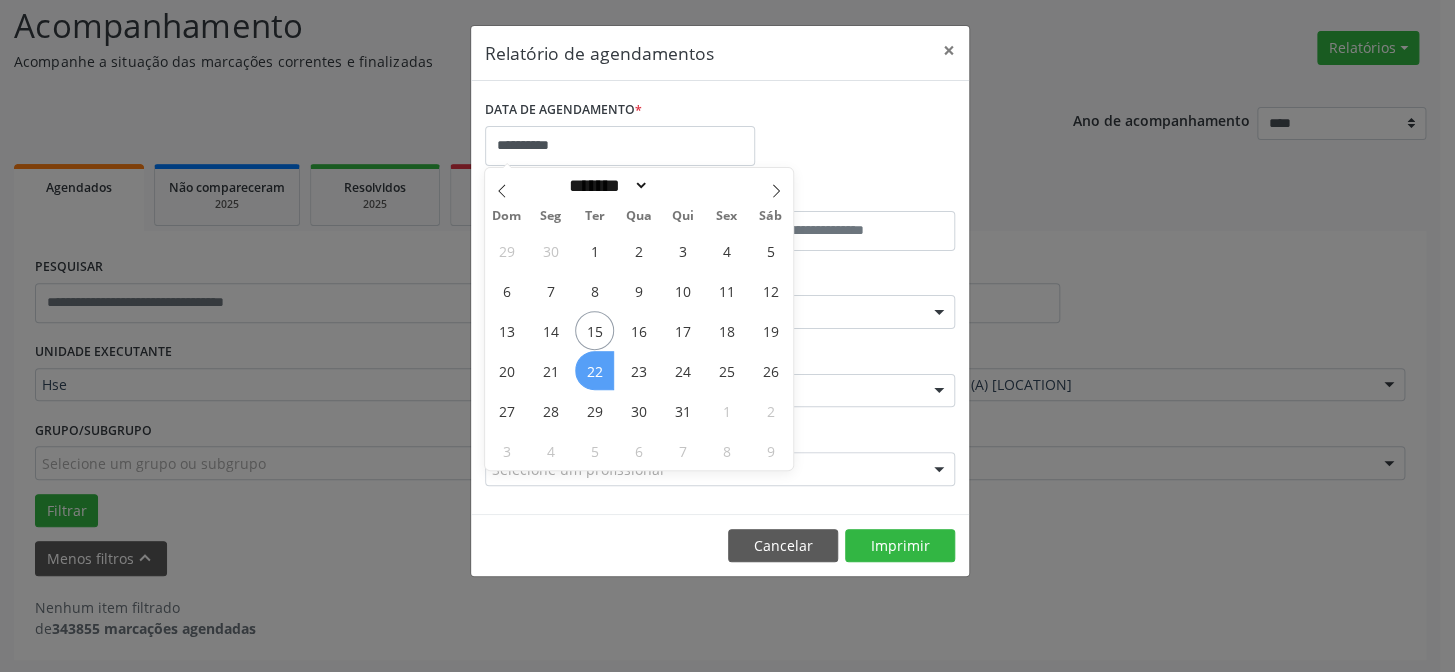 click on "22" at bounding box center (594, 370) 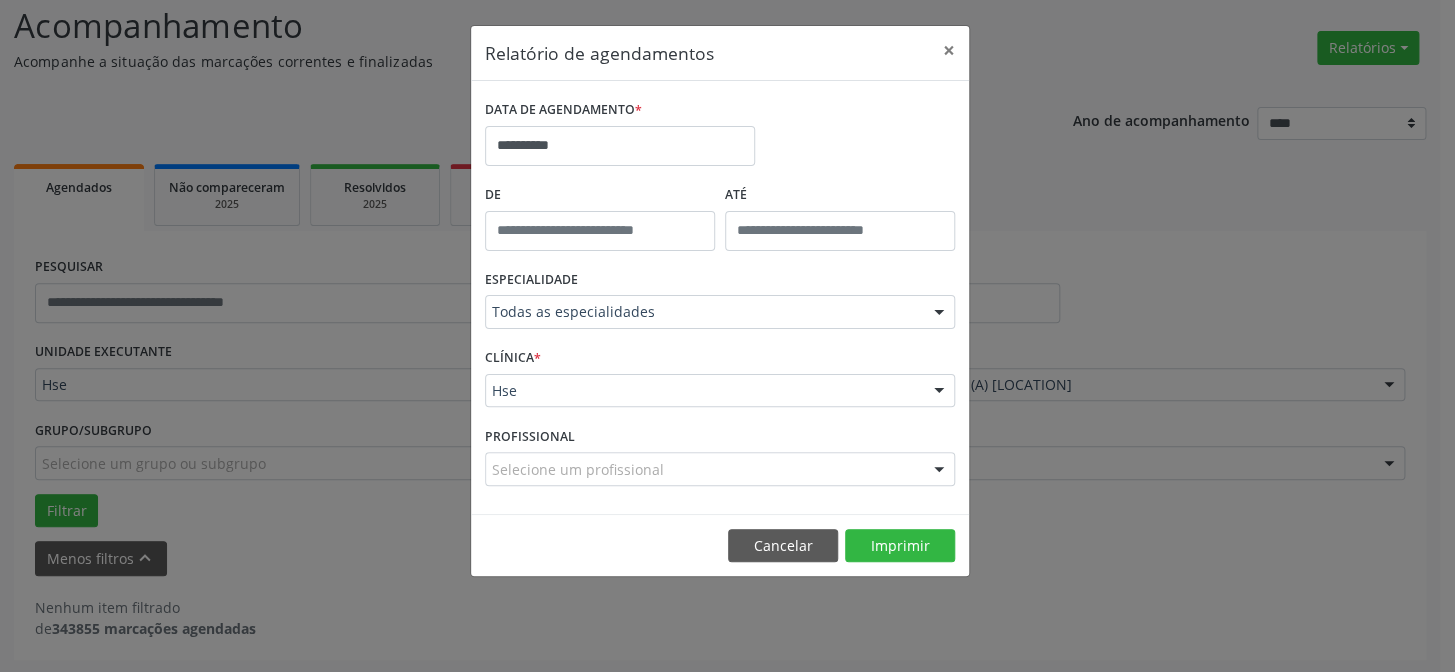 click on "CLÍNICA
*
Hse         Hse
Nenhum resultado encontrado para: "   "
Não há nenhuma opção para ser exibida." at bounding box center [720, 382] 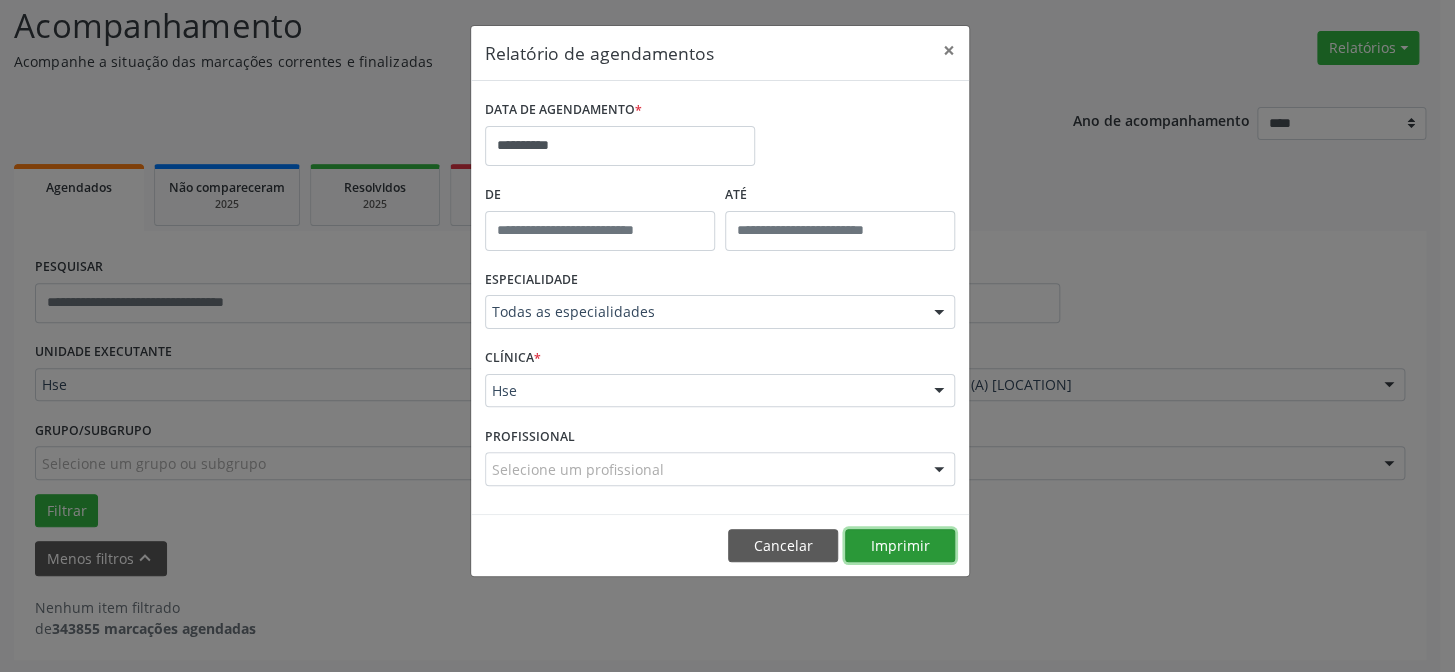 click on "Imprimir" at bounding box center [900, 546] 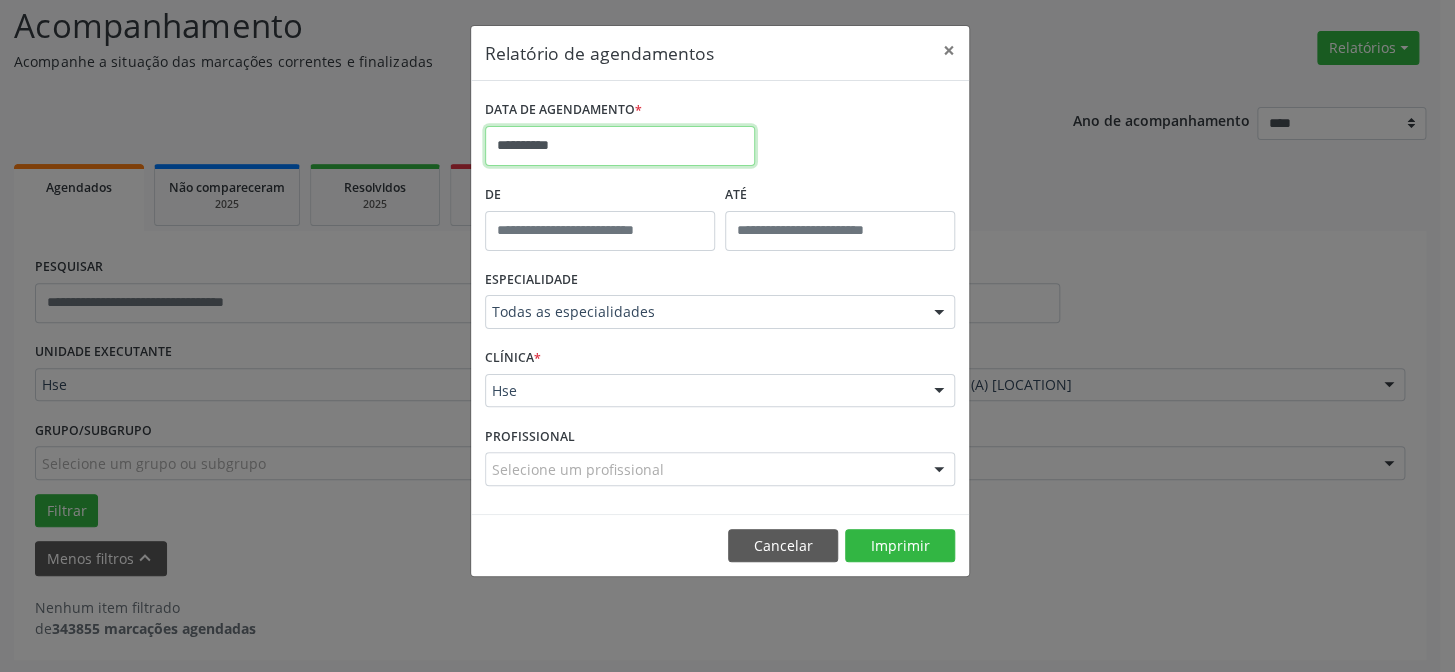 click on "**********" at bounding box center (620, 146) 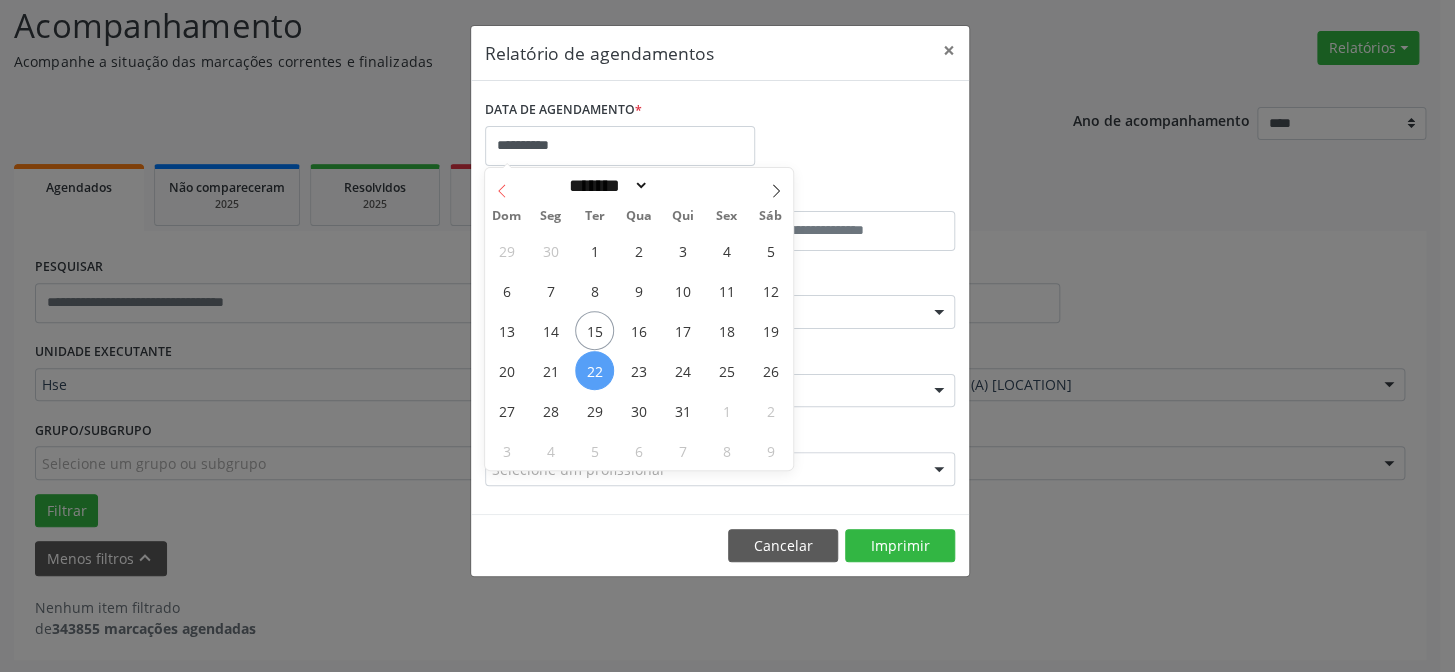 click 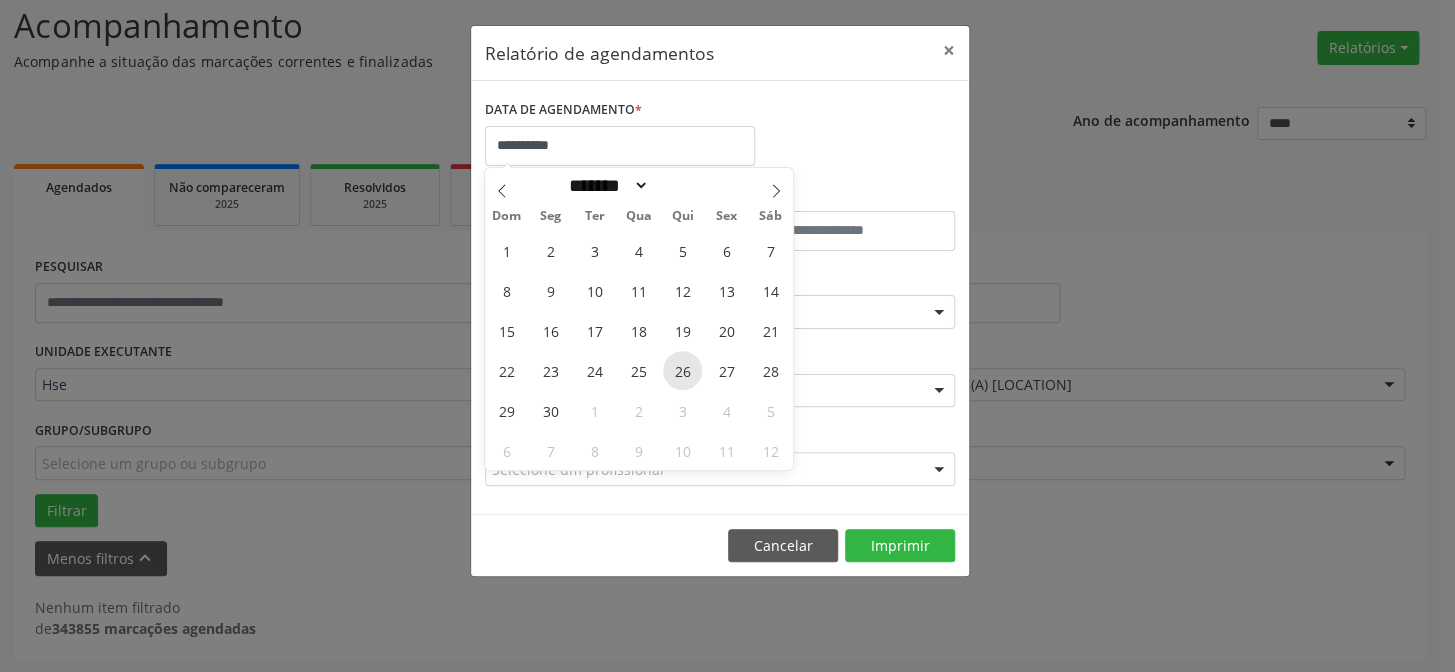 click on "26" at bounding box center [682, 370] 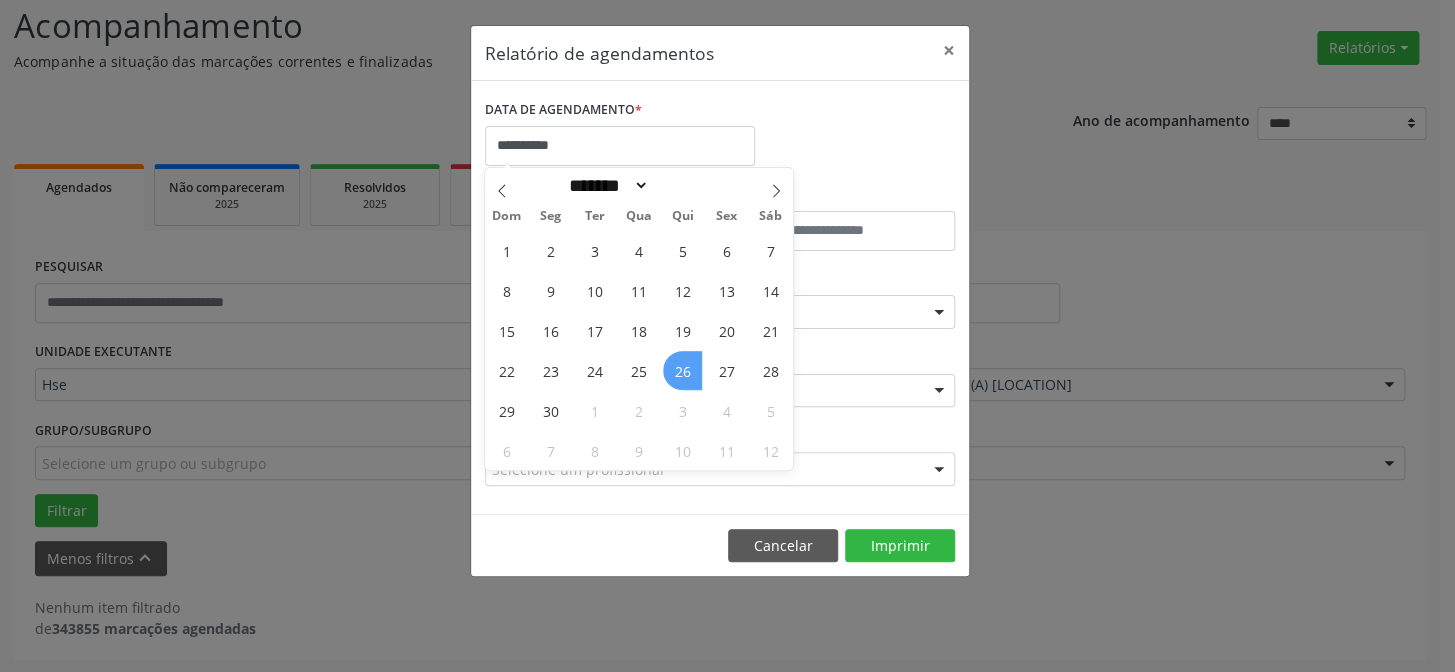 click on "26" at bounding box center [682, 370] 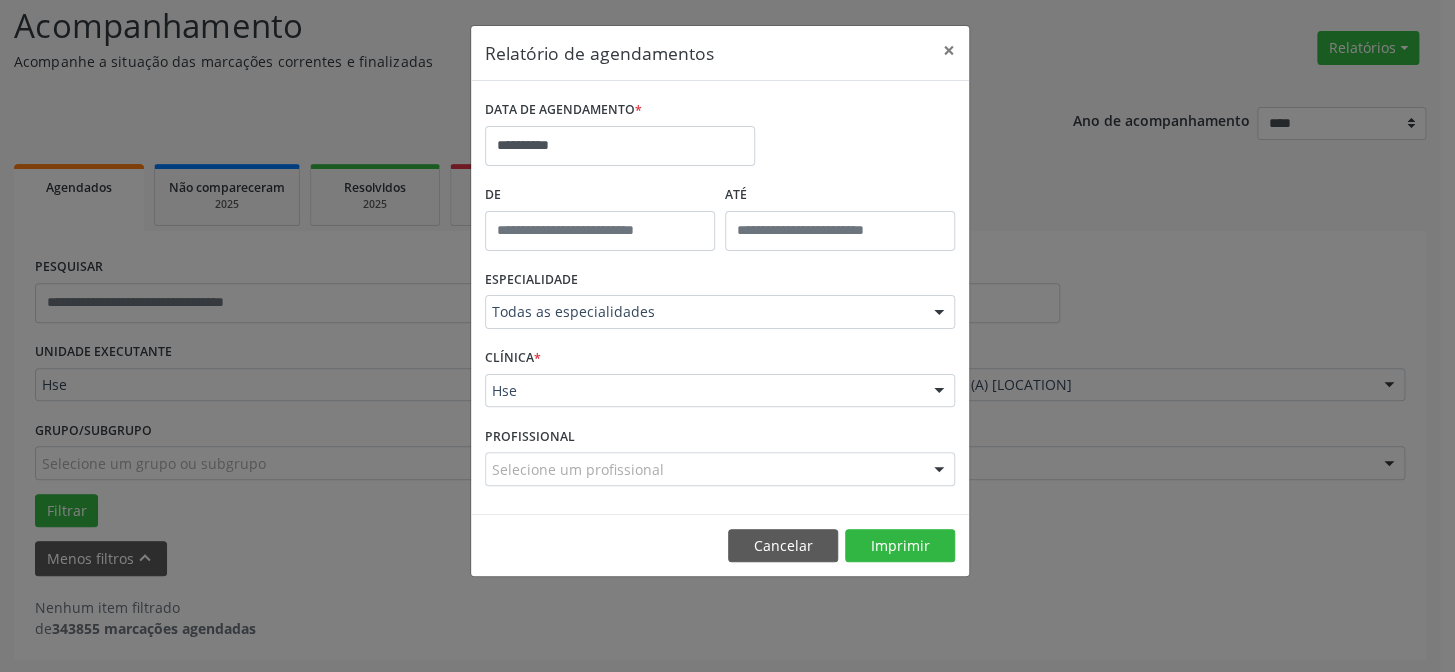click on "CLÍNICA
*
Hse         Hse
Nenhum resultado encontrado para: "   "
Não há nenhuma opção para ser exibida." at bounding box center (720, 382) 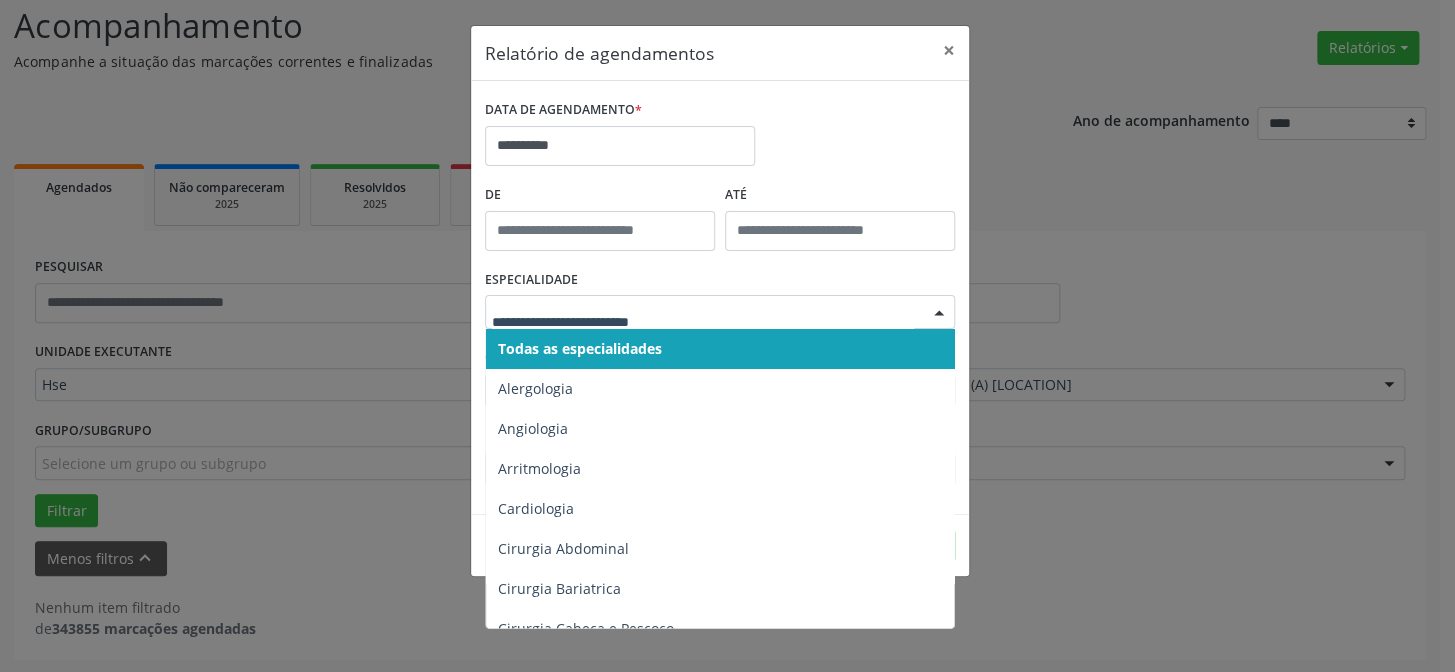 click on "Todas as especialidades" at bounding box center [580, 348] 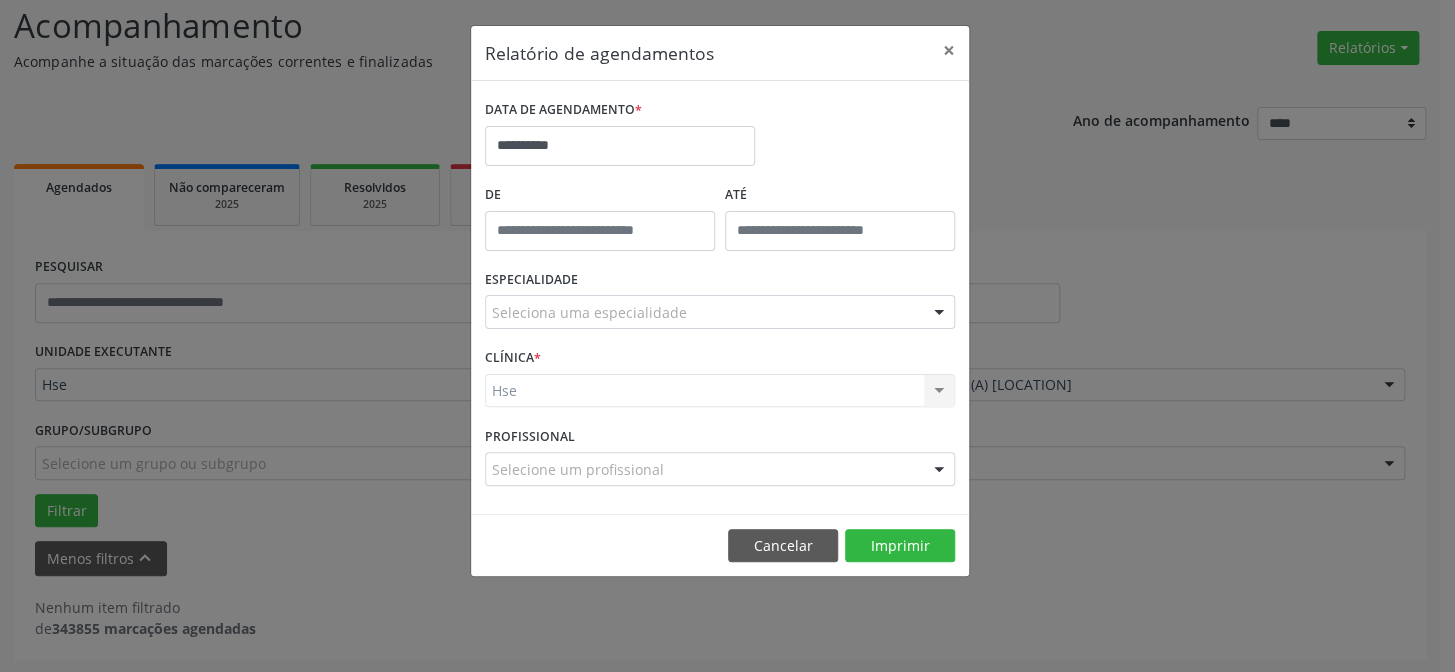 click on "Hse         Hse
Nenhum resultado encontrado para: "   "
Não há nenhuma opção para ser exibida." at bounding box center [720, 391] 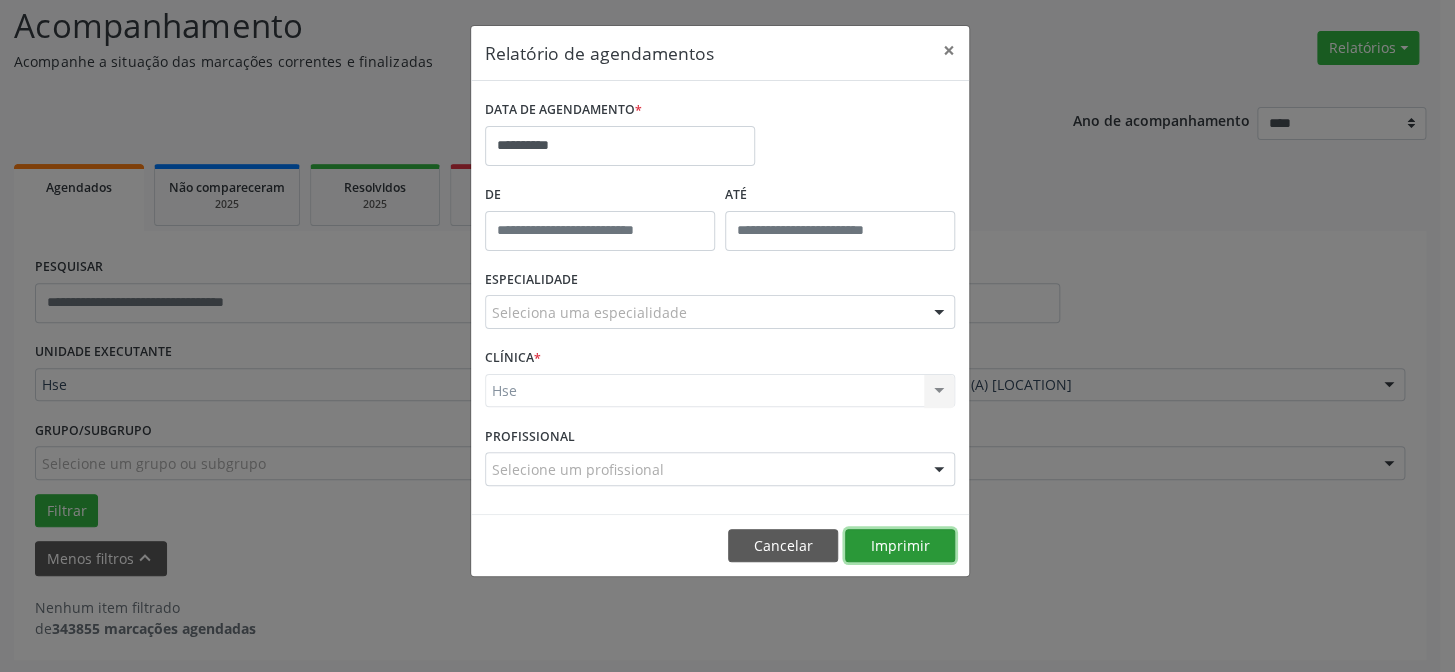 click on "Imprimir" at bounding box center [900, 546] 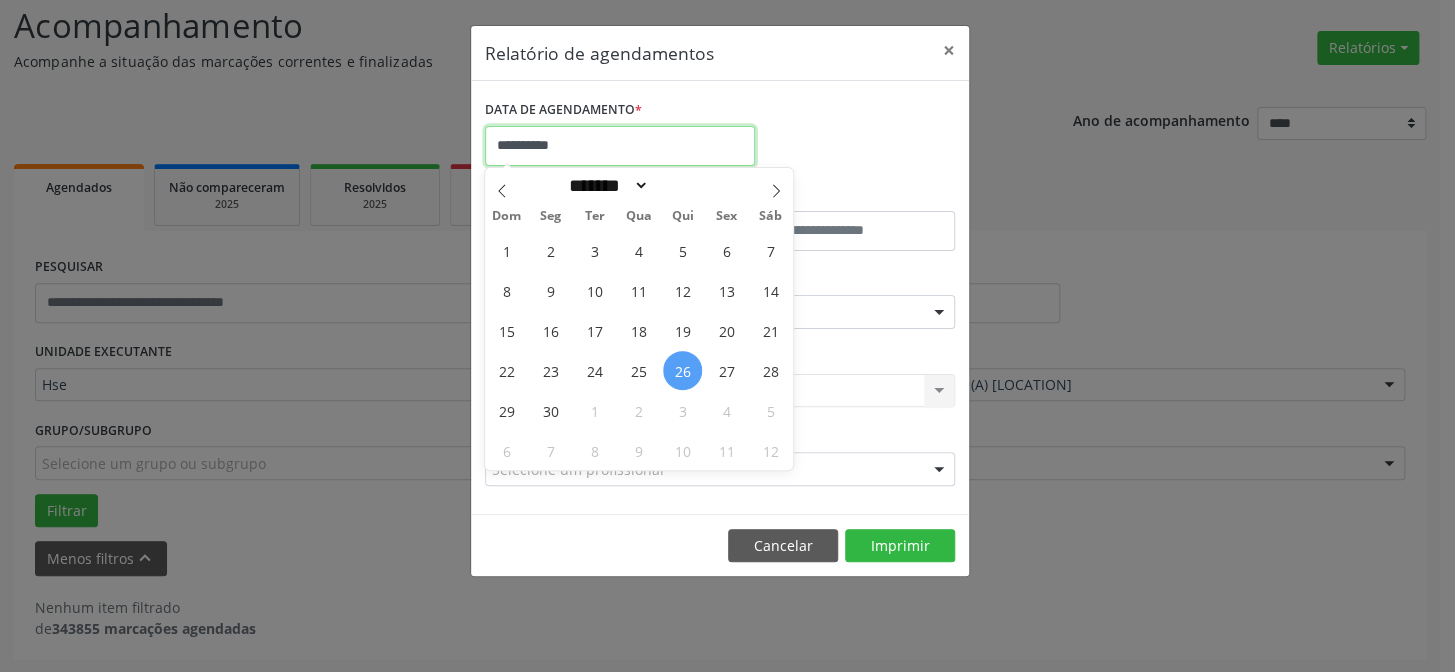click on "**********" at bounding box center [620, 146] 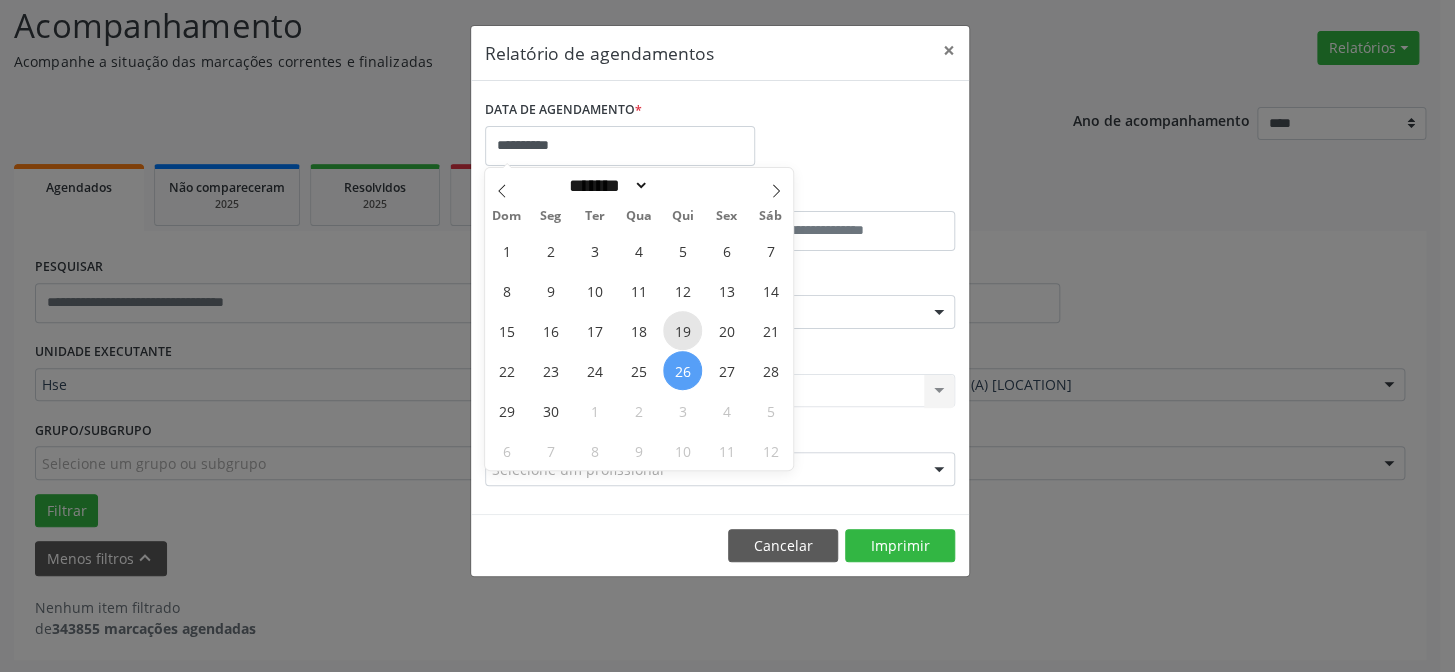 click on "19" at bounding box center (682, 330) 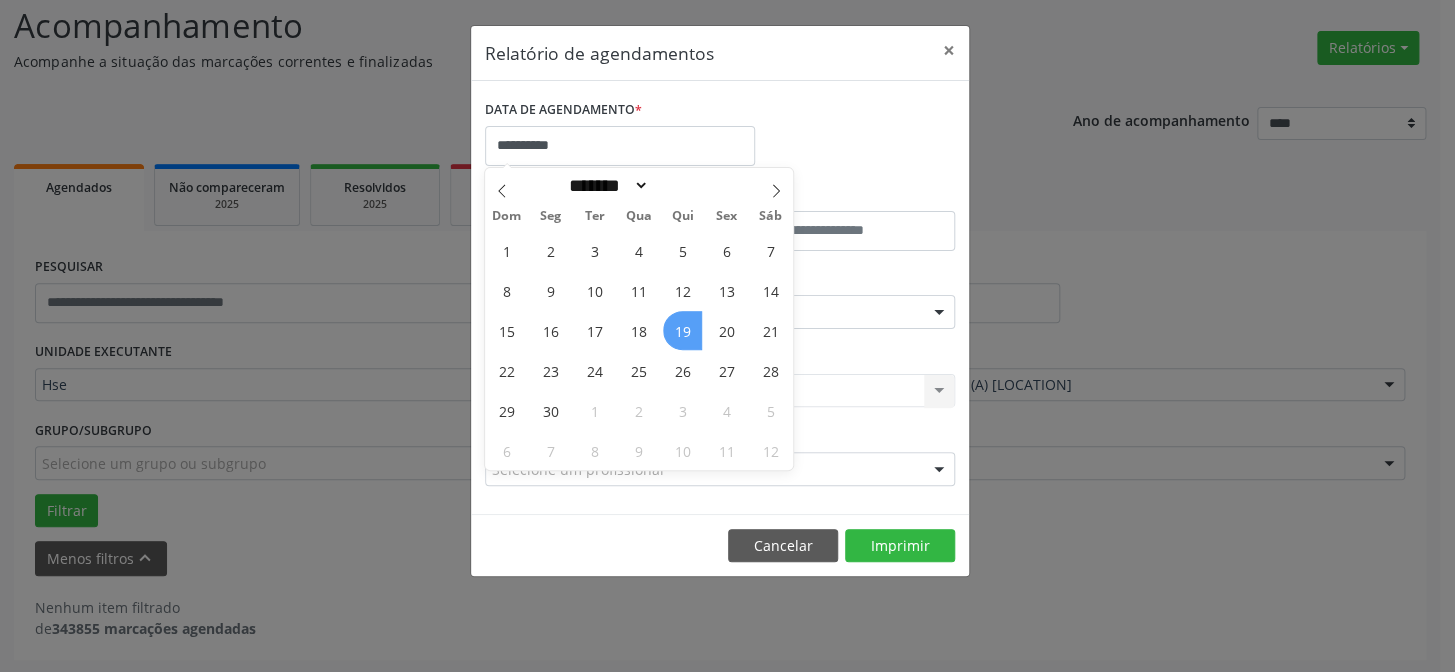 click on "19" at bounding box center (682, 330) 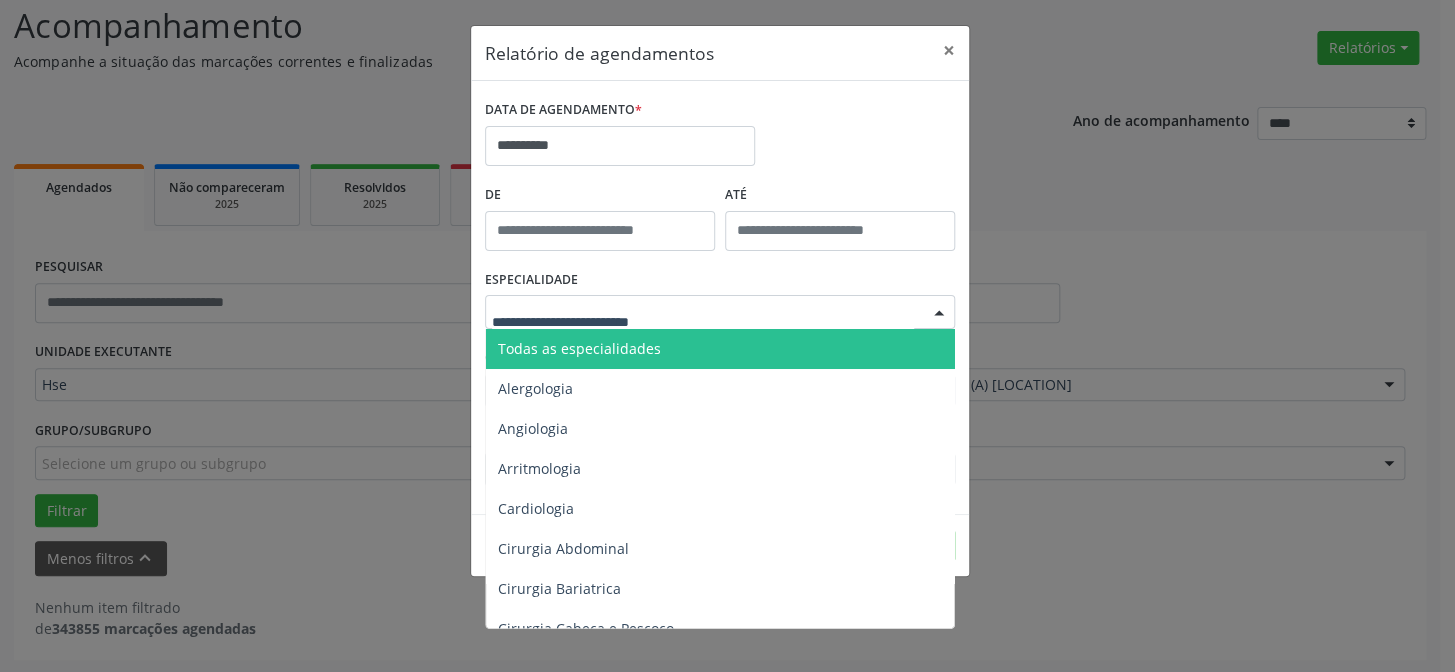 click on "Todas as especialidades" at bounding box center (579, 348) 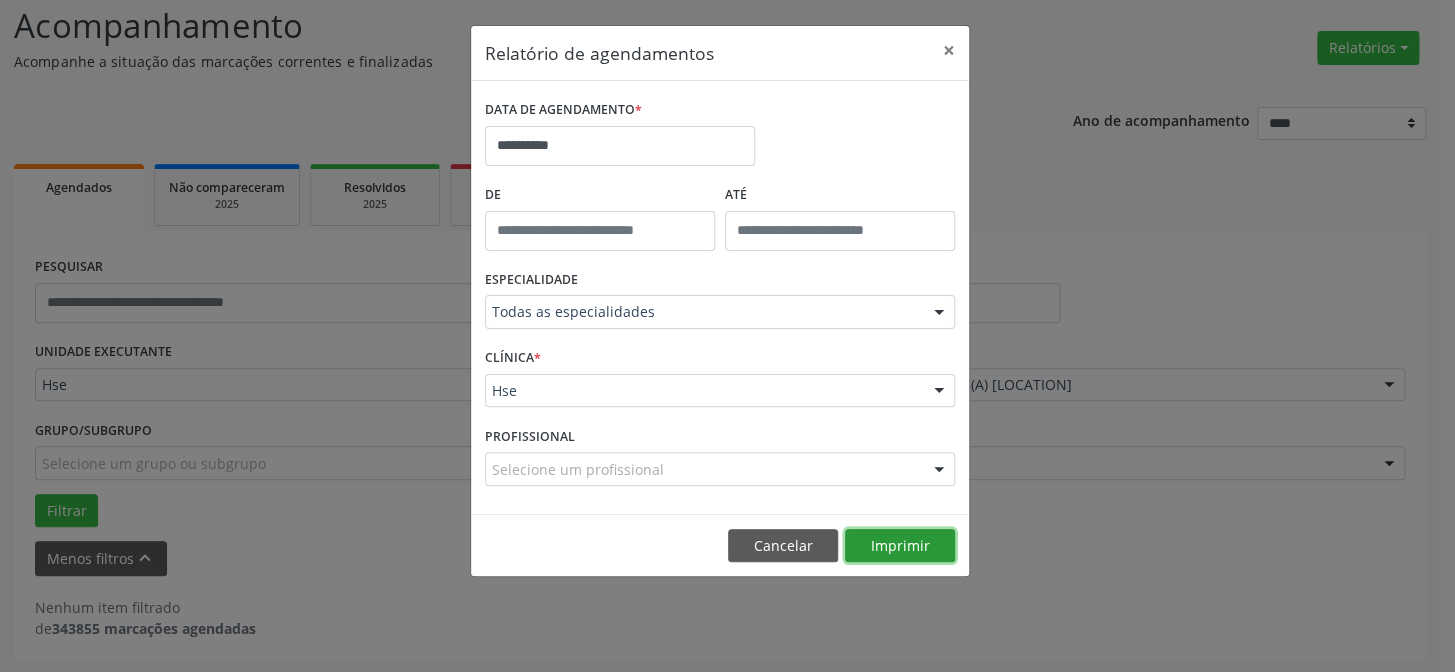 click on "Imprimir" at bounding box center [900, 546] 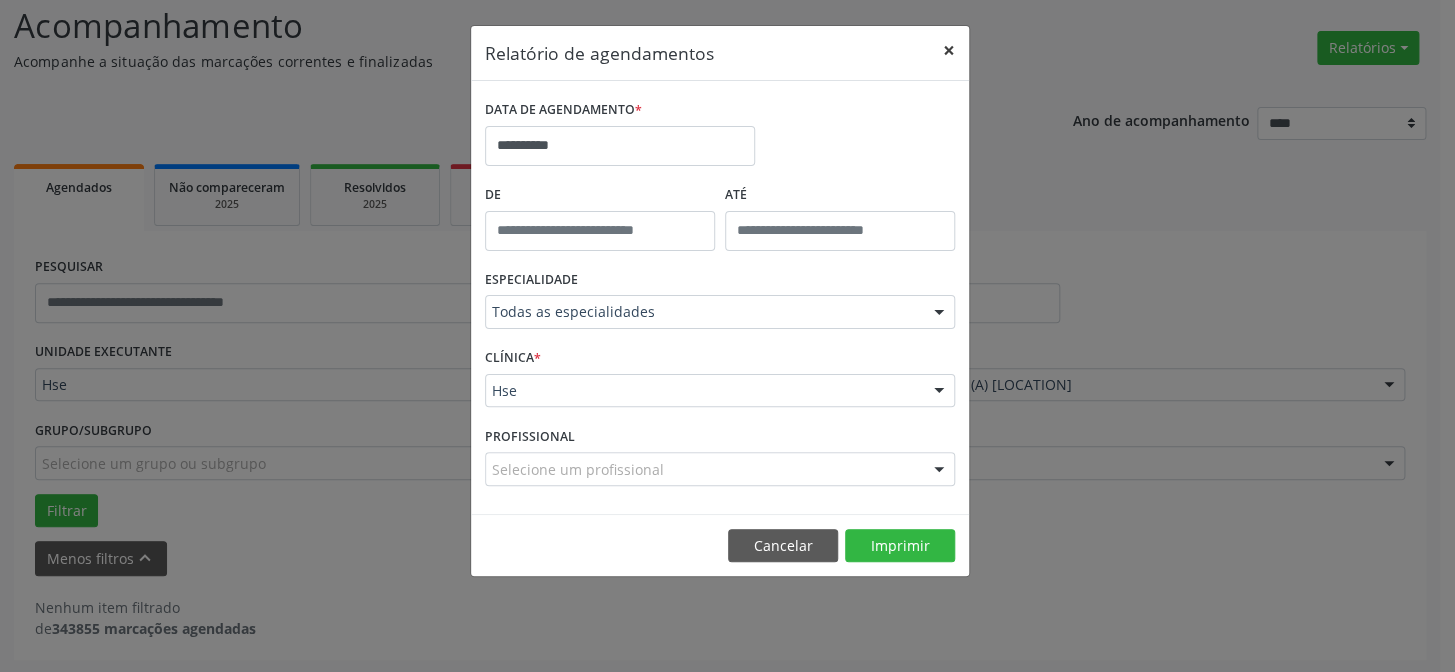 click on "×" at bounding box center (949, 50) 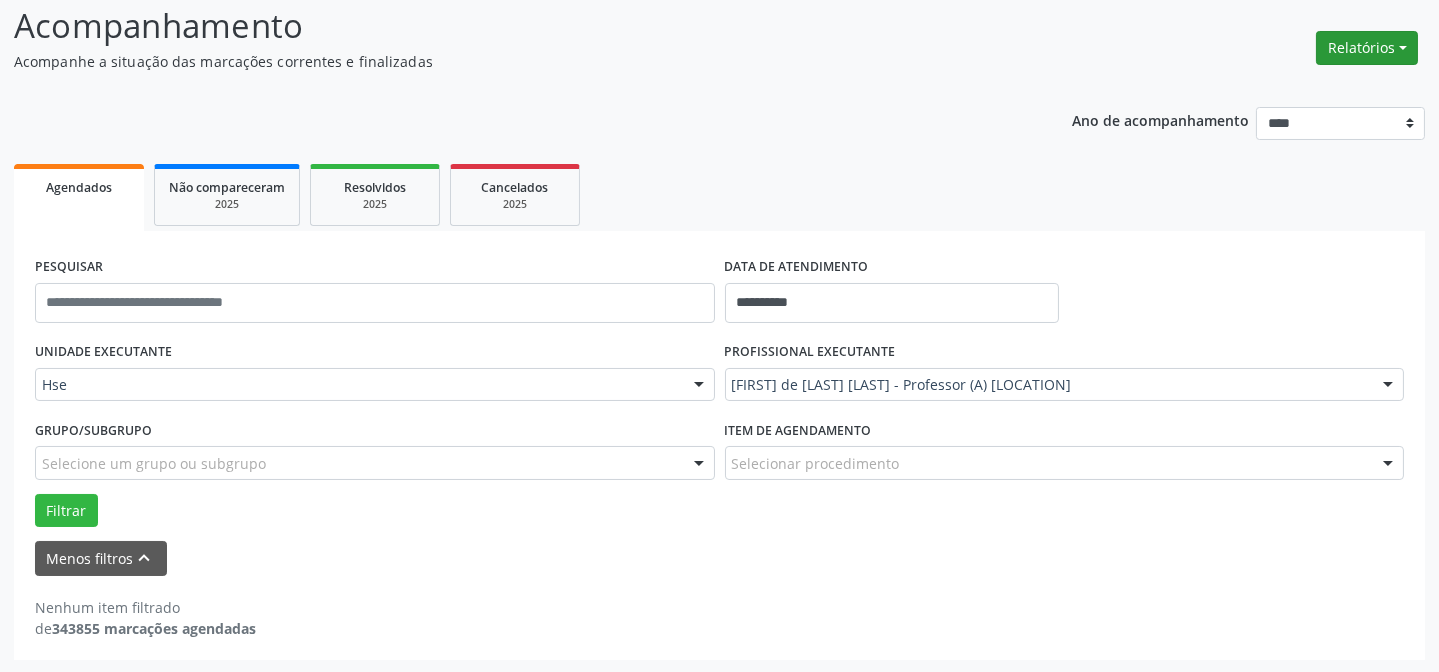 click on "Relatórios" at bounding box center [1367, 48] 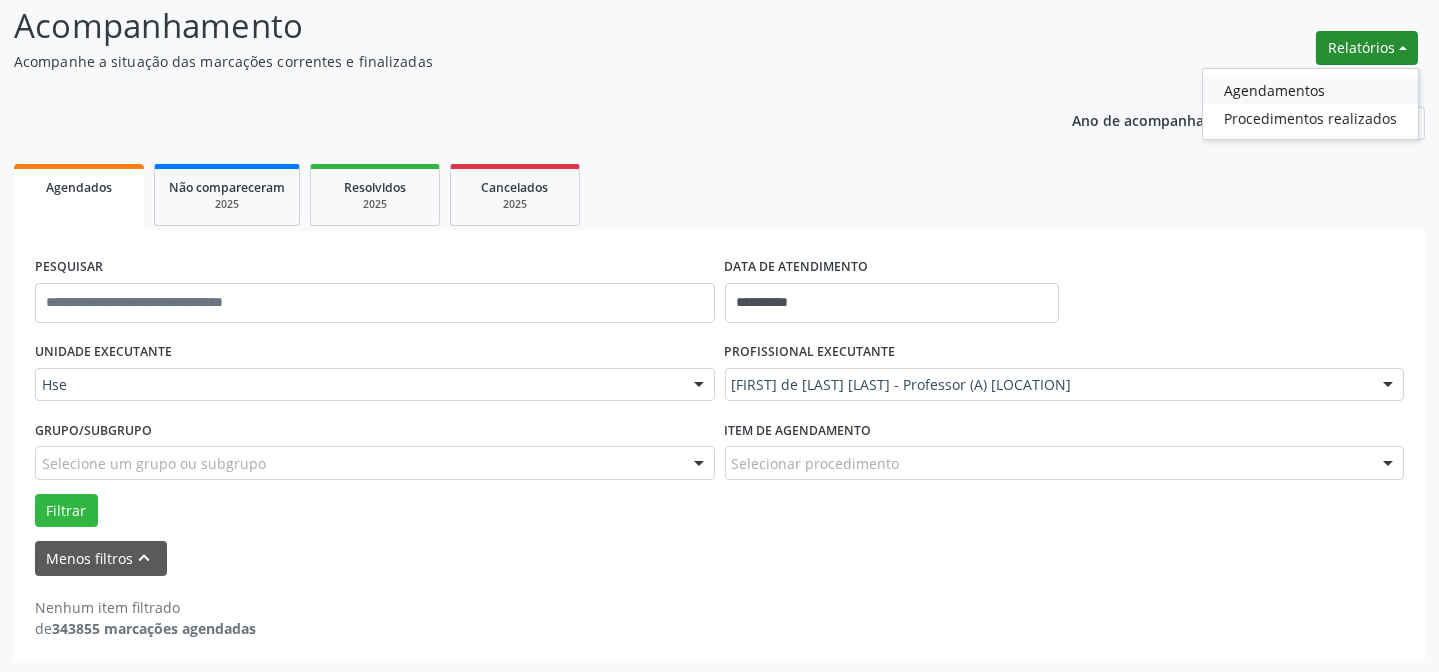 click on "Agendamentos" at bounding box center [1310, 90] 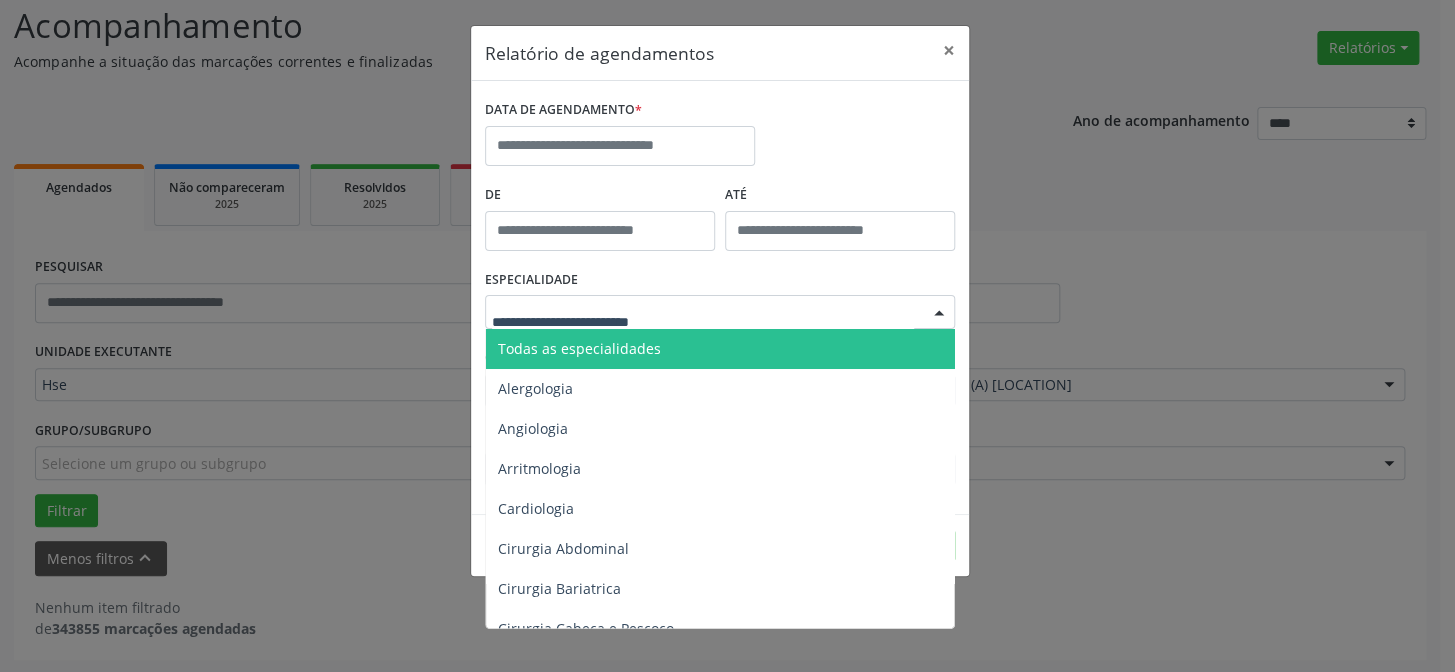 click on "Todas as especialidades" at bounding box center [579, 348] 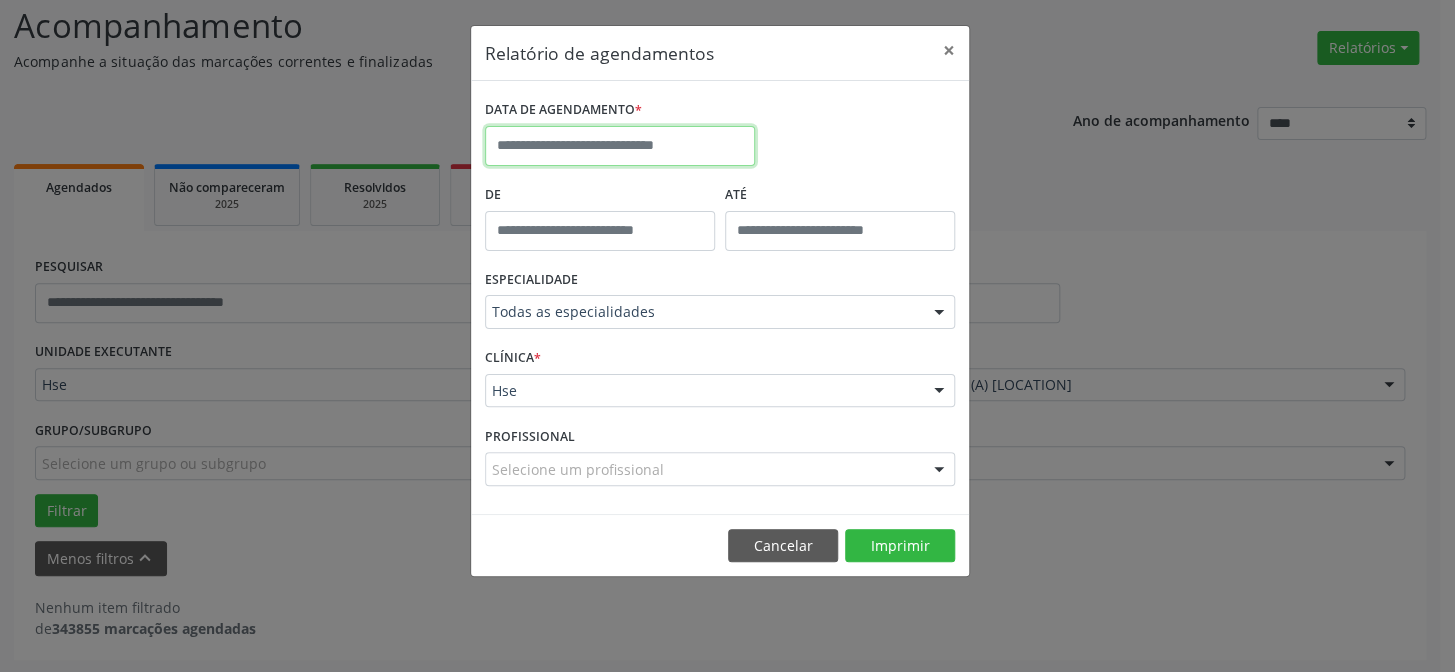 click at bounding box center (620, 146) 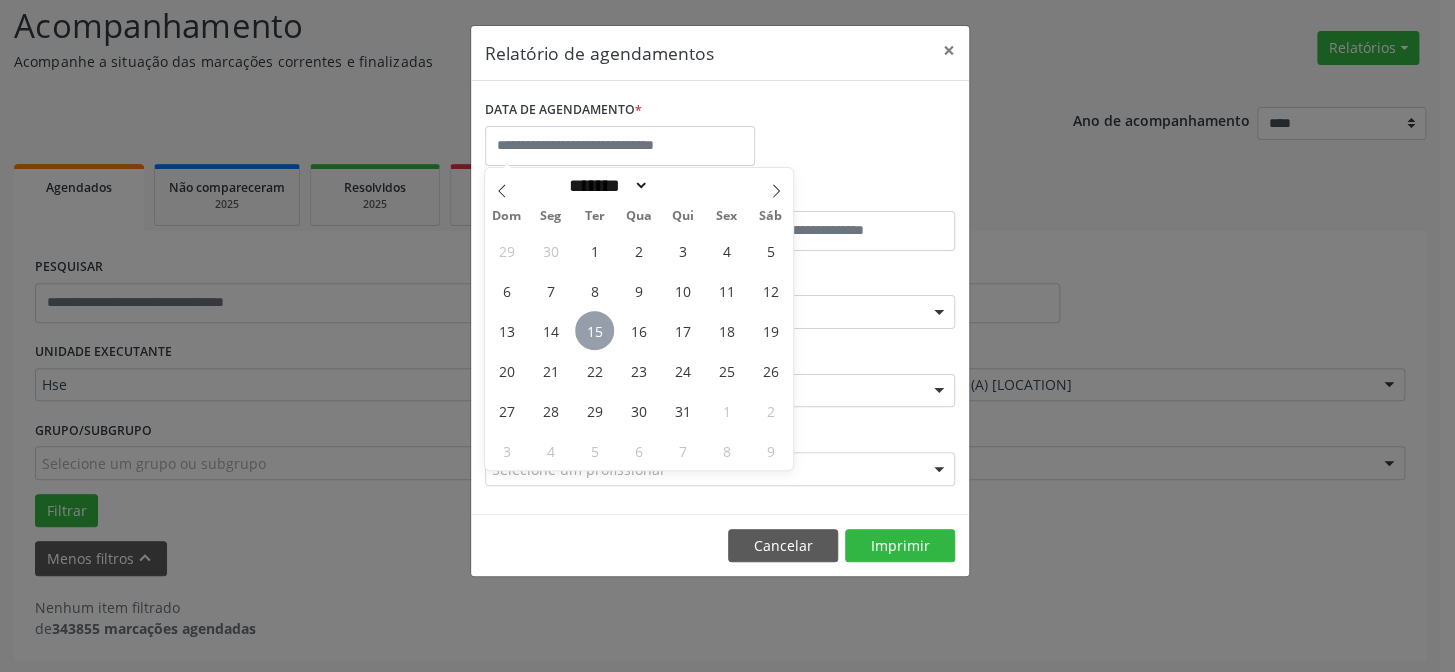 click on "15" at bounding box center (594, 330) 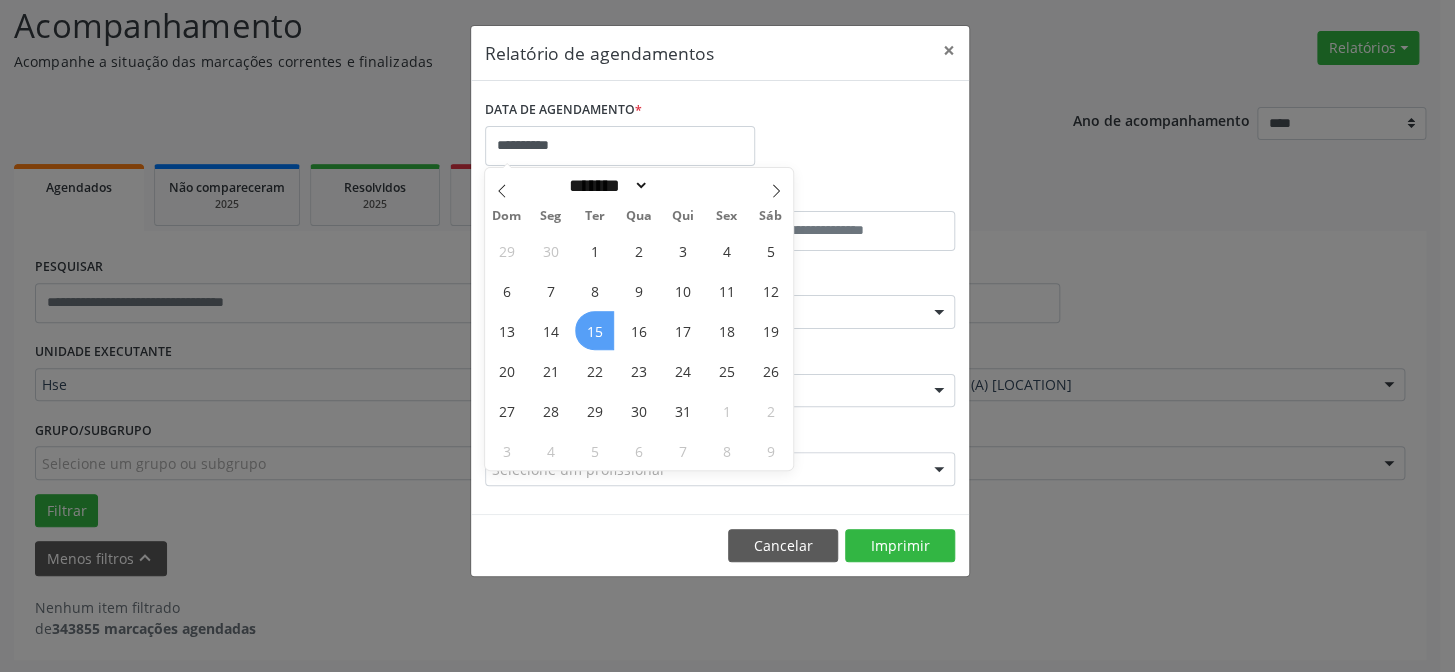click on "15" at bounding box center (594, 330) 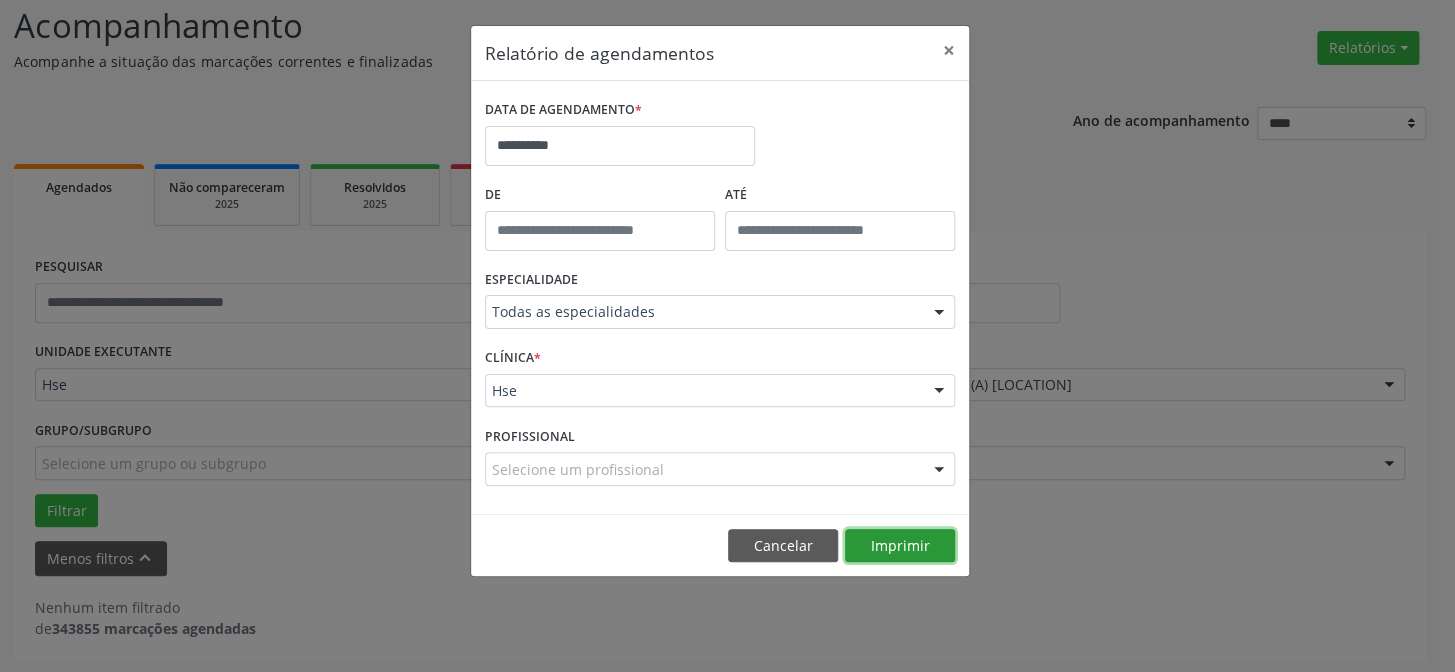 click on "Imprimir" at bounding box center (900, 546) 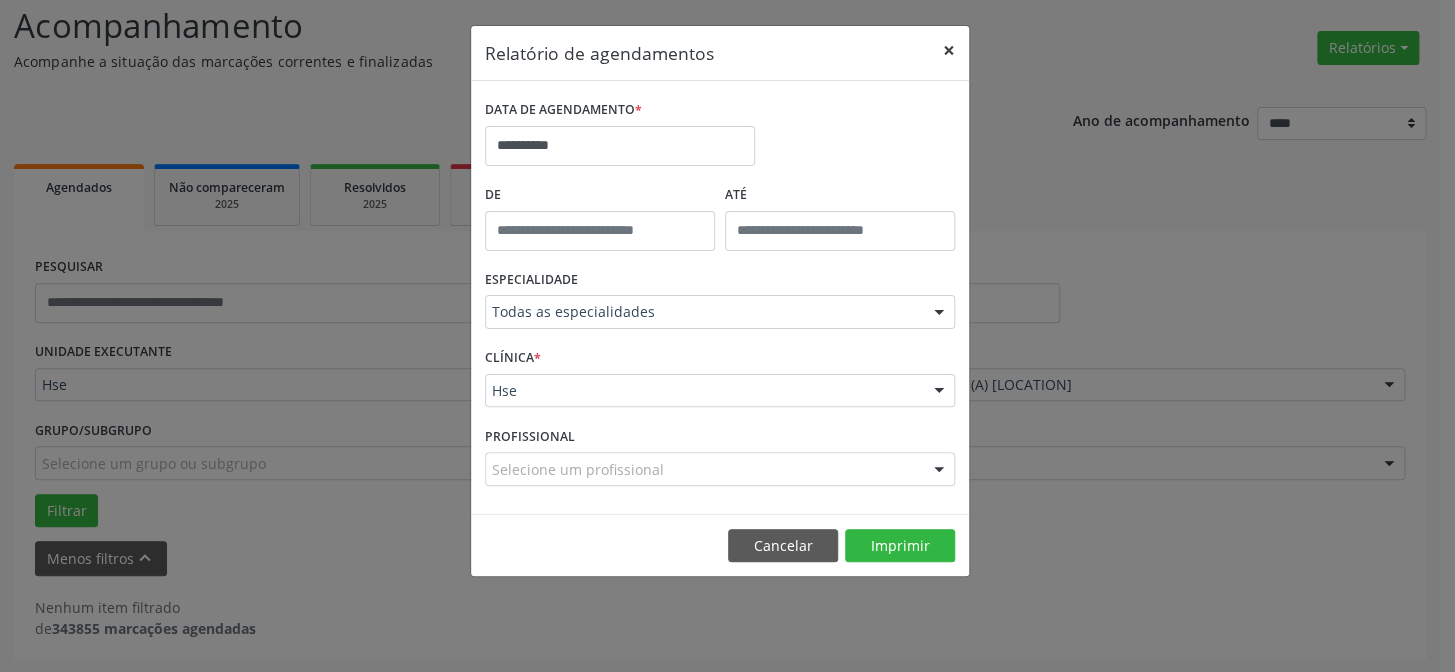 click on "×" at bounding box center [949, 50] 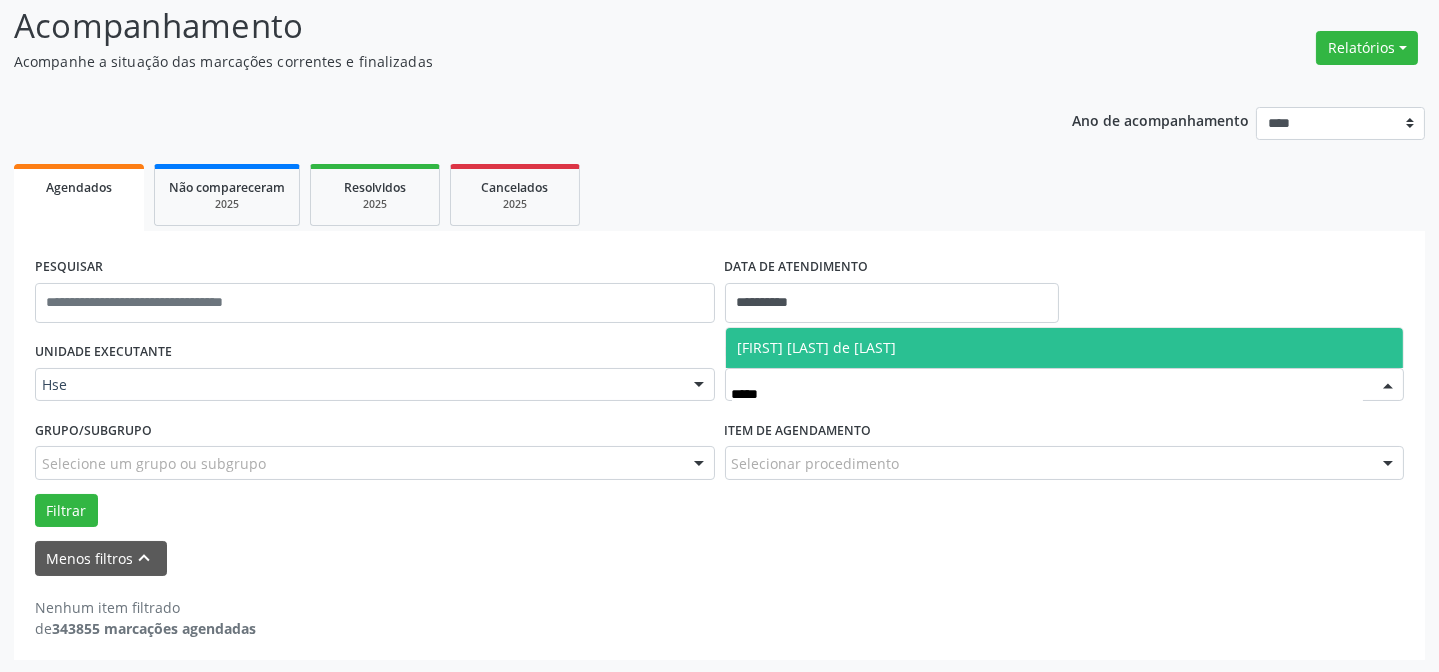 type on "******" 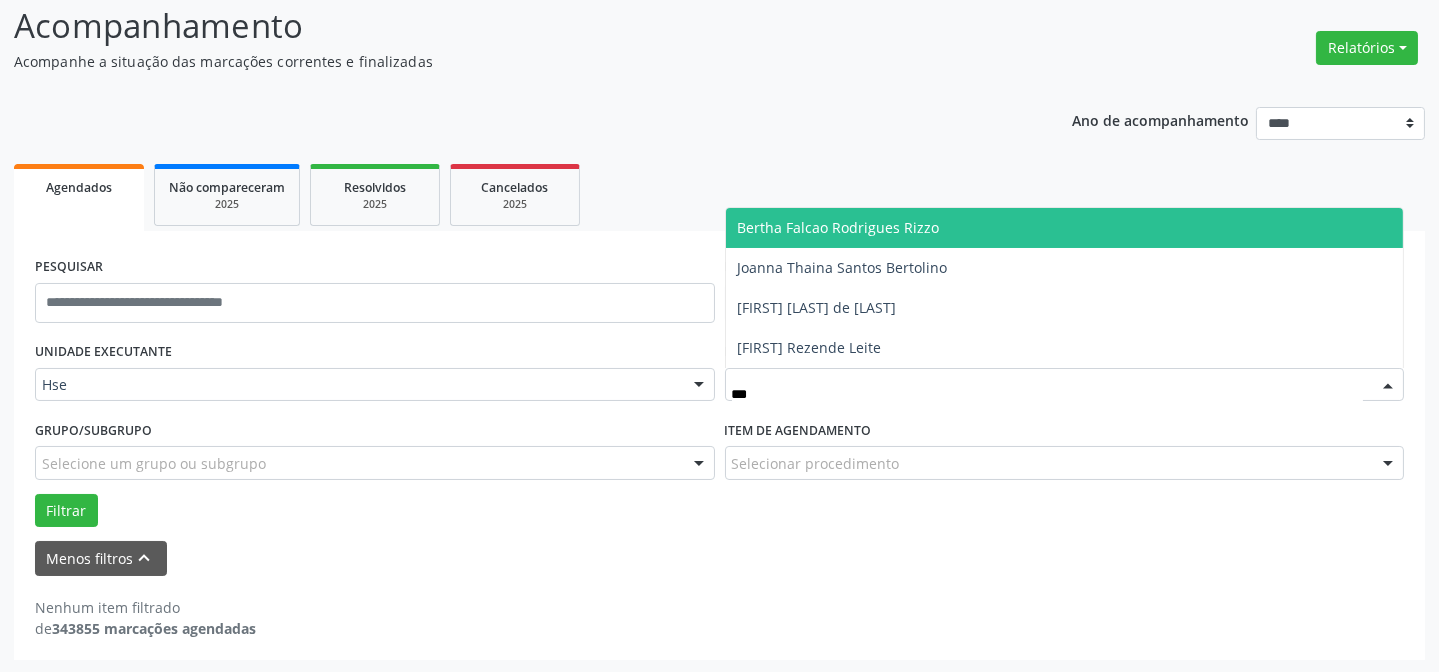 type on "****" 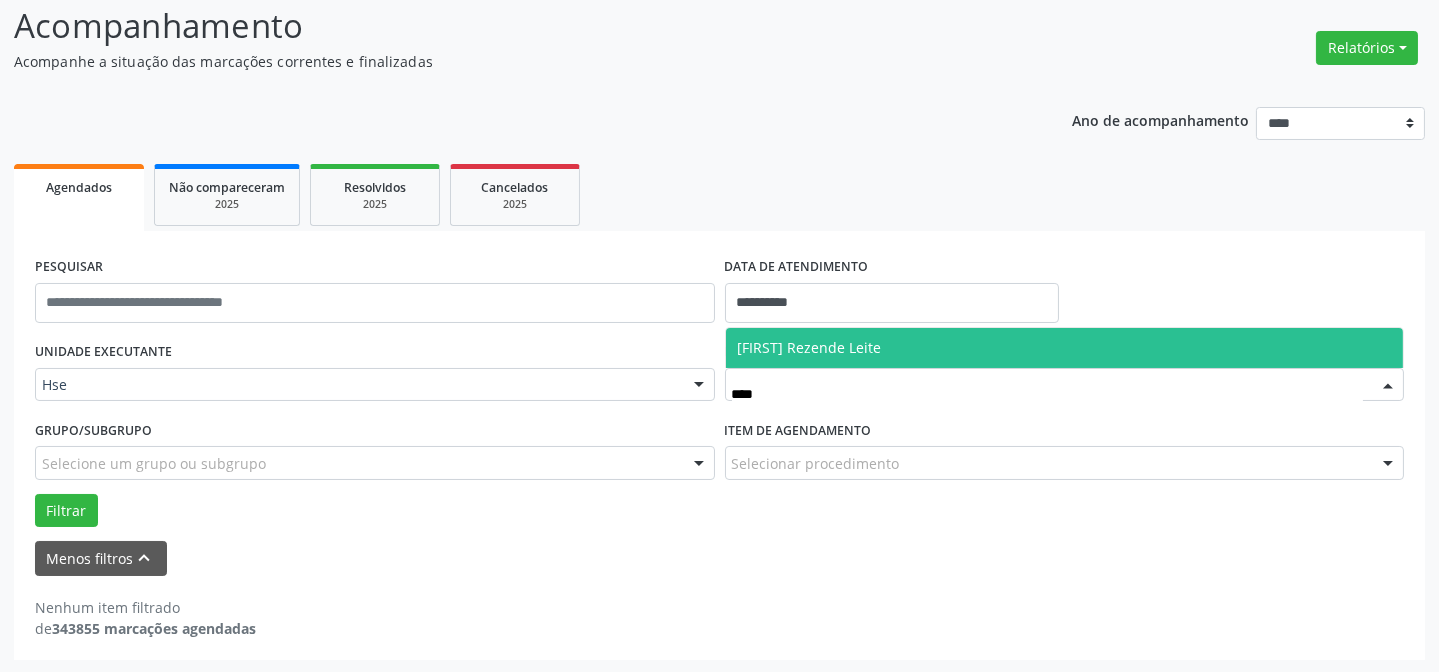 click on "[FIRST] [LAST]" at bounding box center (1065, 348) 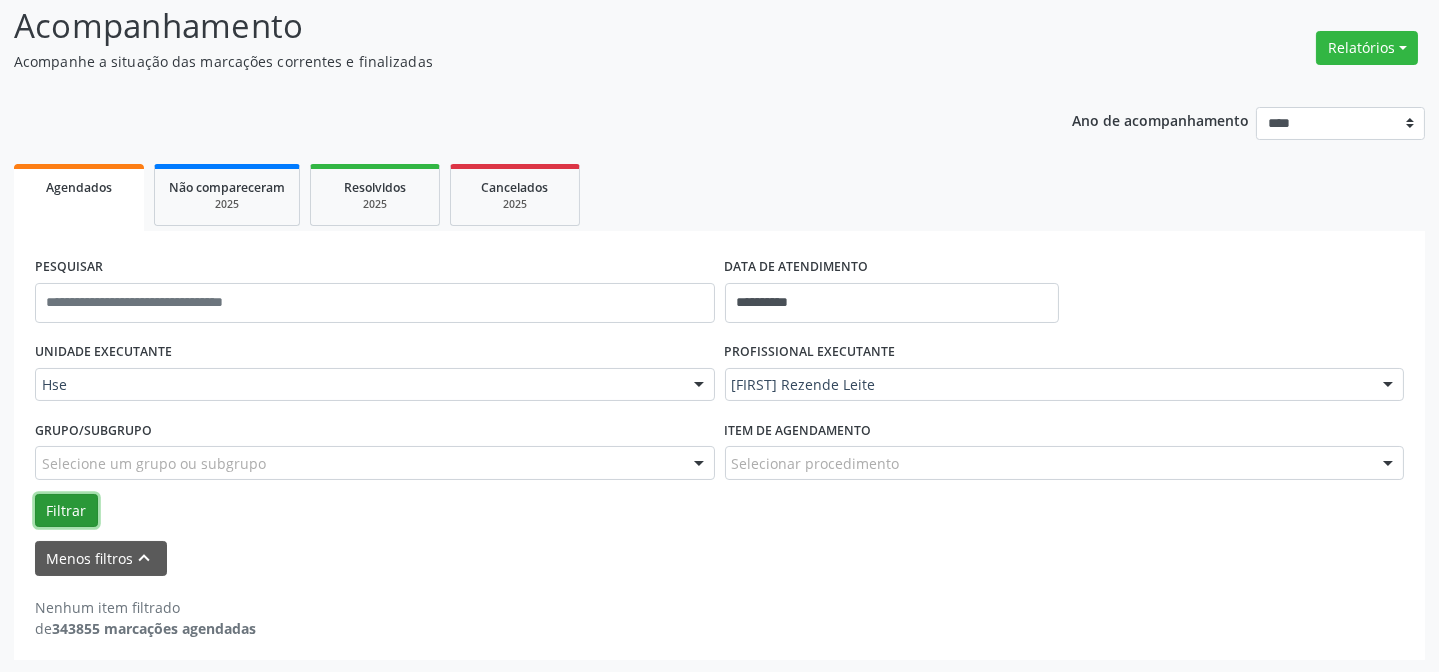 click on "Filtrar" at bounding box center (66, 511) 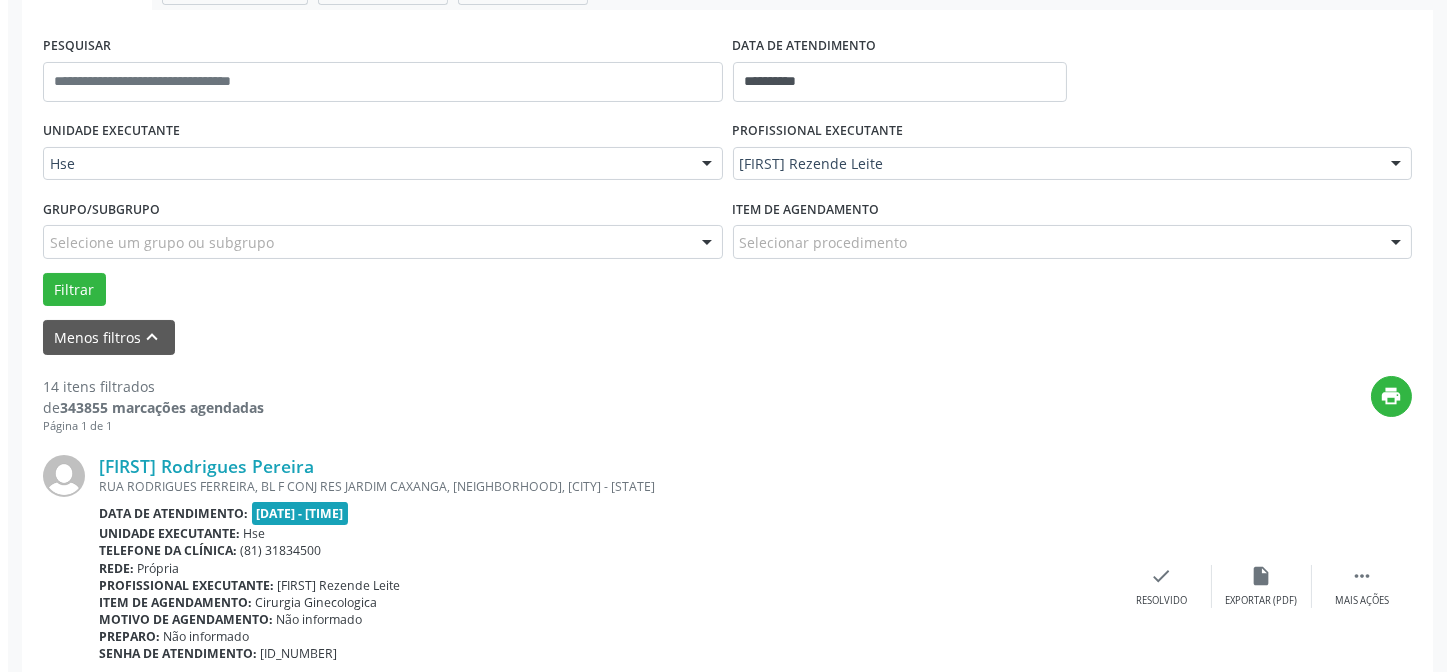 scroll, scrollTop: 408, scrollLeft: 0, axis: vertical 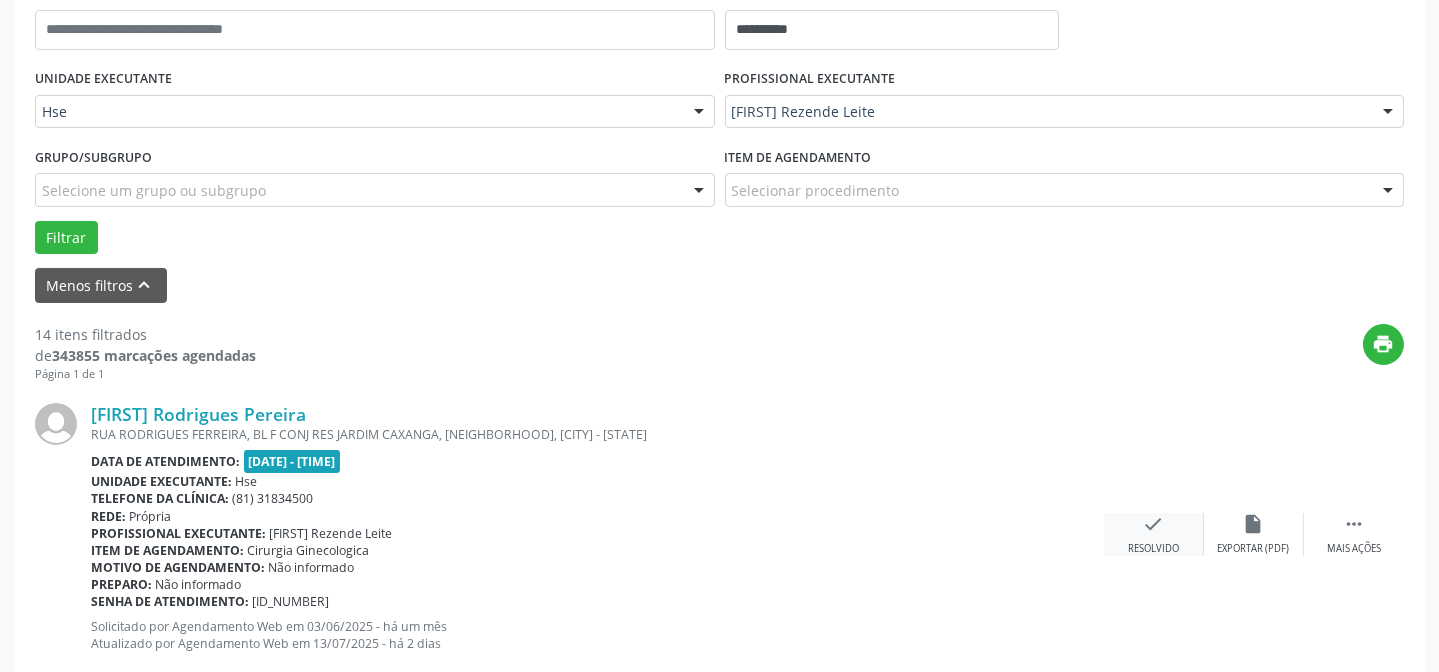 click on "check" at bounding box center (1154, 524) 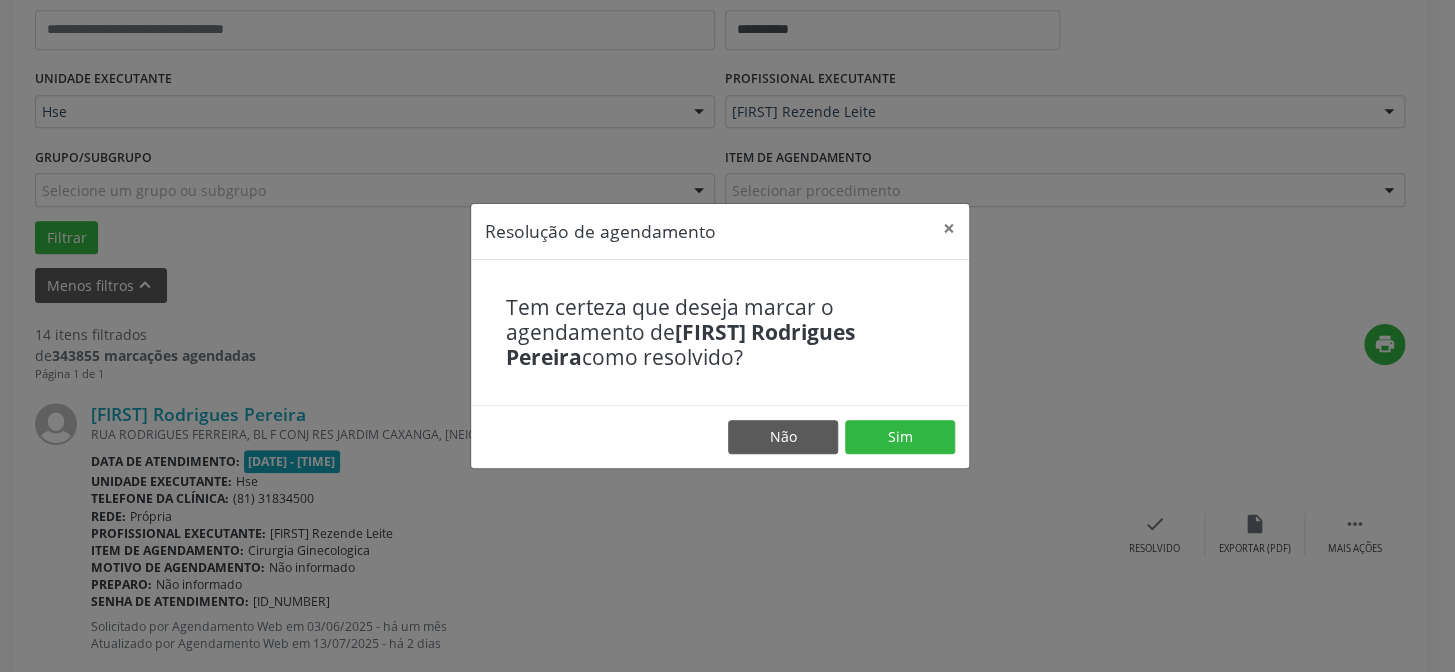 drag, startPoint x: 879, startPoint y: 409, endPoint x: 880, endPoint y: 422, distance: 13.038404 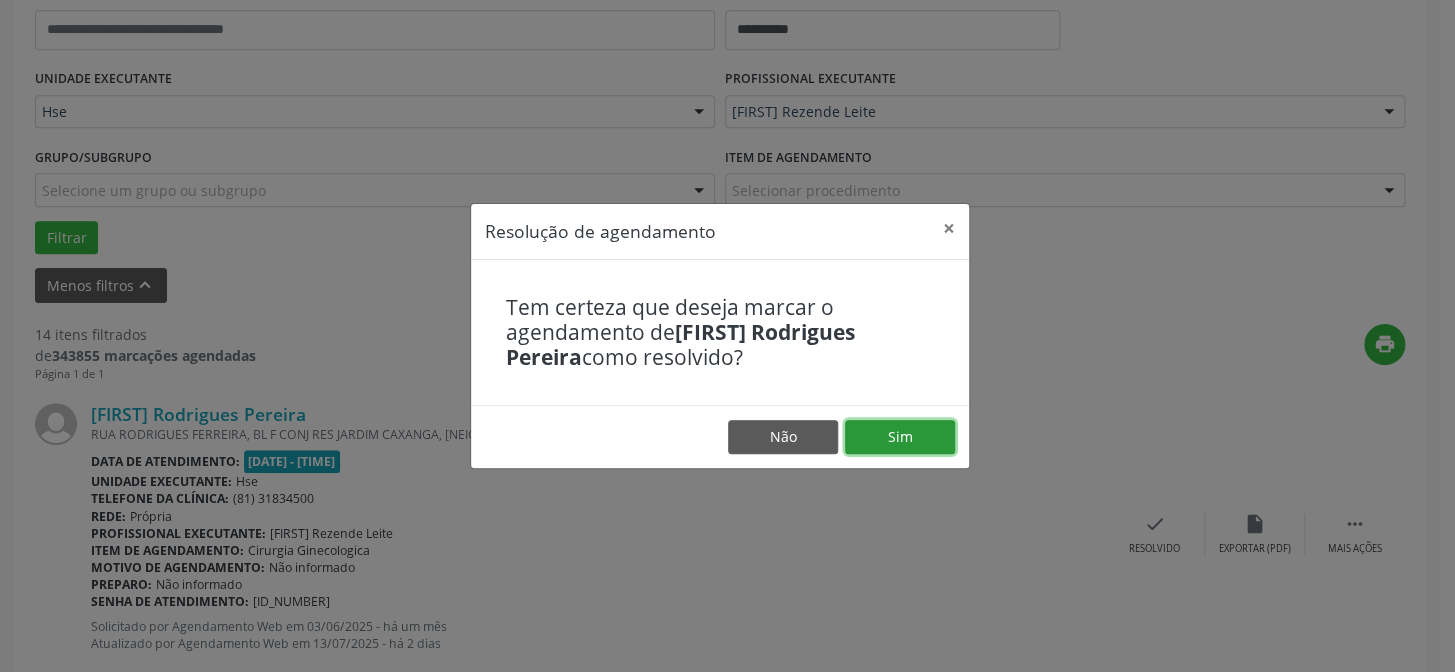 click on "Sim" at bounding box center (900, 437) 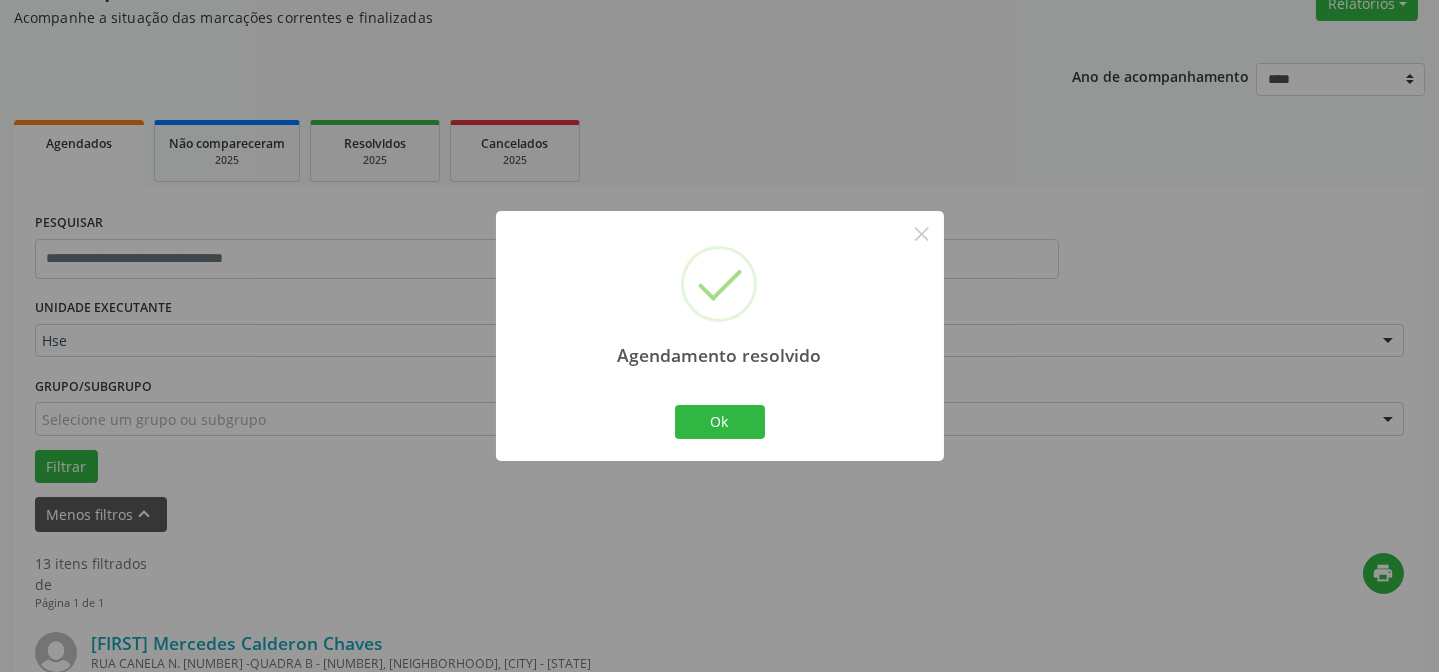 scroll, scrollTop: 408, scrollLeft: 0, axis: vertical 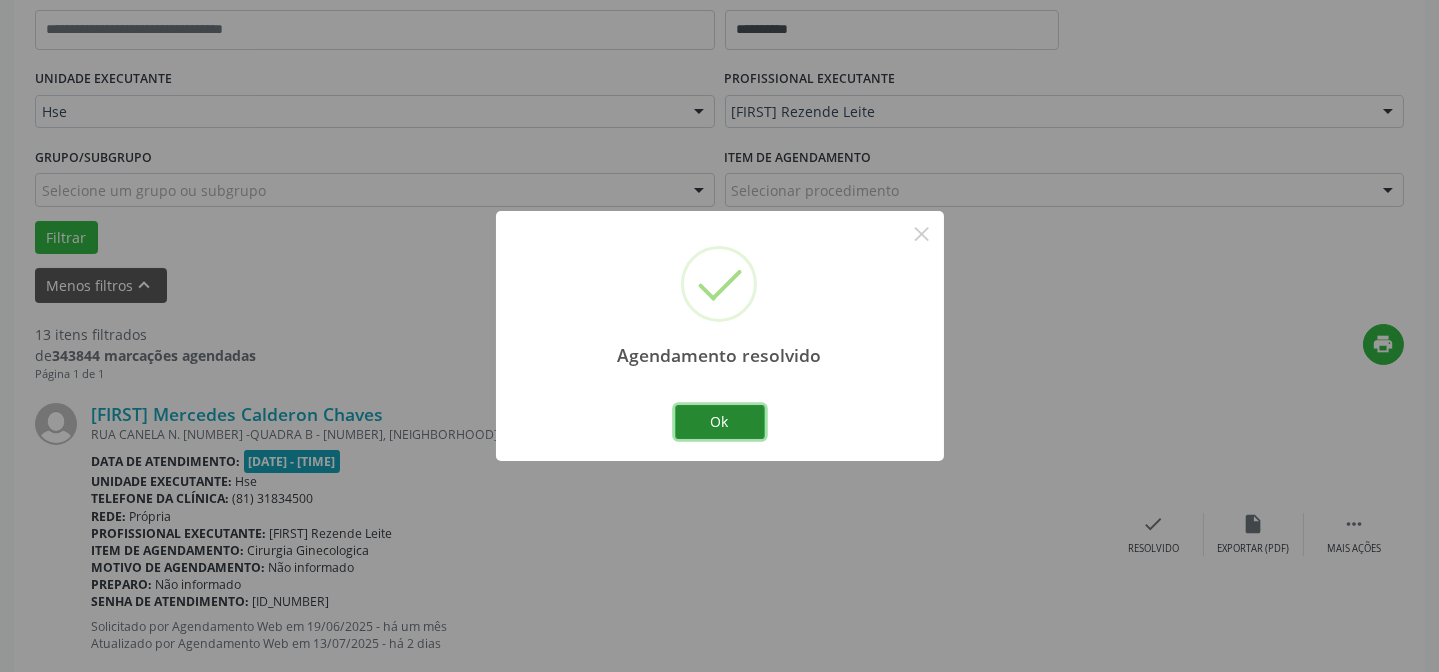 click on "Ok" at bounding box center (720, 422) 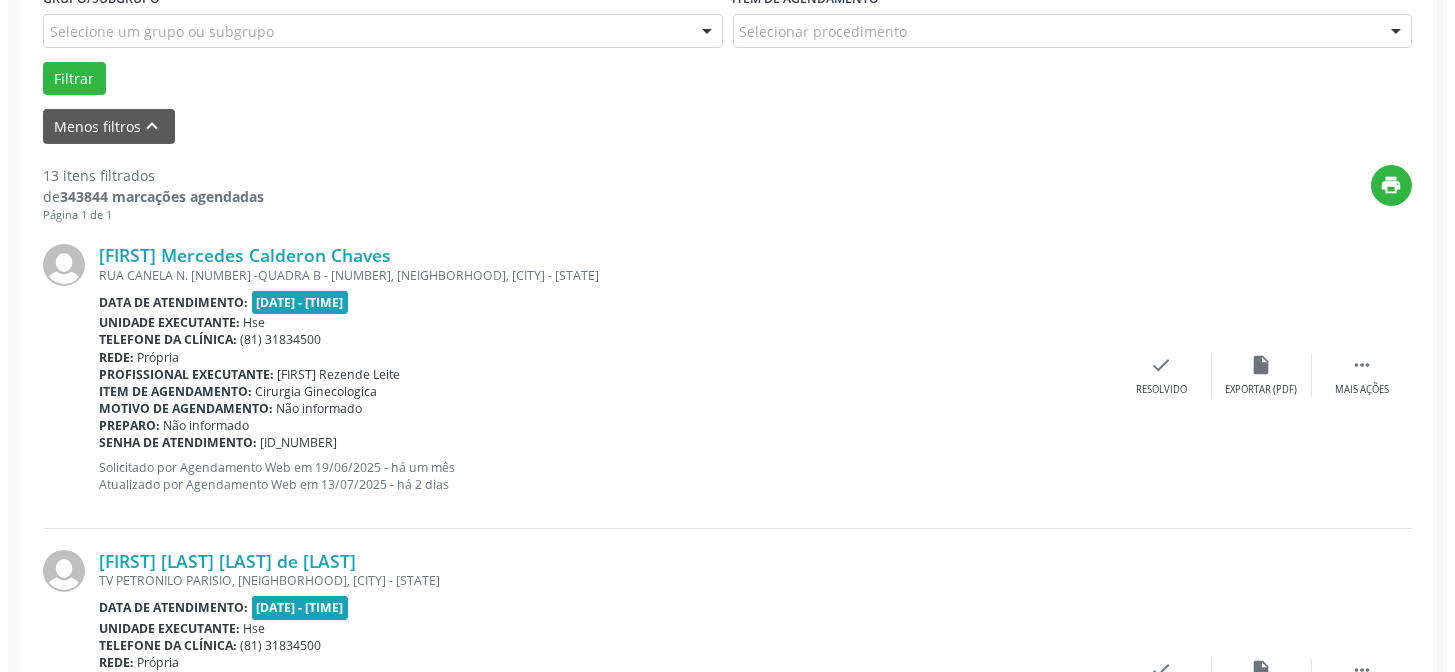 scroll, scrollTop: 590, scrollLeft: 0, axis: vertical 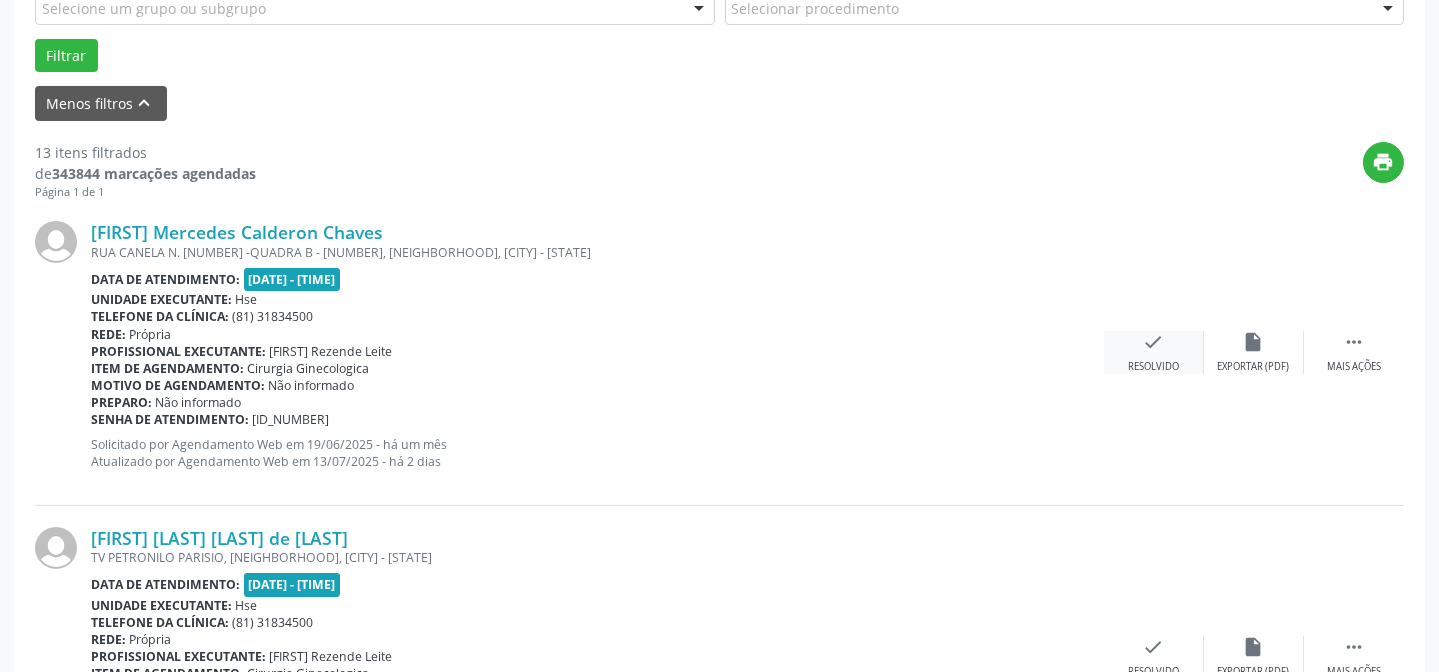 click on "check
Resolvido" at bounding box center (1154, 352) 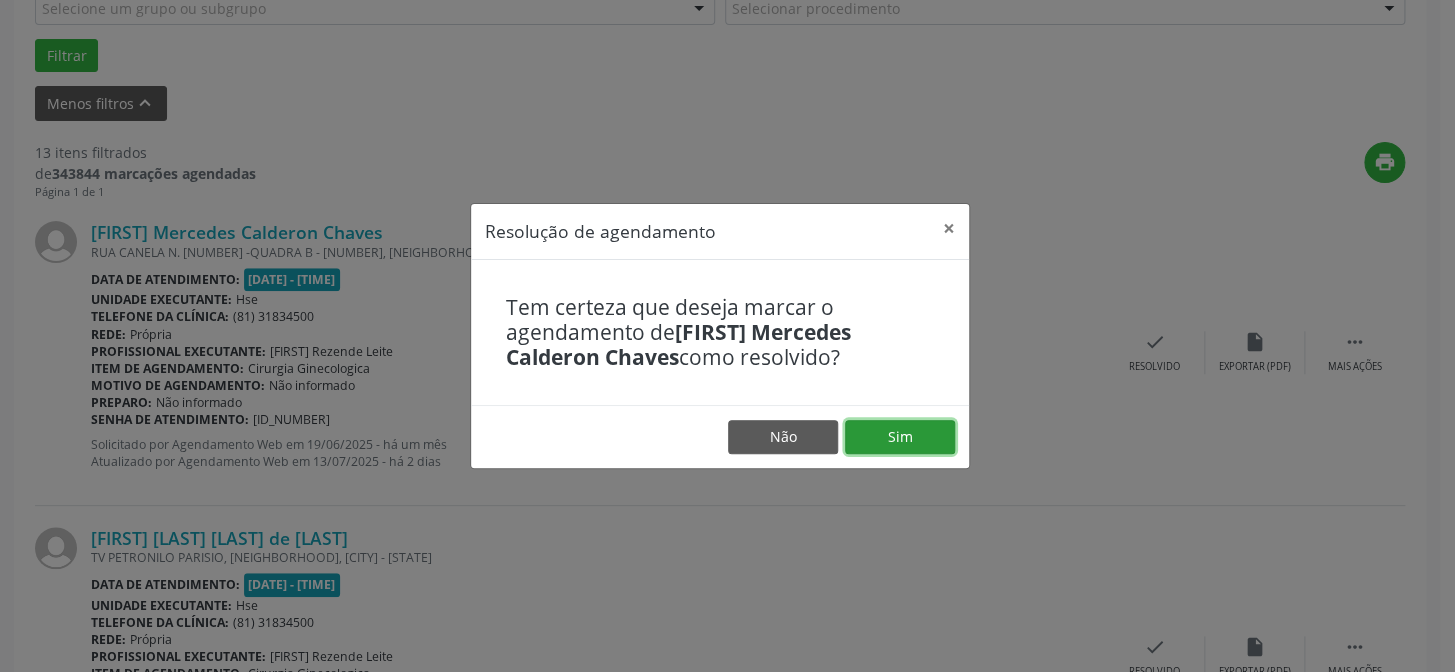 click on "Sim" at bounding box center [900, 437] 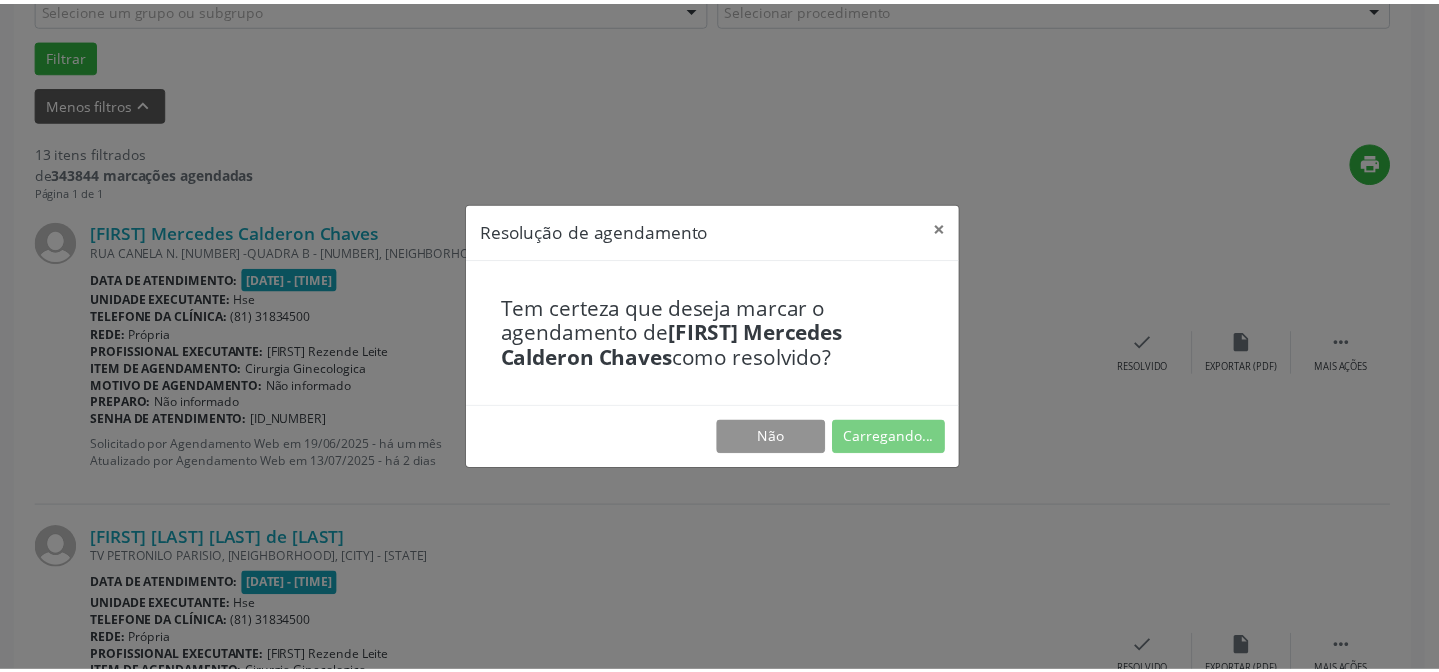 scroll, scrollTop: 179, scrollLeft: 0, axis: vertical 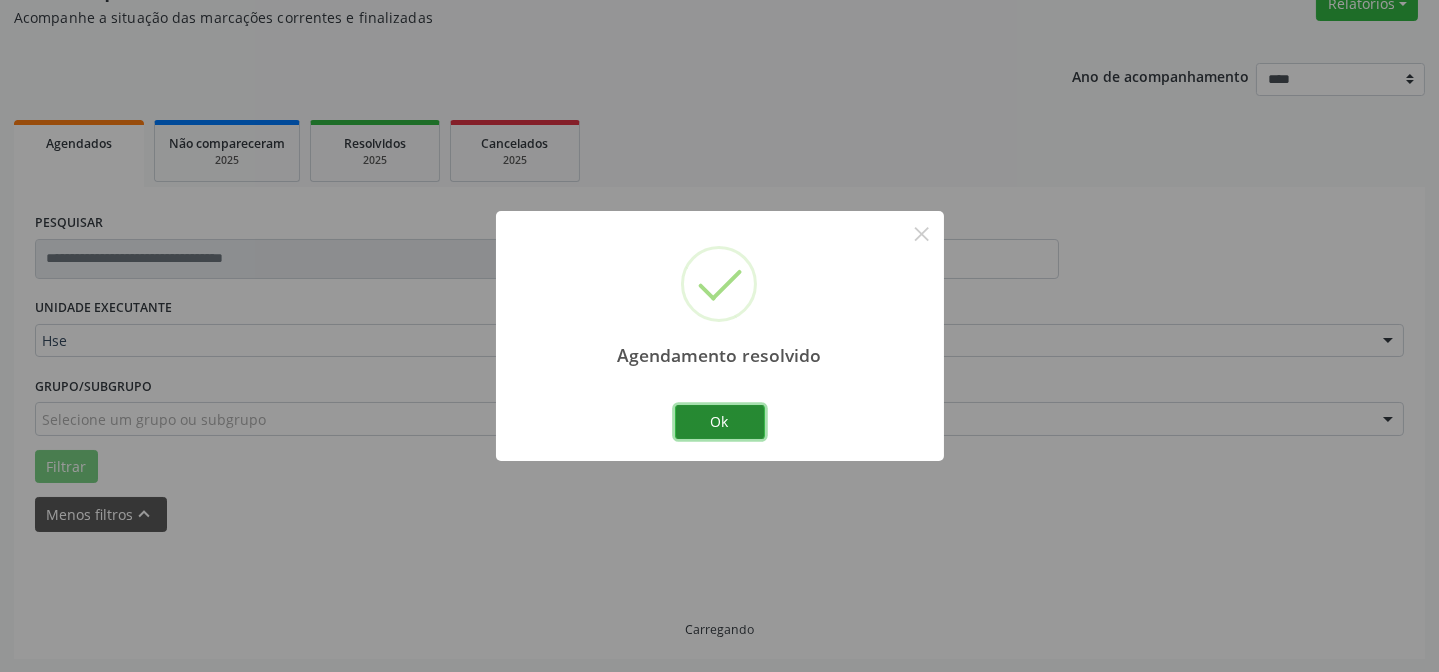 click on "Ok" at bounding box center (720, 422) 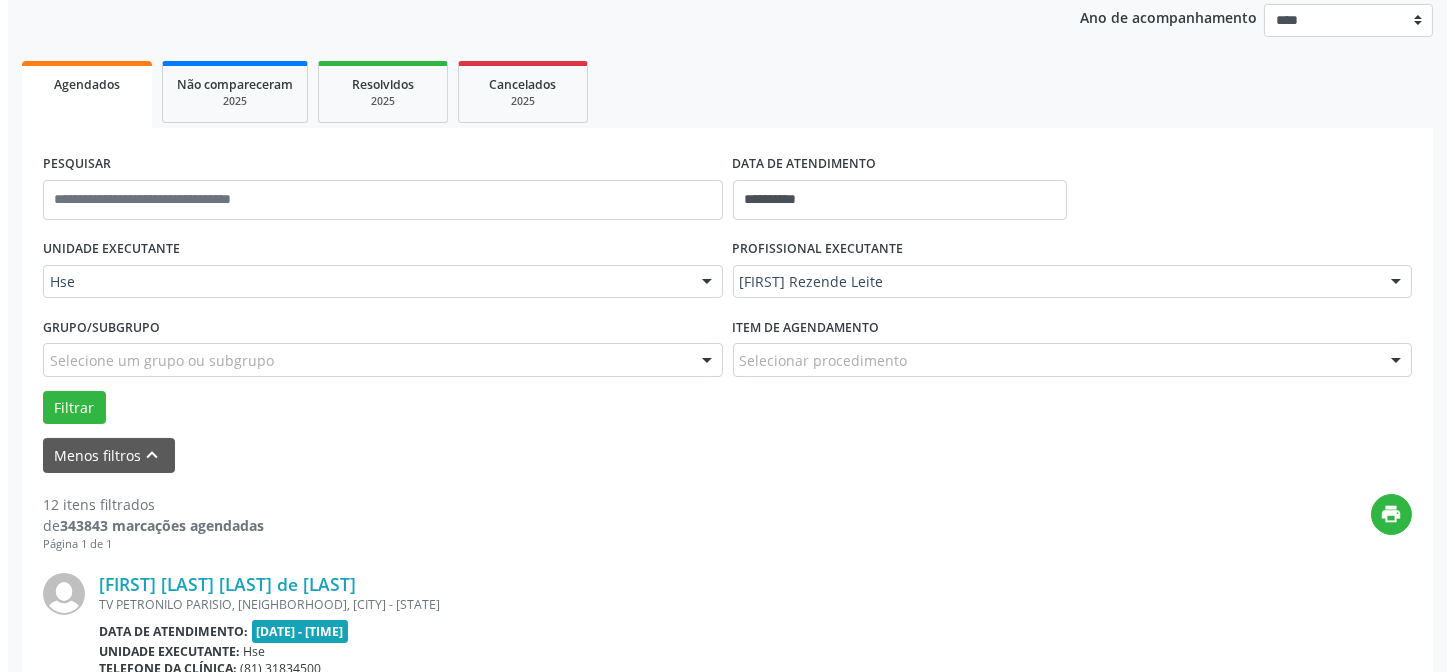 scroll, scrollTop: 360, scrollLeft: 0, axis: vertical 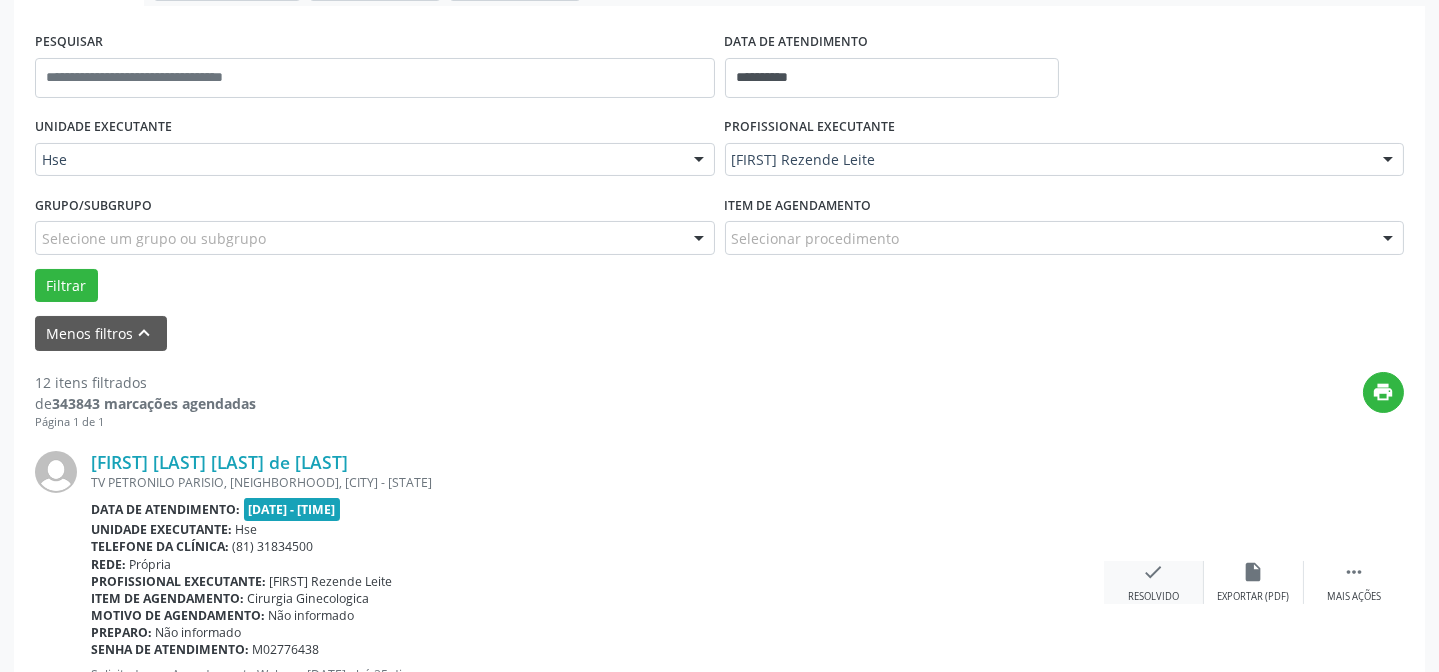 click on "check" at bounding box center (1154, 572) 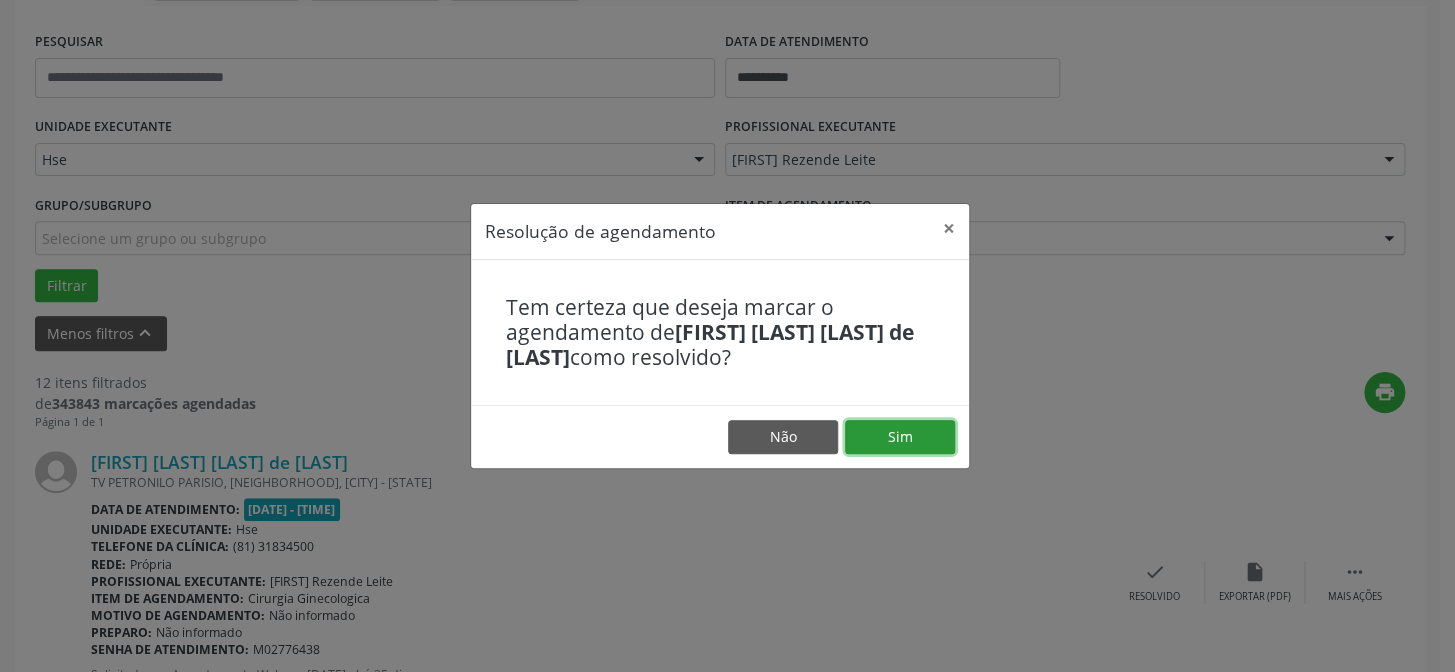 click on "Sim" at bounding box center (900, 437) 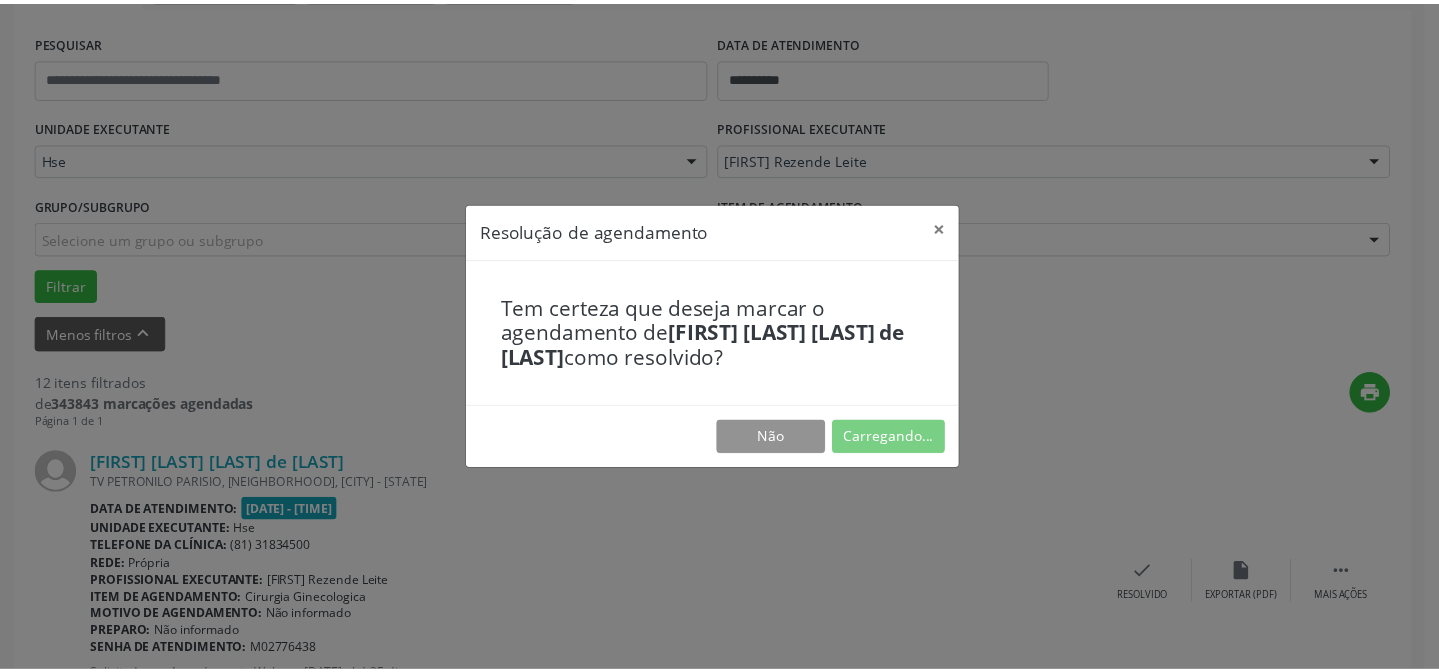 scroll, scrollTop: 179, scrollLeft: 0, axis: vertical 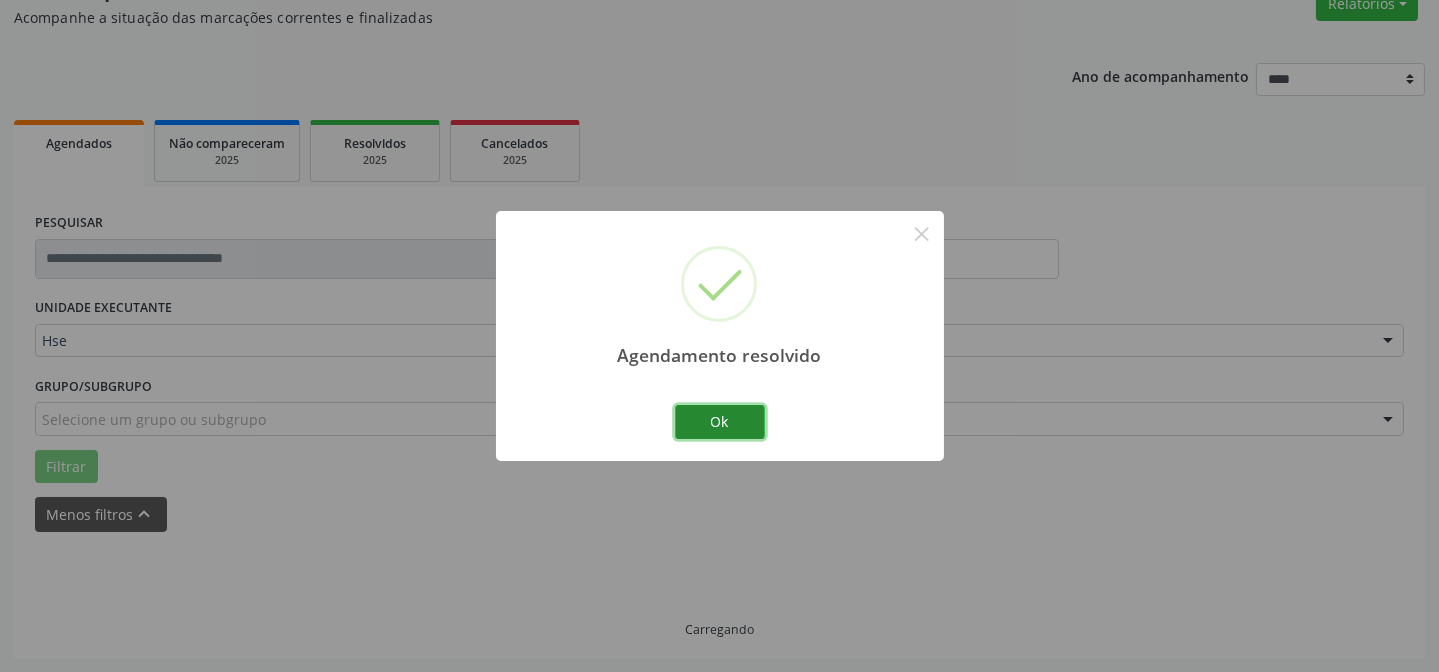 click on "Ok" at bounding box center (720, 422) 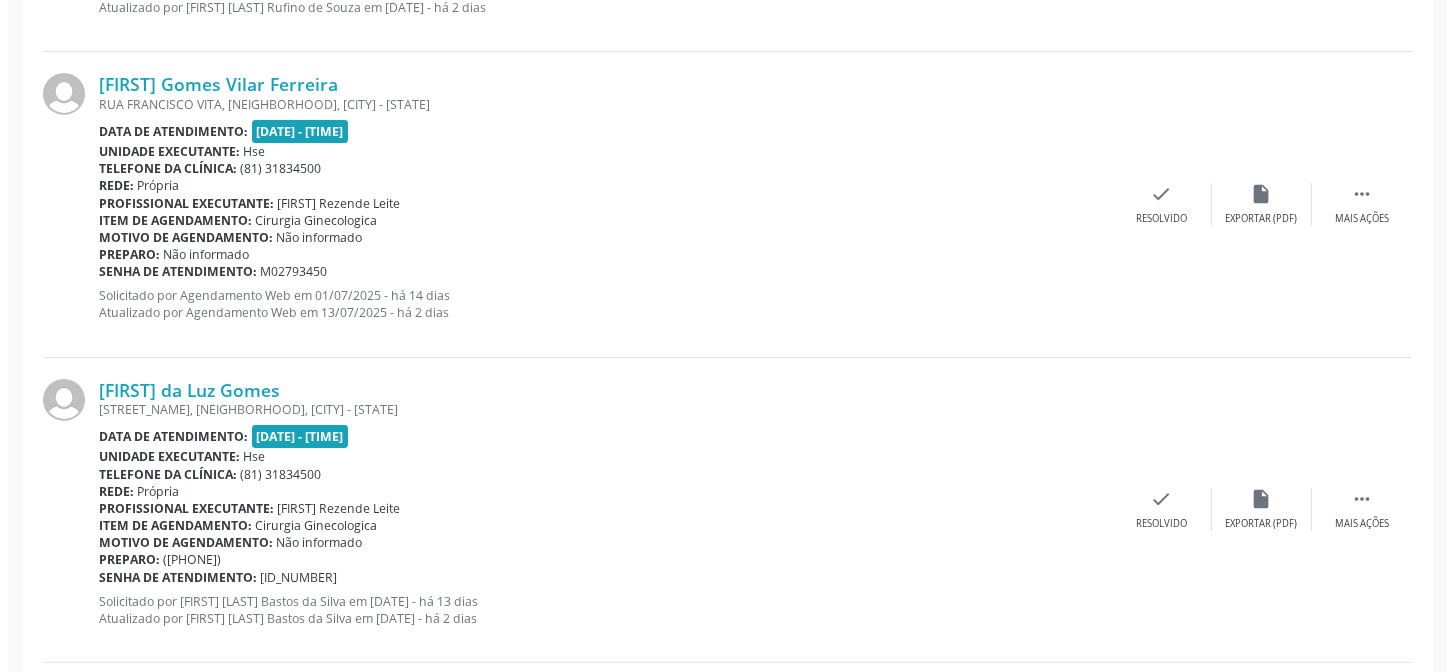 scroll, scrollTop: 1360, scrollLeft: 0, axis: vertical 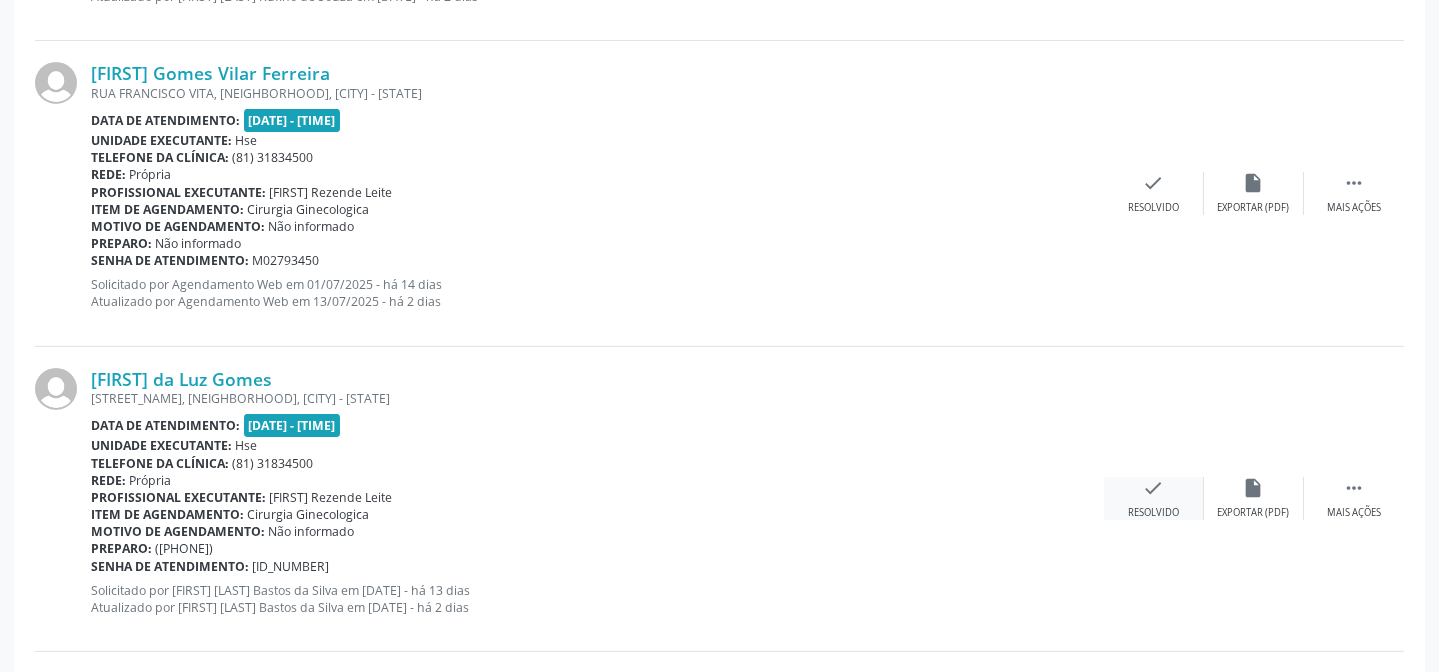 click on "check" at bounding box center (1154, 488) 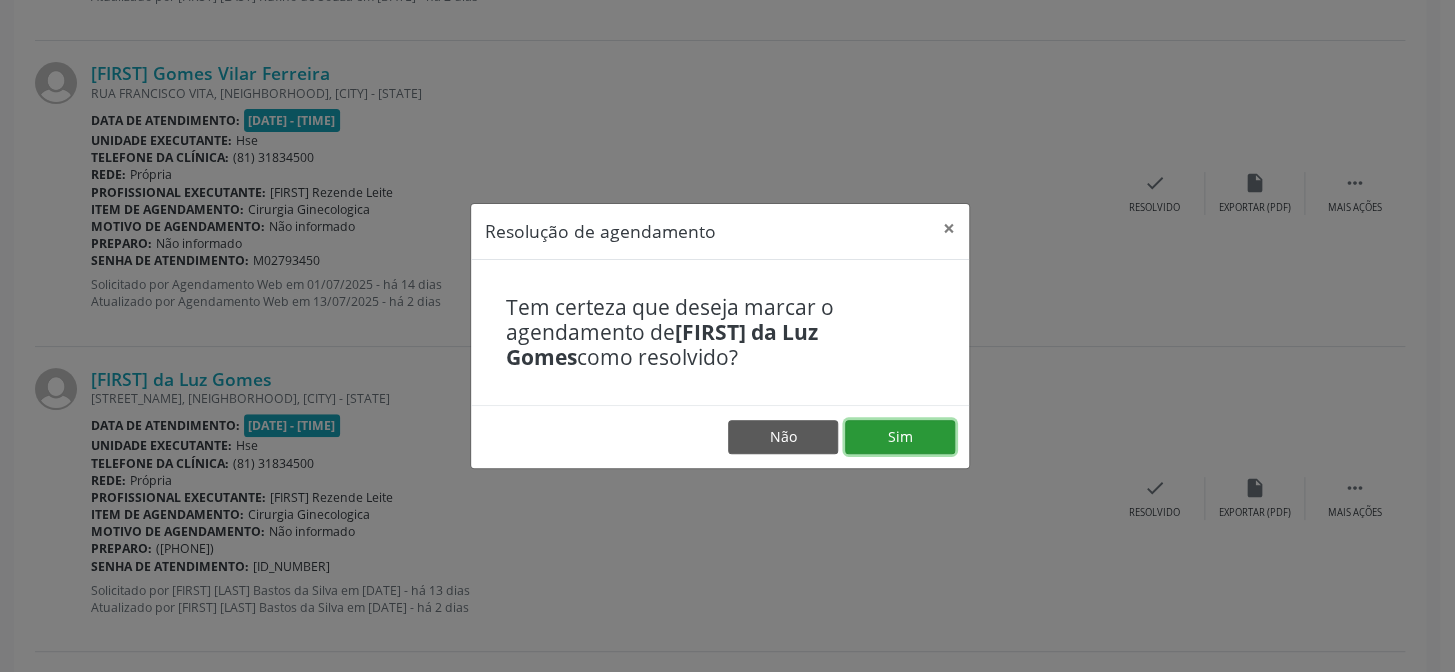 click on "Sim" at bounding box center (900, 437) 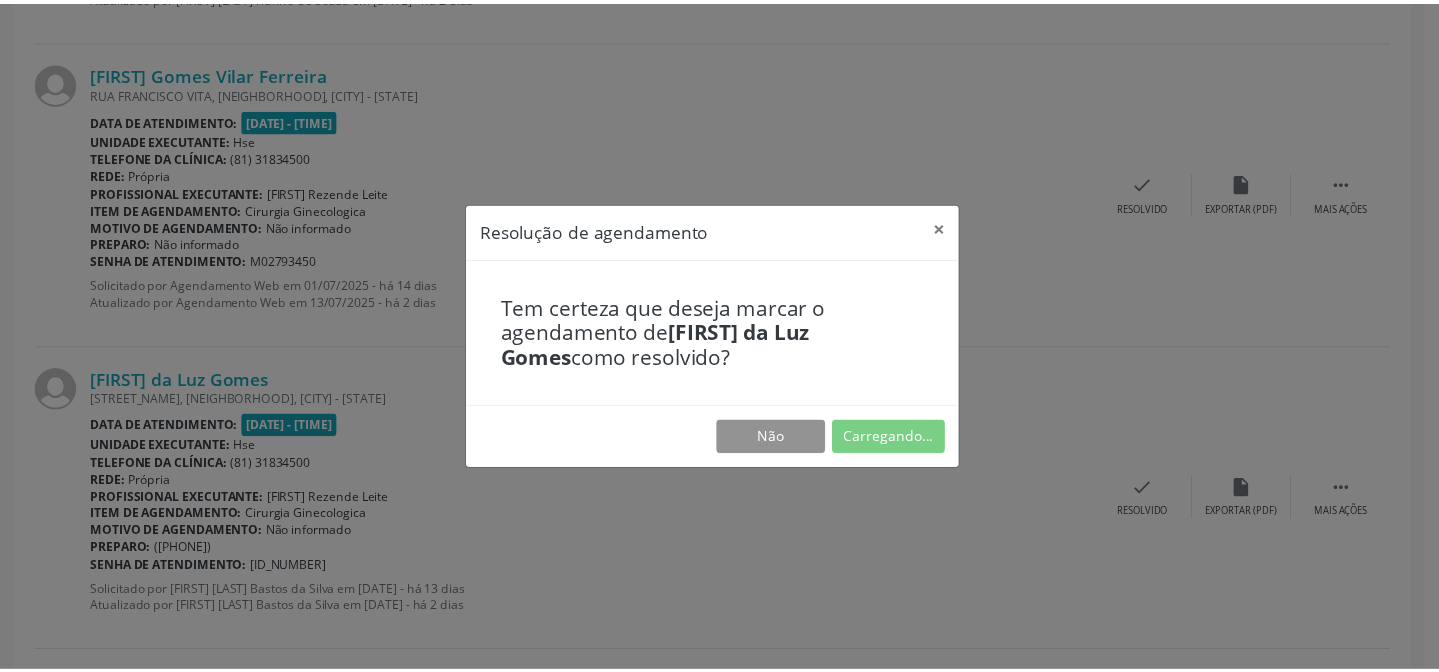 scroll, scrollTop: 179, scrollLeft: 0, axis: vertical 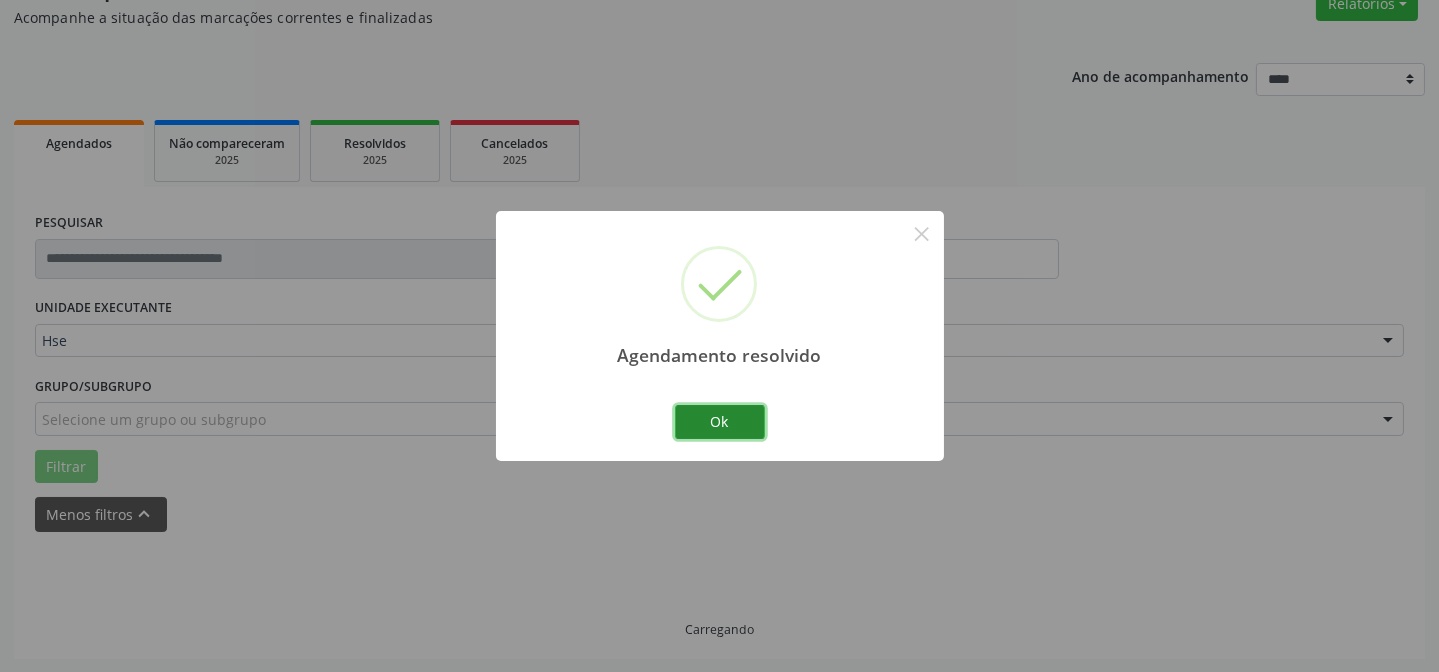click on "Ok" at bounding box center (720, 422) 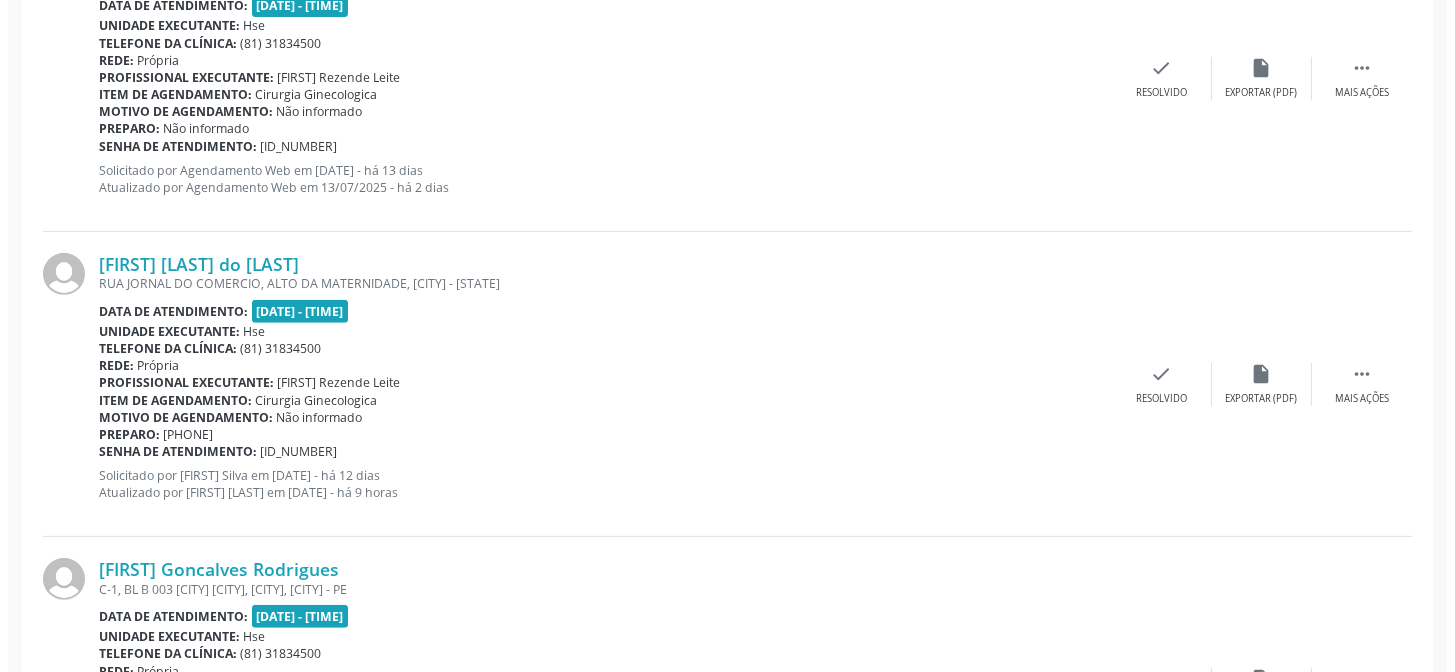 scroll, scrollTop: 1815, scrollLeft: 0, axis: vertical 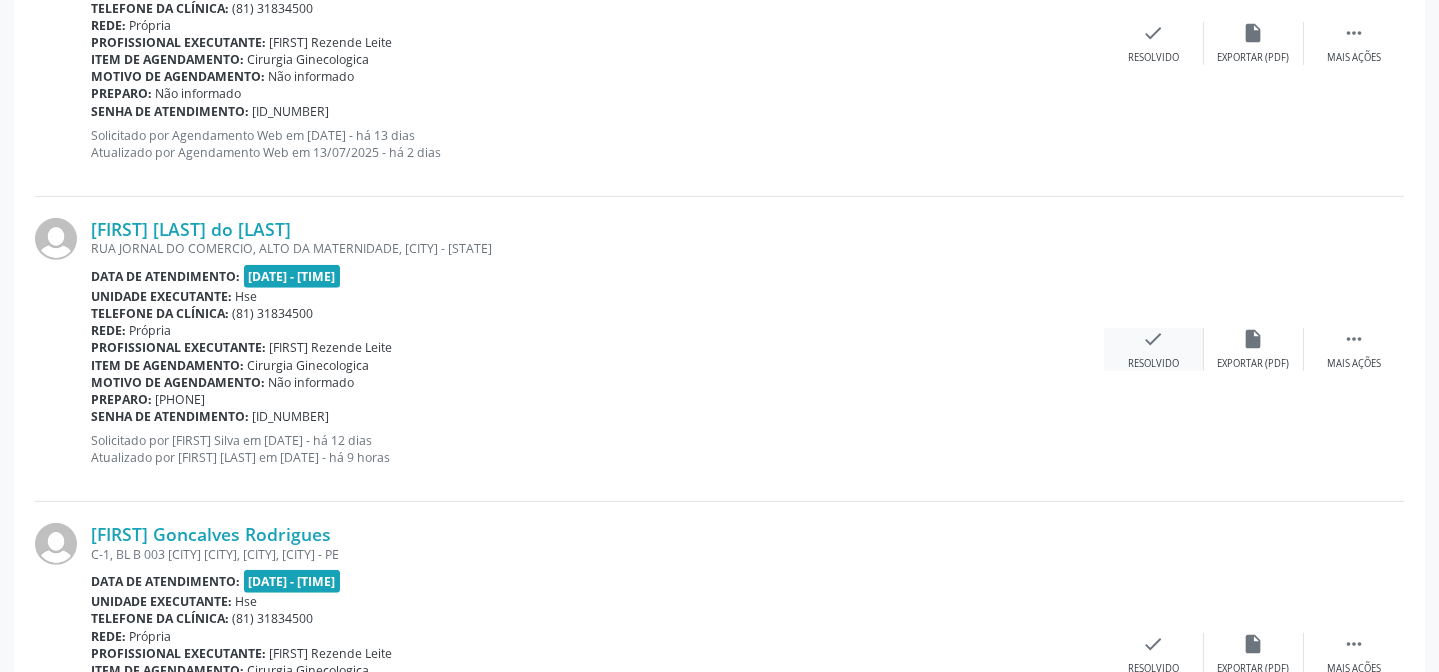 click on "Resolvido" at bounding box center (1153, 364) 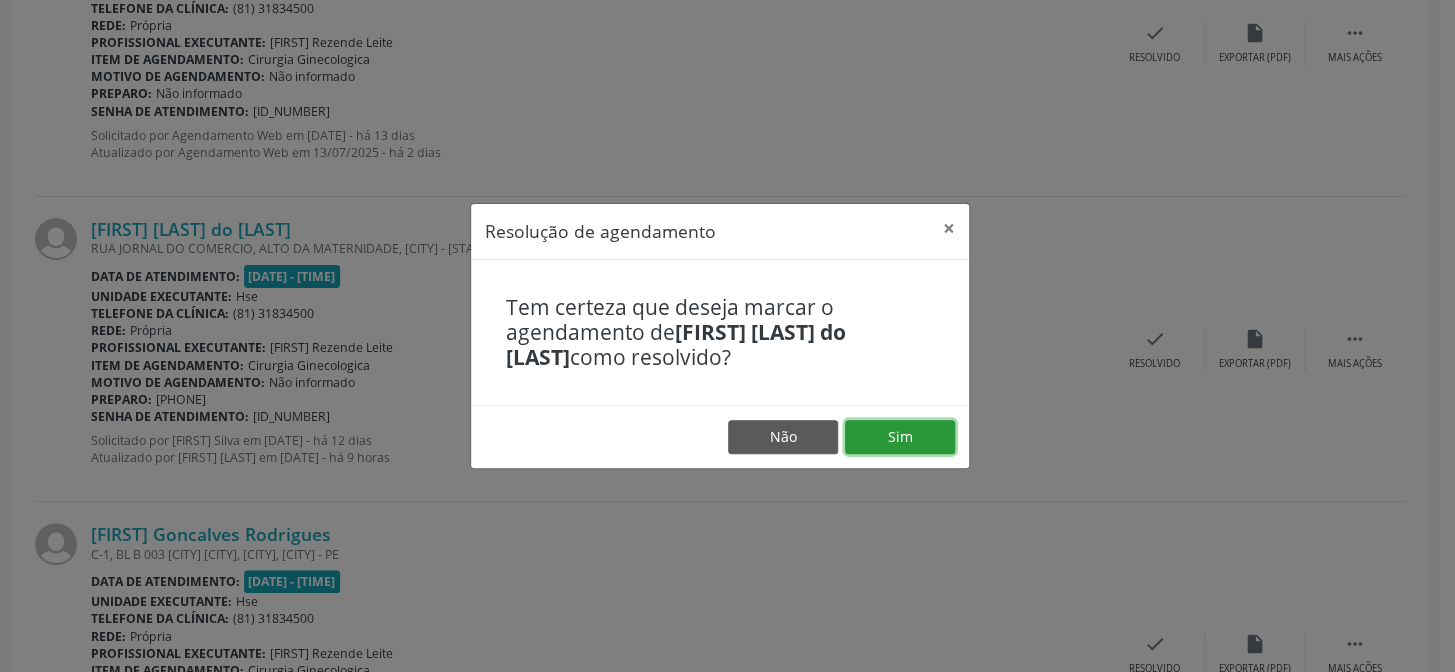 click on "Sim" at bounding box center [900, 437] 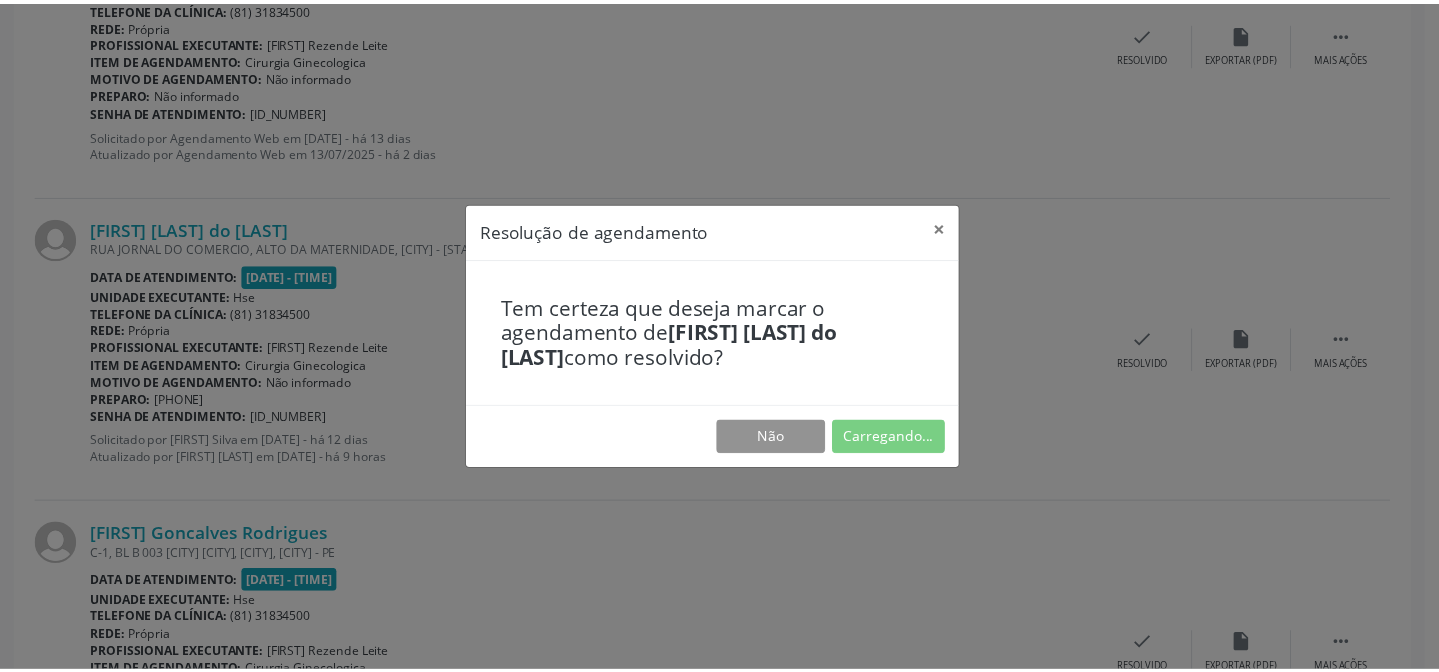 scroll, scrollTop: 179, scrollLeft: 0, axis: vertical 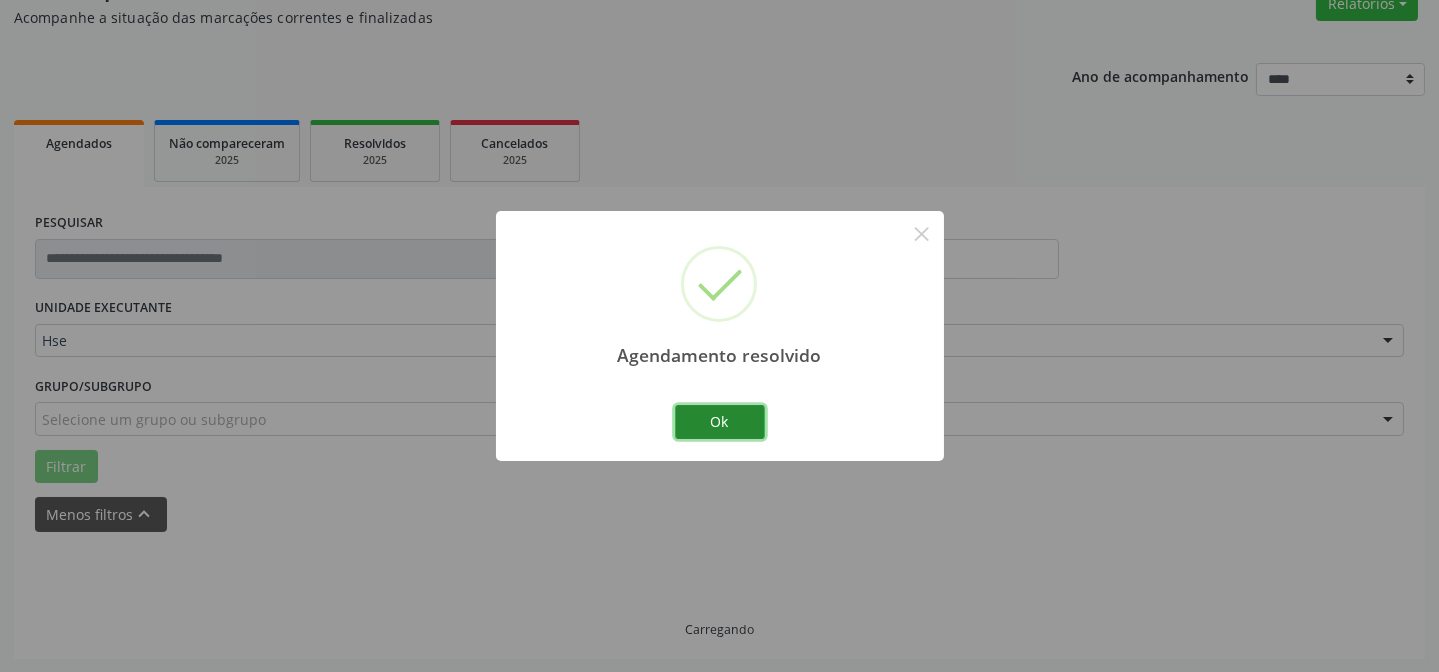click on "Ok" at bounding box center [720, 422] 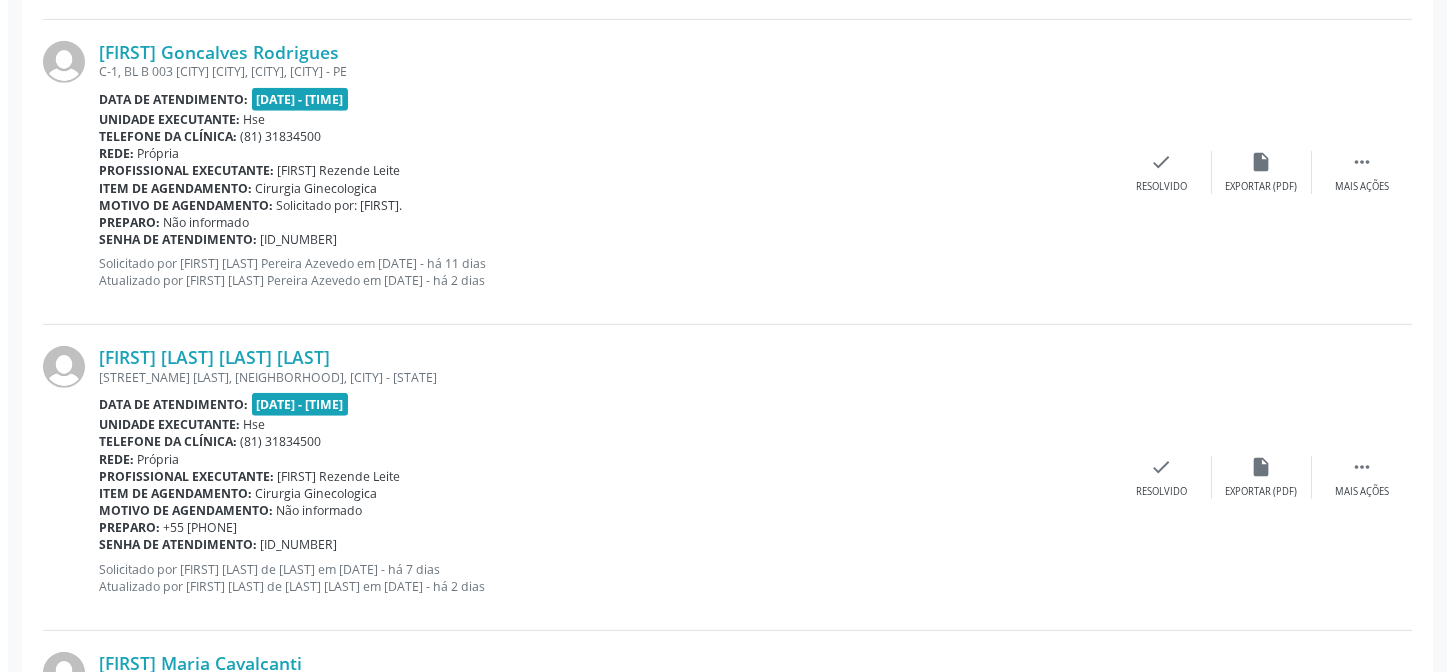 scroll, scrollTop: 1997, scrollLeft: 0, axis: vertical 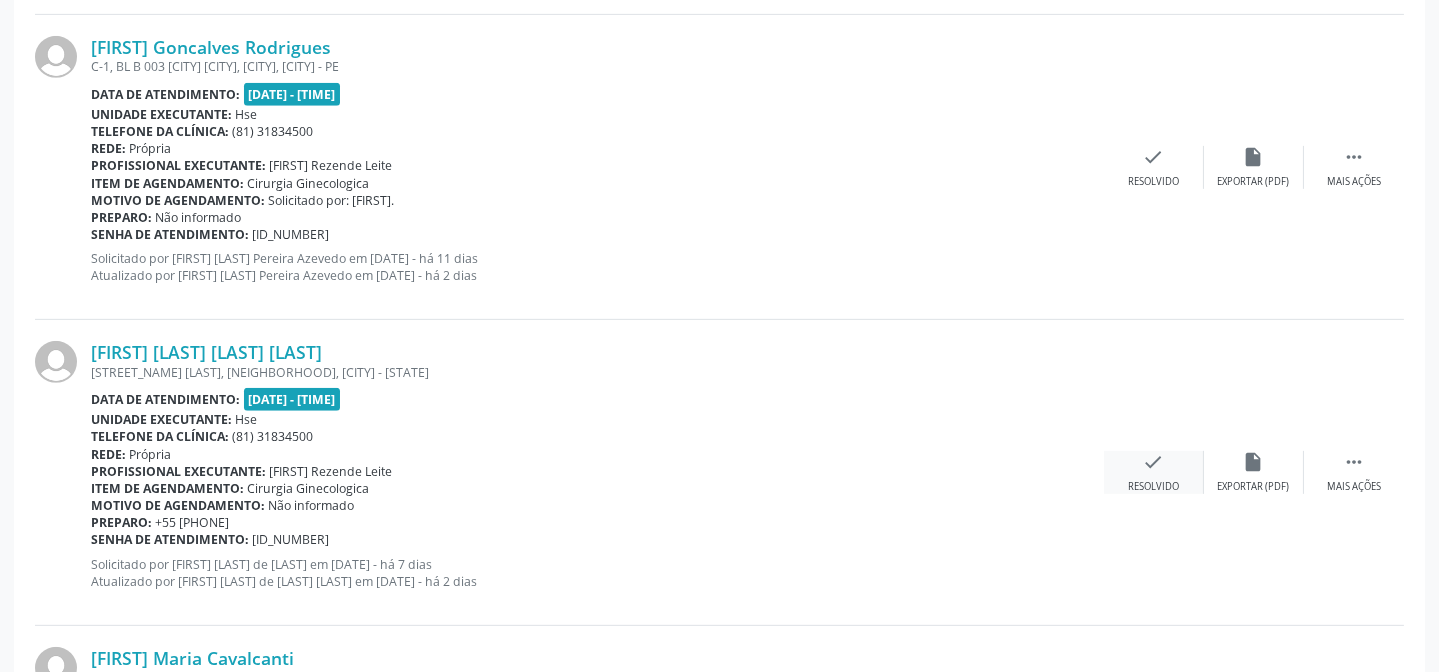 click on "check" at bounding box center [1154, 462] 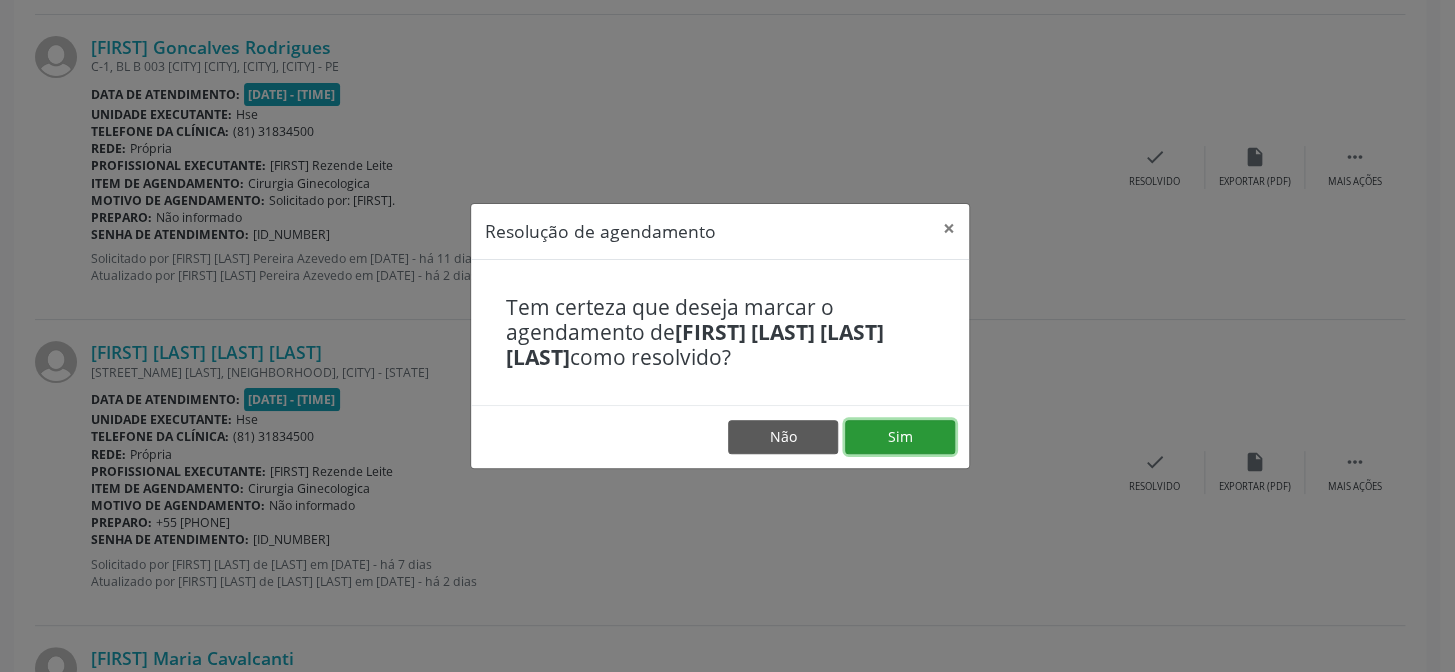 click on "Sim" at bounding box center [900, 437] 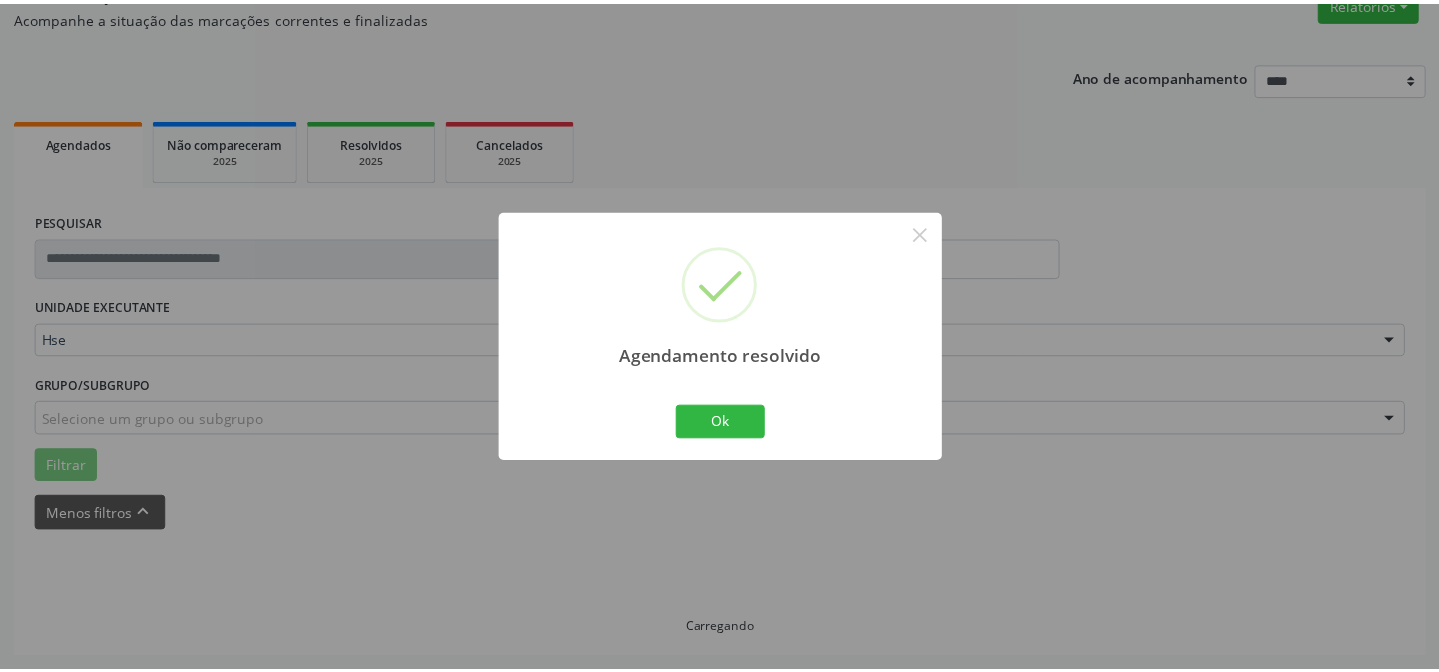 scroll, scrollTop: 179, scrollLeft: 0, axis: vertical 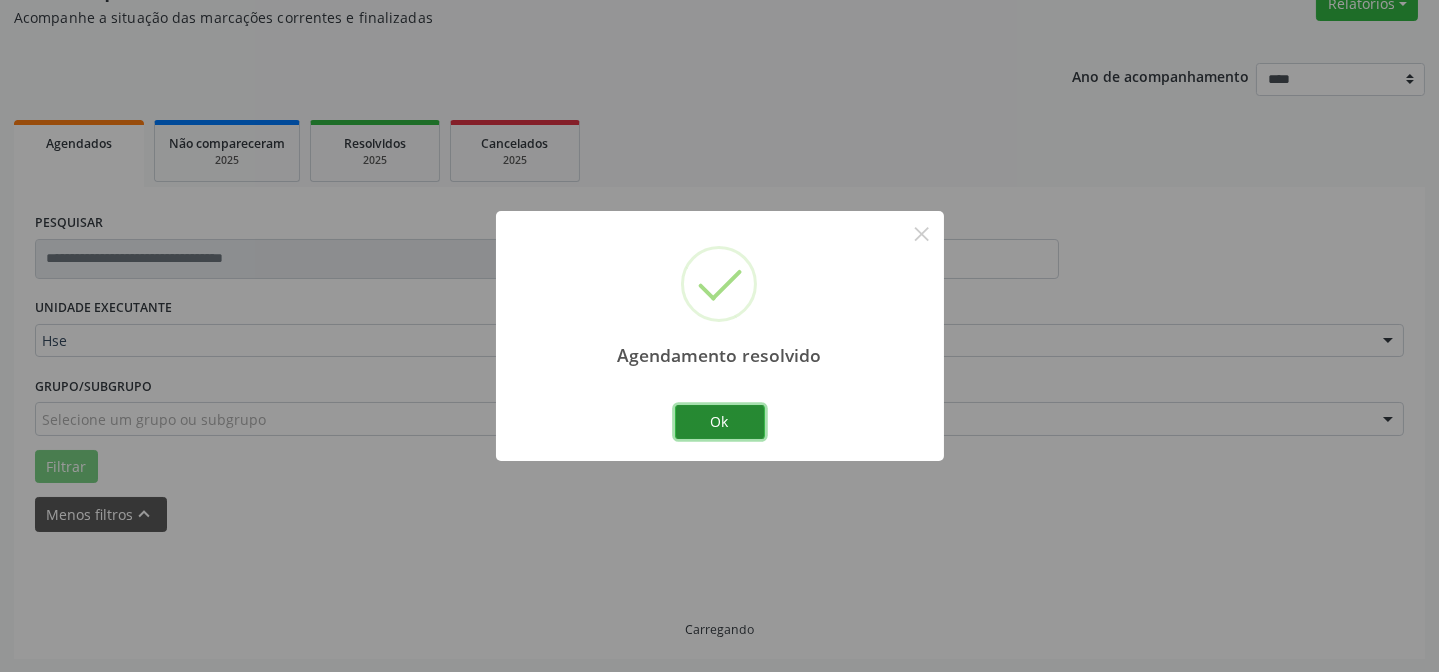 click on "Ok" at bounding box center [720, 422] 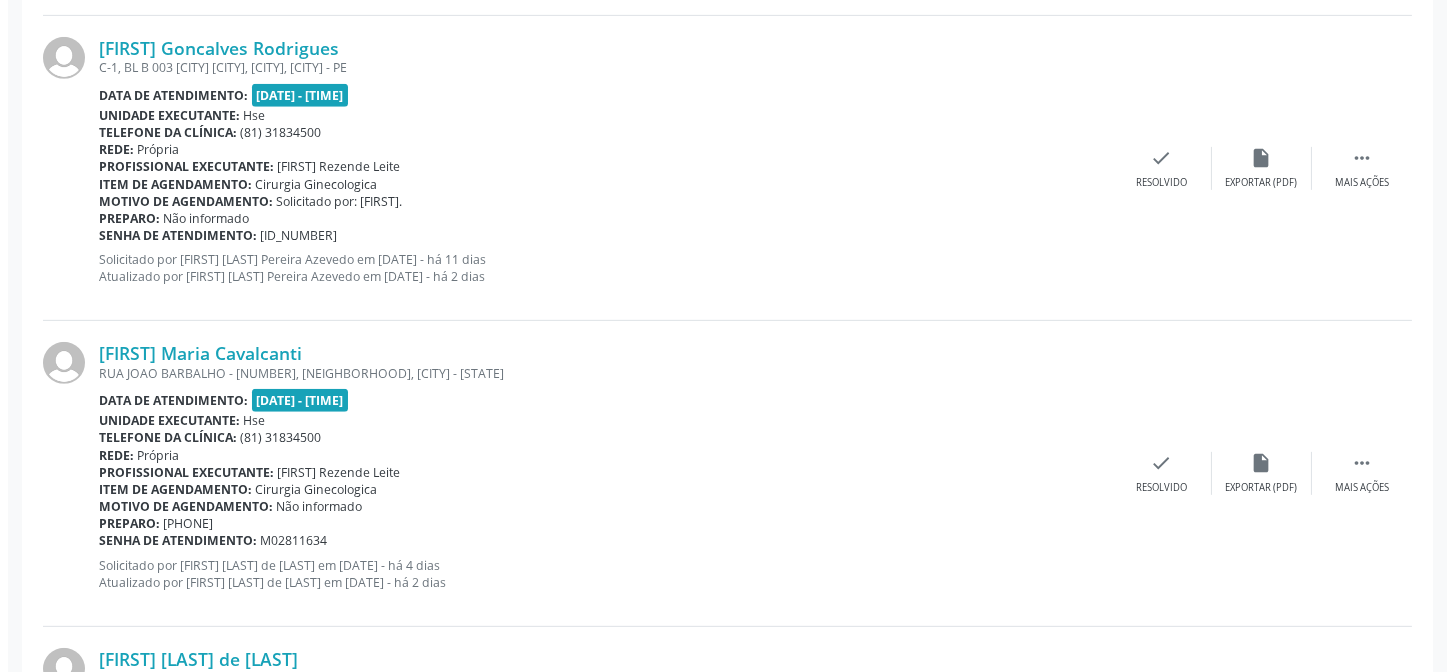 scroll, scrollTop: 1997, scrollLeft: 0, axis: vertical 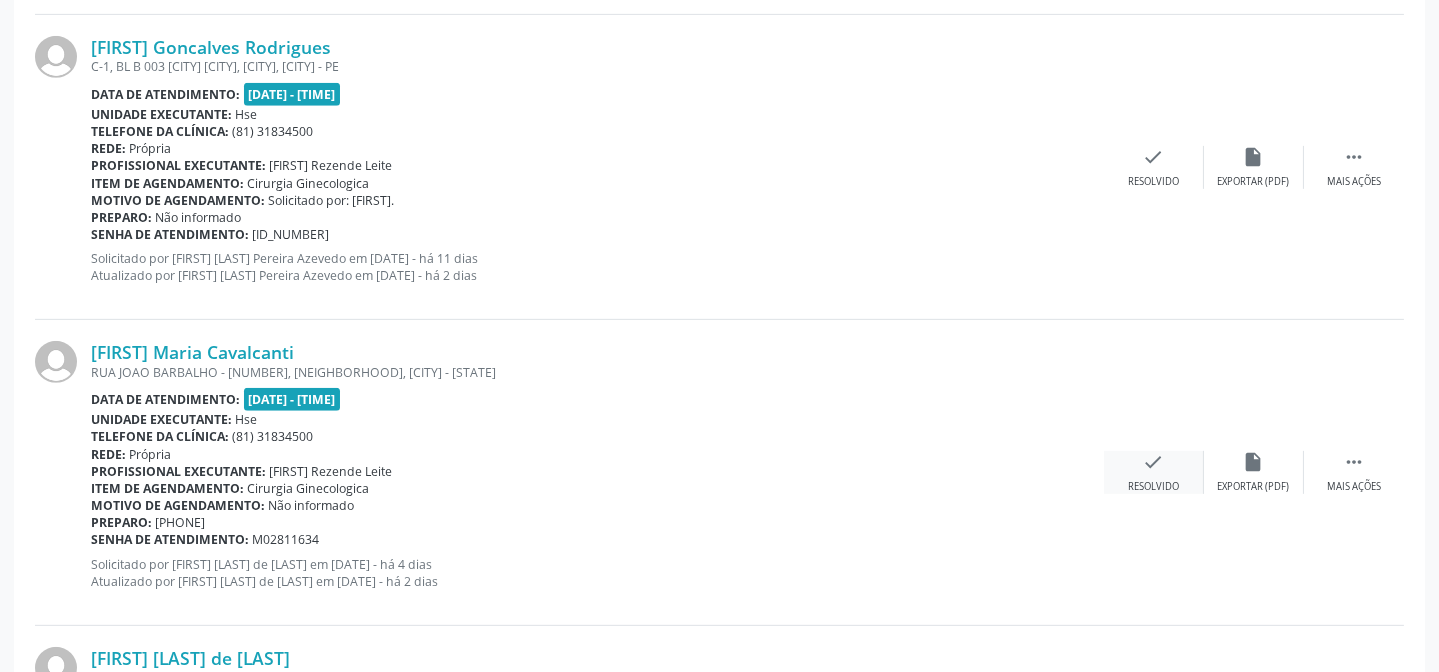 click on "check
Resolvido" at bounding box center (1154, 472) 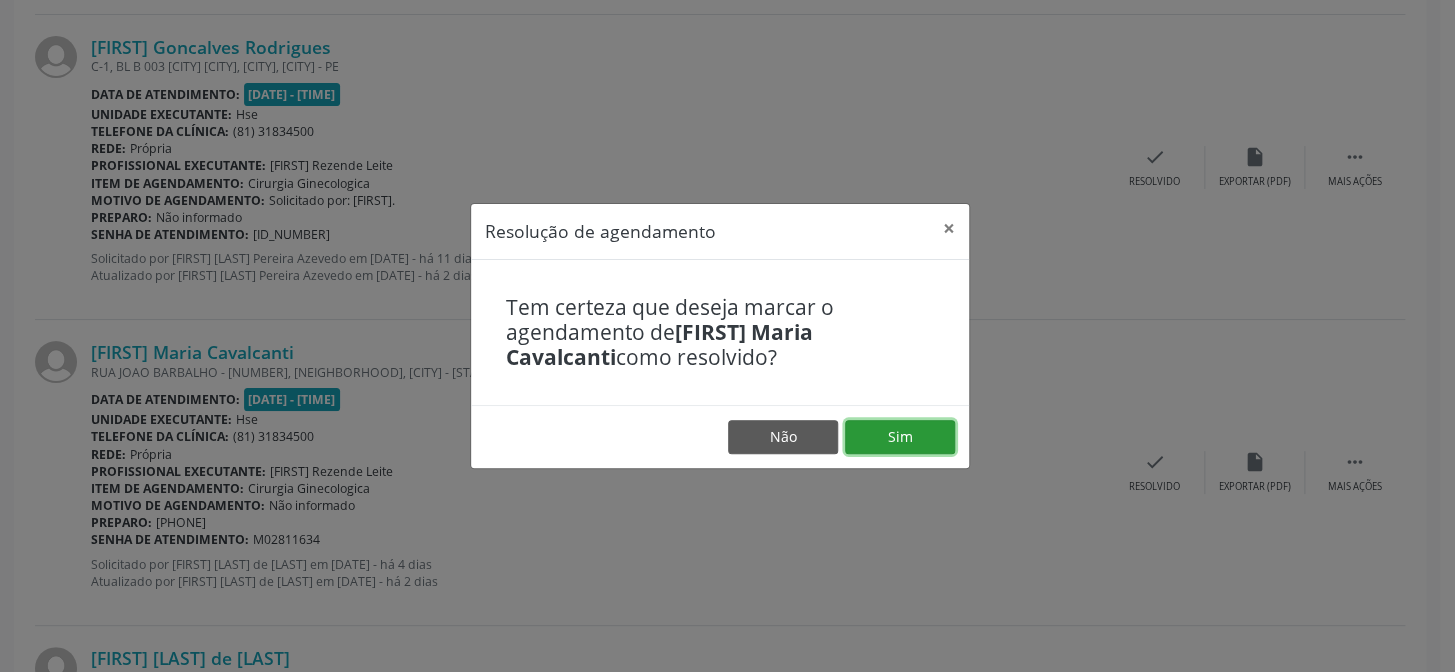 click on "Sim" at bounding box center (900, 437) 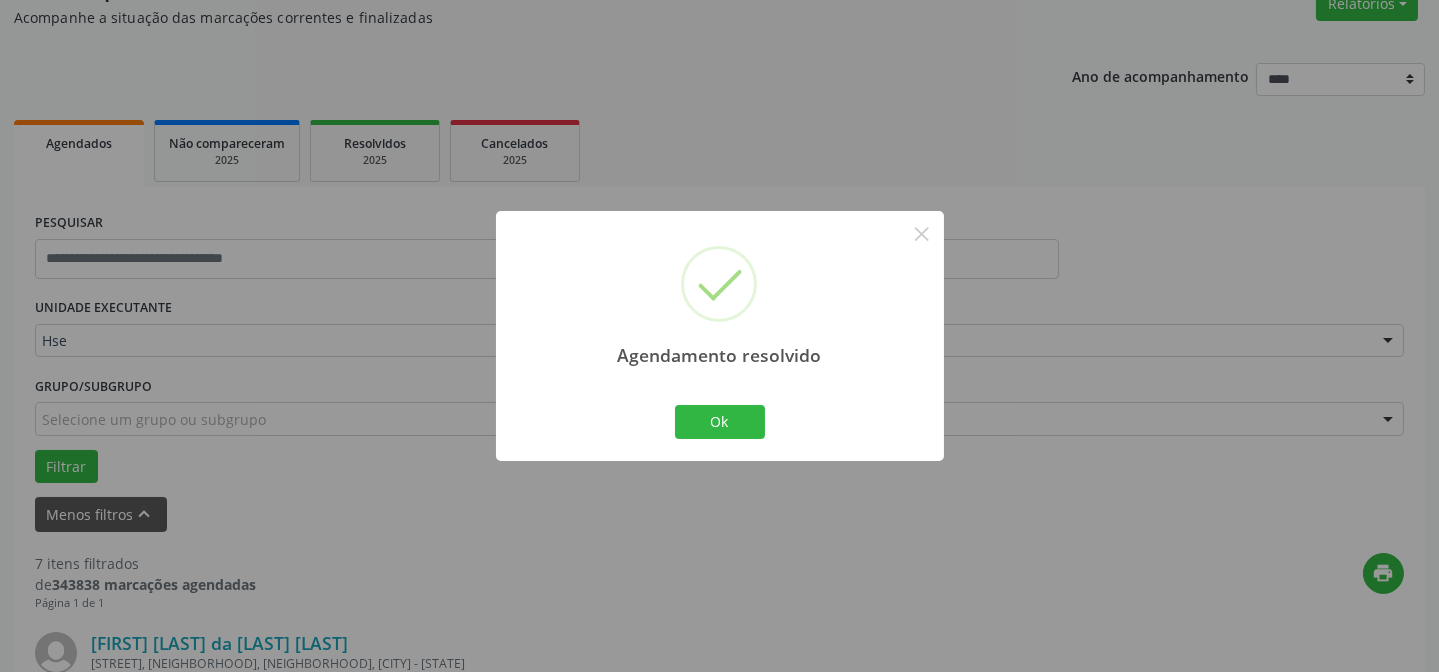 scroll, scrollTop: 1997, scrollLeft: 0, axis: vertical 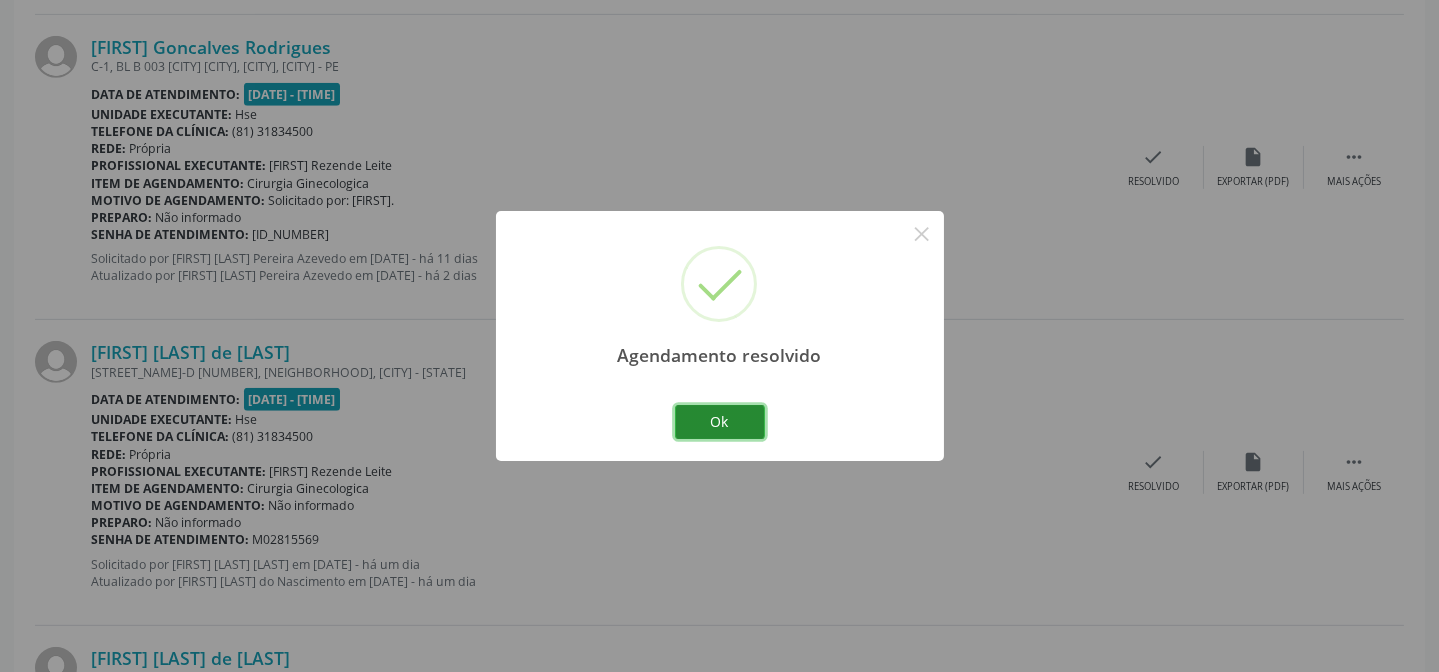 click on "Ok" at bounding box center (720, 422) 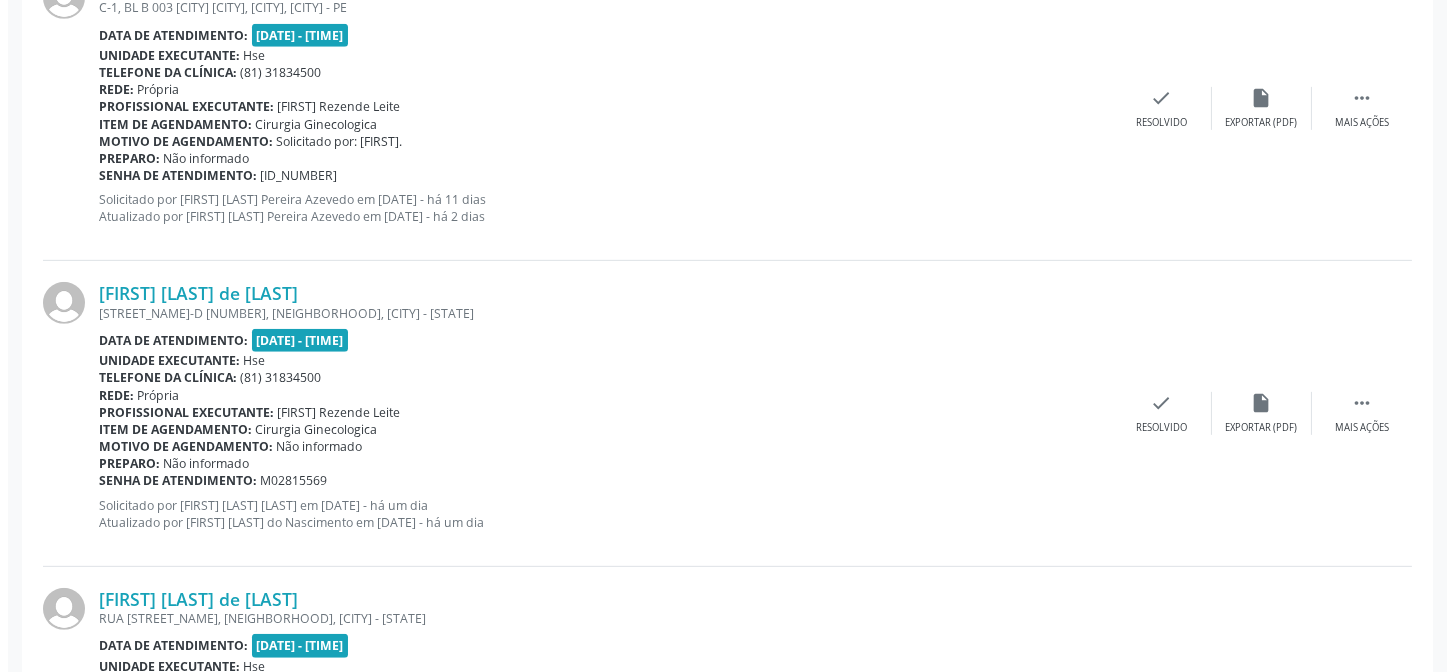 scroll, scrollTop: 2179, scrollLeft: 0, axis: vertical 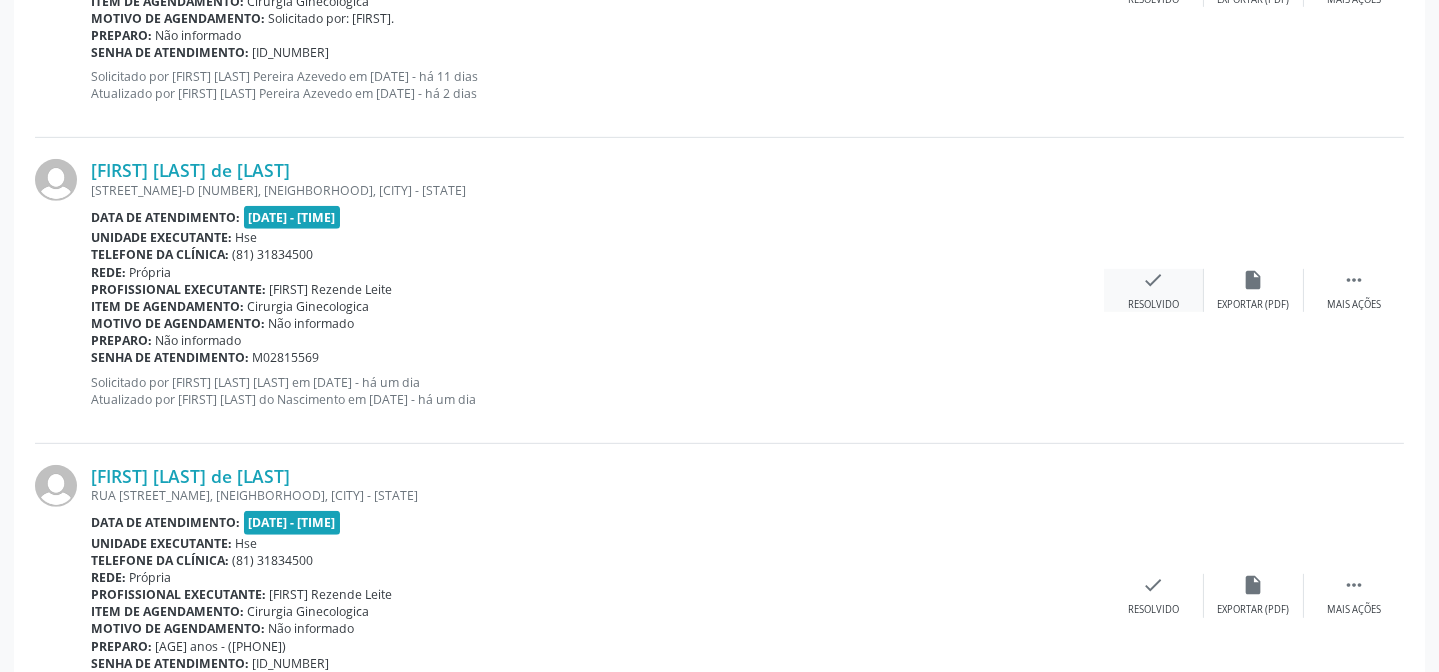 click on "check" at bounding box center (1154, 280) 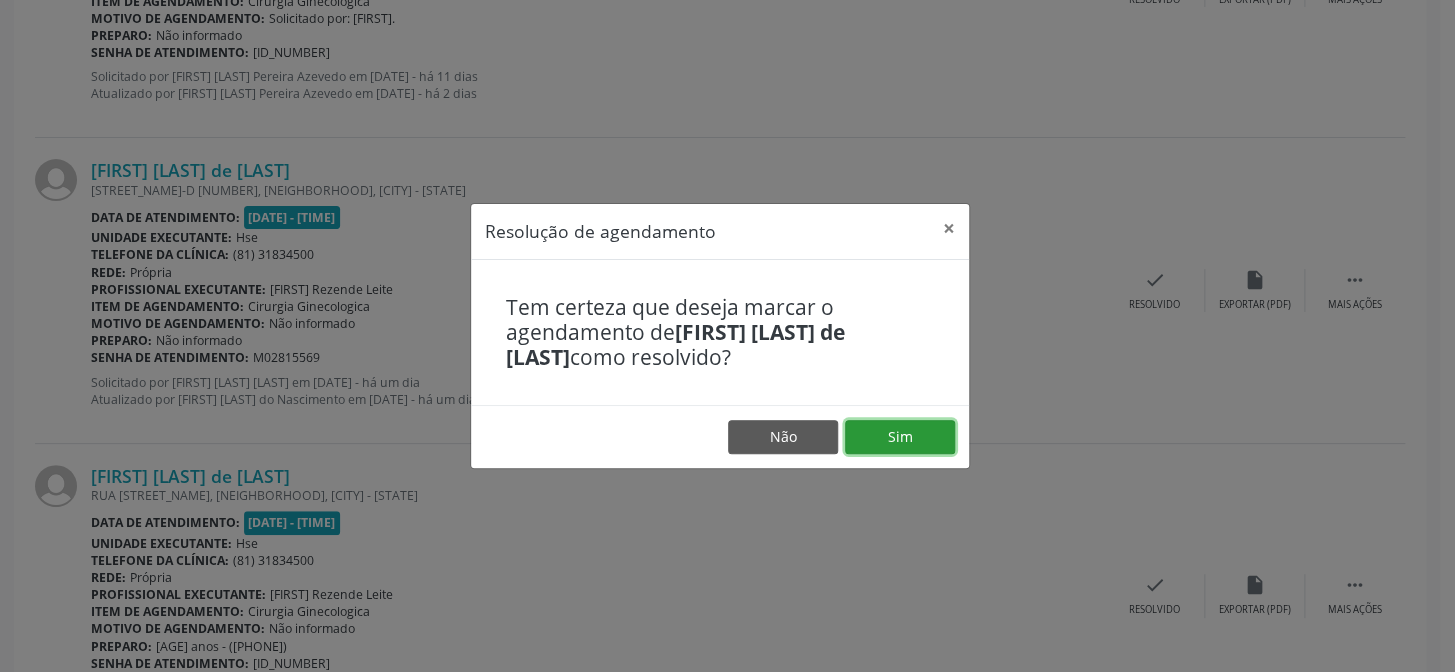 click on "Sim" at bounding box center [900, 437] 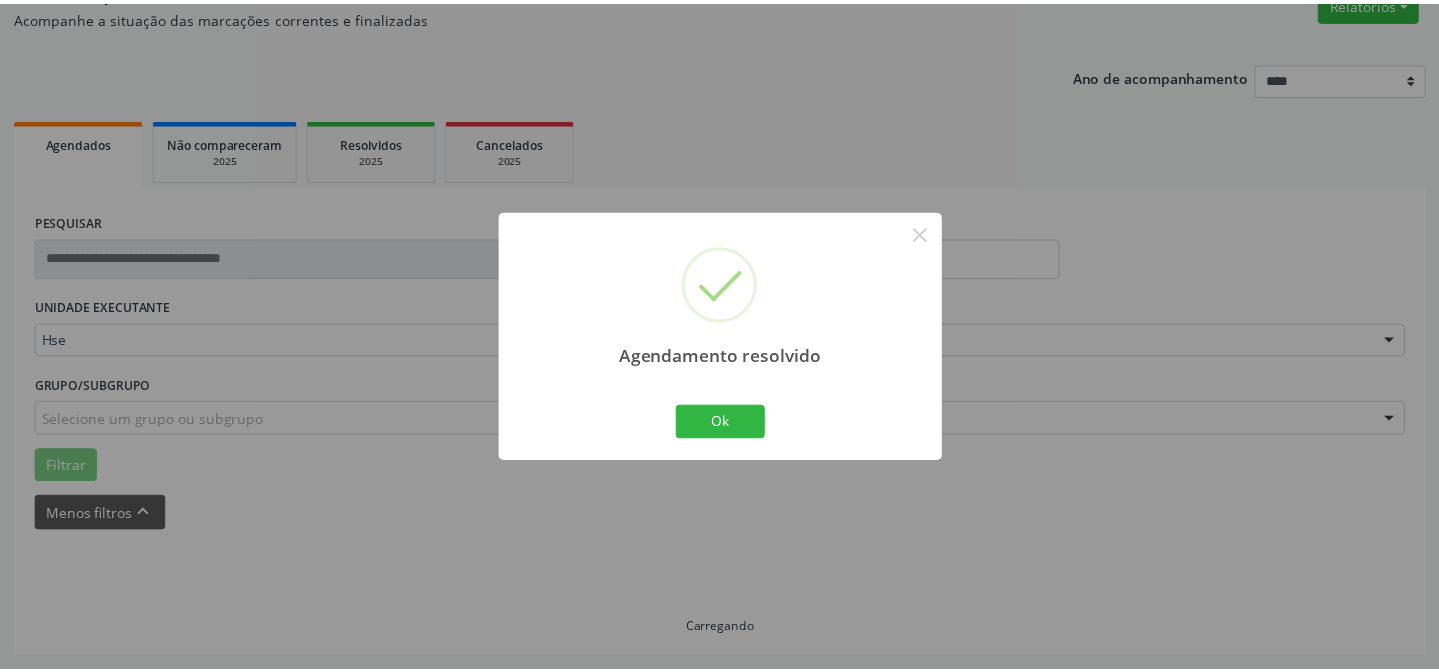 scroll, scrollTop: 179, scrollLeft: 0, axis: vertical 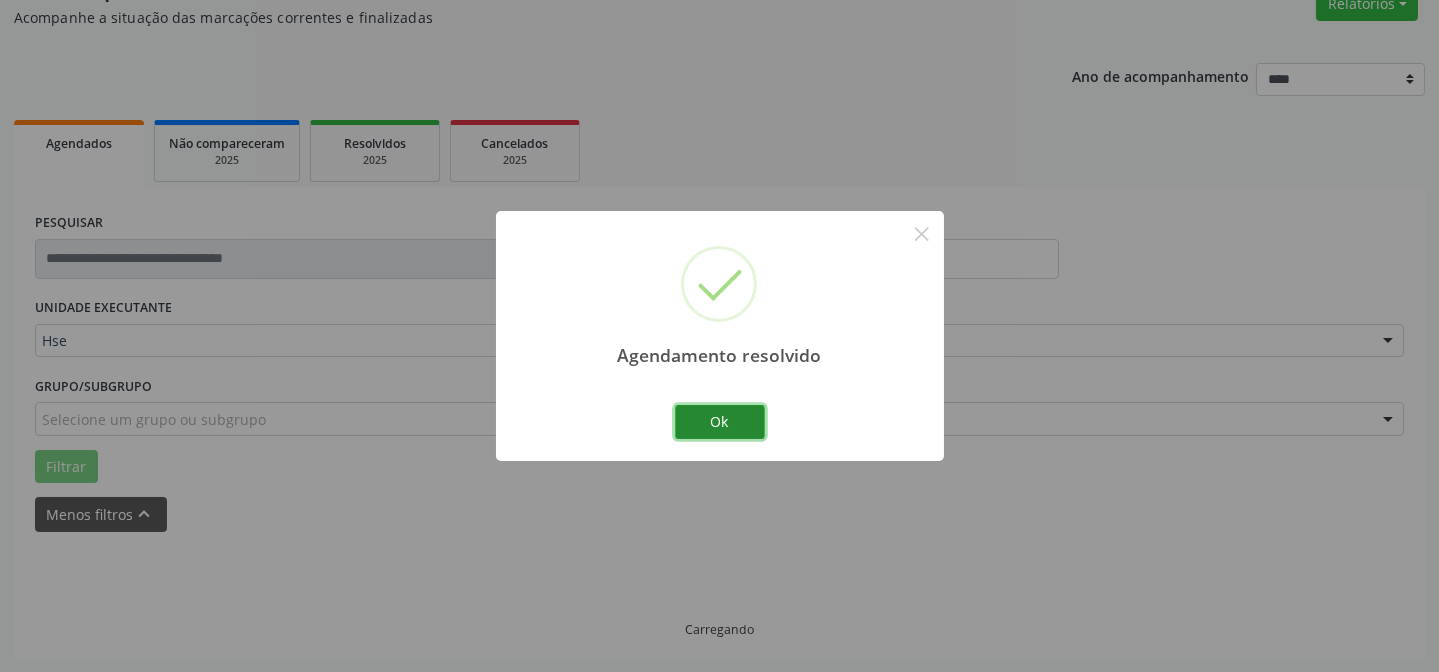 click on "Ok" at bounding box center (720, 422) 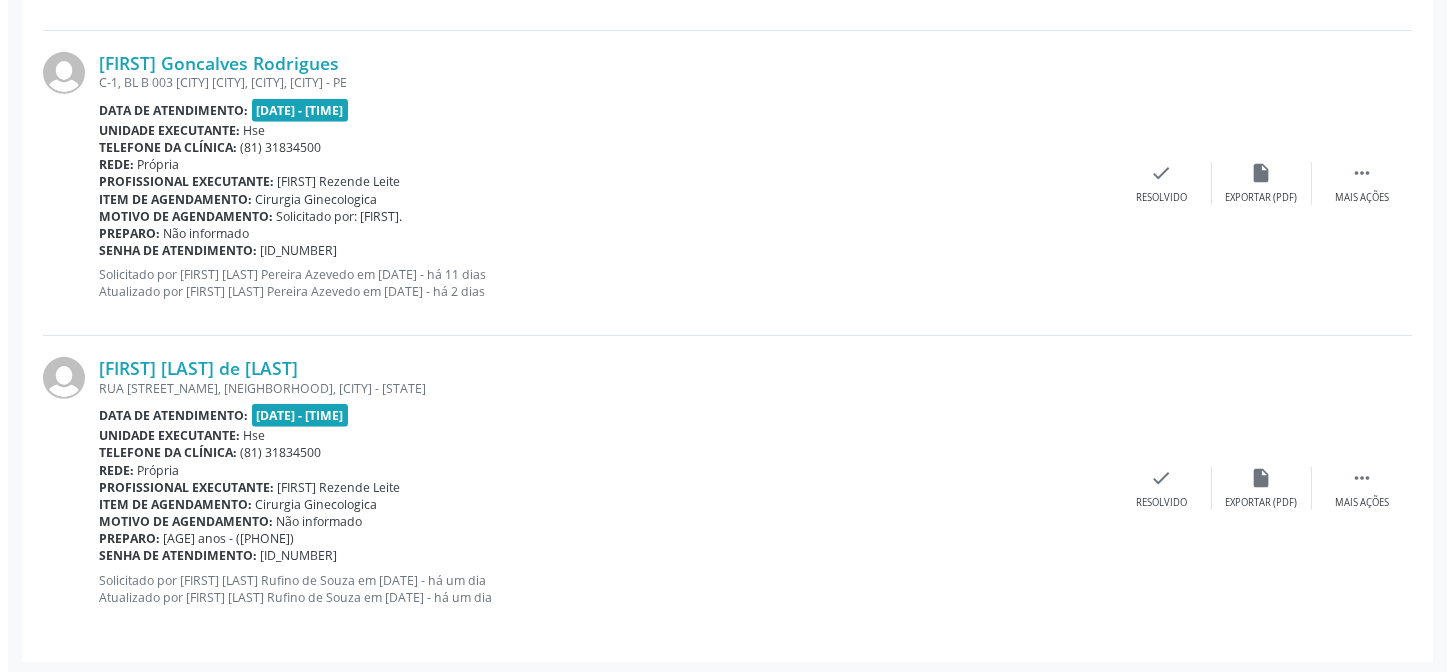 scroll, scrollTop: 1982, scrollLeft: 0, axis: vertical 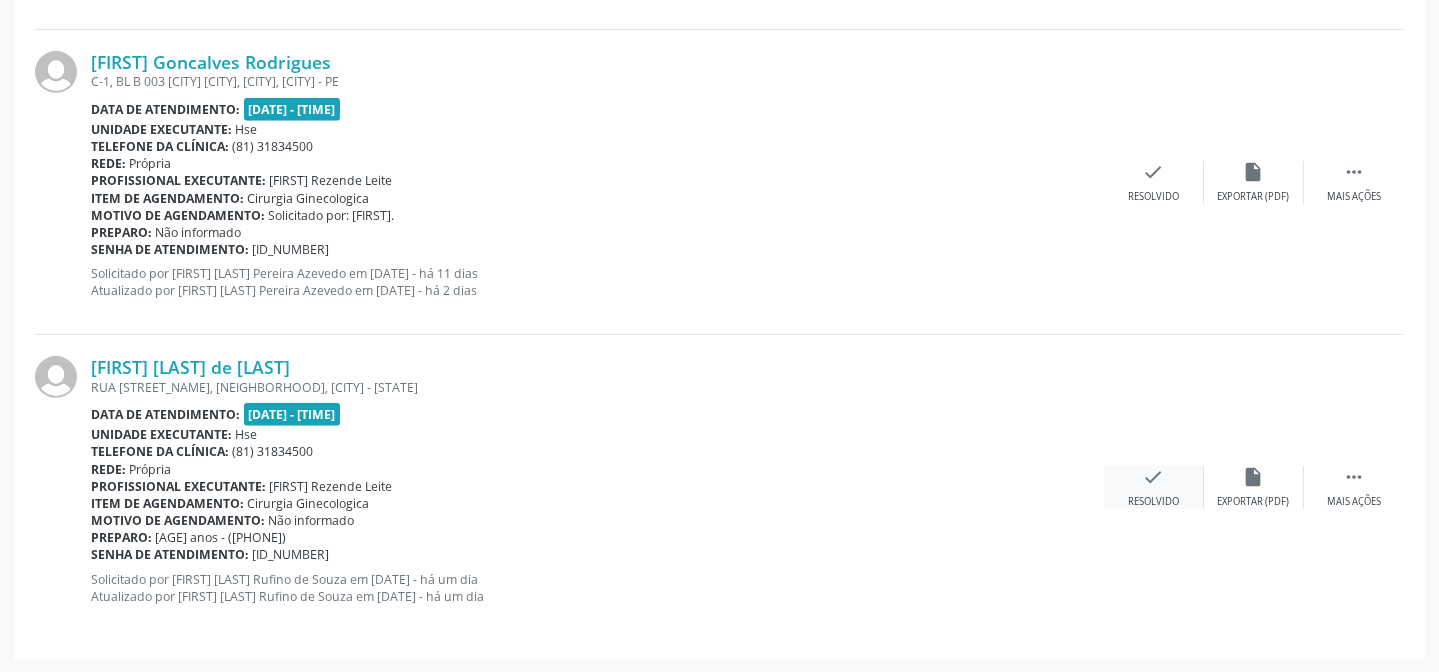 click on "check" at bounding box center [1154, 477] 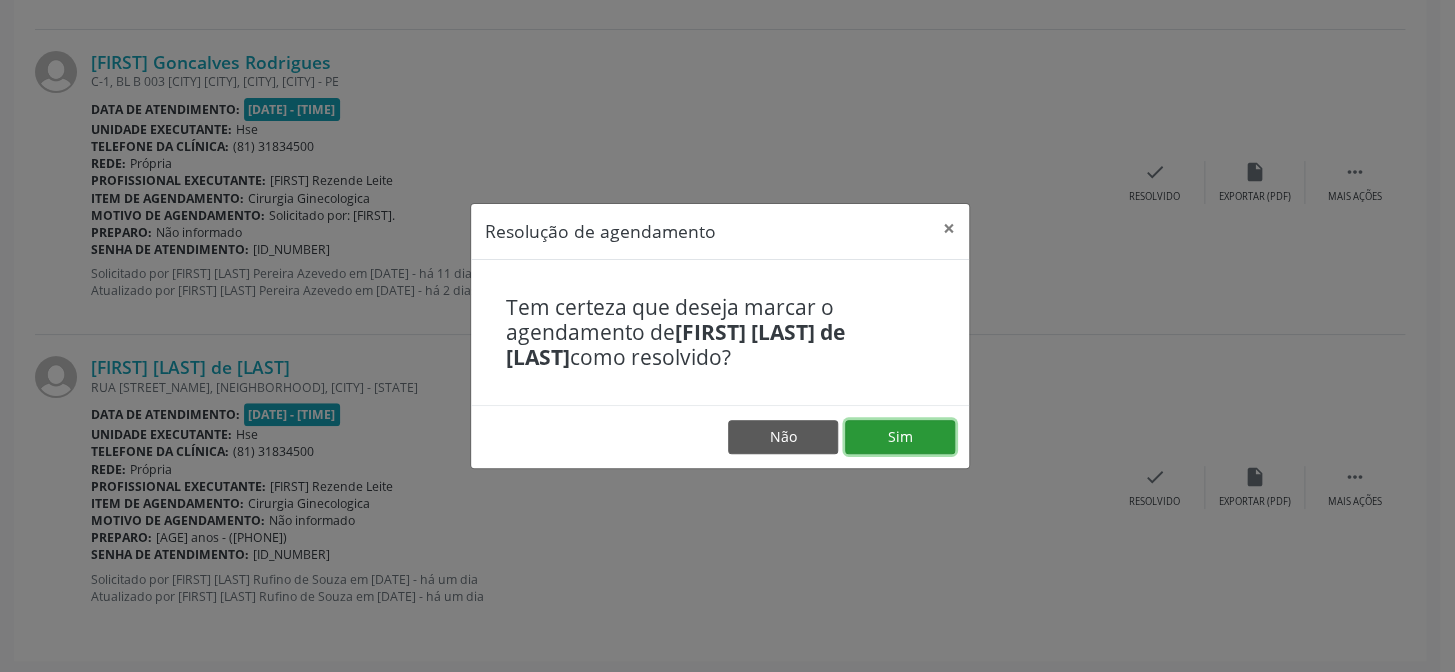 click on "Sim" at bounding box center [900, 437] 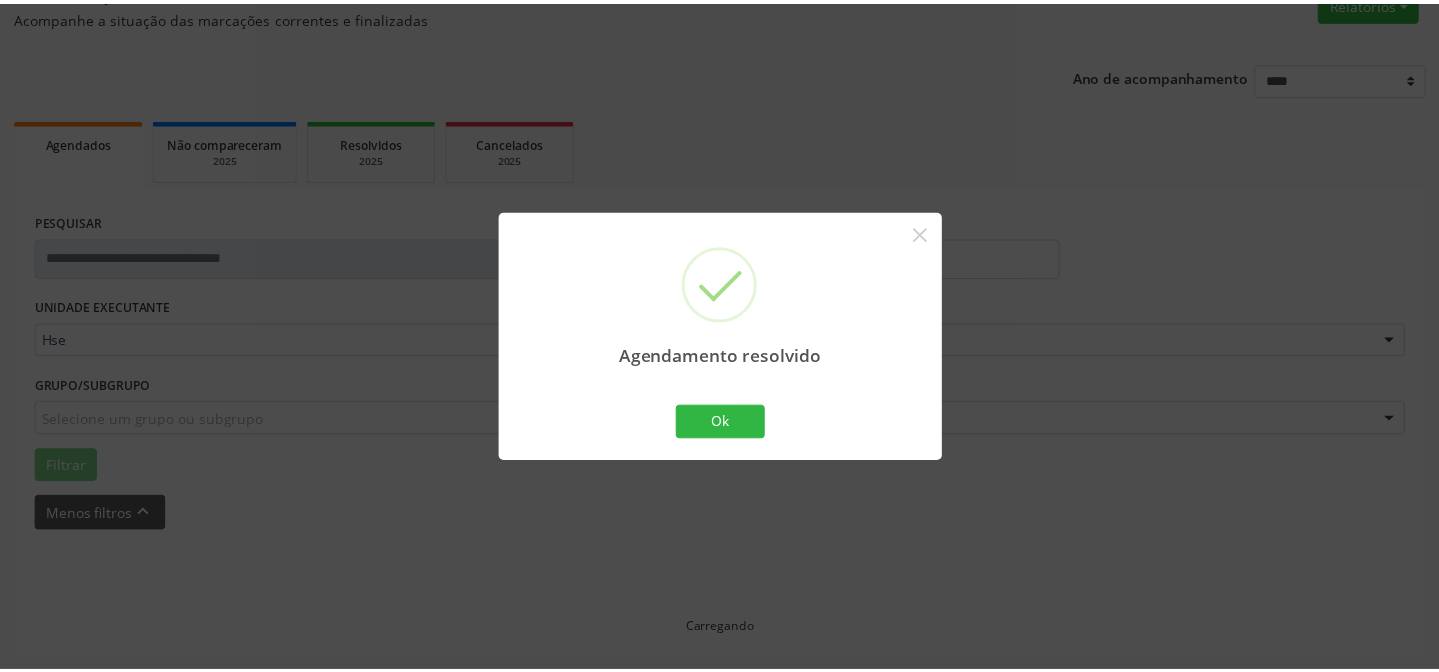 scroll, scrollTop: 179, scrollLeft: 0, axis: vertical 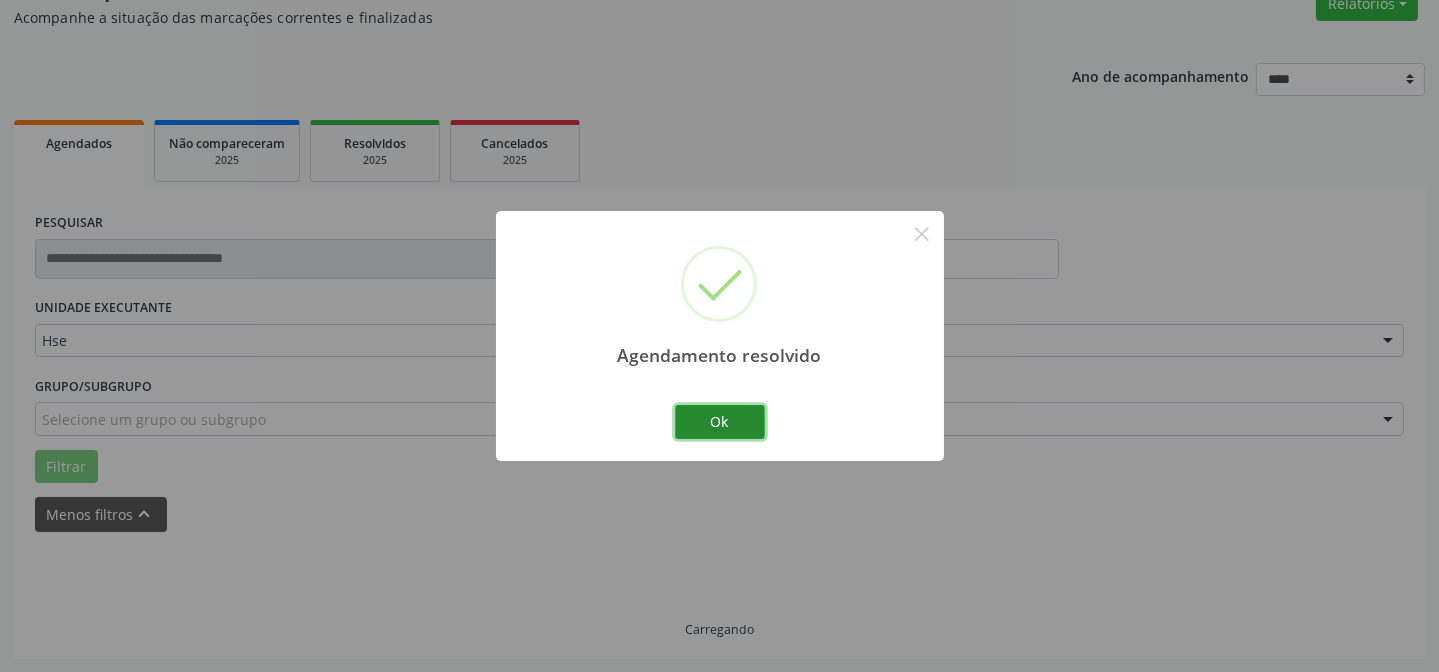 click on "Ok" at bounding box center [720, 422] 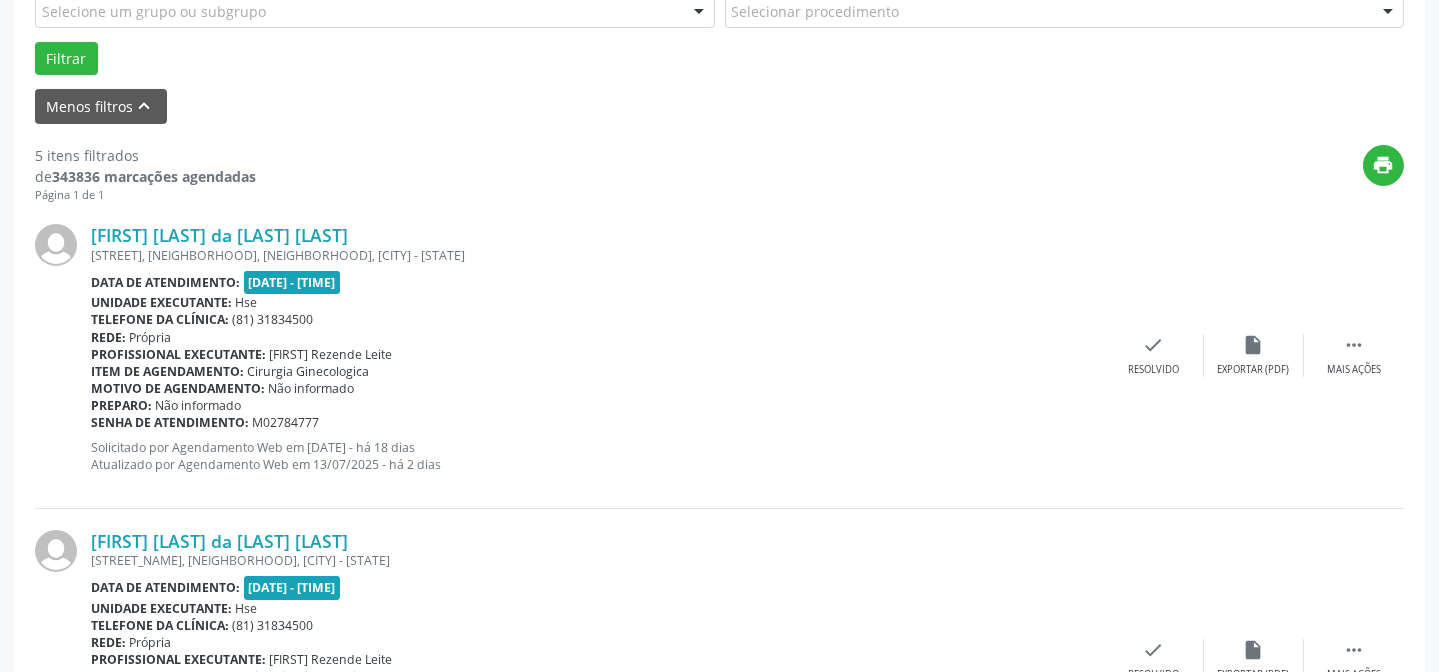 scroll, scrollTop: 586, scrollLeft: 0, axis: vertical 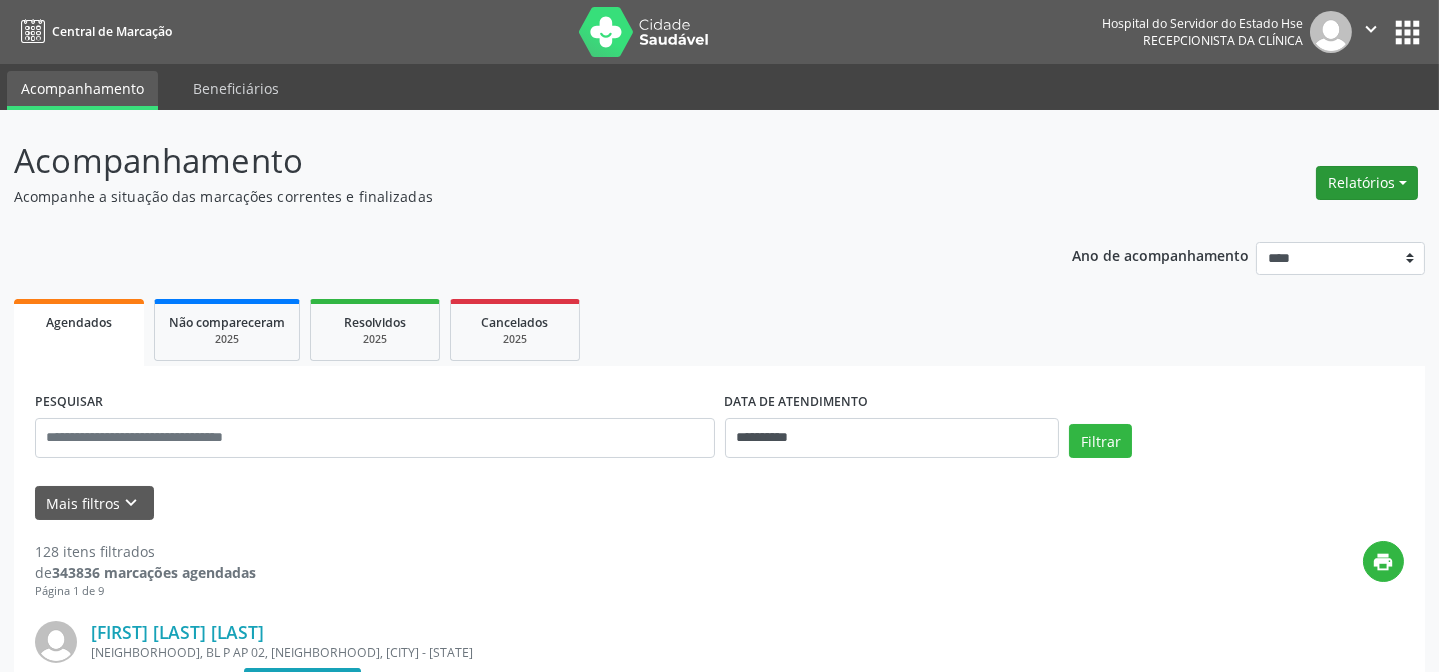 click on "Relatórios" at bounding box center [1367, 183] 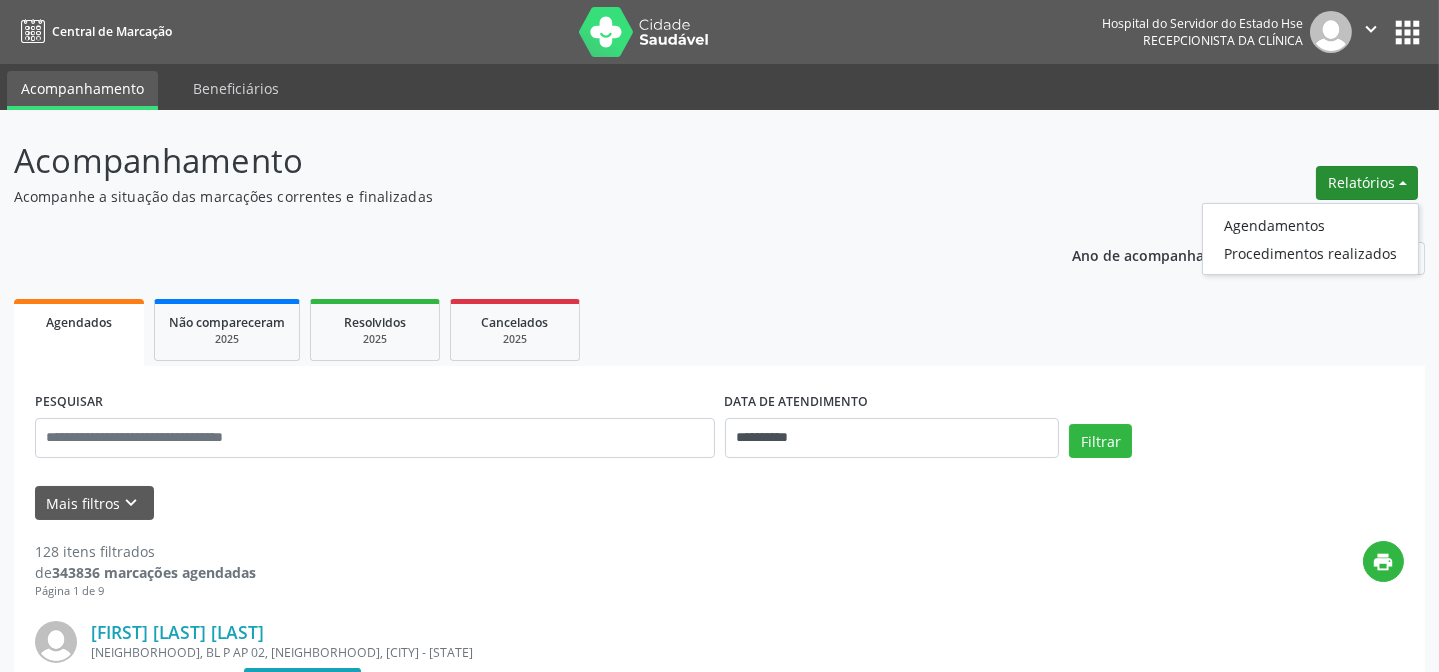 drag, startPoint x: 828, startPoint y: 266, endPoint x: 483, endPoint y: 289, distance: 345.7658 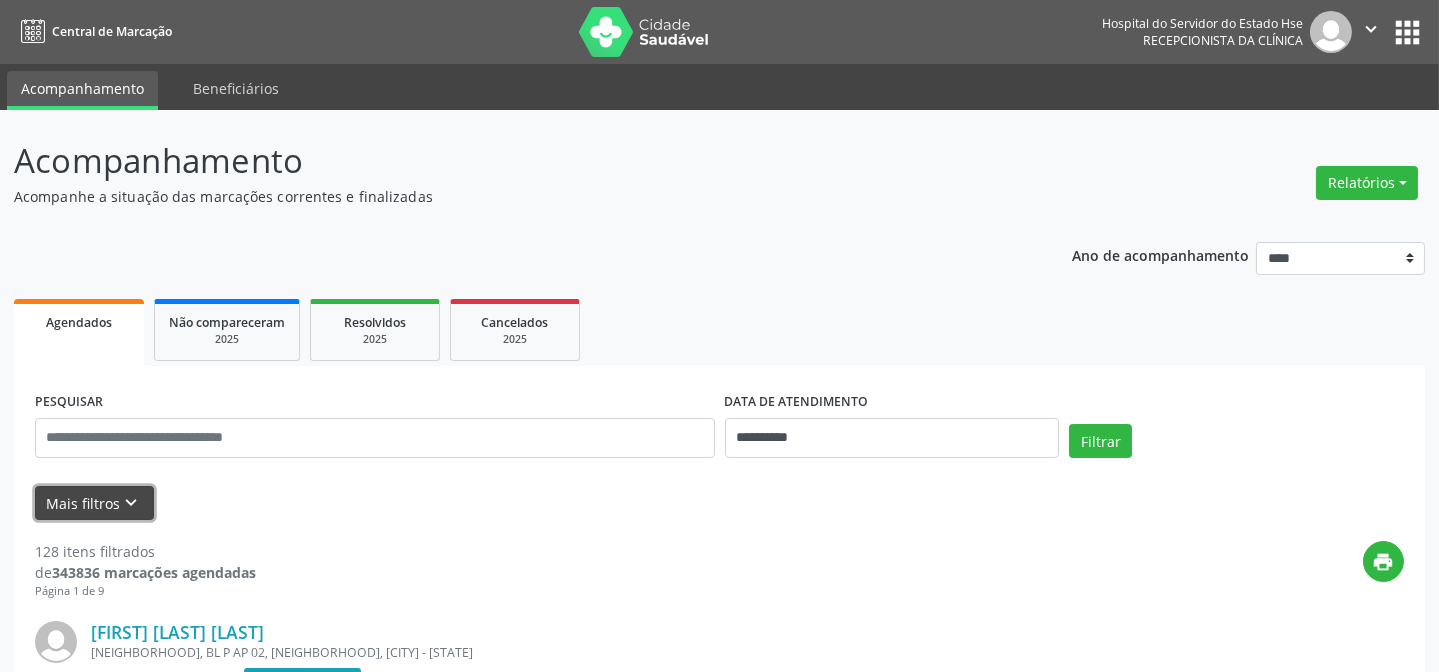 click on "Mais filtros
keyboard_arrow_down" at bounding box center [94, 503] 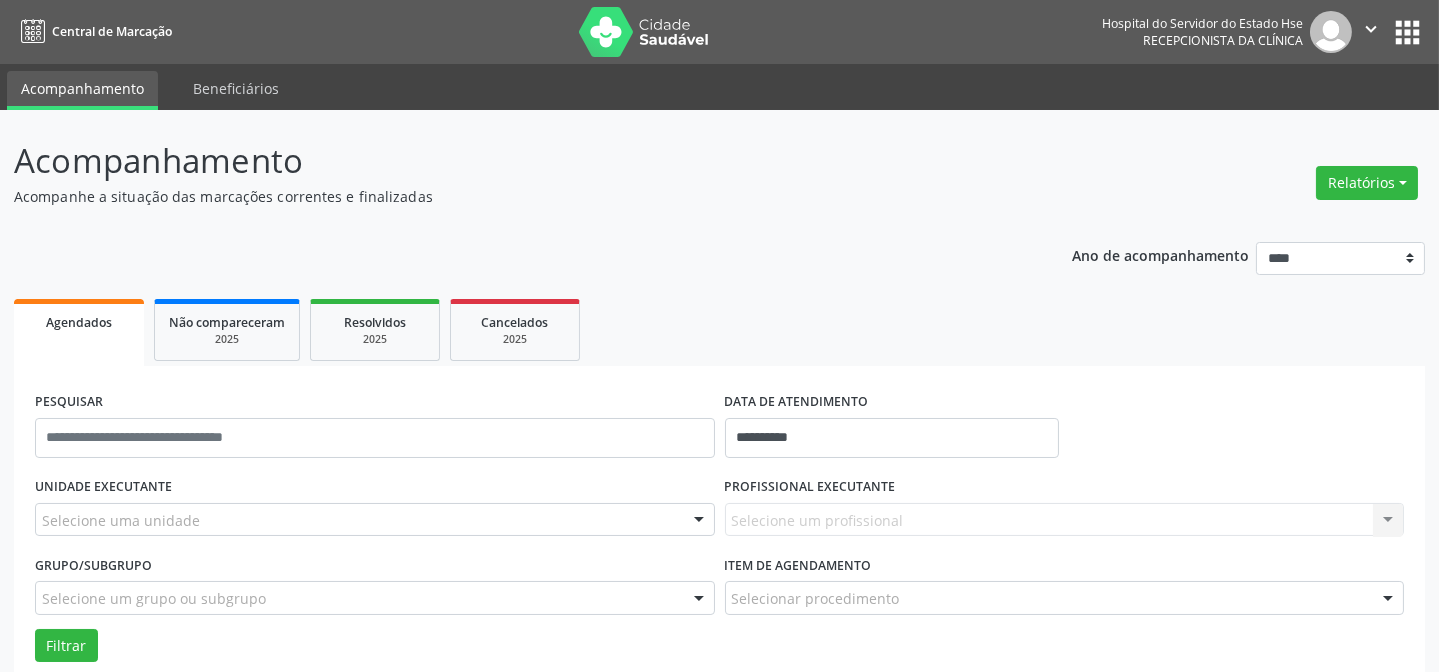click on "Selecione uma unidade" at bounding box center [375, 520] 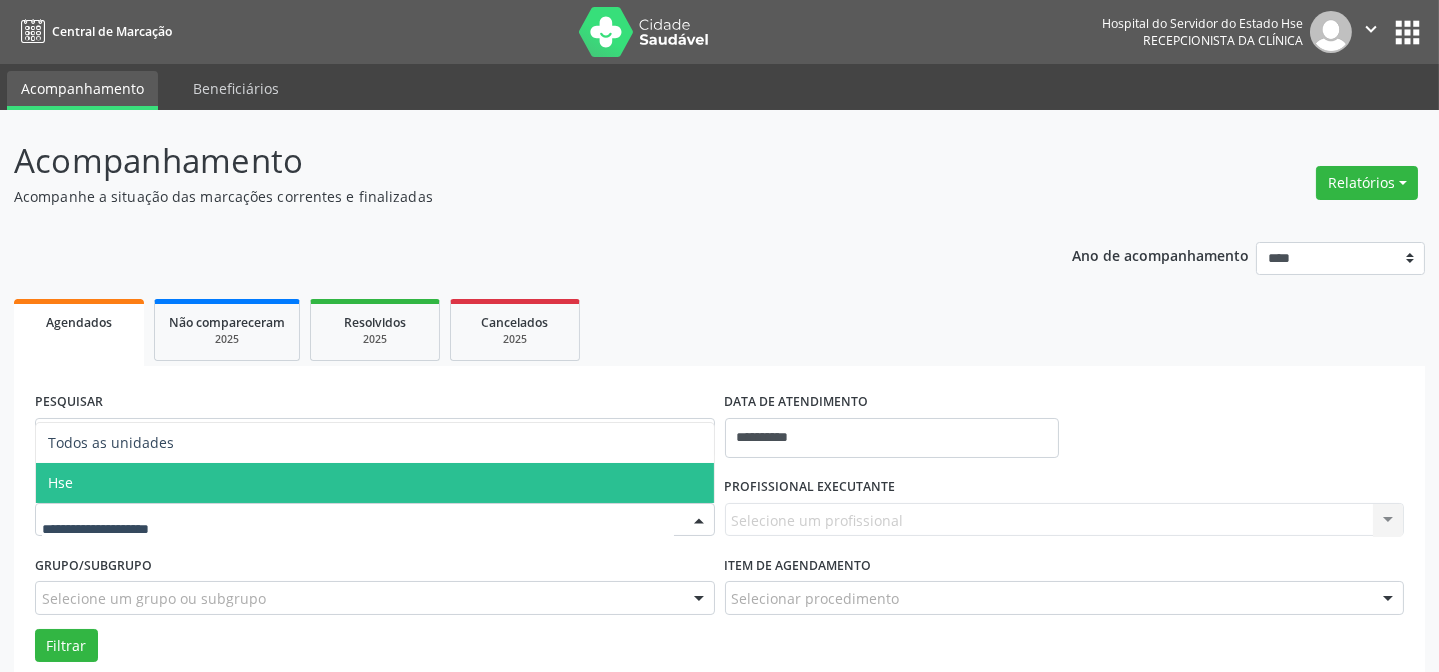click on "Hse" at bounding box center (375, 483) 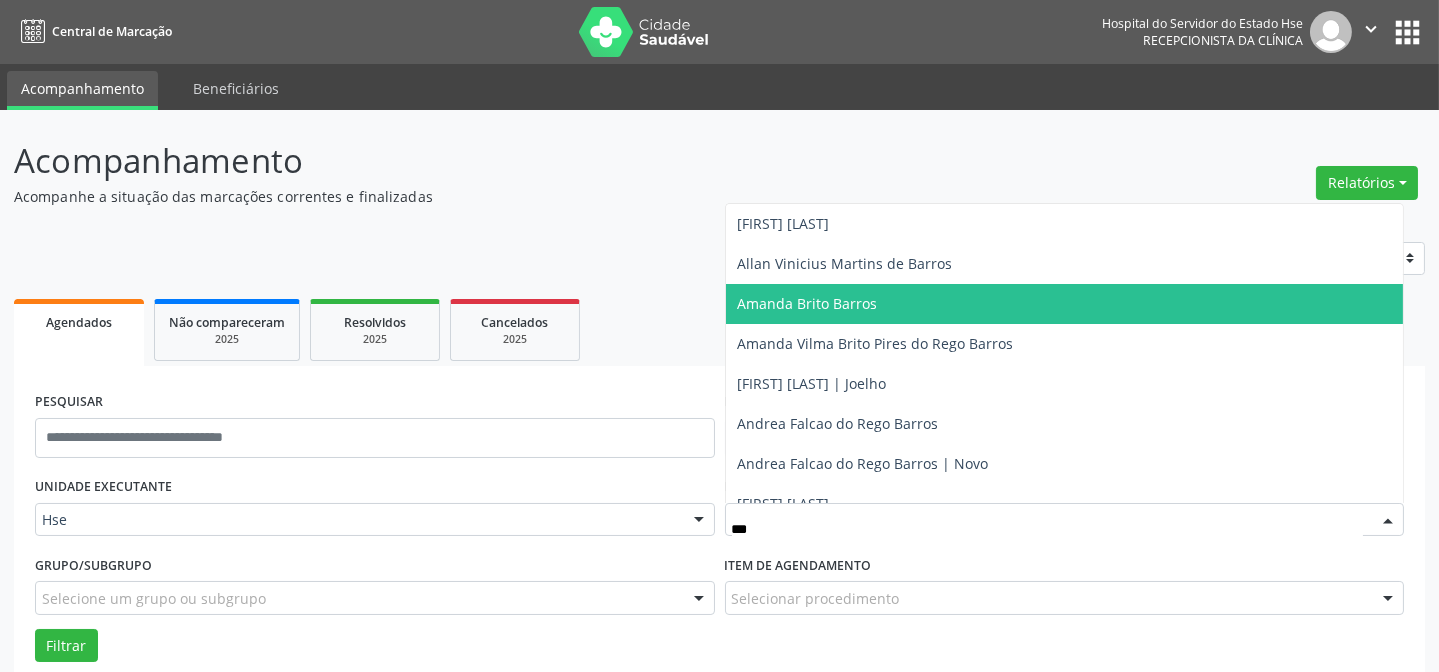 type on "****" 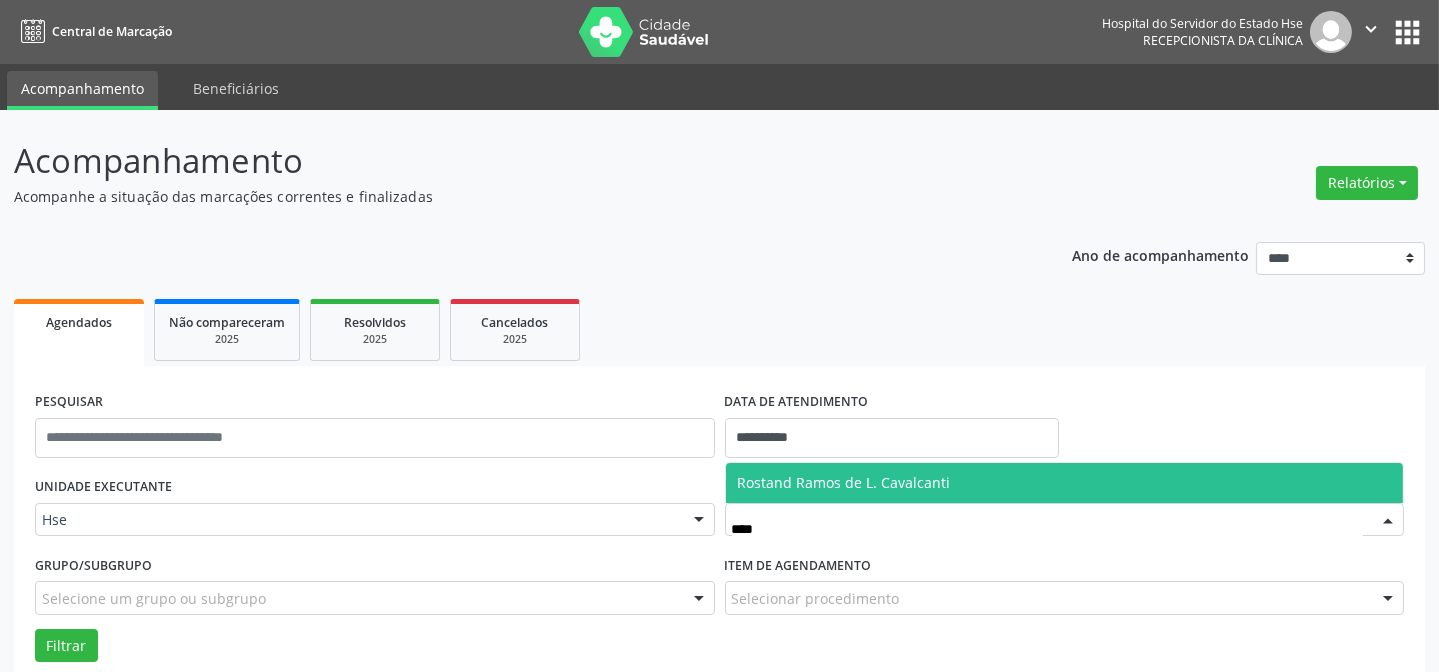 click on "Rostand Ramos de L. Cavalcanti" at bounding box center [844, 482] 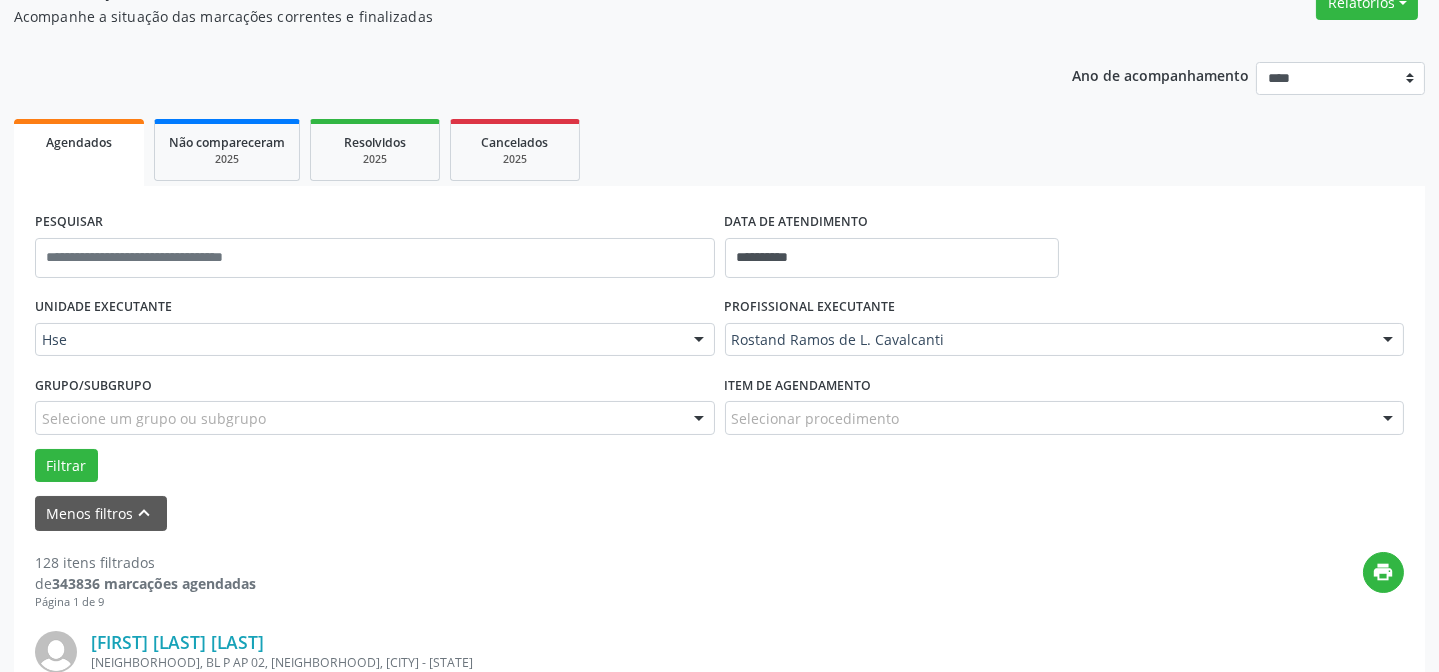 scroll, scrollTop: 181, scrollLeft: 0, axis: vertical 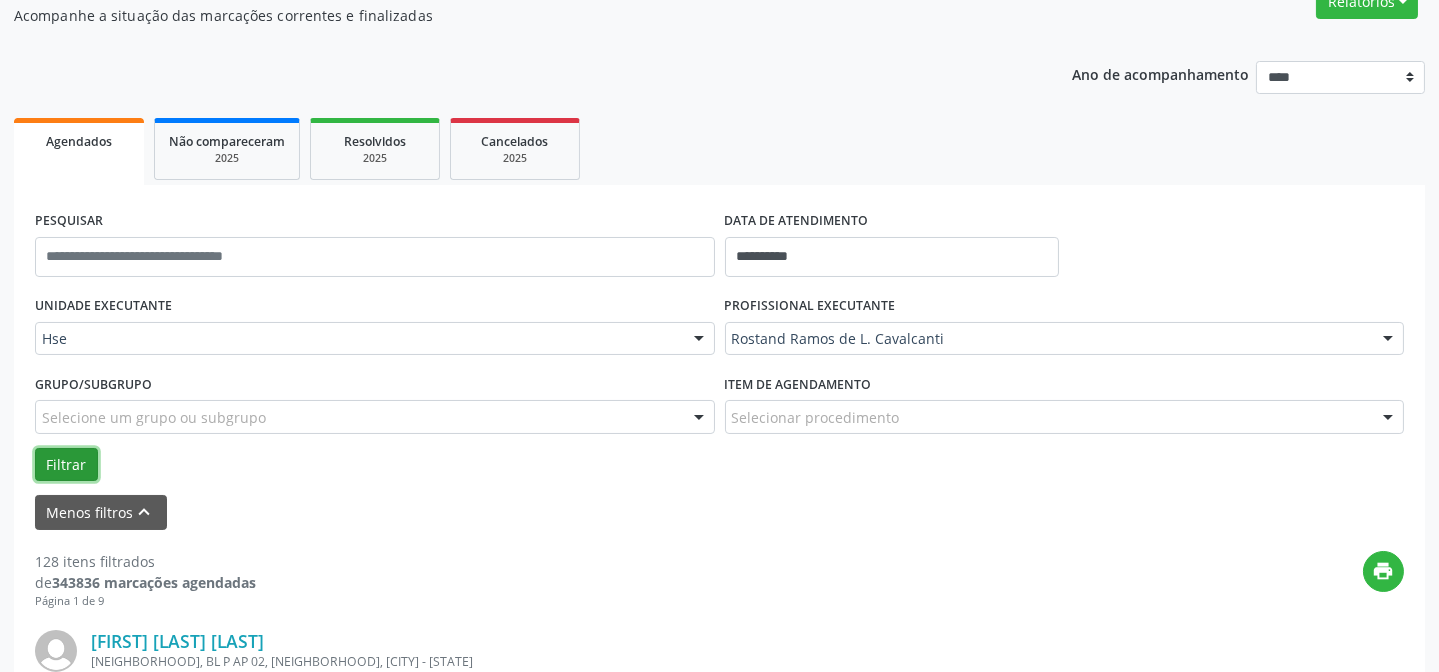 click on "Filtrar" at bounding box center (66, 465) 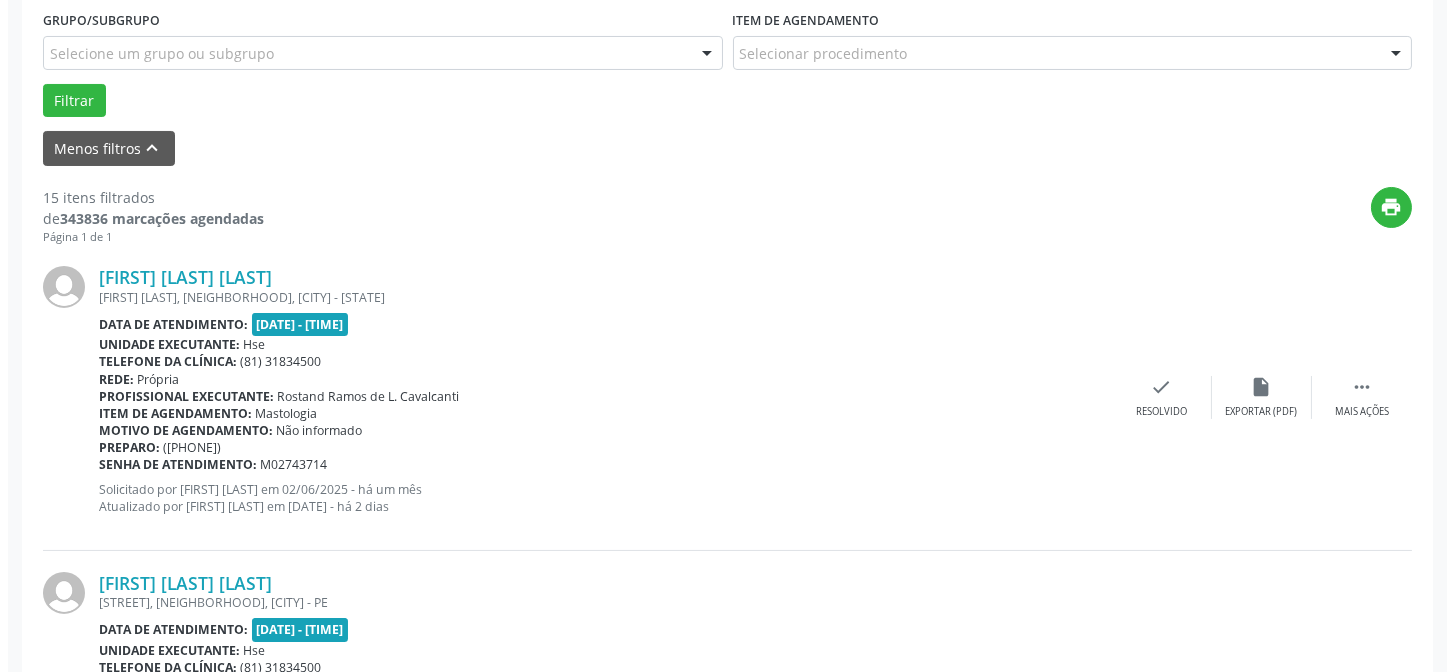 scroll, scrollTop: 636, scrollLeft: 0, axis: vertical 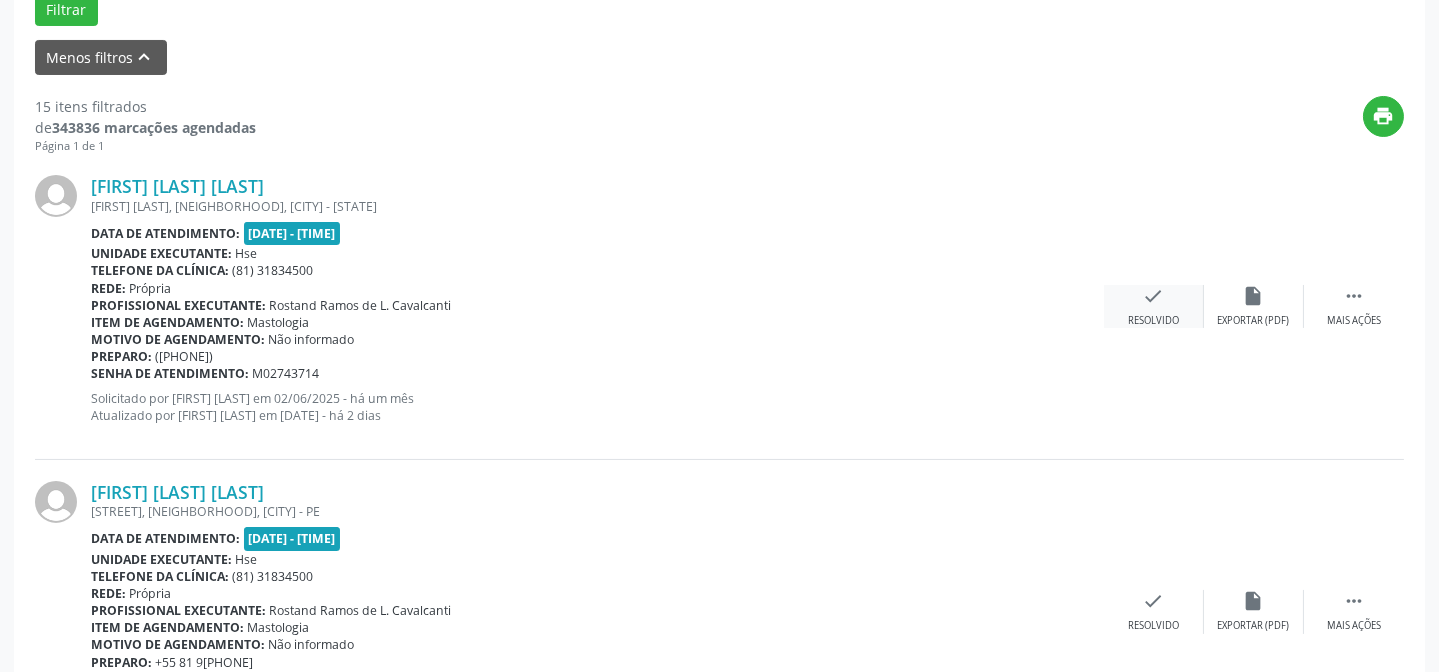click on "Resolvido" at bounding box center (1153, 321) 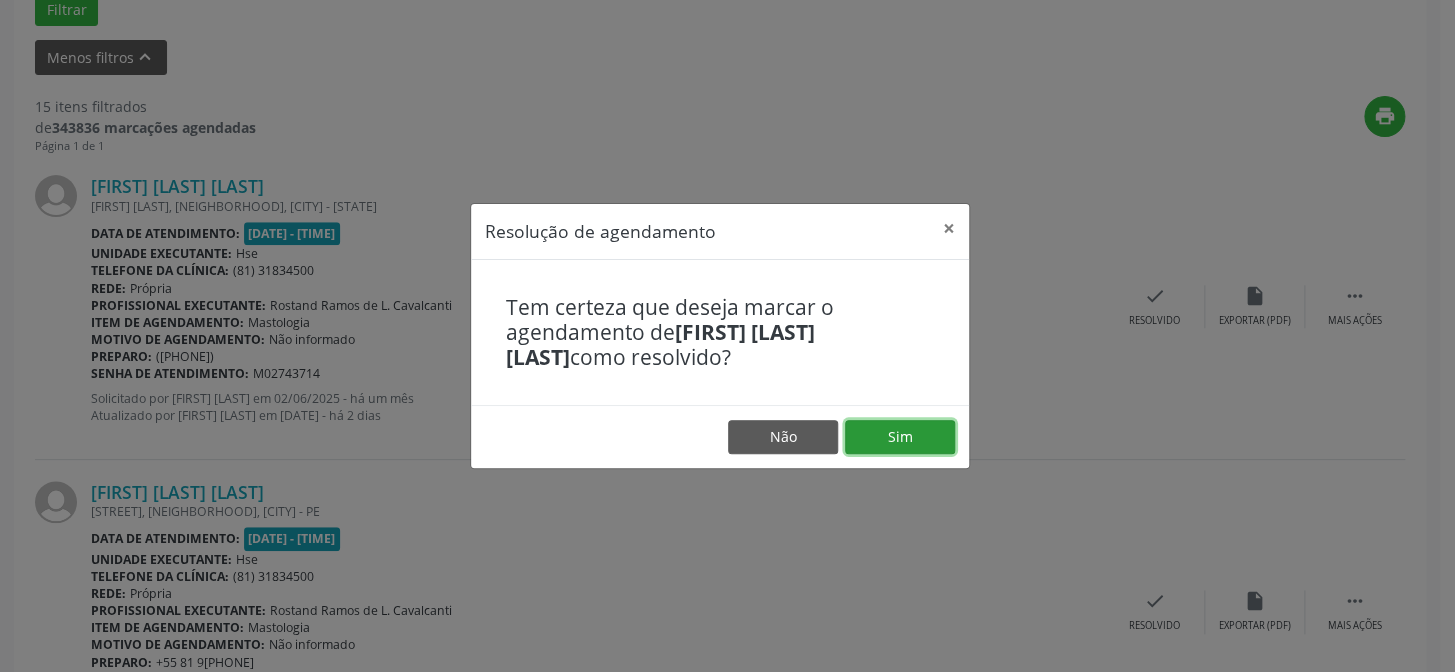 click on "Sim" at bounding box center (900, 437) 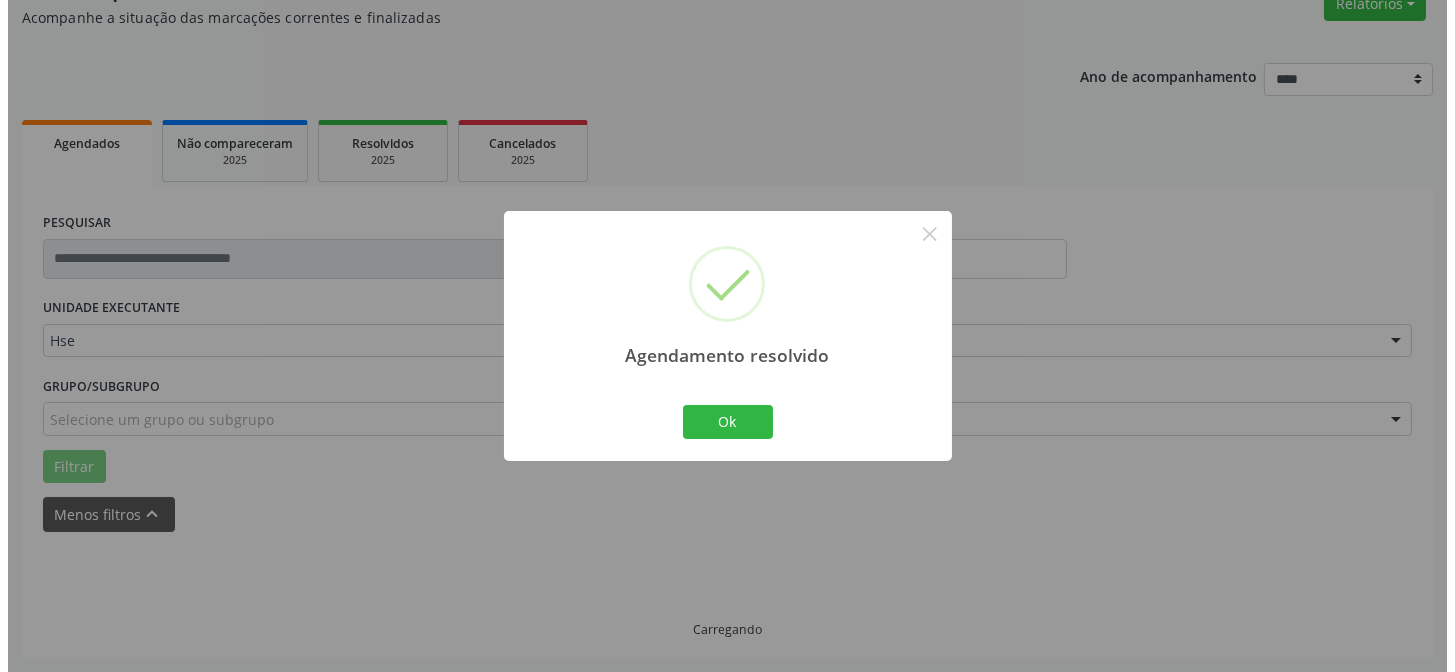 scroll, scrollTop: 636, scrollLeft: 0, axis: vertical 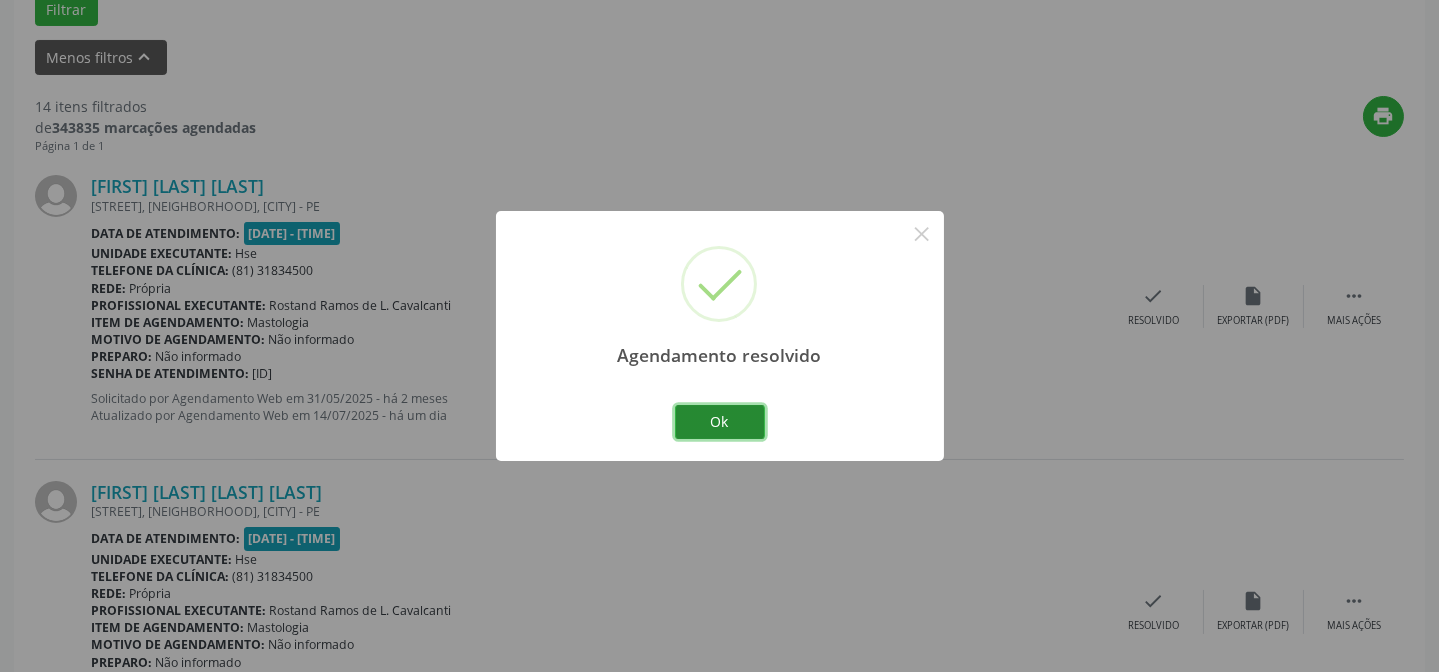 click on "Ok" at bounding box center [720, 422] 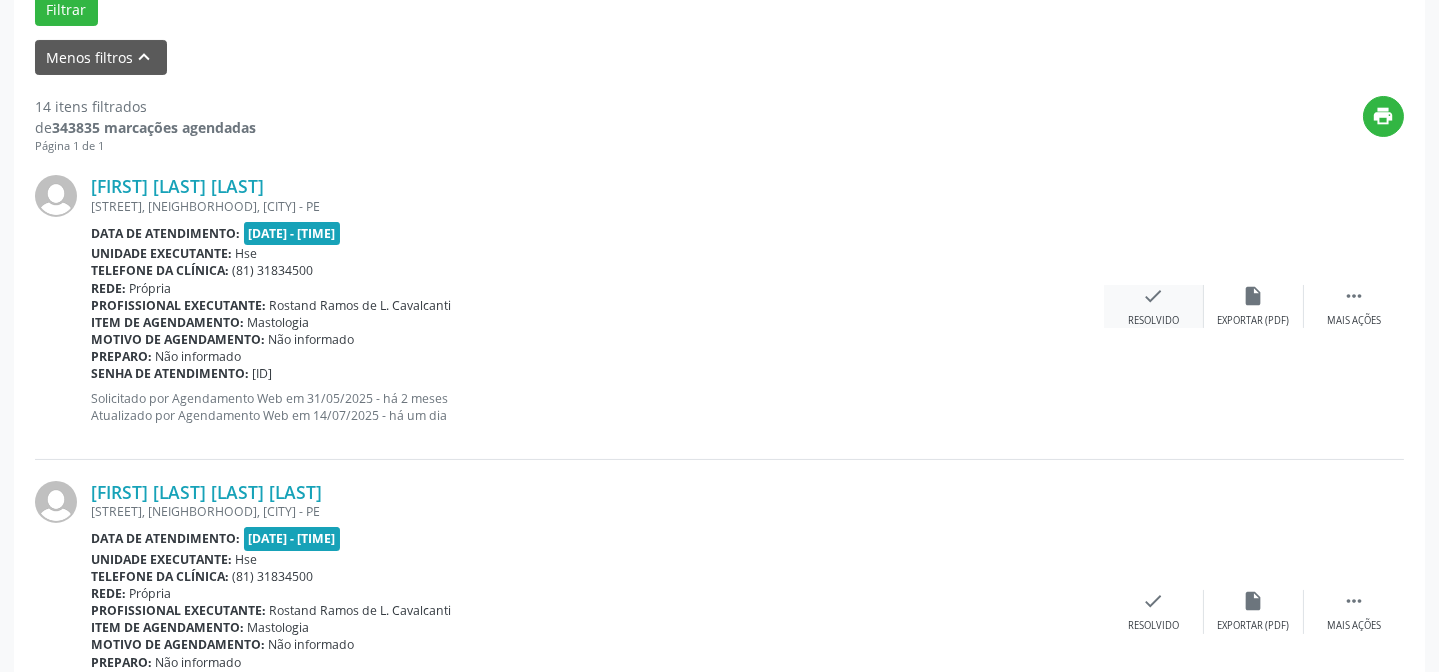 click on "check
Resolvido" at bounding box center [1154, 306] 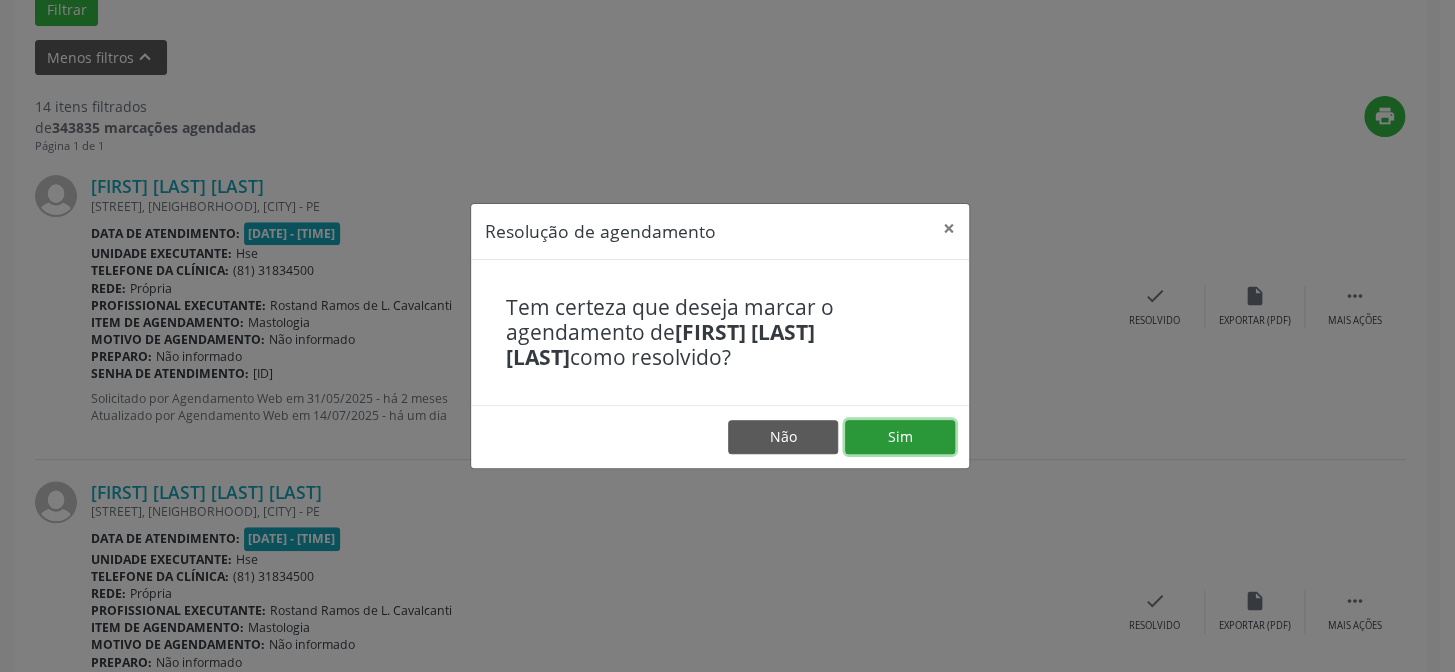 click on "Sim" at bounding box center (900, 437) 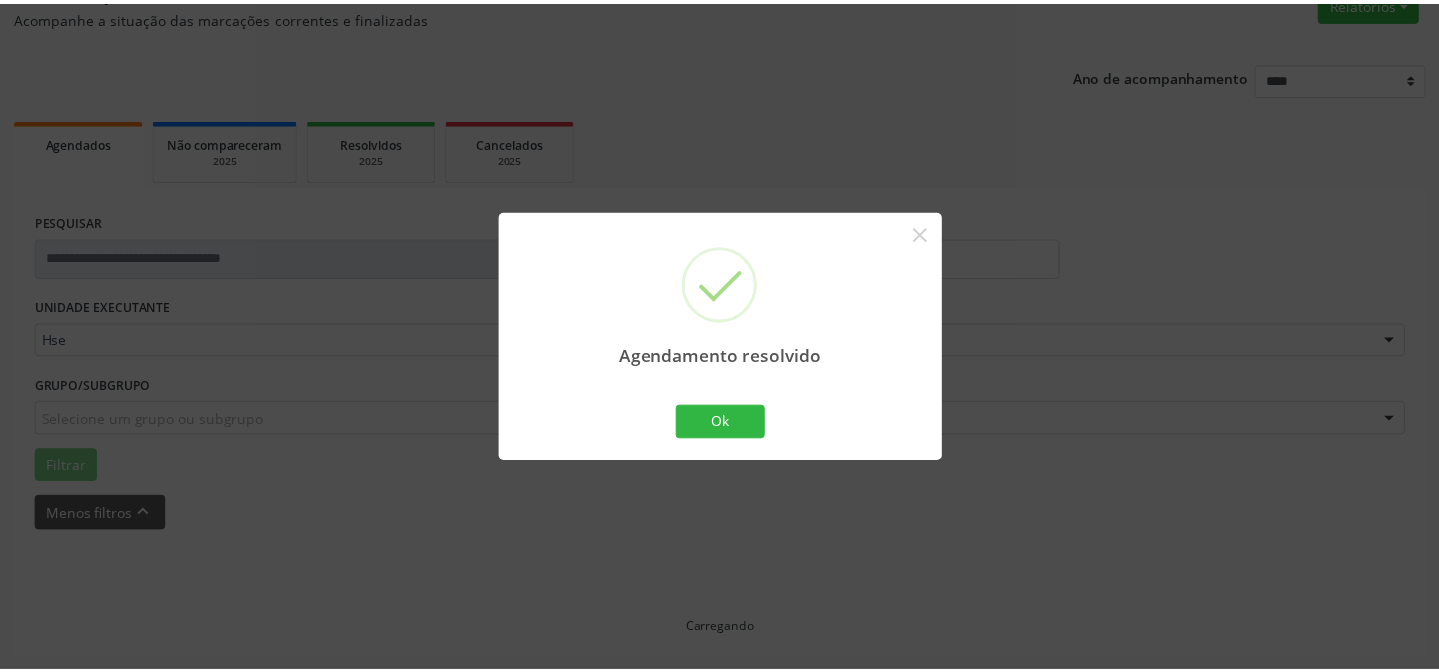 scroll, scrollTop: 179, scrollLeft: 0, axis: vertical 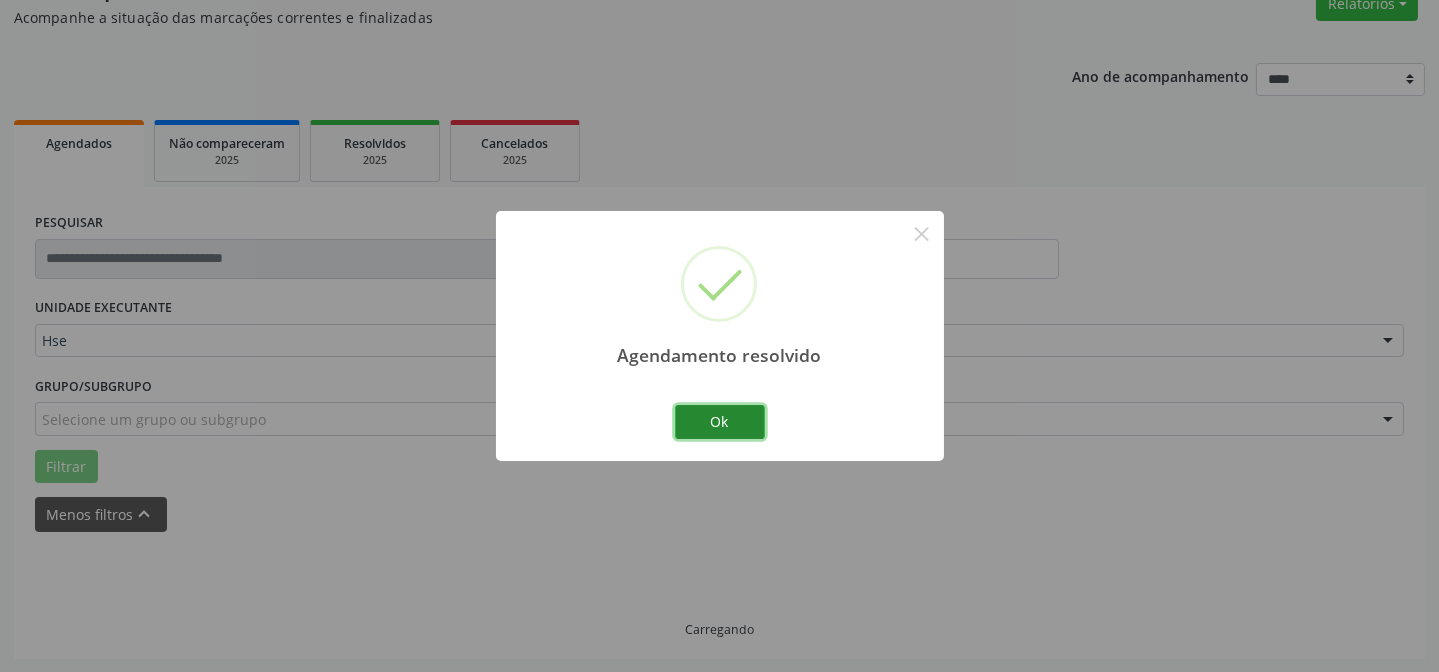 click on "Ok" at bounding box center (720, 422) 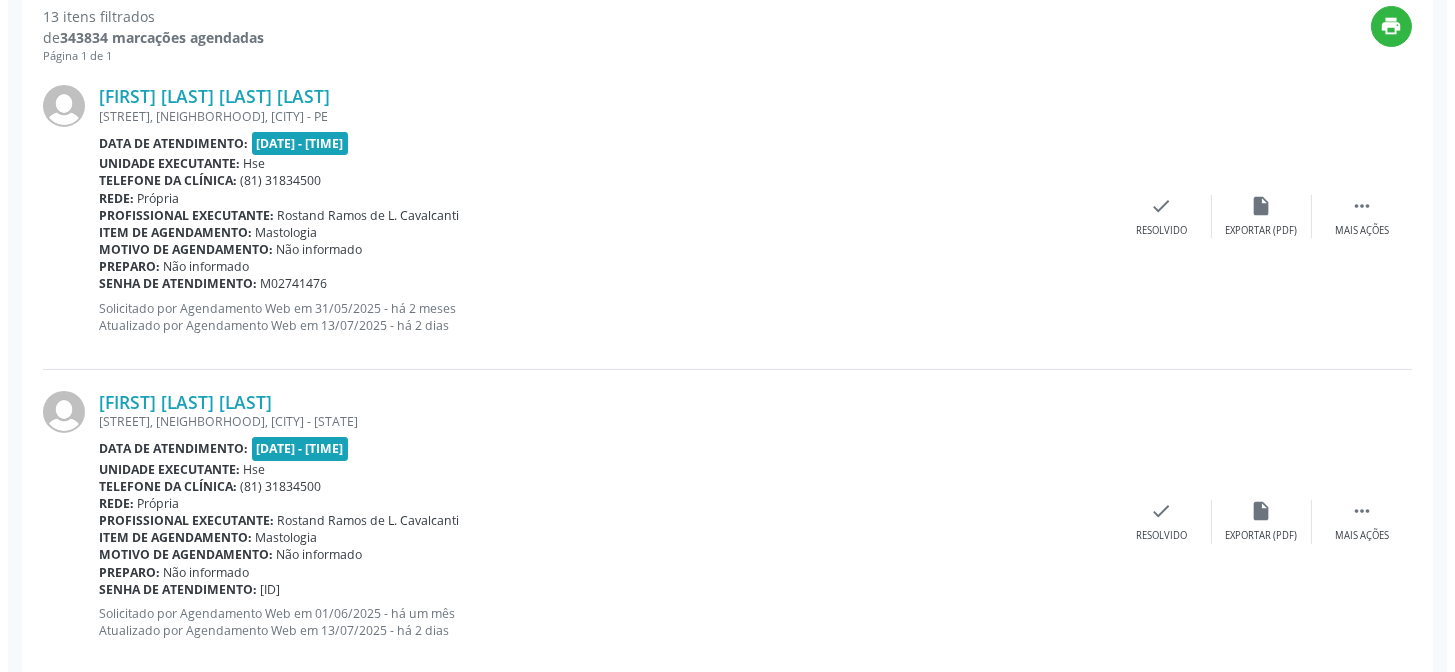 scroll, scrollTop: 815, scrollLeft: 0, axis: vertical 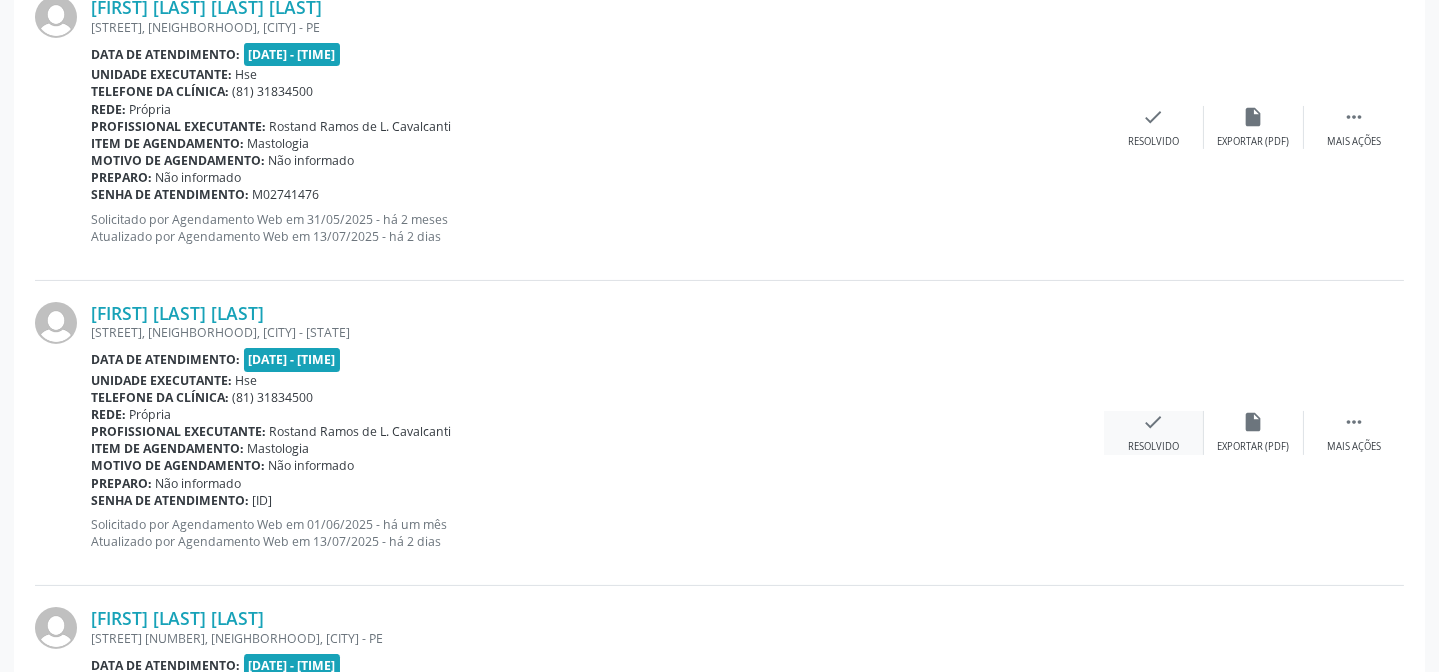 click on "check" at bounding box center [1154, 422] 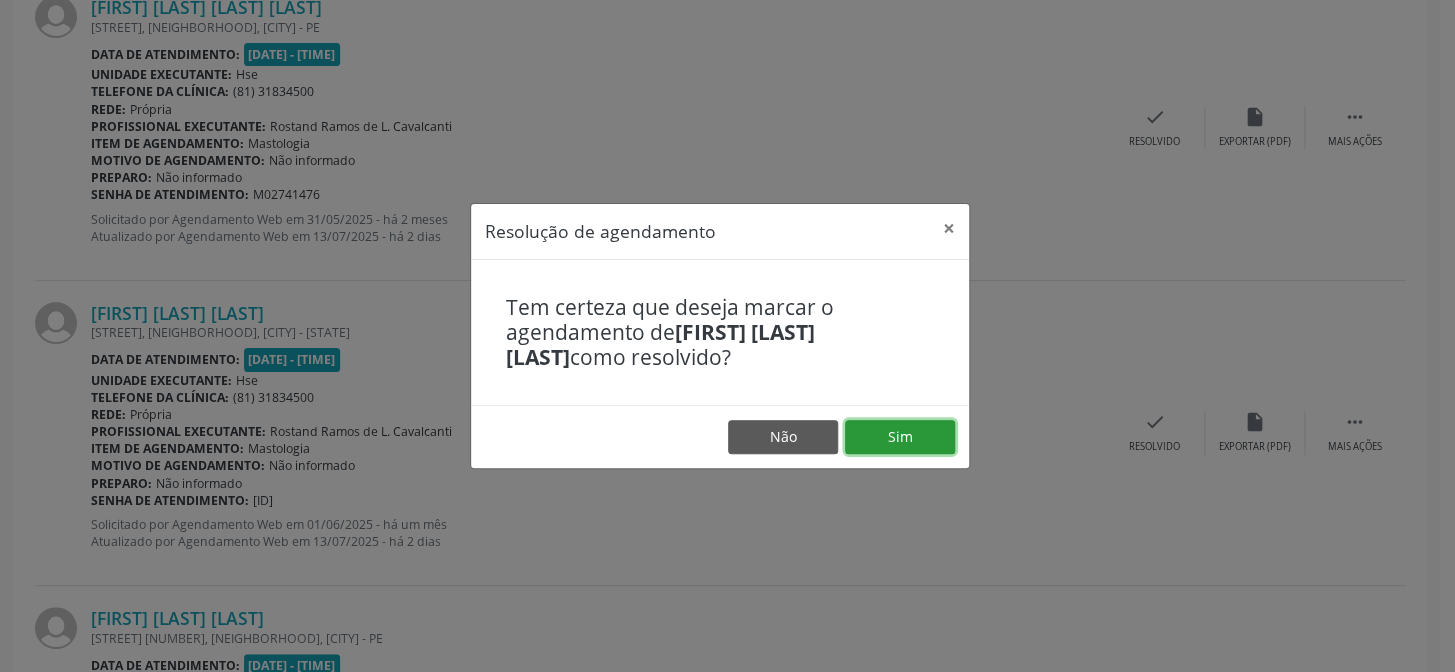 click on "Sim" at bounding box center (900, 437) 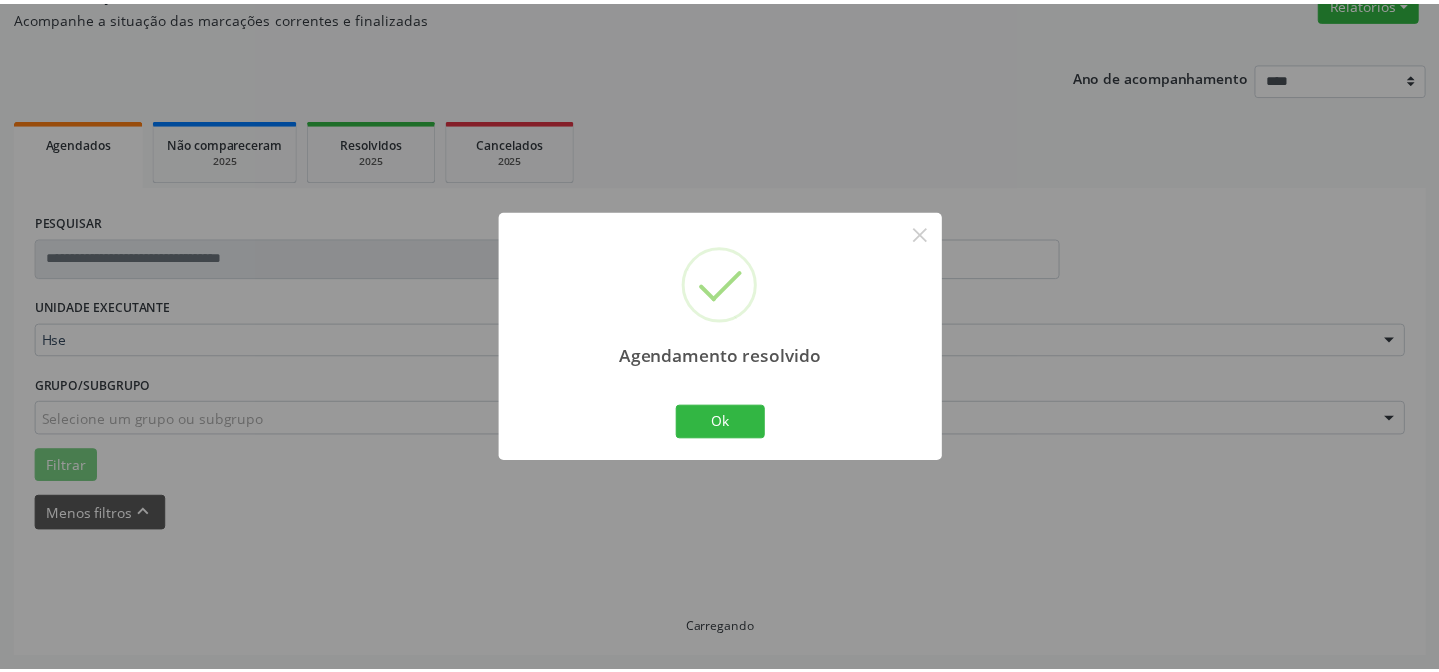 scroll, scrollTop: 179, scrollLeft: 0, axis: vertical 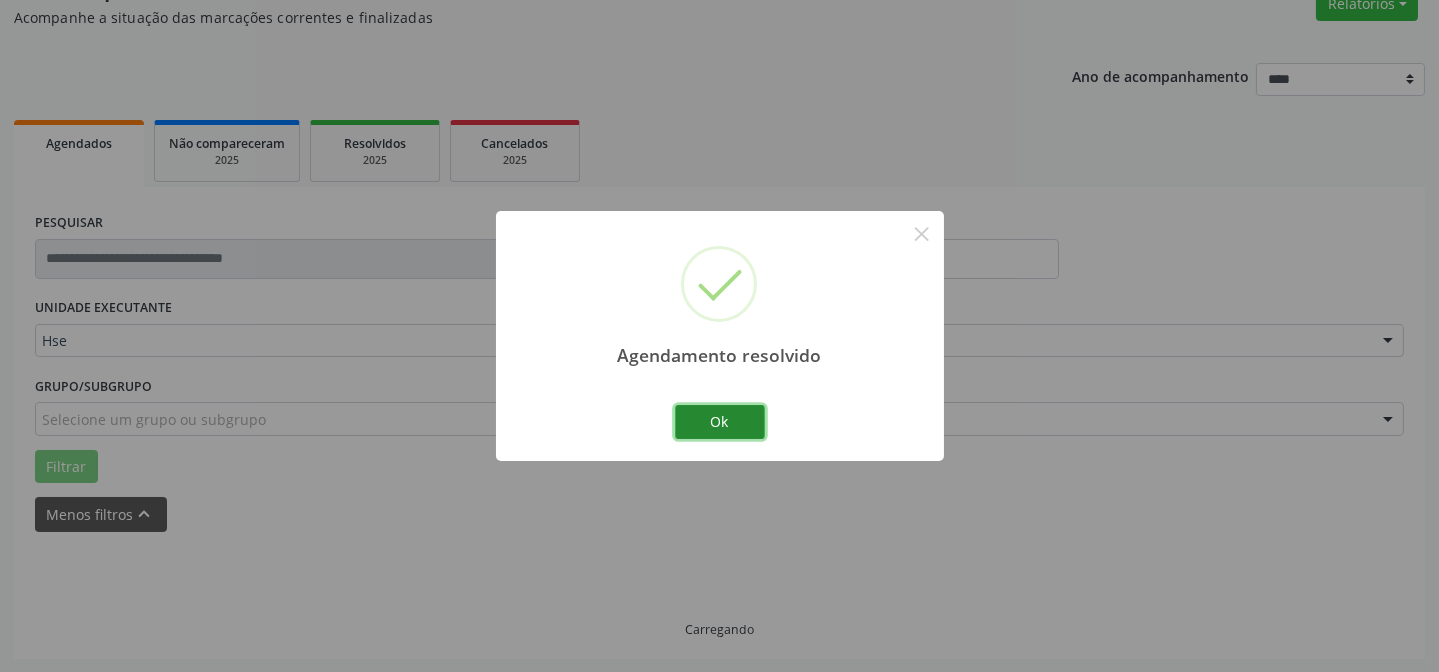 click on "Ok" at bounding box center (720, 422) 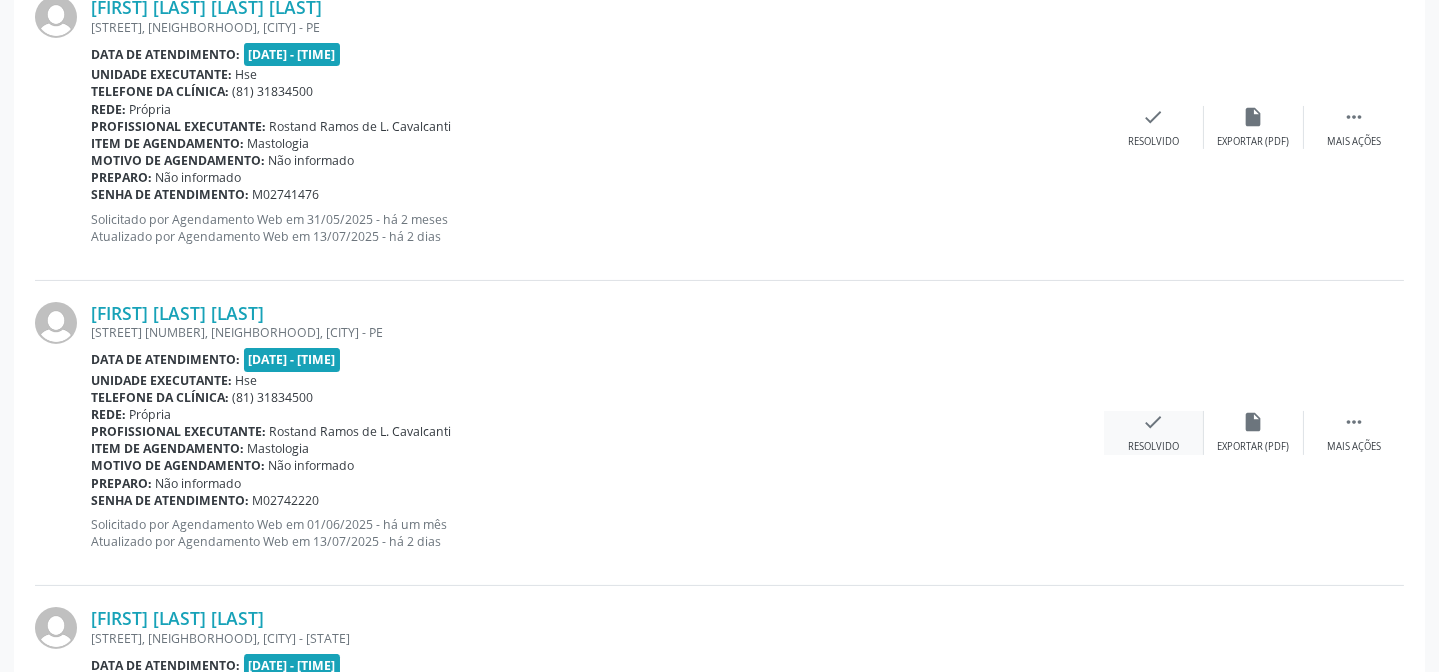 click on "check" at bounding box center (1154, 422) 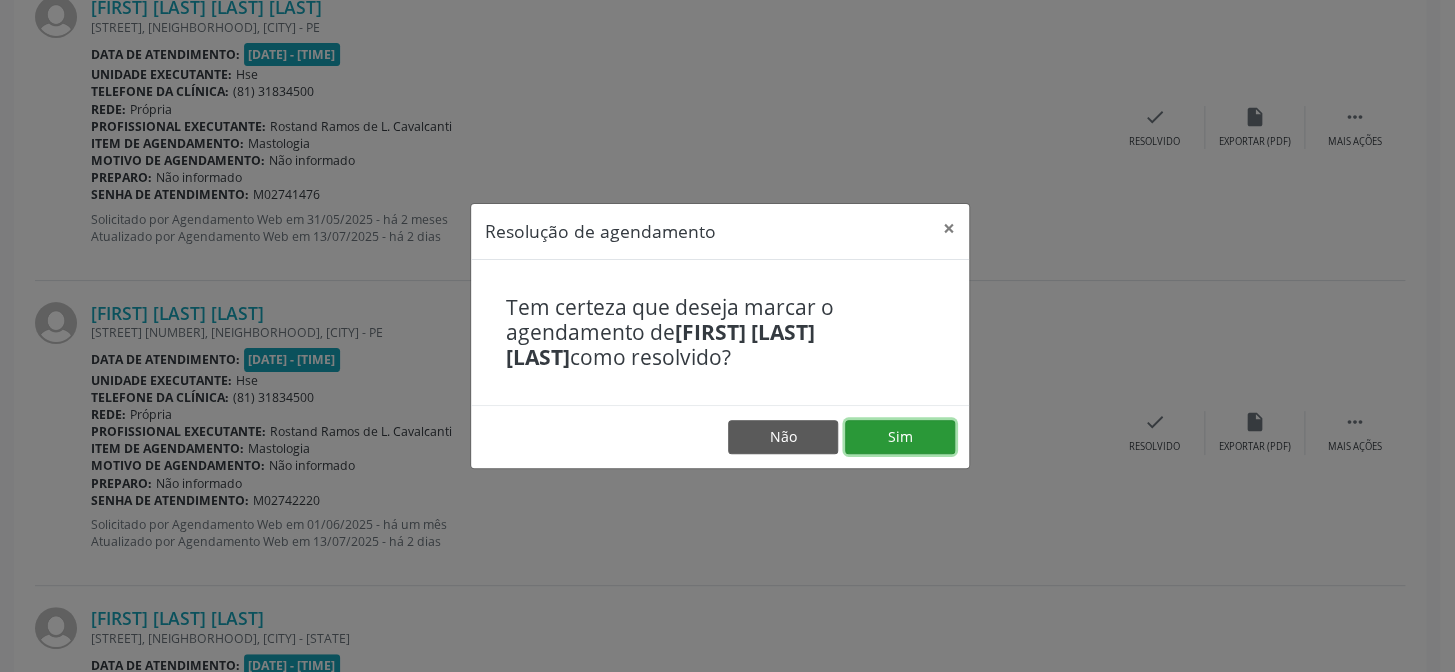 click on "Sim" at bounding box center (900, 437) 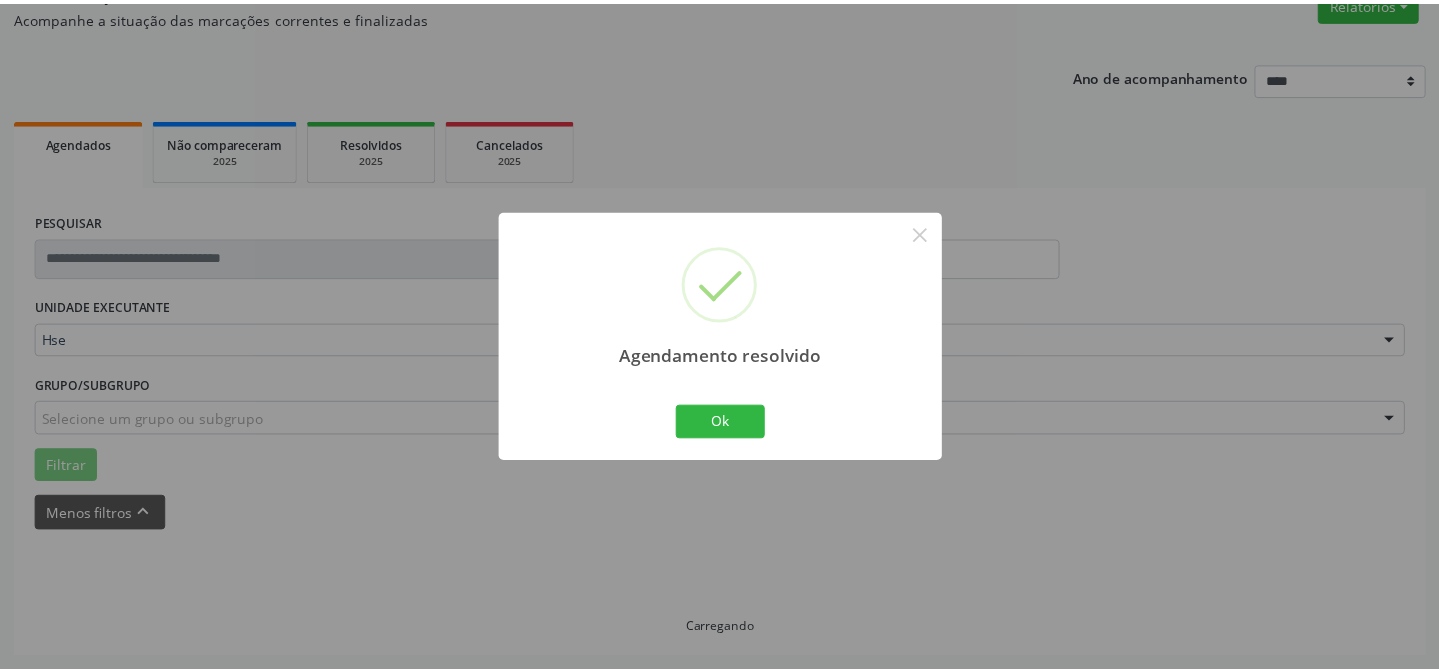 scroll, scrollTop: 179, scrollLeft: 0, axis: vertical 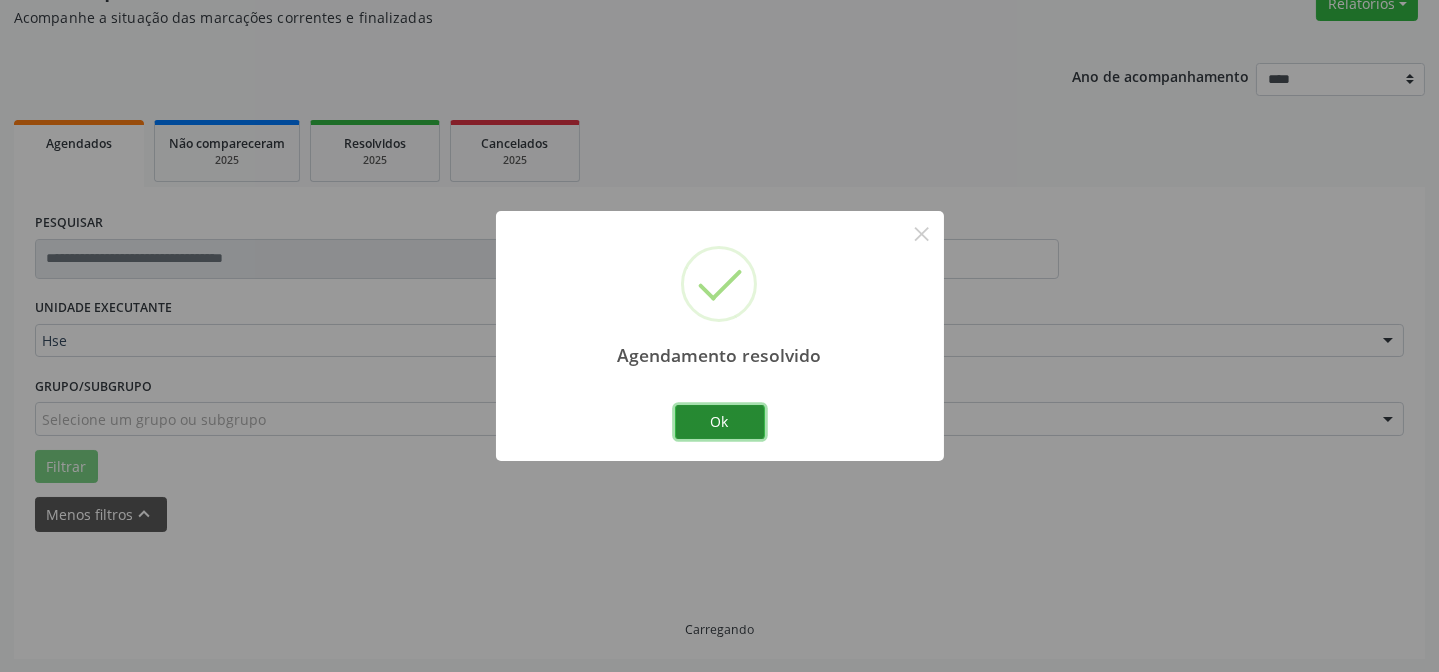 click on "Ok" at bounding box center [720, 422] 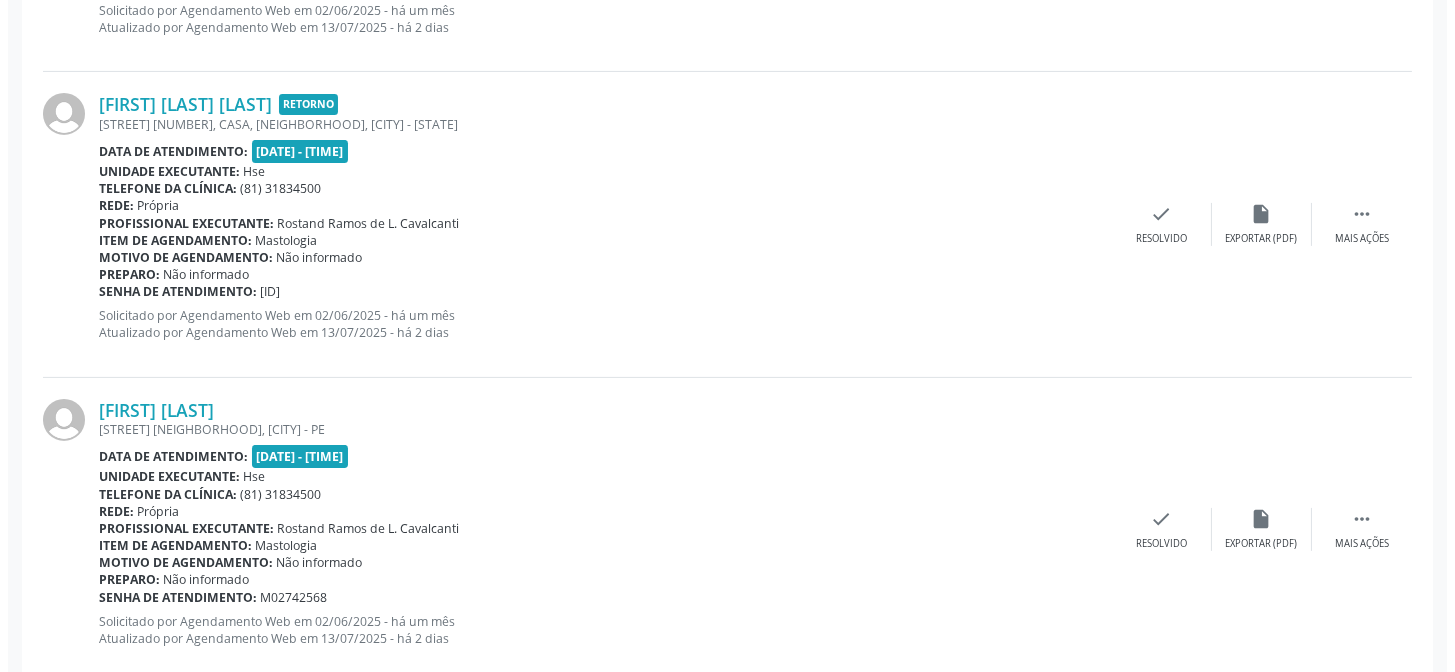 scroll, scrollTop: 1360, scrollLeft: 0, axis: vertical 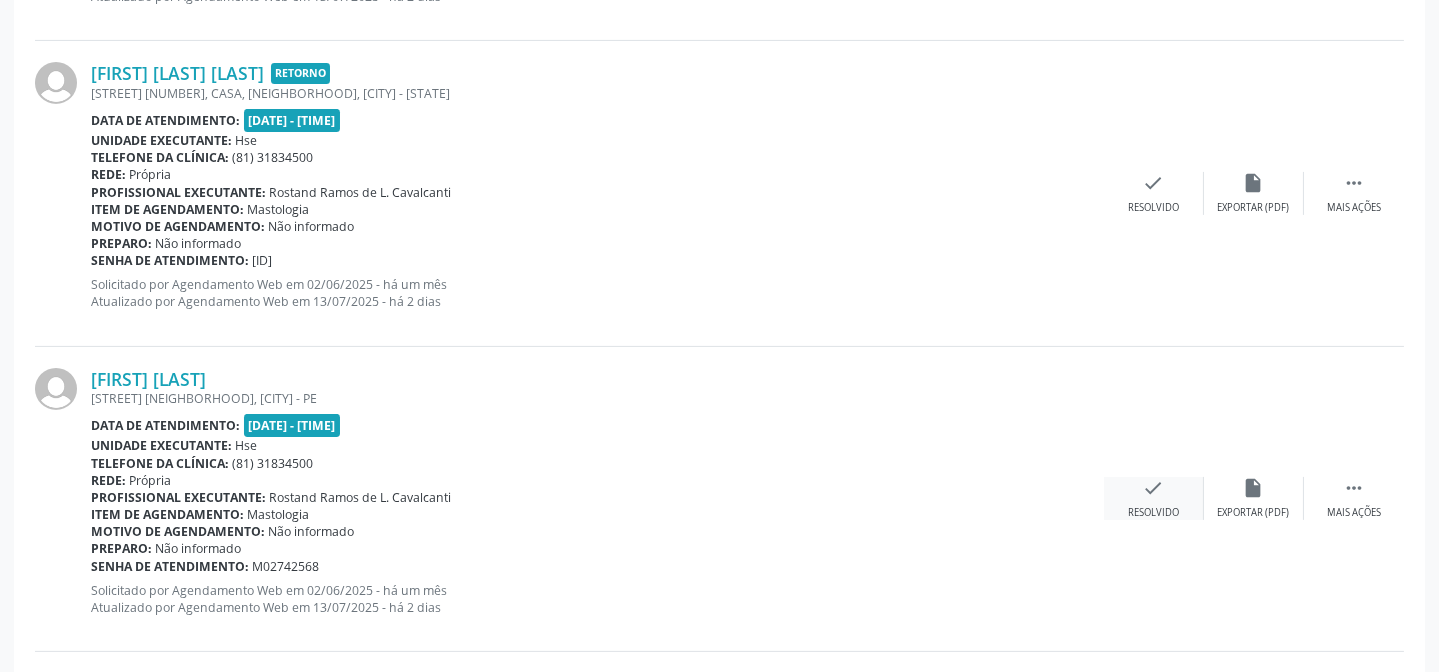 click on "check
Resolvido" at bounding box center (1154, 498) 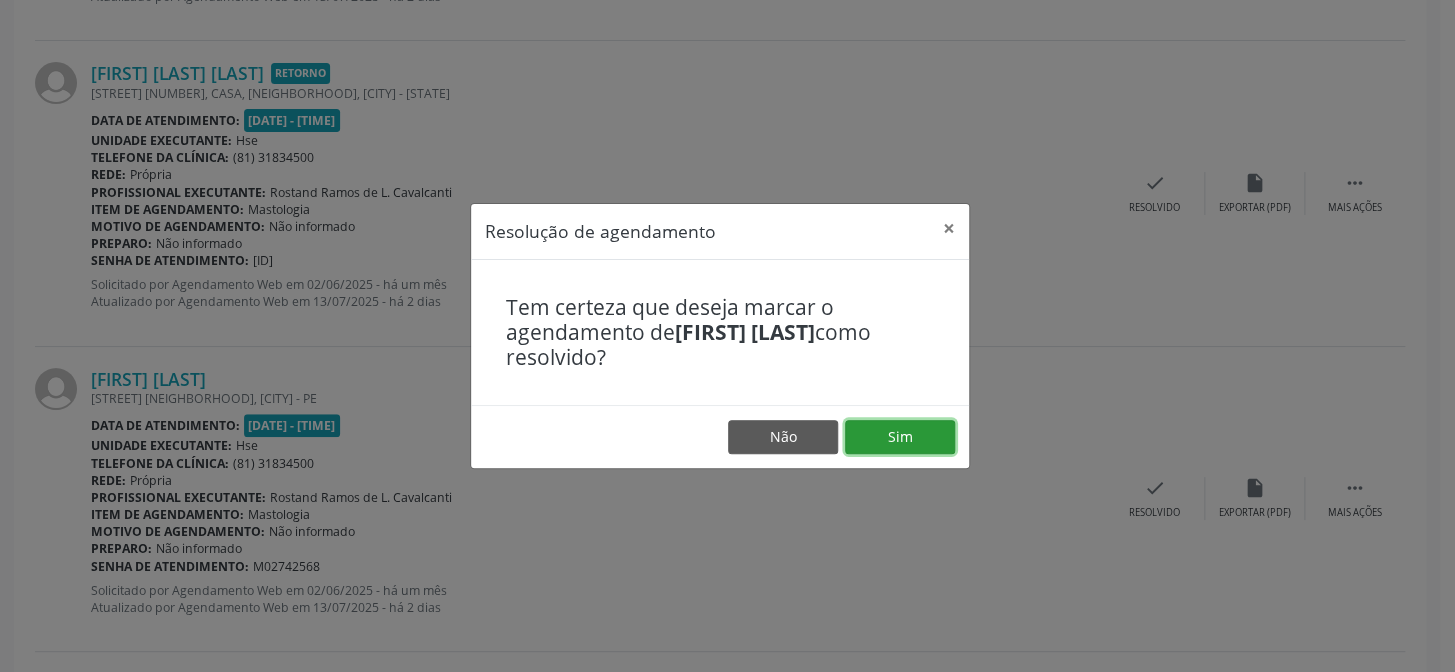click on "Sim" at bounding box center (900, 437) 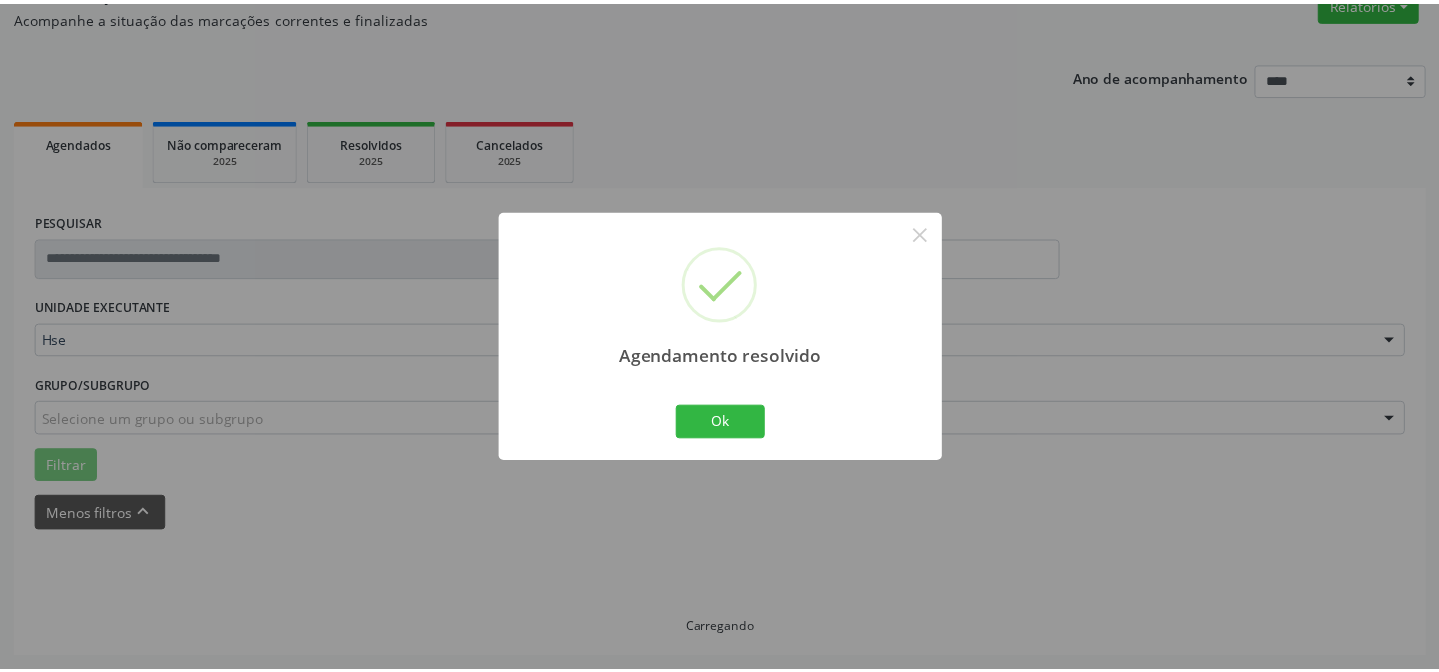 scroll, scrollTop: 179, scrollLeft: 0, axis: vertical 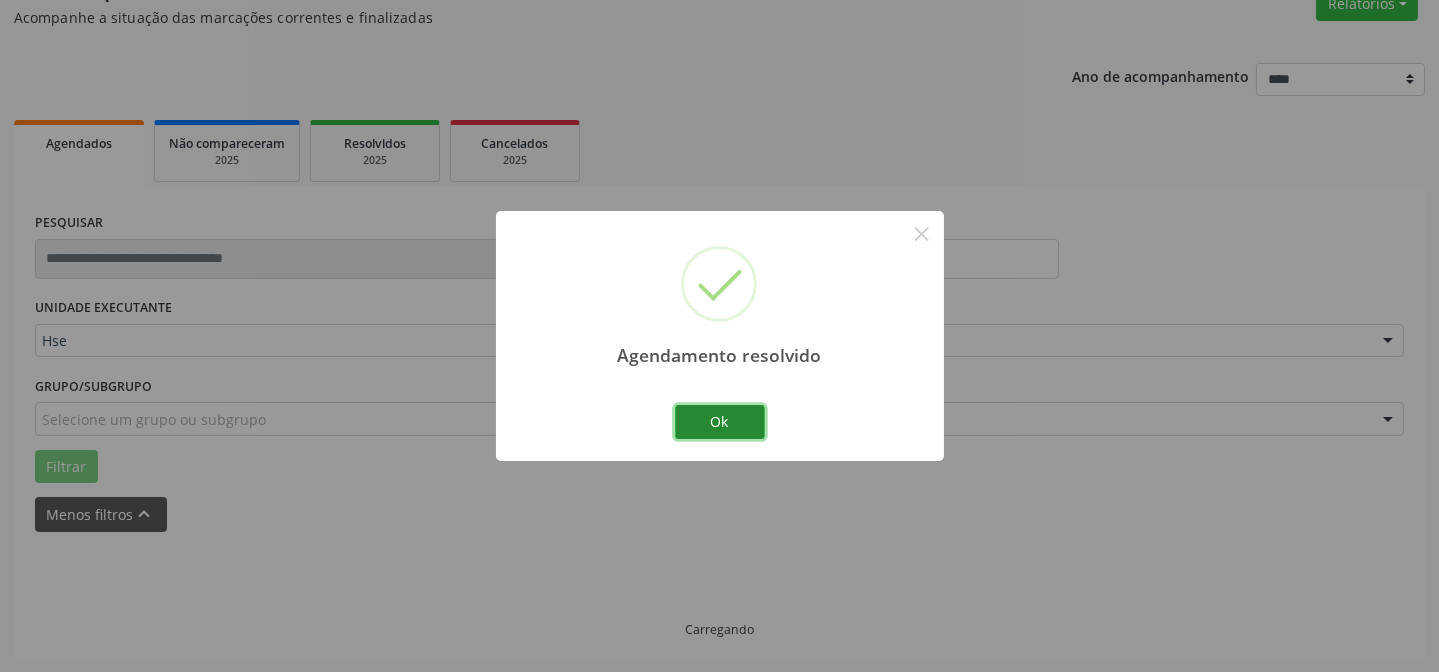 click on "Ok" at bounding box center (720, 422) 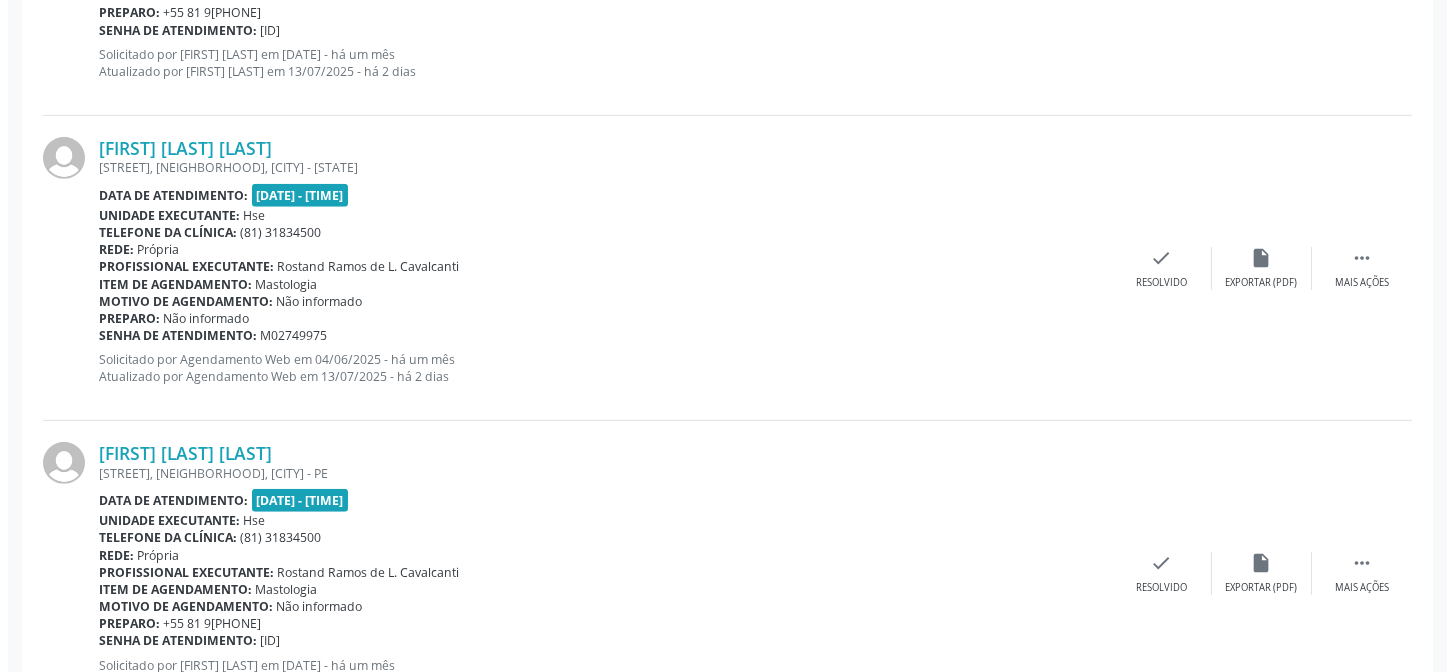 scroll, scrollTop: 1906, scrollLeft: 0, axis: vertical 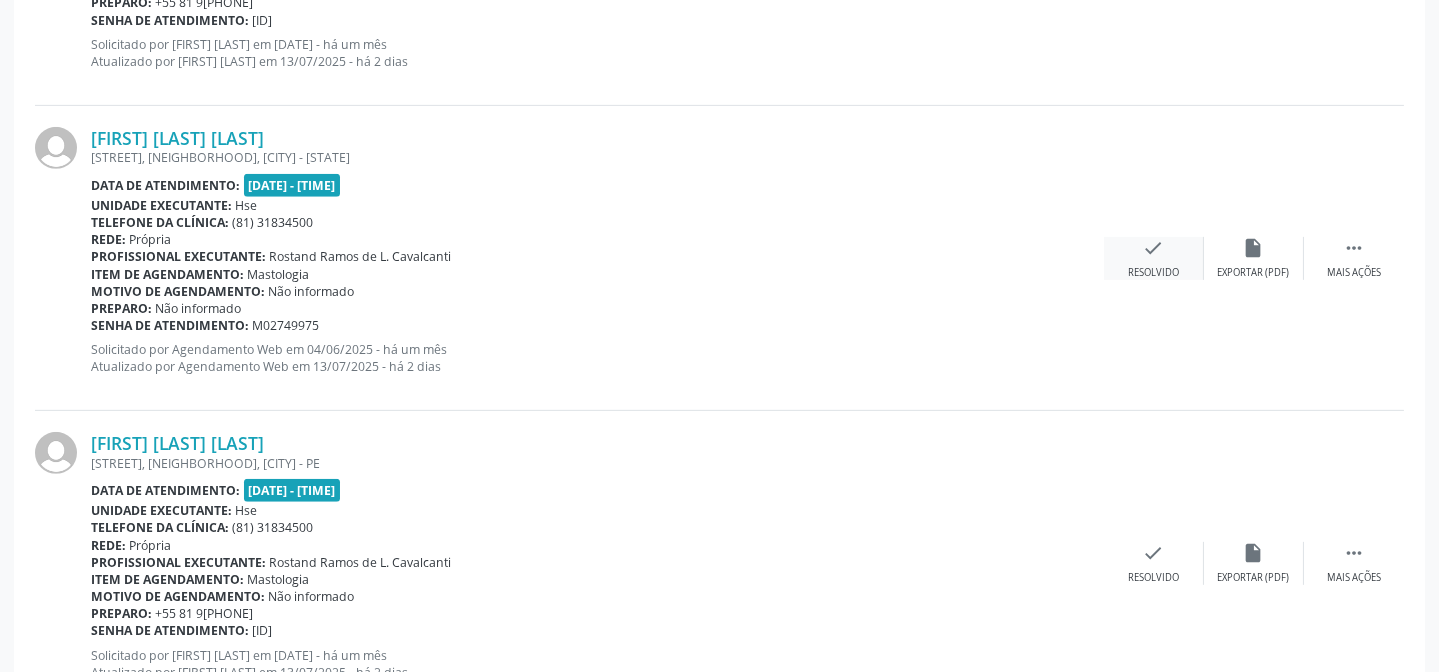 click on "check" at bounding box center [1154, 248] 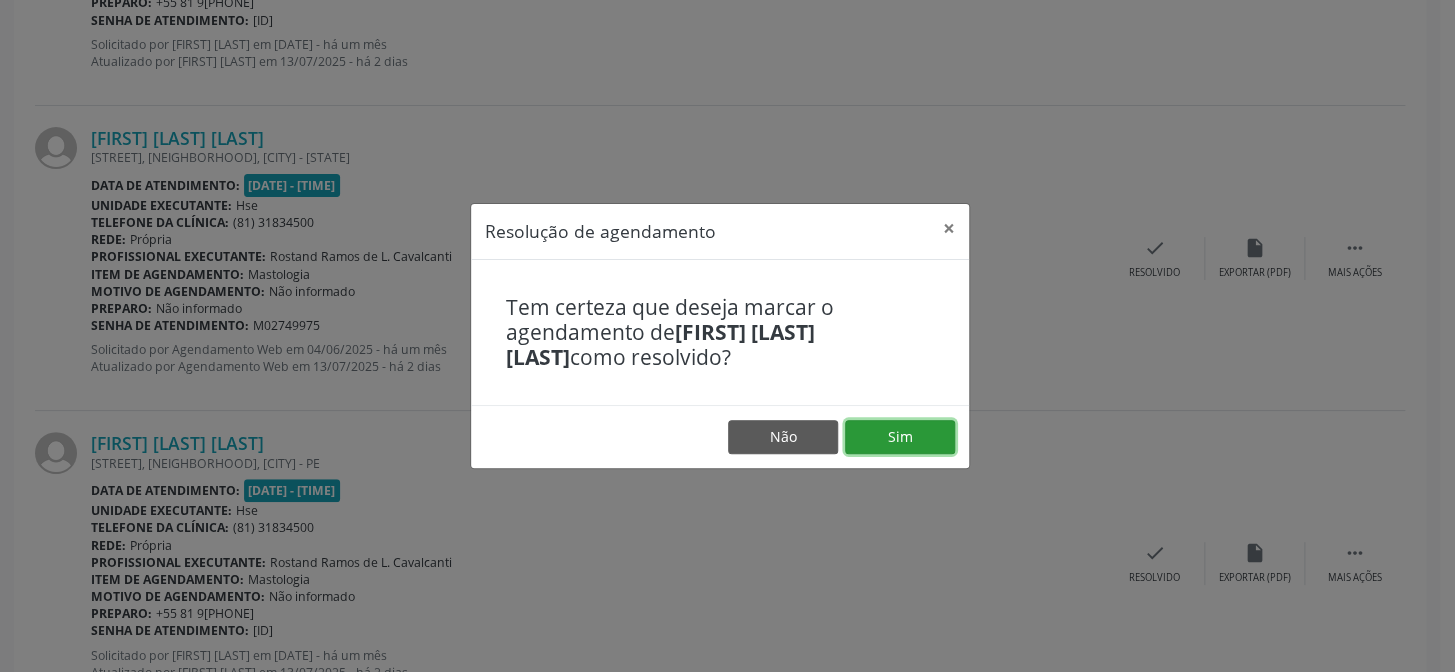 click on "Sim" at bounding box center [900, 437] 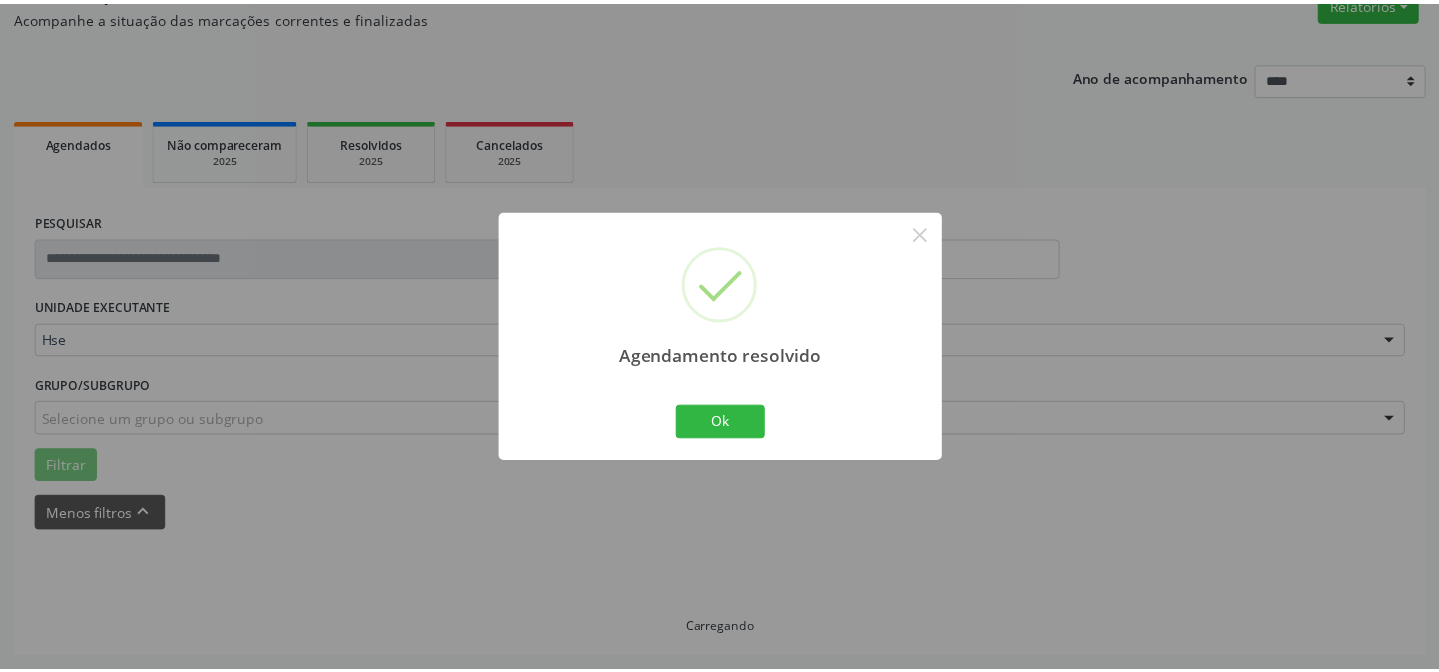scroll, scrollTop: 179, scrollLeft: 0, axis: vertical 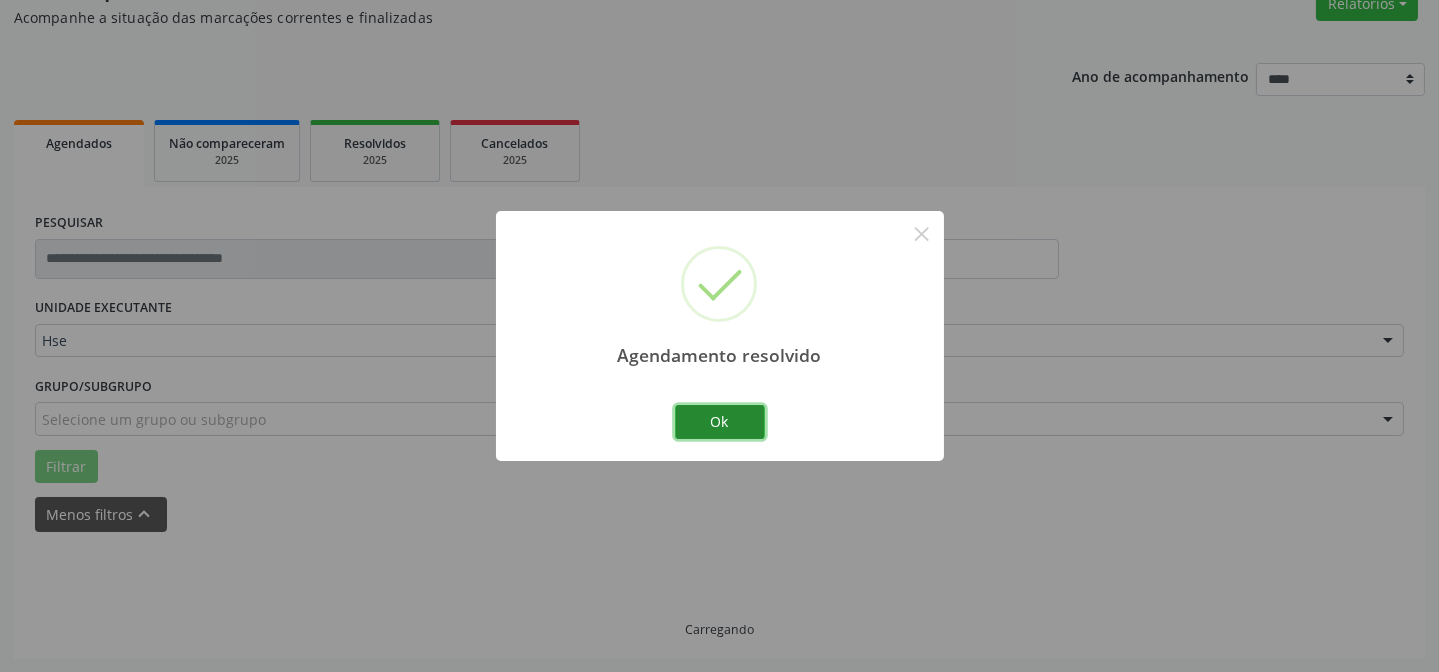 click on "Ok" at bounding box center (720, 422) 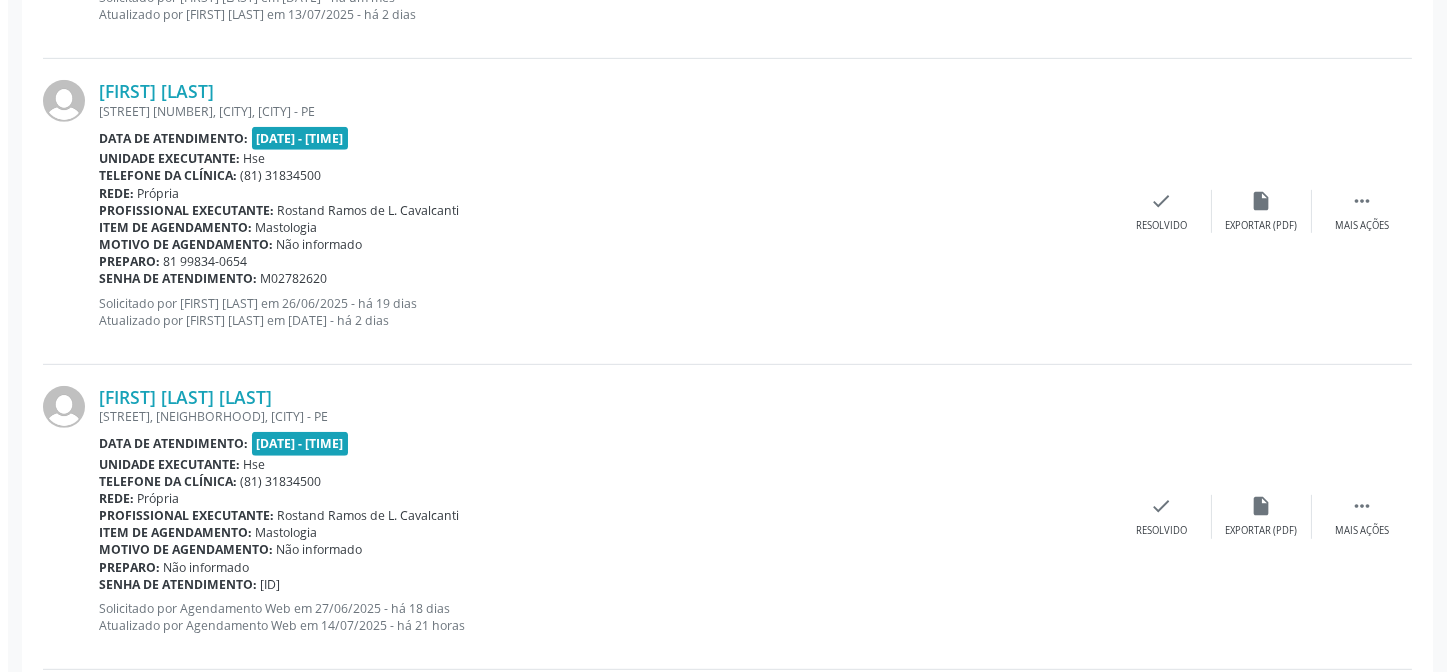 scroll, scrollTop: 2290, scrollLeft: 0, axis: vertical 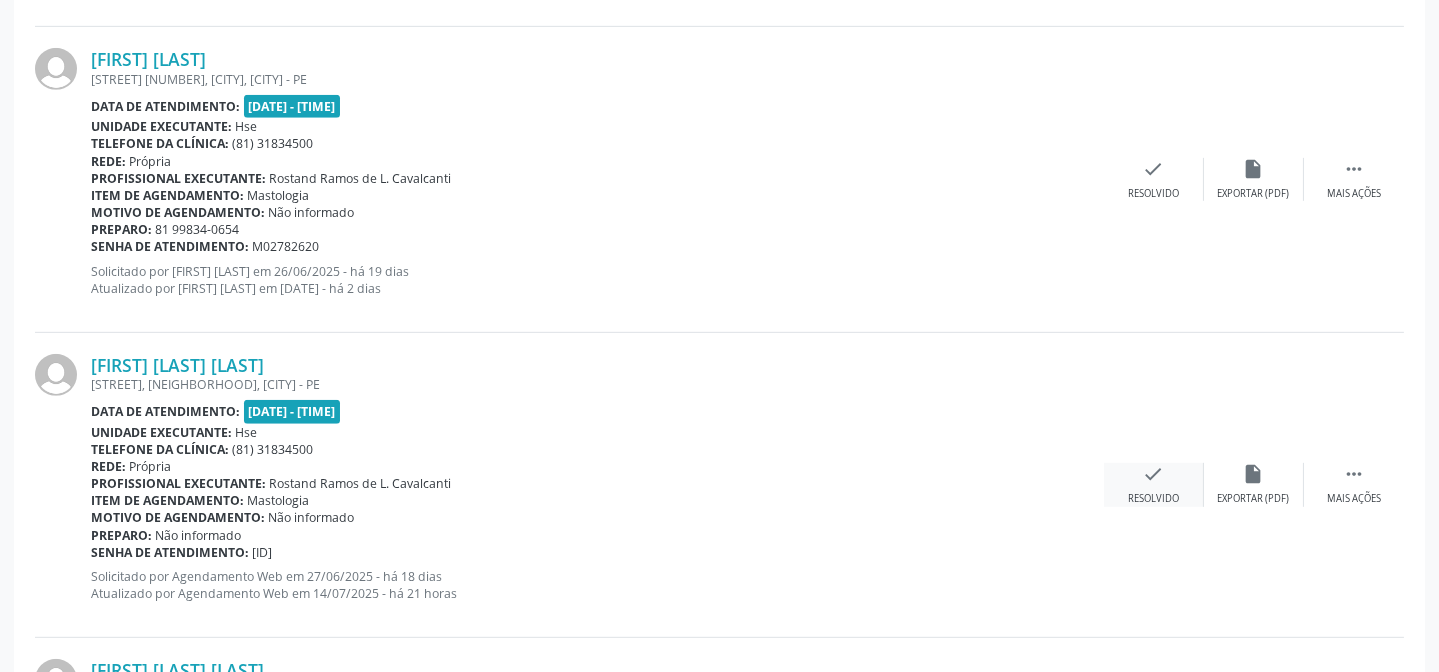 click on "check" at bounding box center [1154, 474] 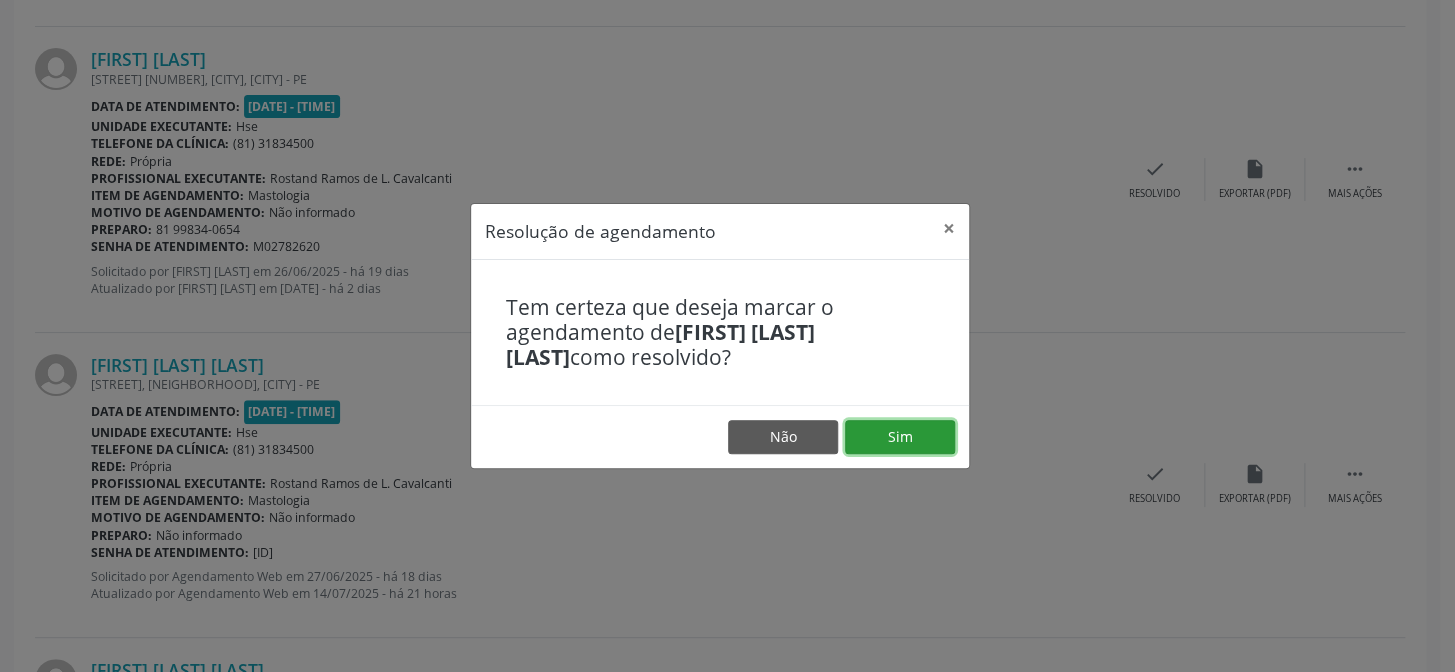click on "Sim" at bounding box center [900, 437] 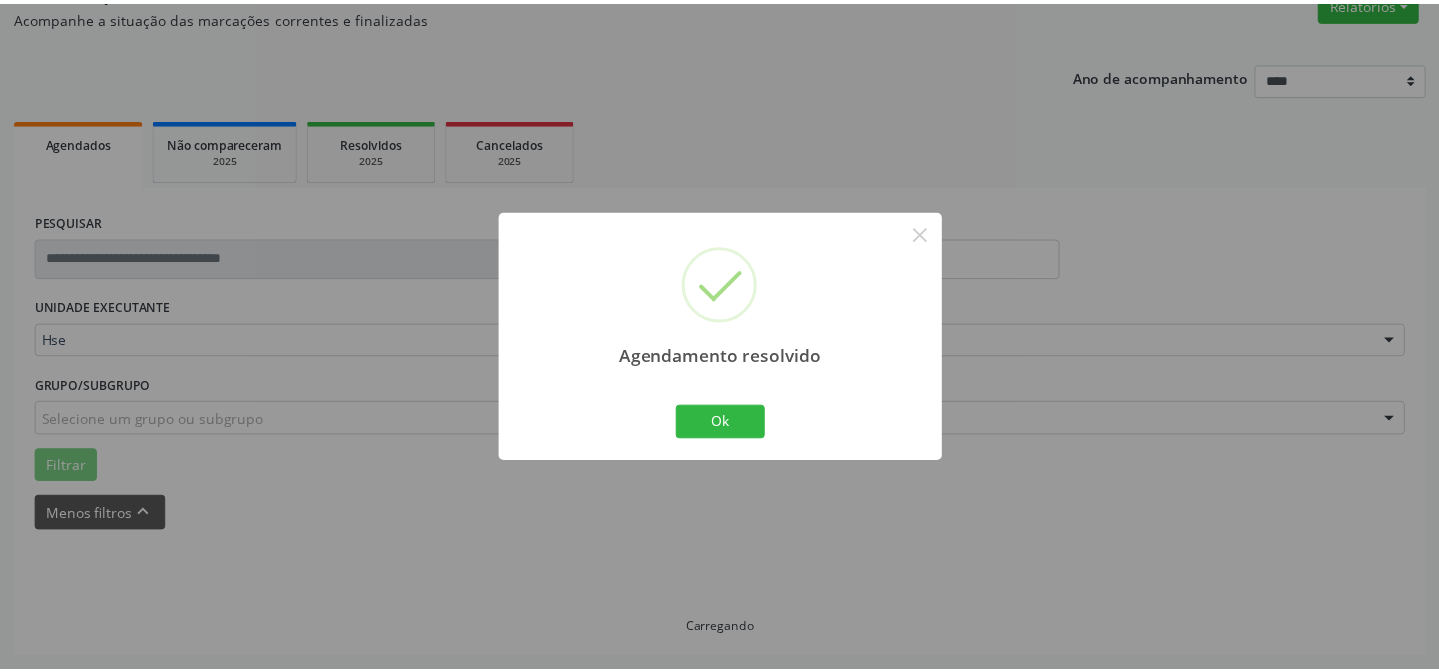 scroll, scrollTop: 179, scrollLeft: 0, axis: vertical 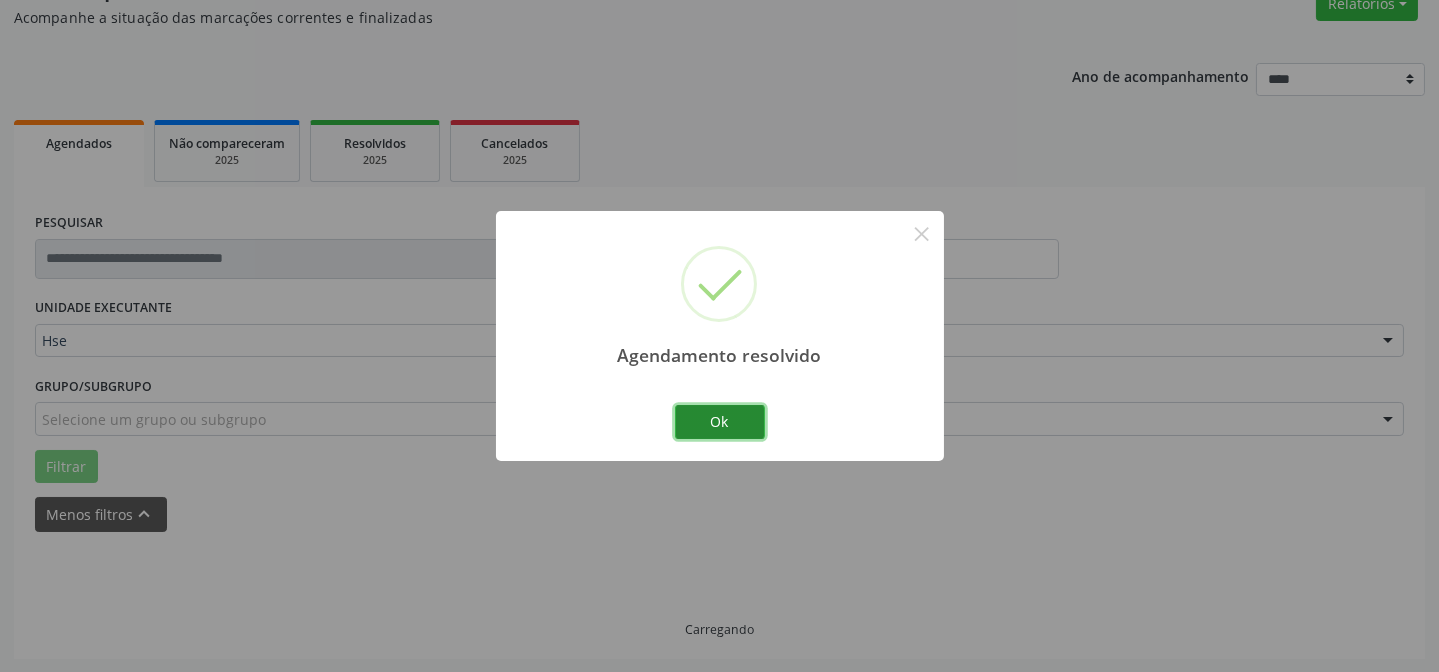 click on "Ok" at bounding box center (720, 422) 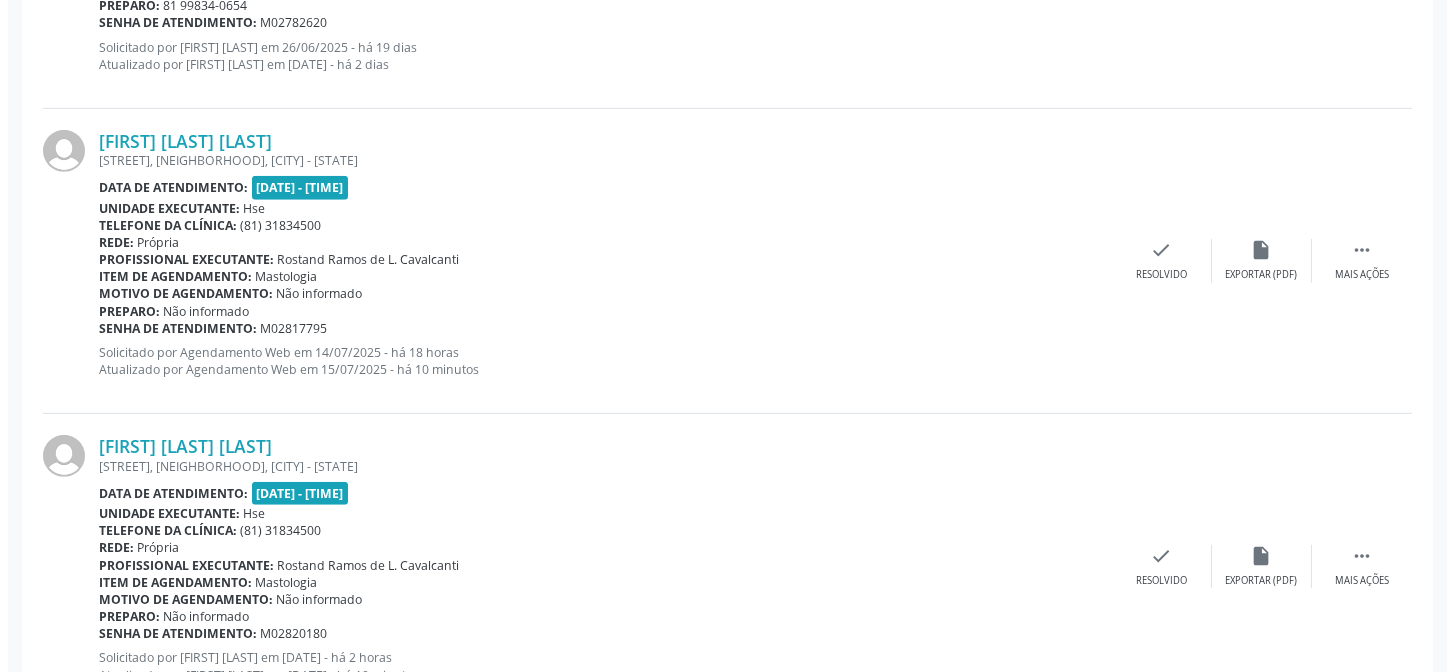 scroll, scrollTop: 2592, scrollLeft: 0, axis: vertical 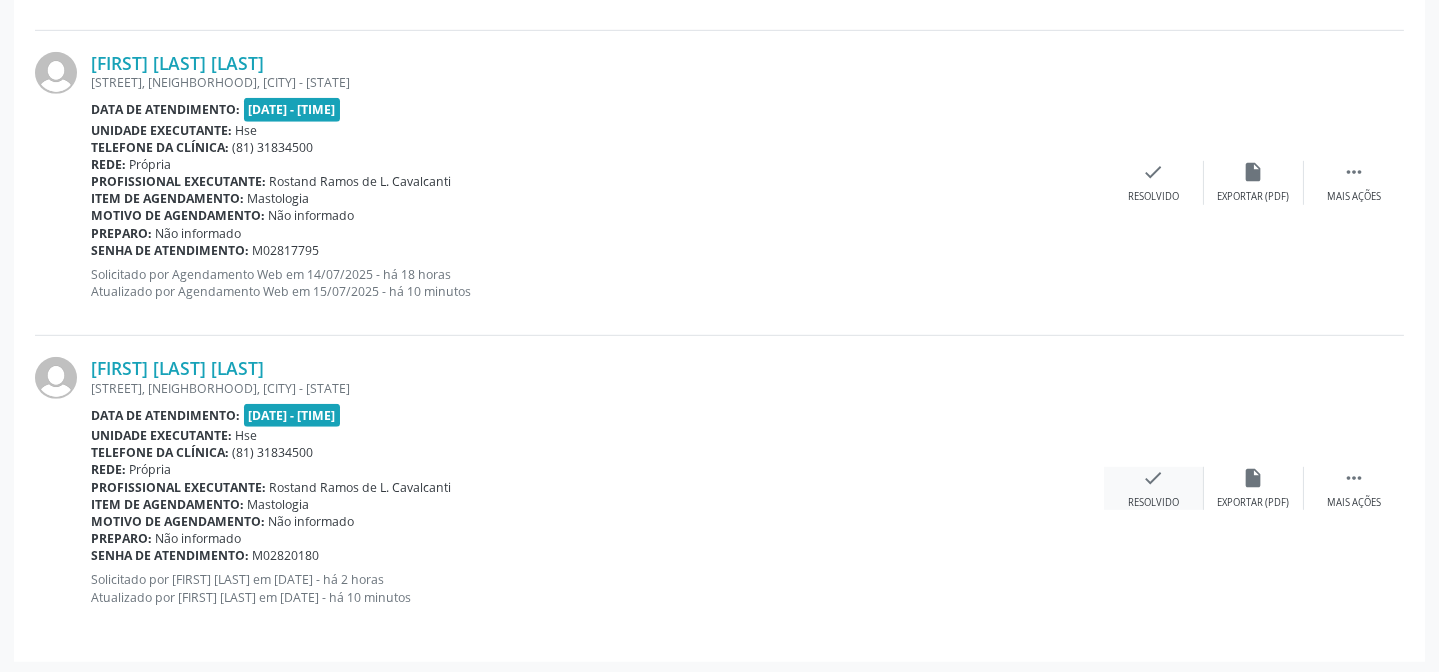 click on "check
Resolvido" at bounding box center [1154, 488] 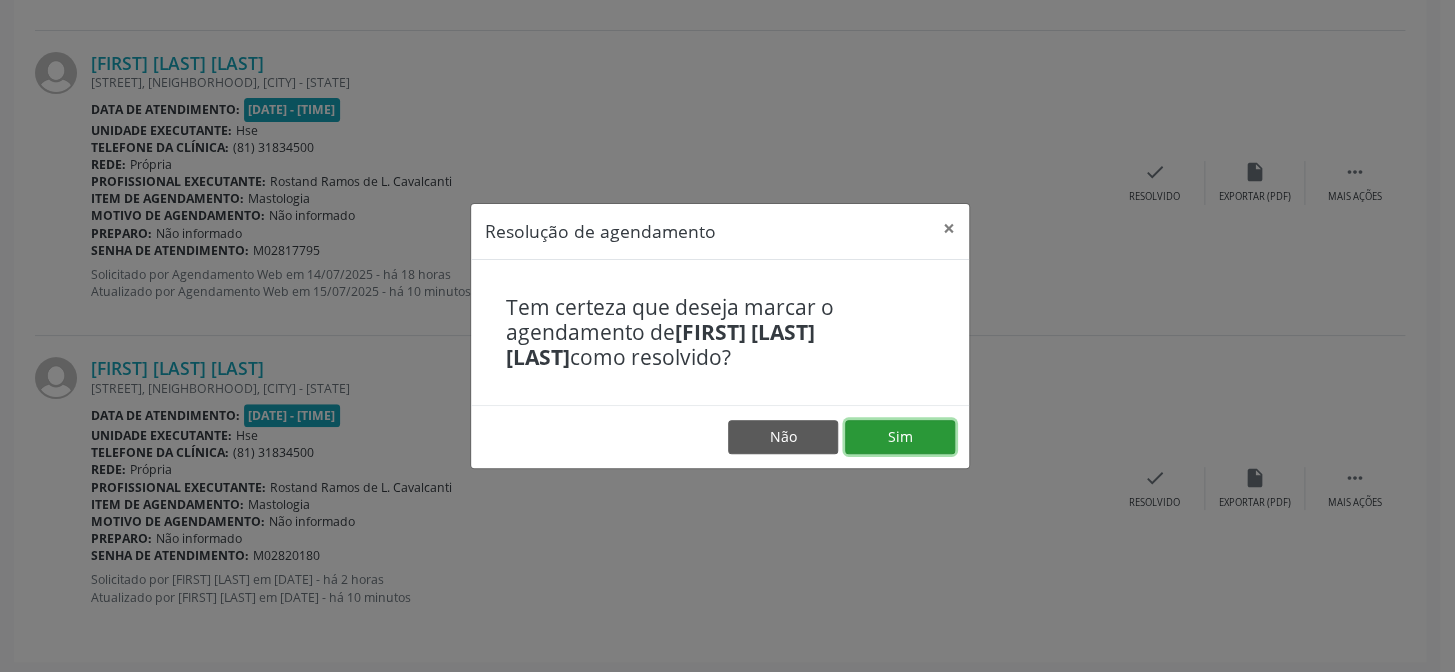 click on "Sim" at bounding box center [900, 437] 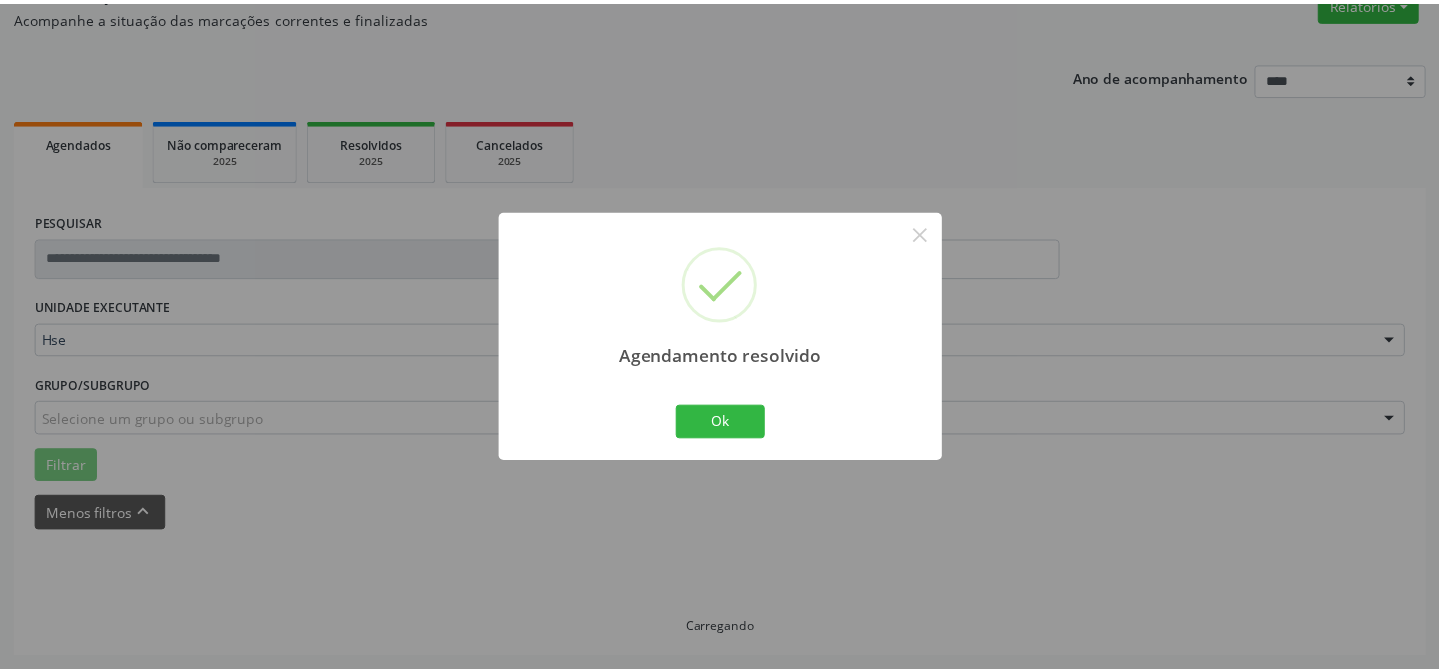 scroll, scrollTop: 179, scrollLeft: 0, axis: vertical 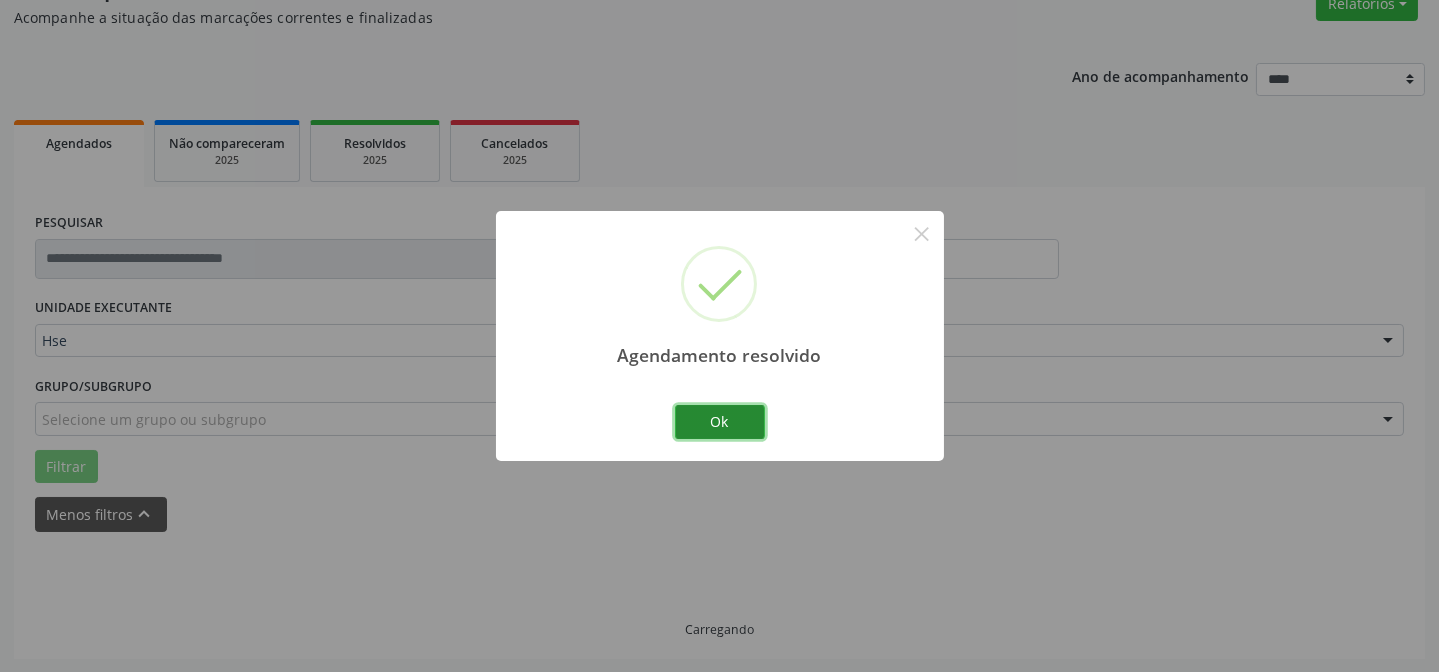 click on "Ok" at bounding box center [720, 422] 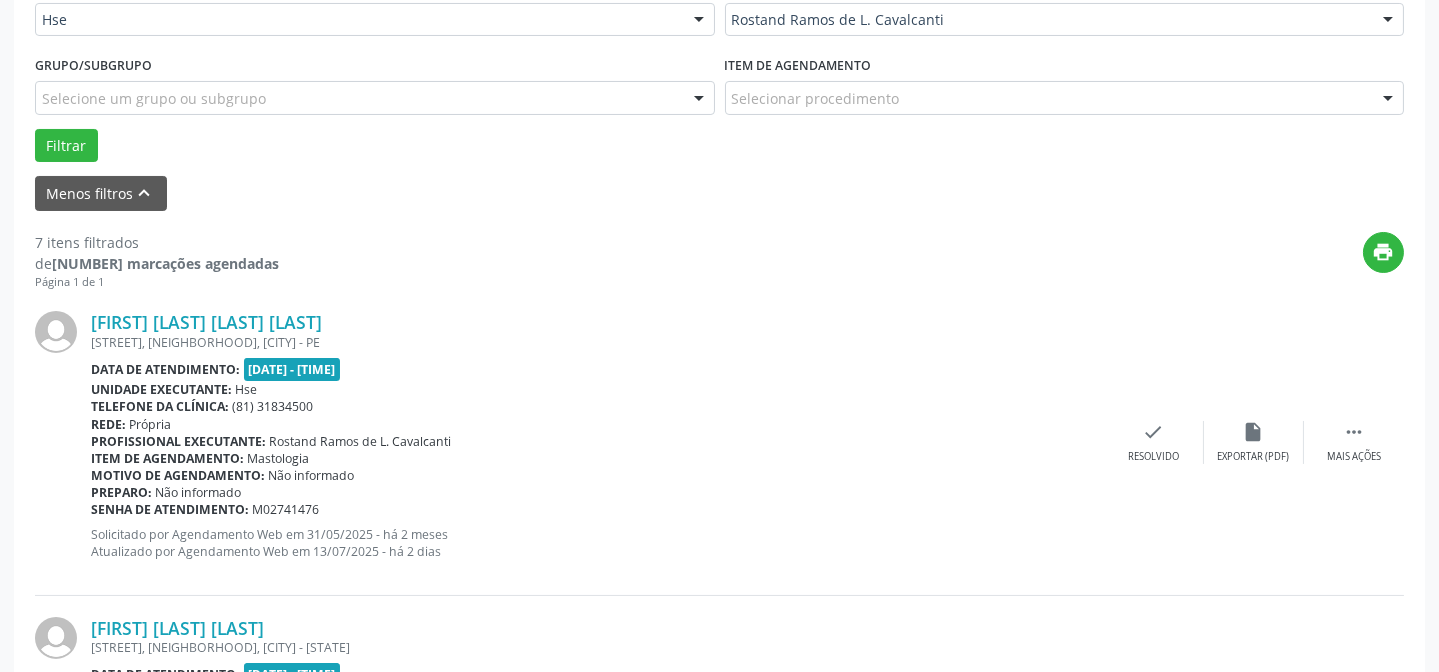 scroll, scrollTop: 469, scrollLeft: 0, axis: vertical 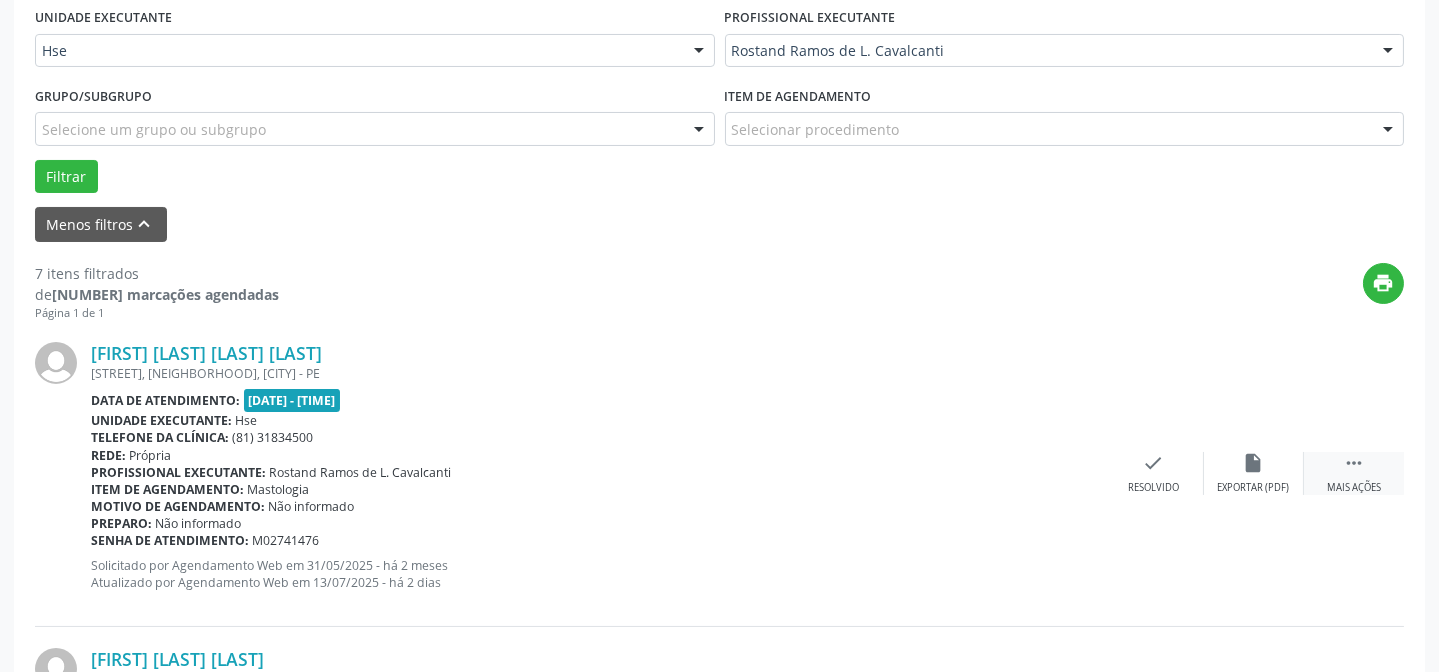 click on "
Mais ações" at bounding box center [1354, 473] 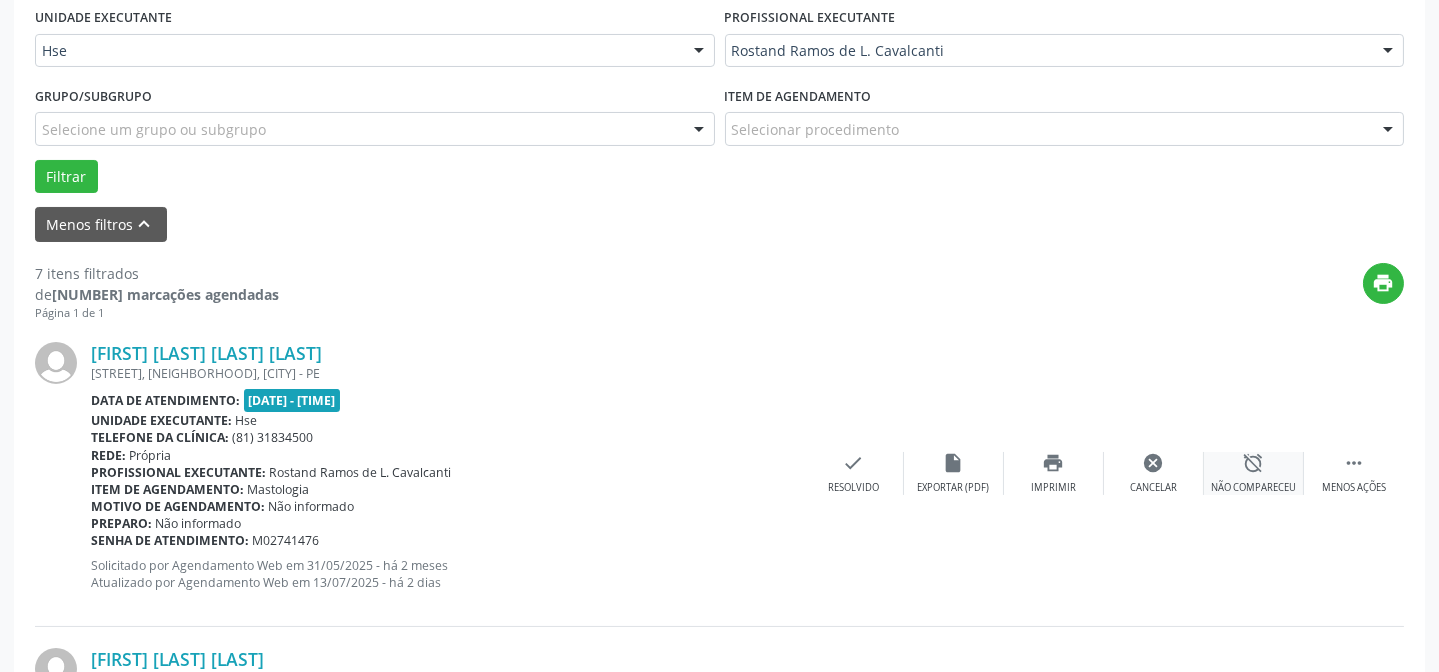 click on "alarm_off
Não compareceu" at bounding box center (1254, 473) 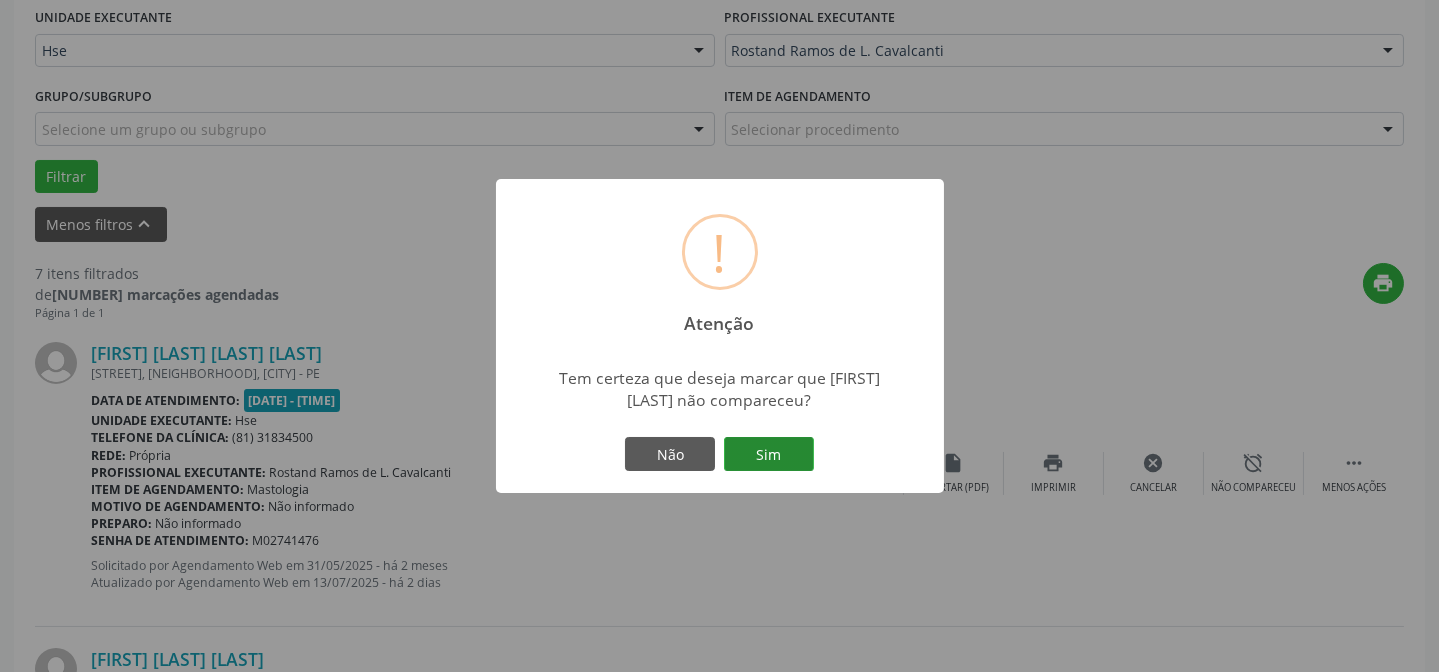 click on "Sim" at bounding box center [769, 454] 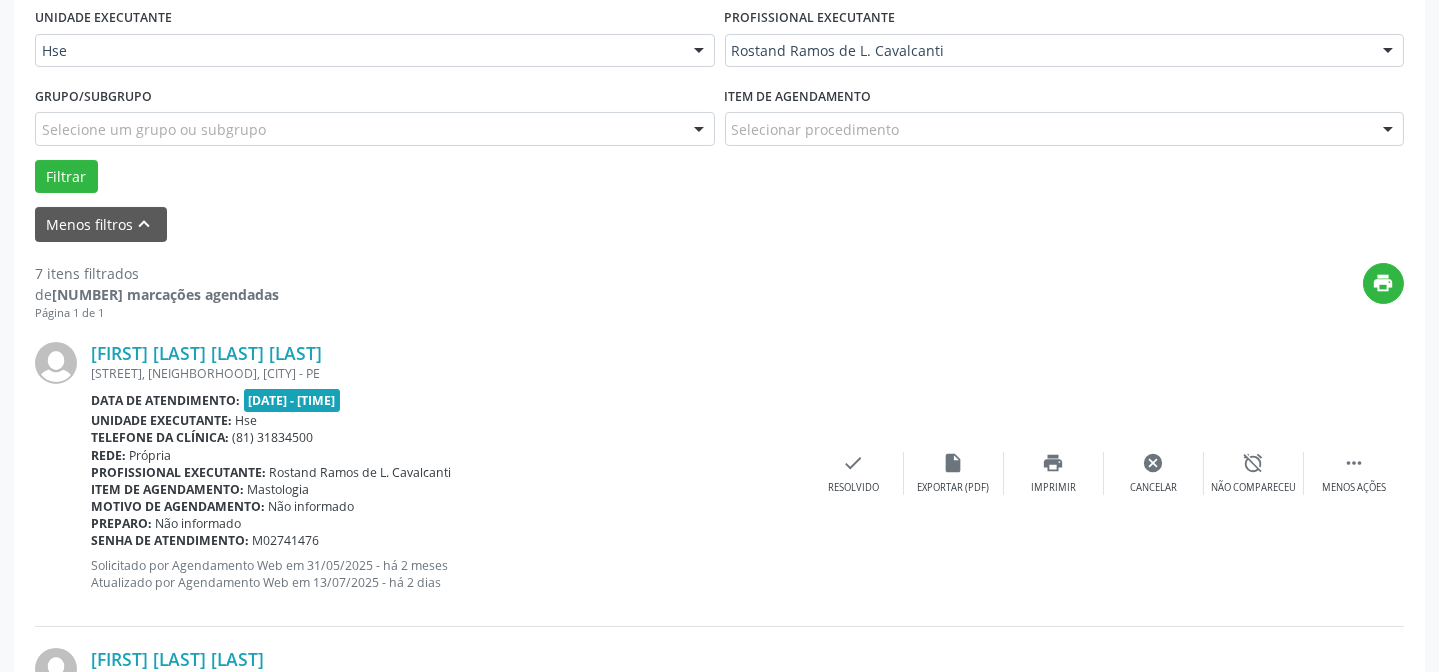 scroll, scrollTop: 200, scrollLeft: 0, axis: vertical 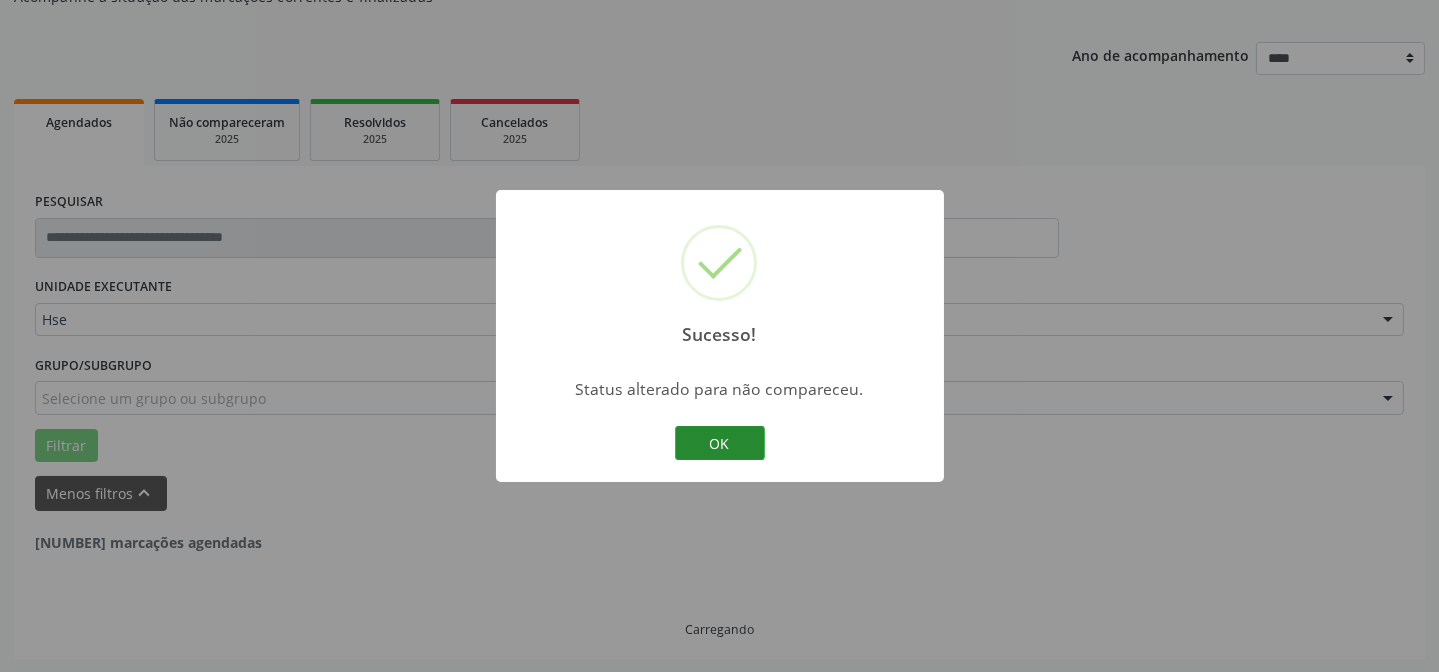 click on "OK" at bounding box center [720, 443] 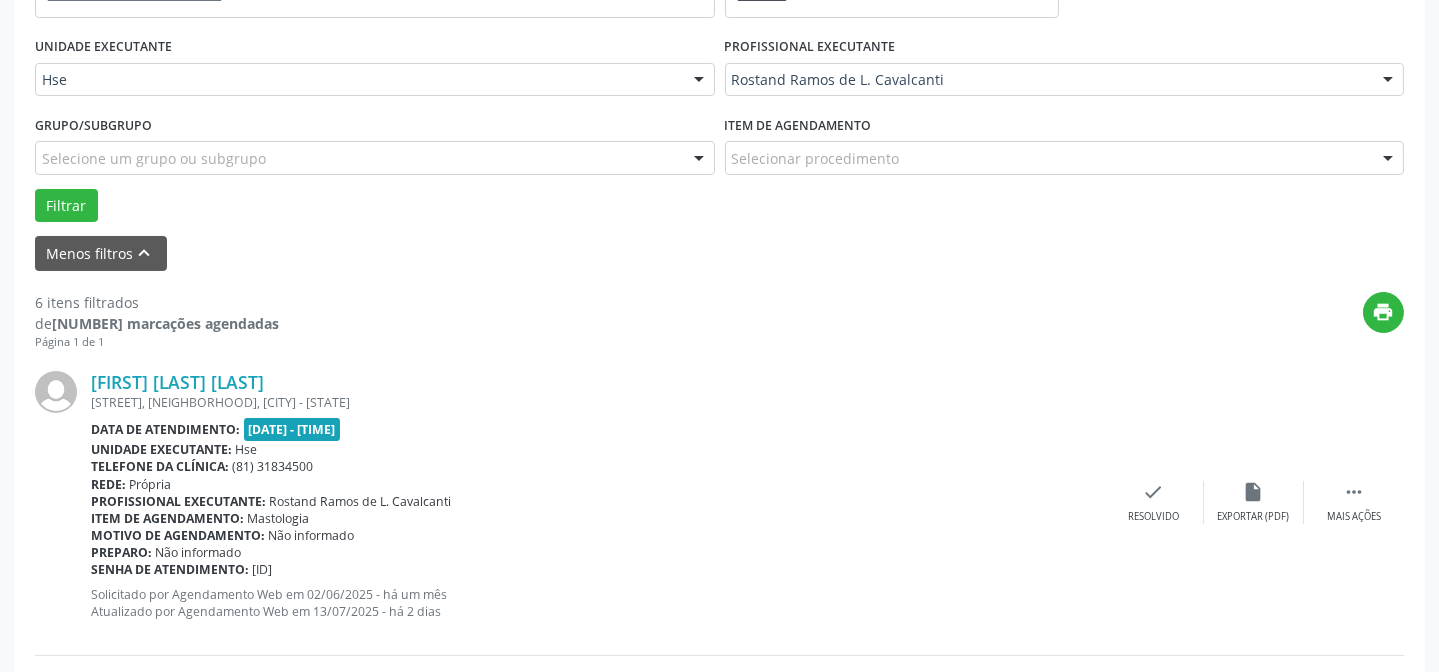 scroll, scrollTop: 472, scrollLeft: 0, axis: vertical 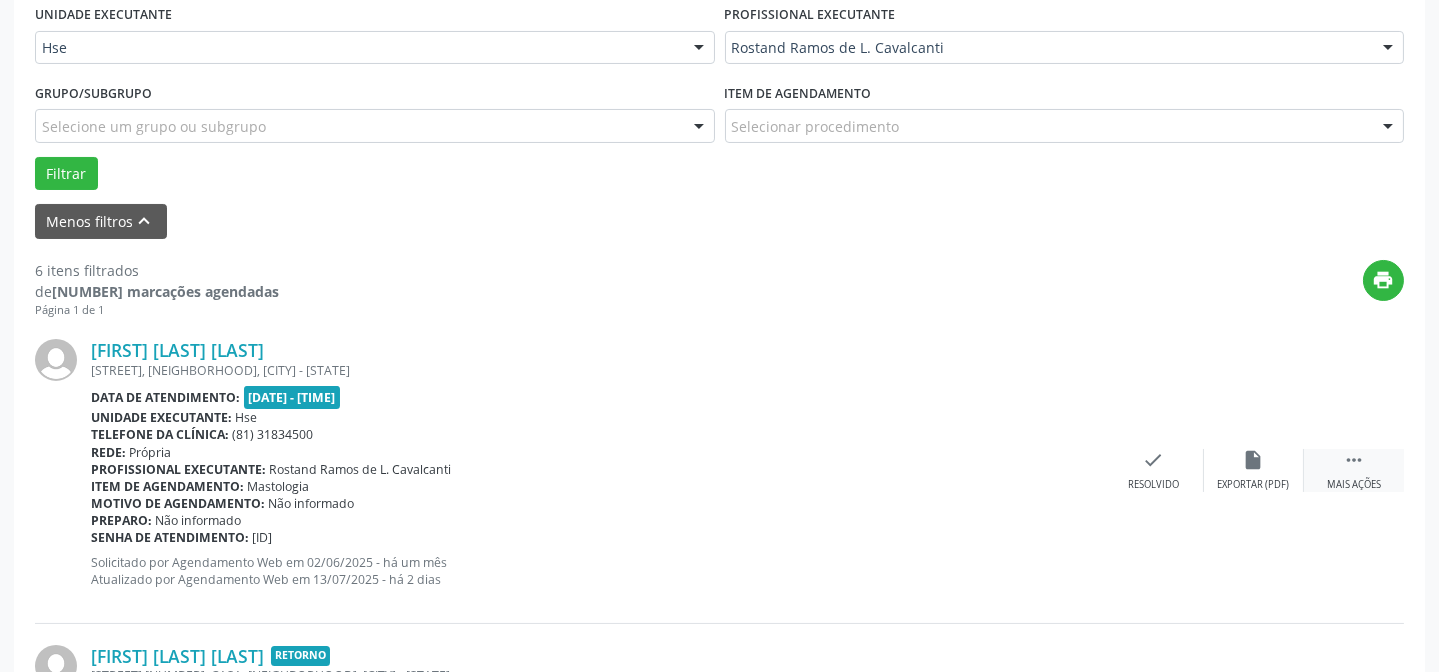 click on "
Mais ações" at bounding box center (1354, 470) 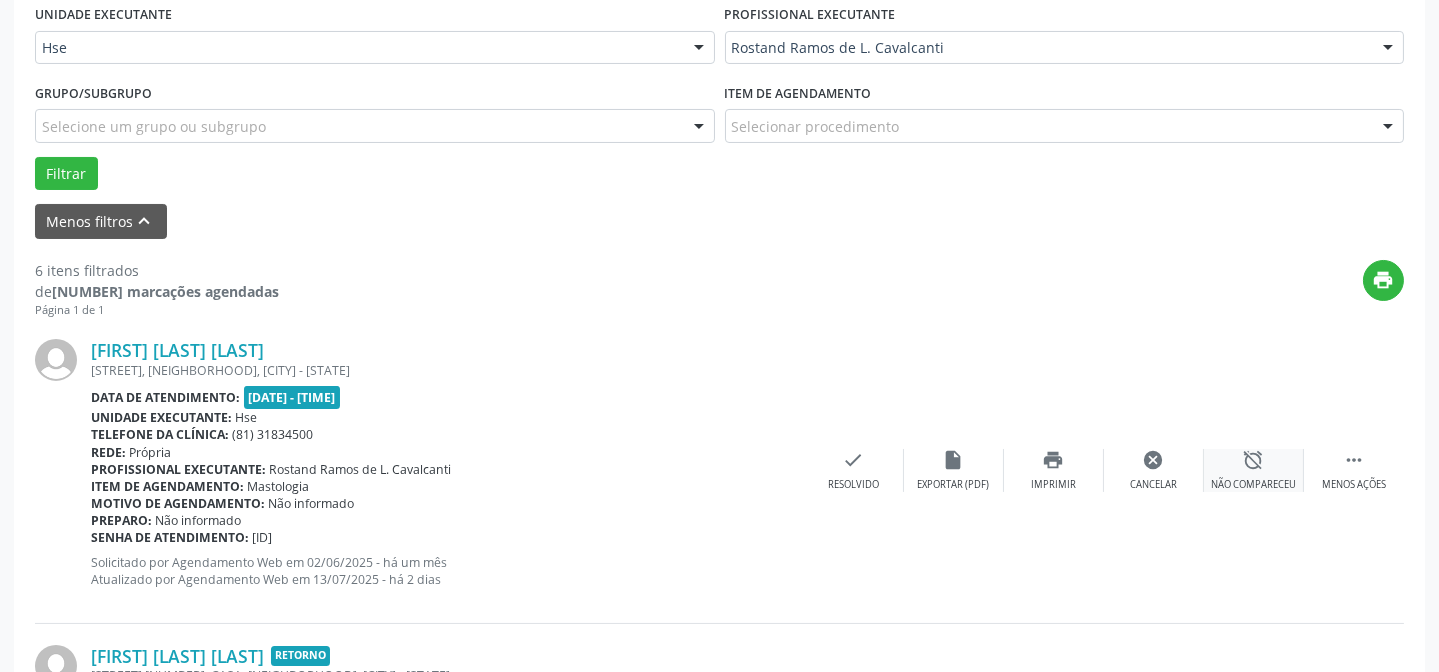 click on "alarm_off
Não compareceu" at bounding box center [1254, 470] 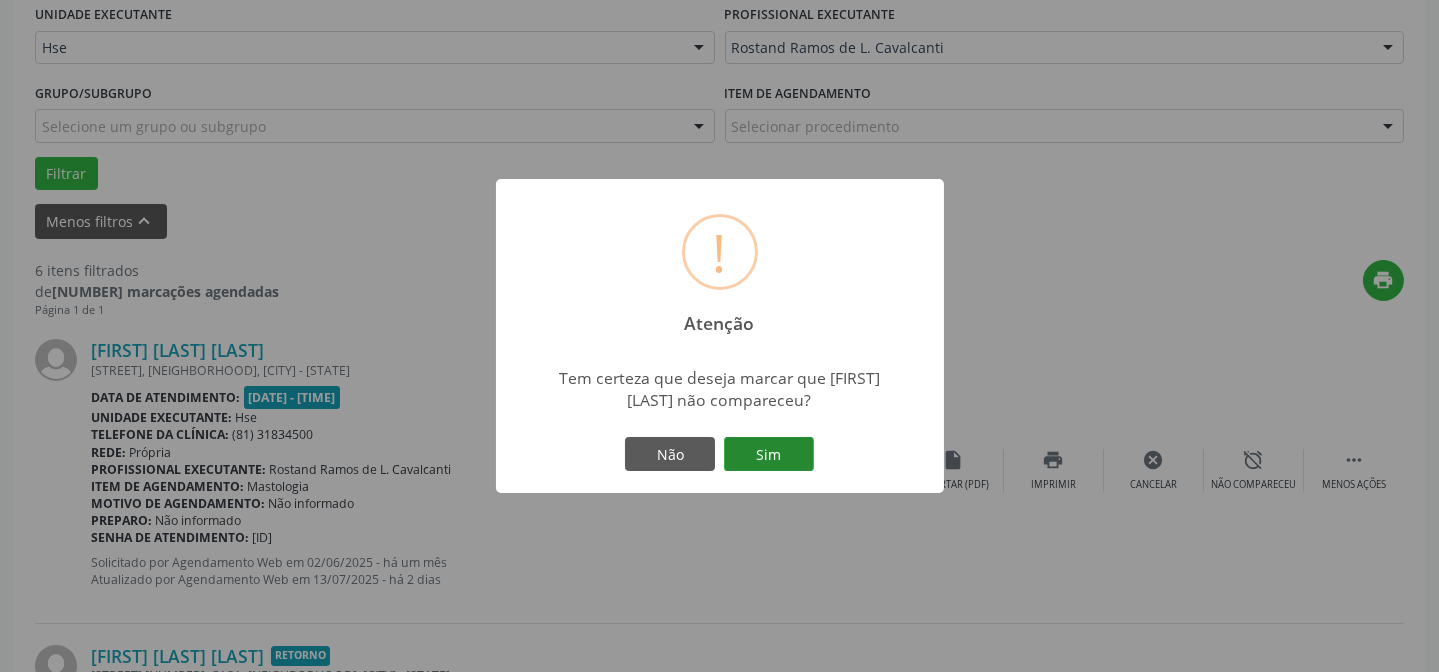 click on "Sim" at bounding box center (769, 454) 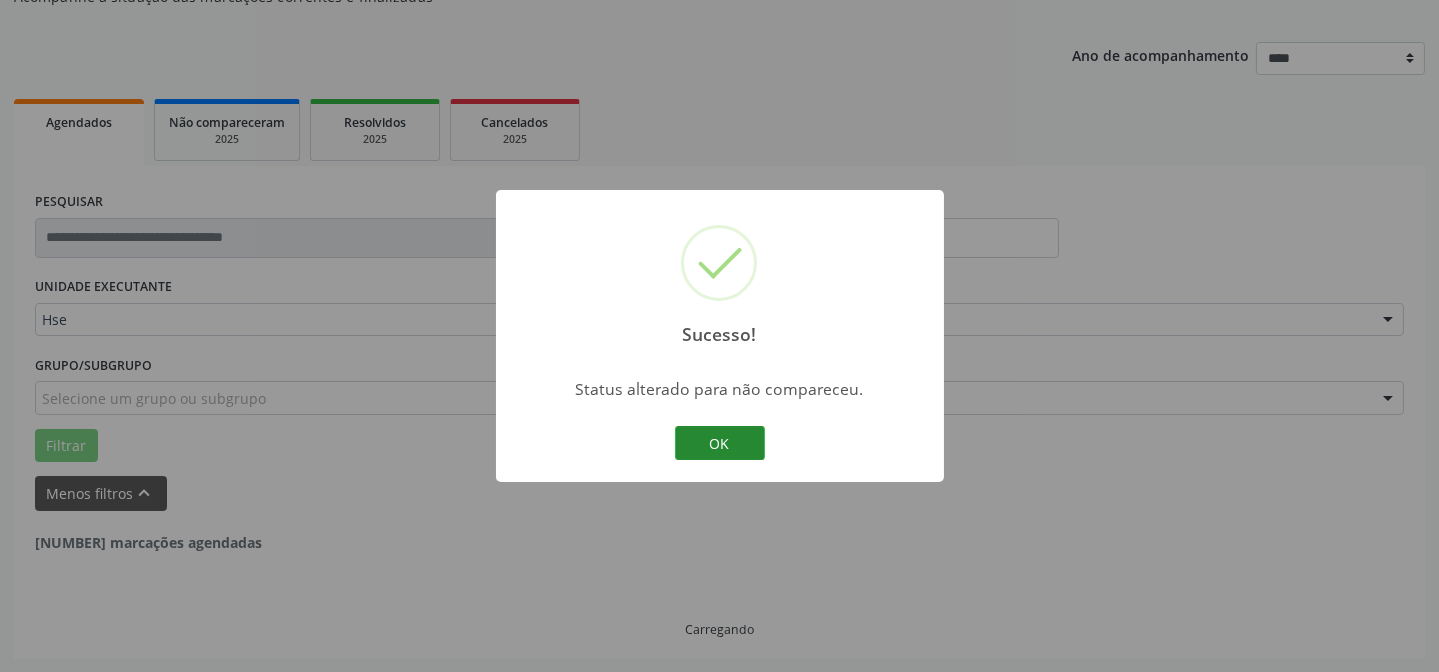 click on "OK" at bounding box center (720, 443) 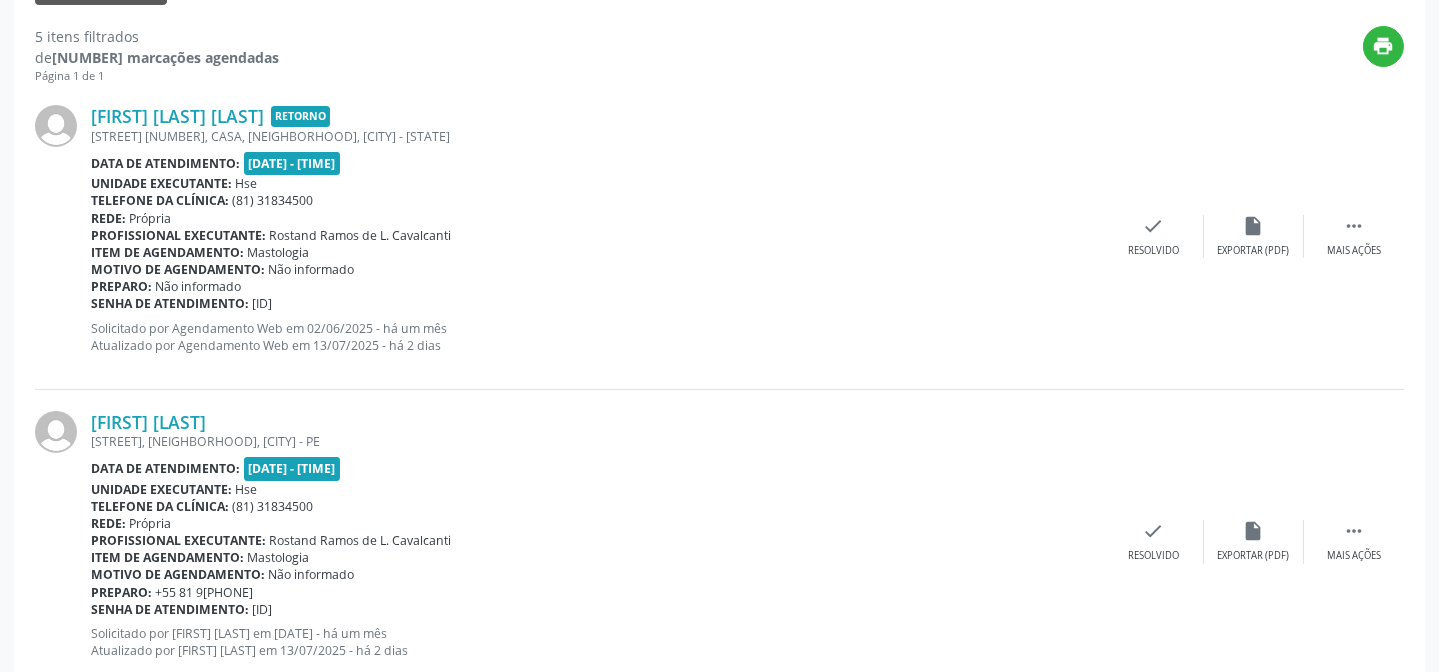 scroll, scrollTop: 745, scrollLeft: 0, axis: vertical 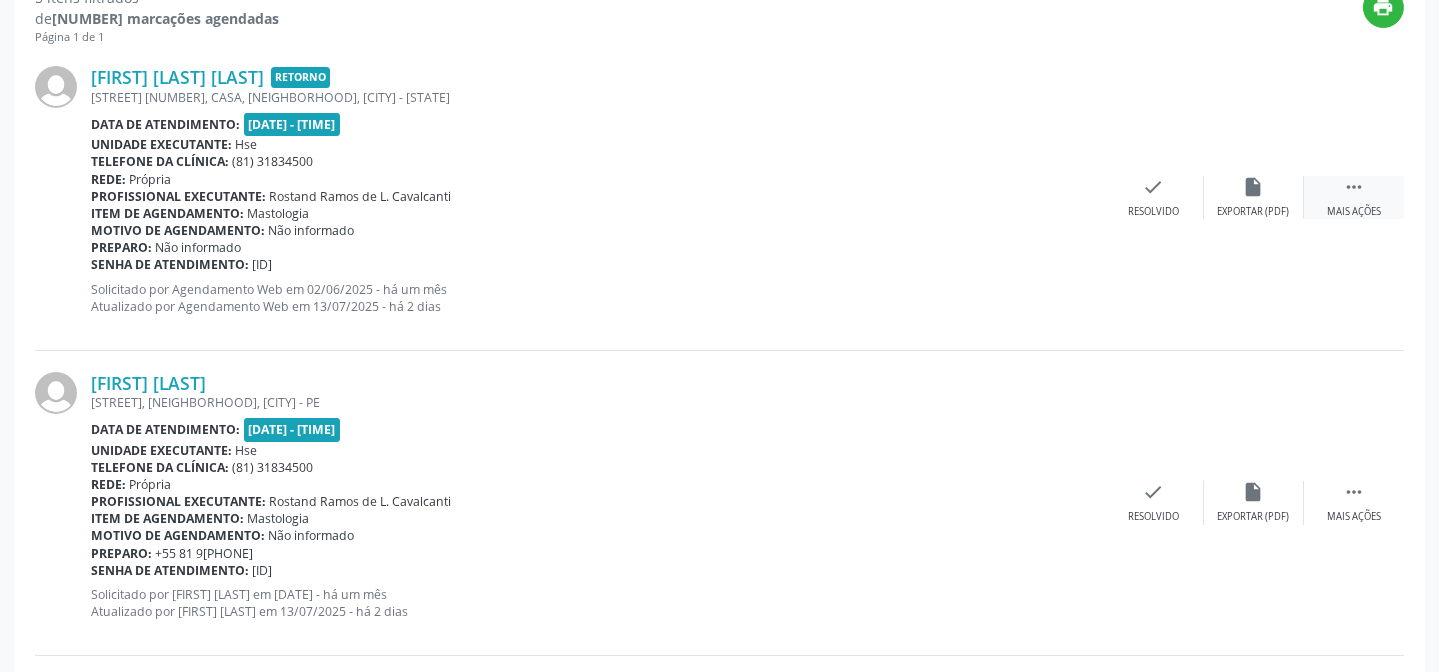 click on "
Mais ações" at bounding box center (1354, 197) 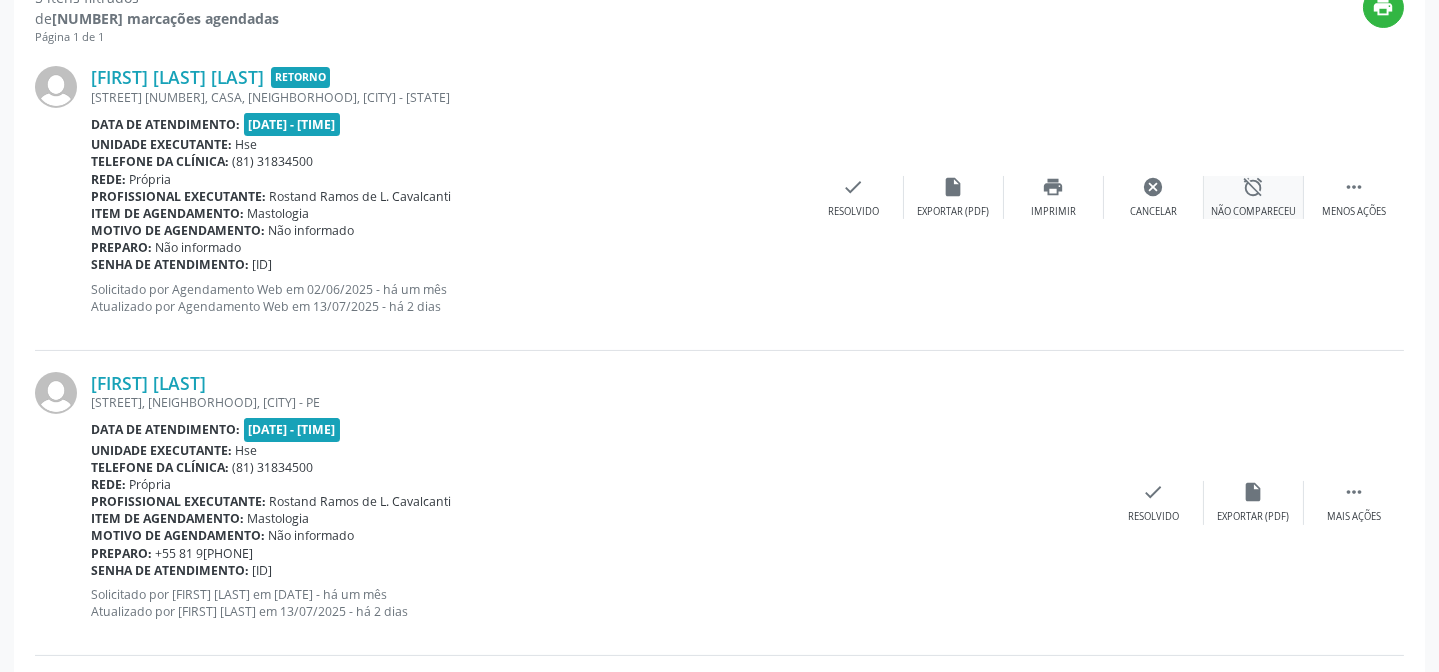 click on "Não compareceu" at bounding box center [1253, 212] 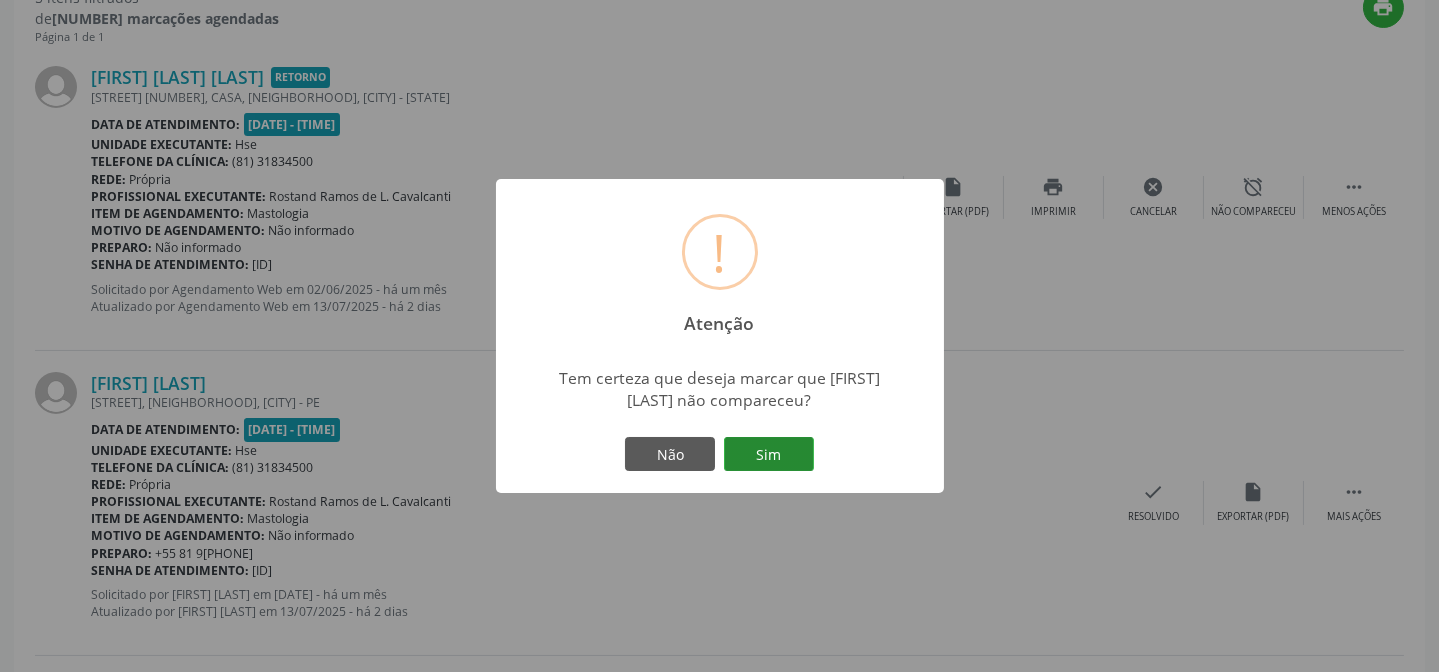 click on "Sim" at bounding box center [769, 454] 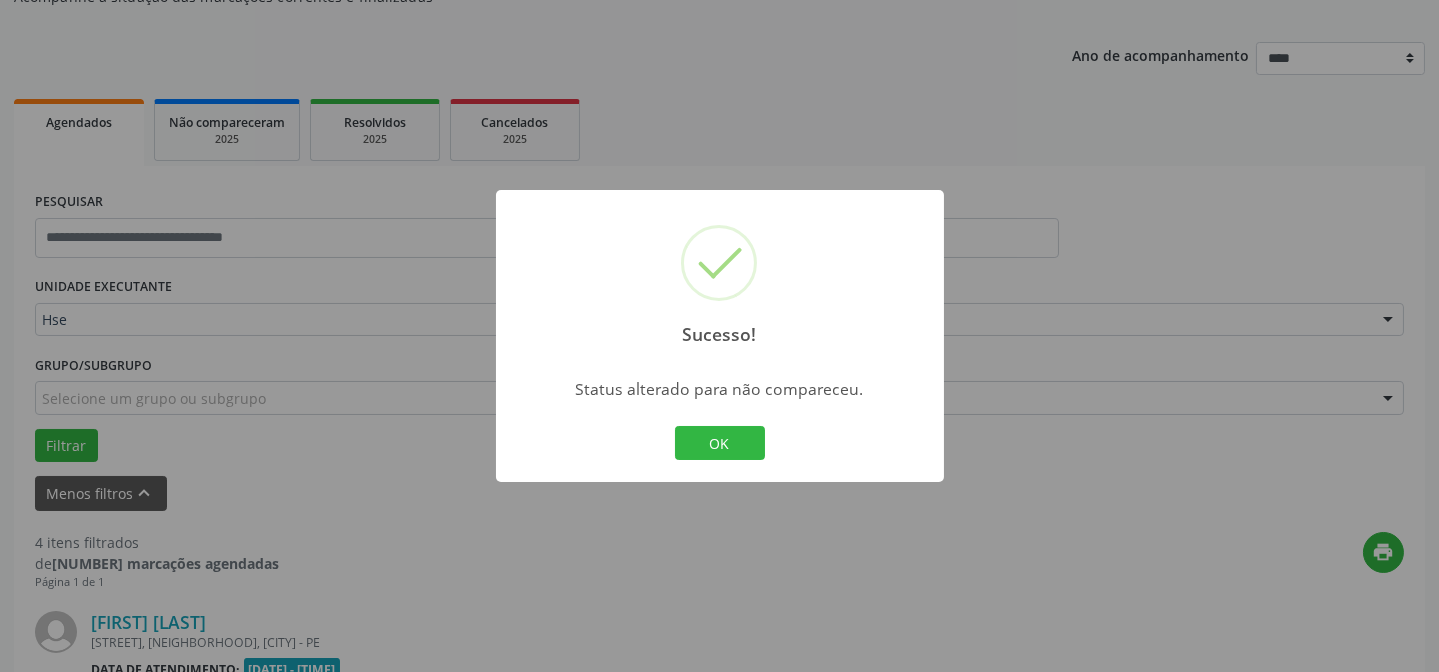 scroll, scrollTop: 745, scrollLeft: 0, axis: vertical 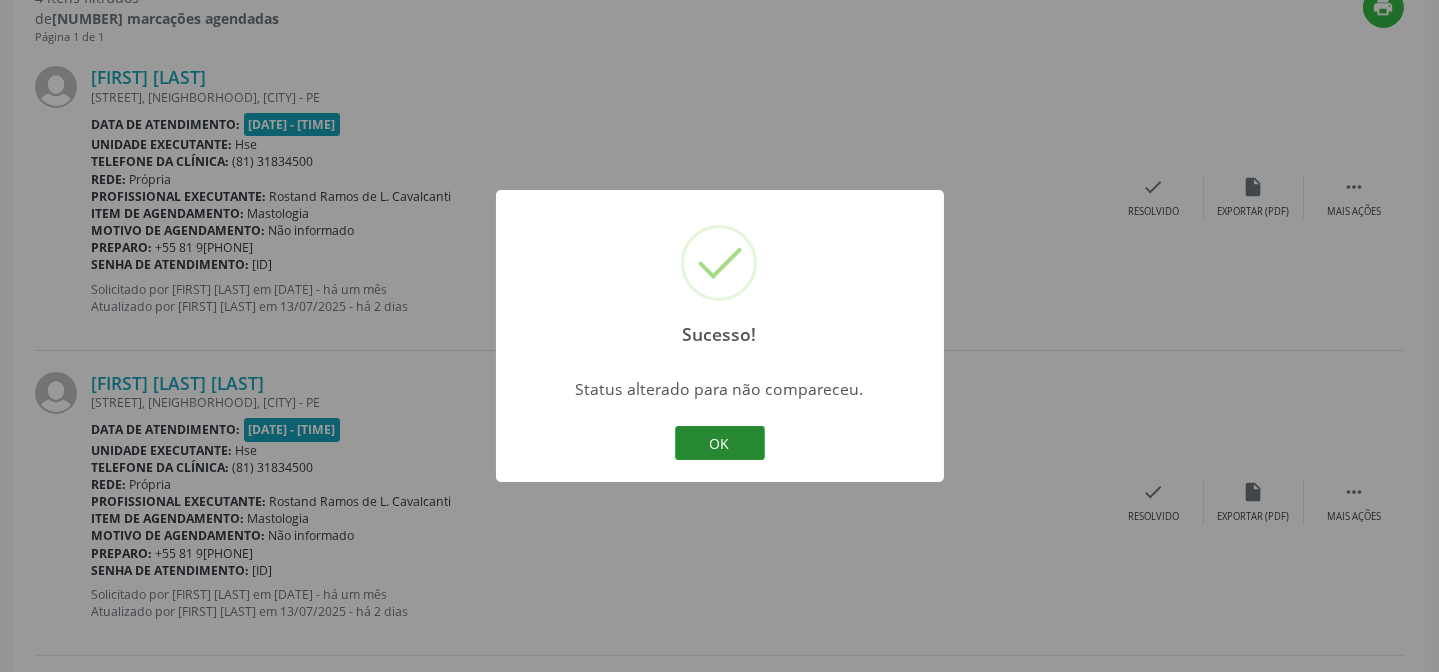 click on "OK" at bounding box center [720, 443] 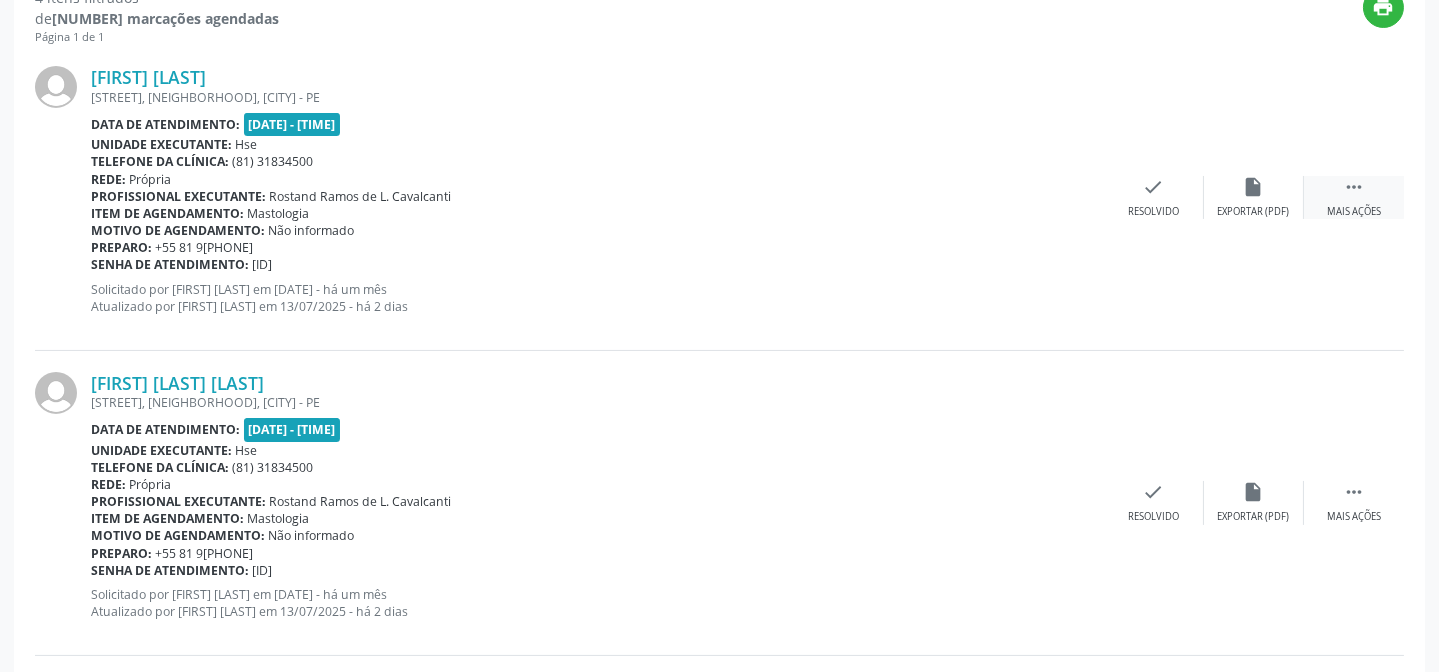 click on "
Mais ações" at bounding box center (1354, 197) 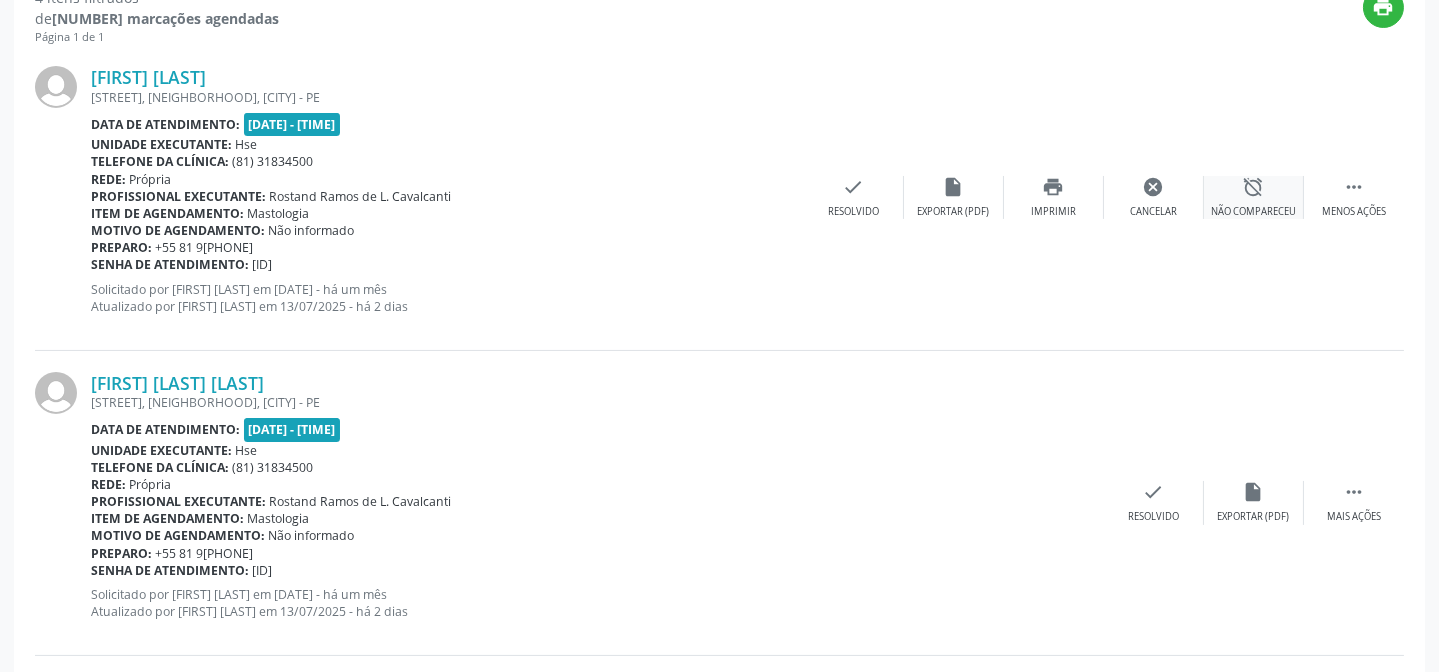click on "alarm_off" at bounding box center [1254, 187] 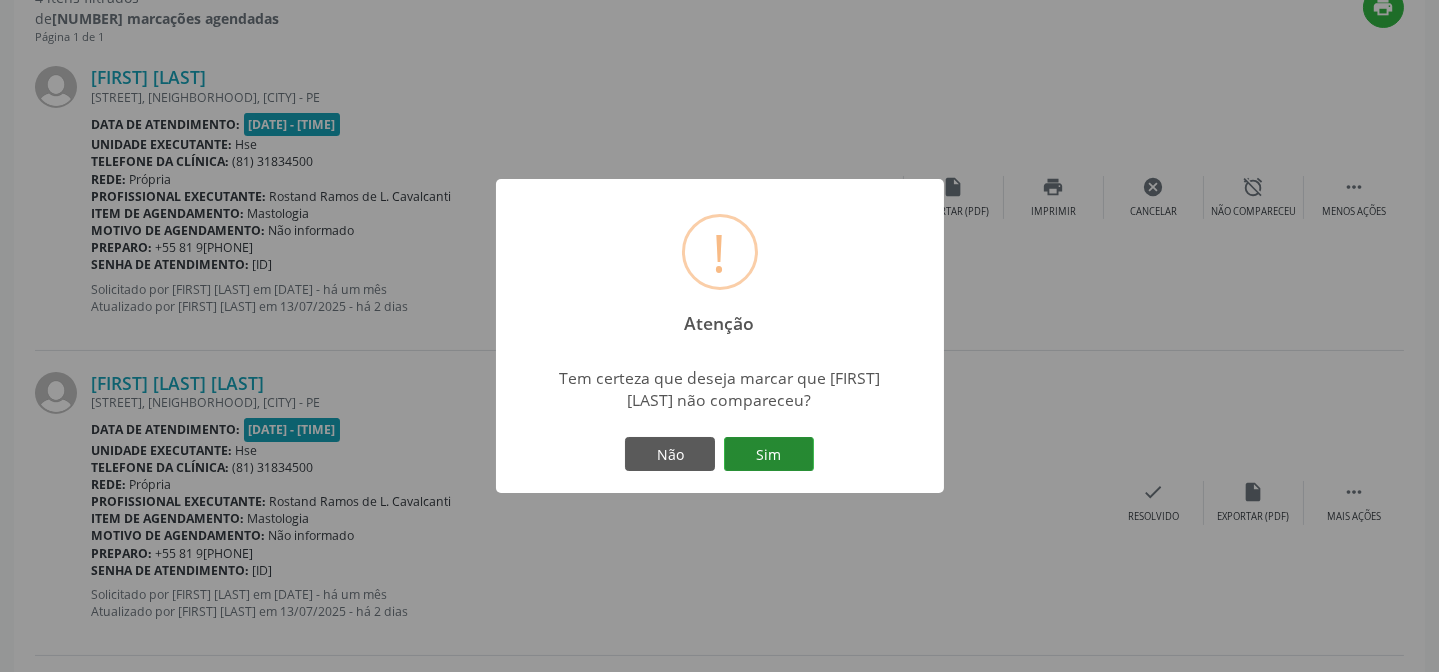 click on "Sim" at bounding box center [769, 454] 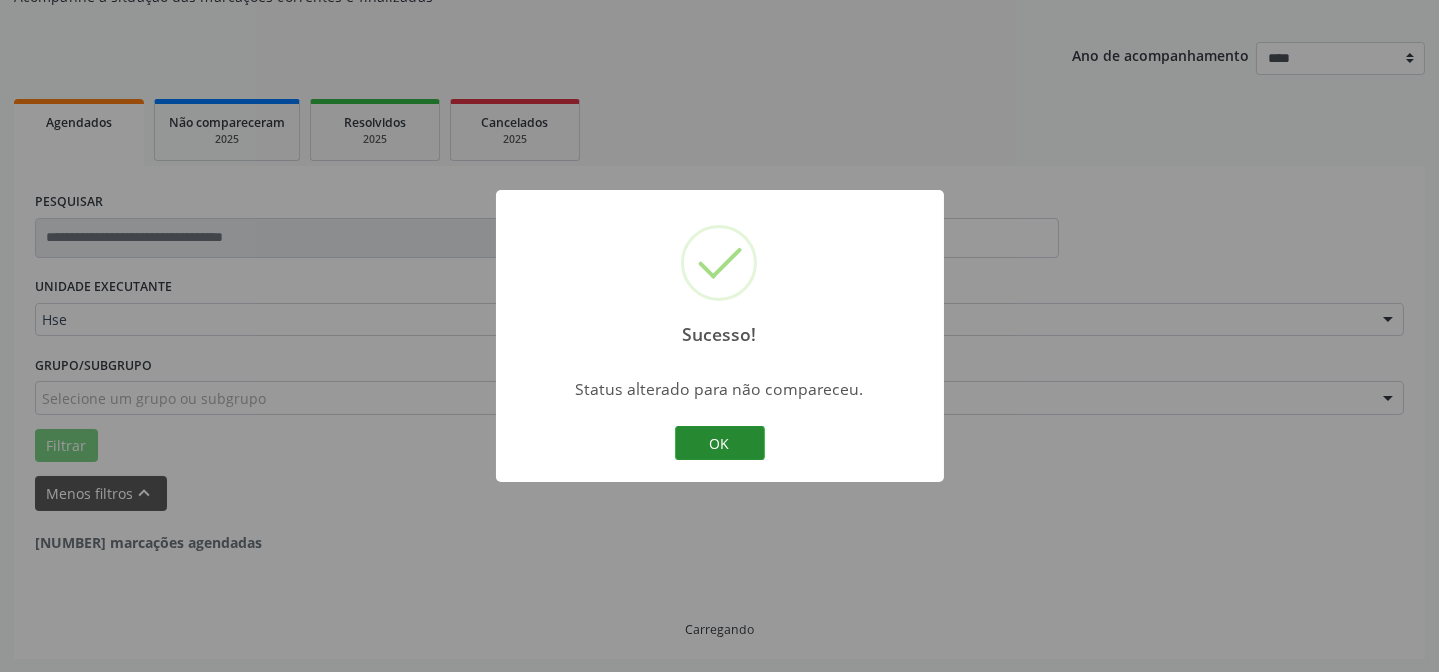 scroll, scrollTop: 745, scrollLeft: 0, axis: vertical 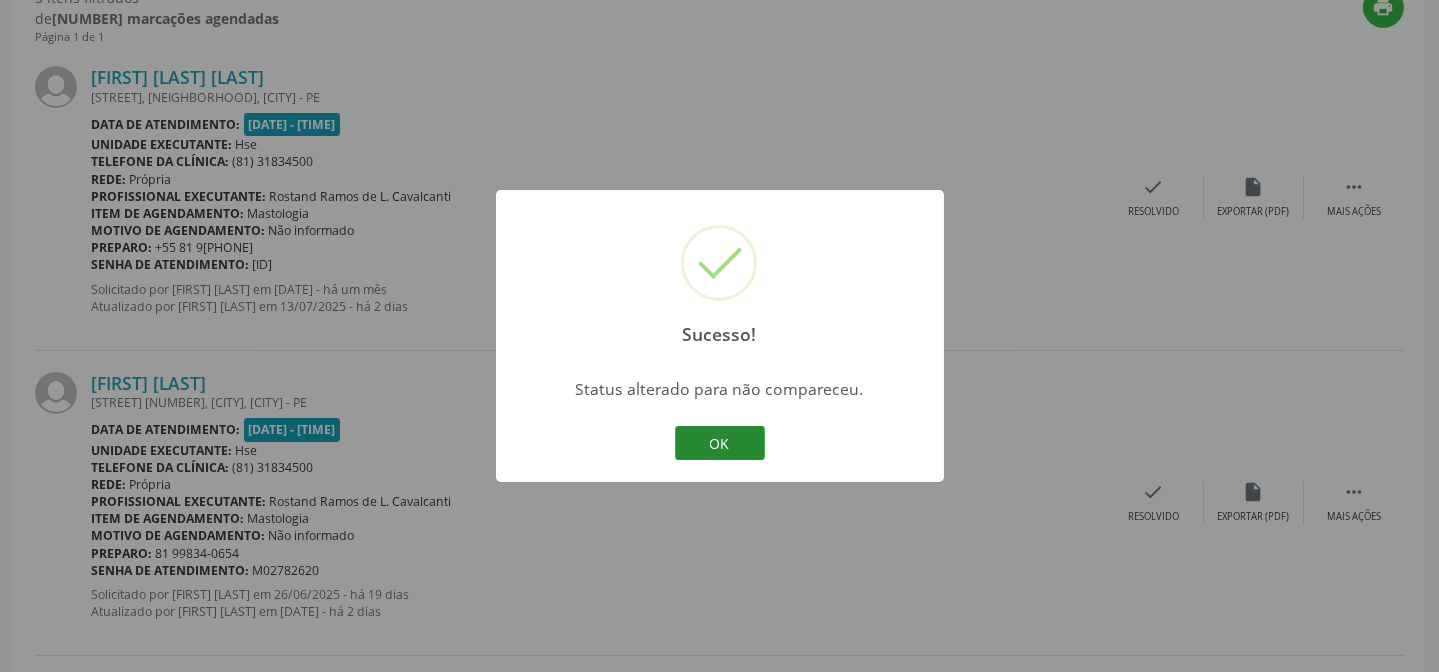 click on "OK" at bounding box center (720, 443) 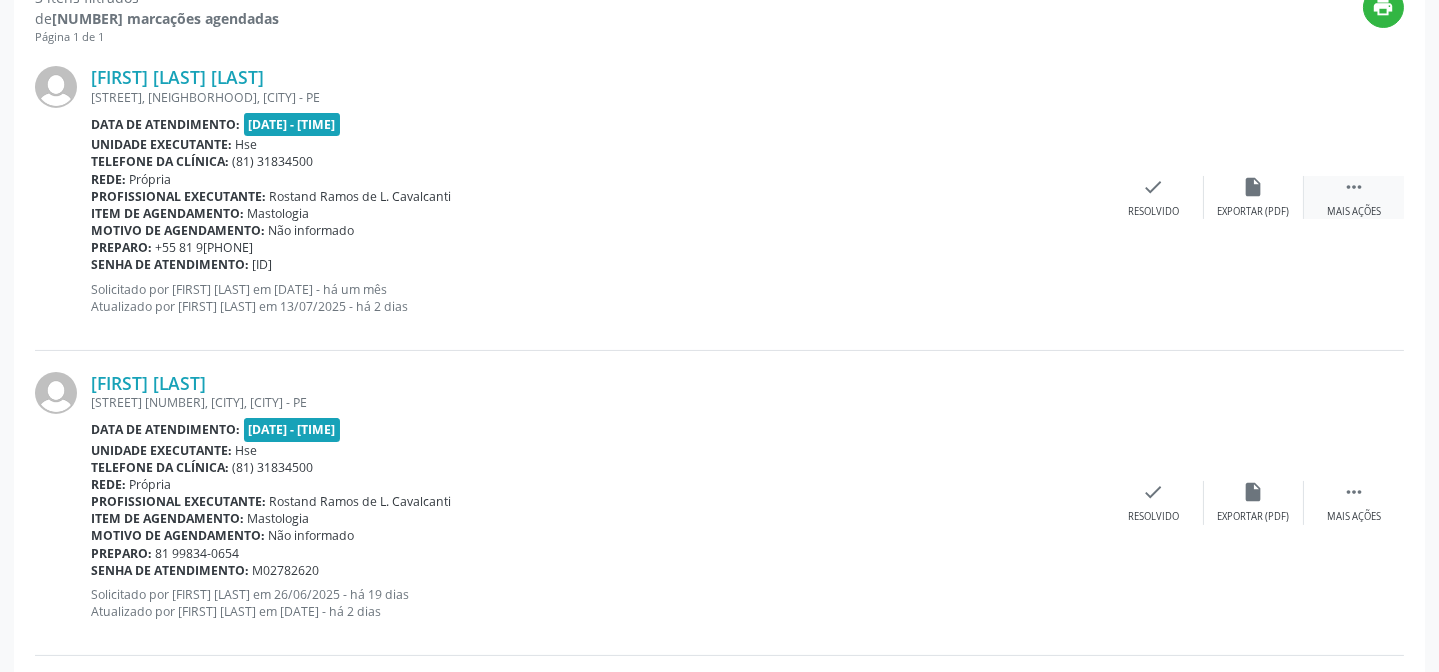 click on "" at bounding box center (1354, 187) 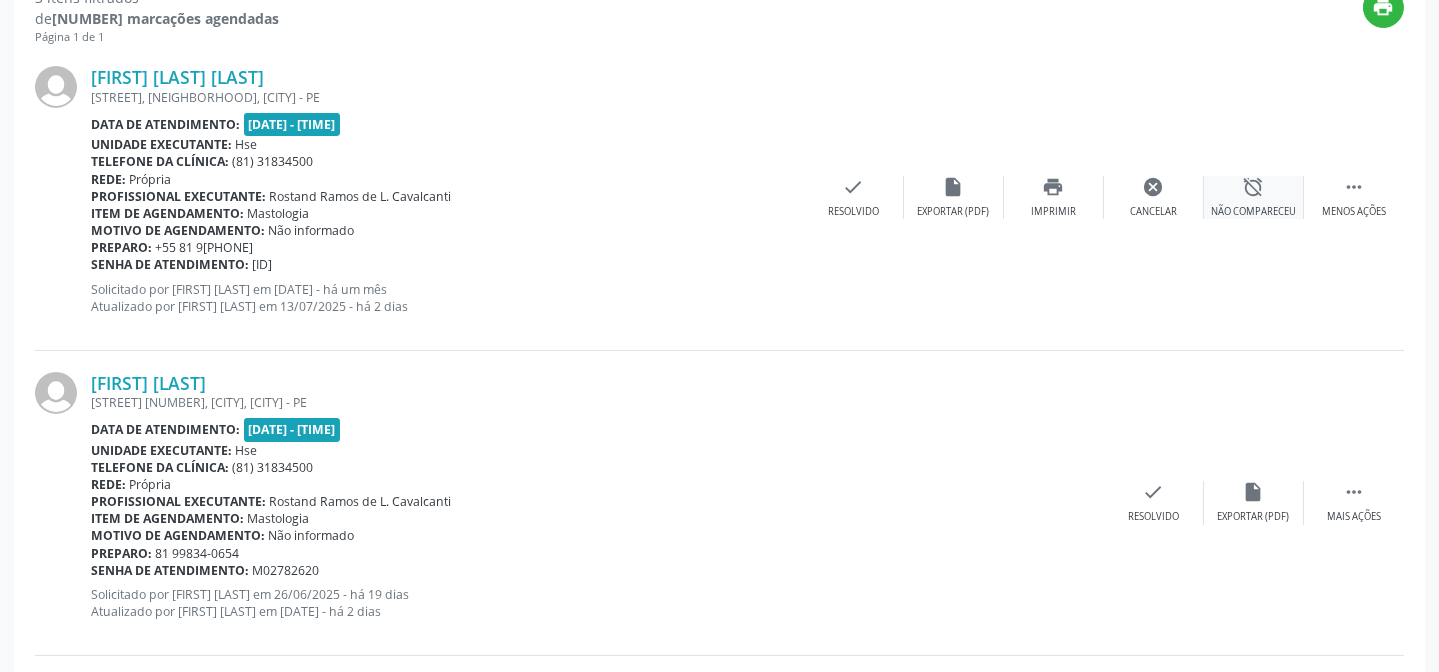 click on "alarm_off
Não compareceu" at bounding box center (1254, 197) 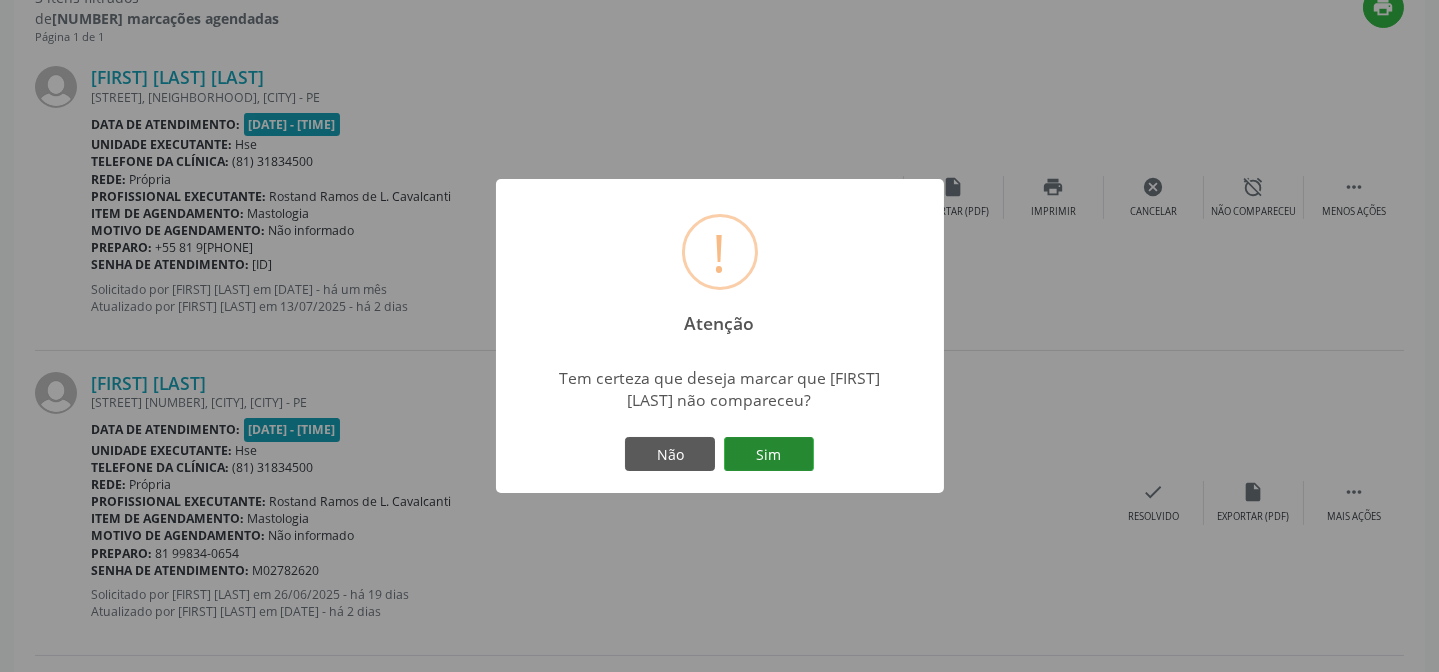 click on "Sim" at bounding box center [769, 454] 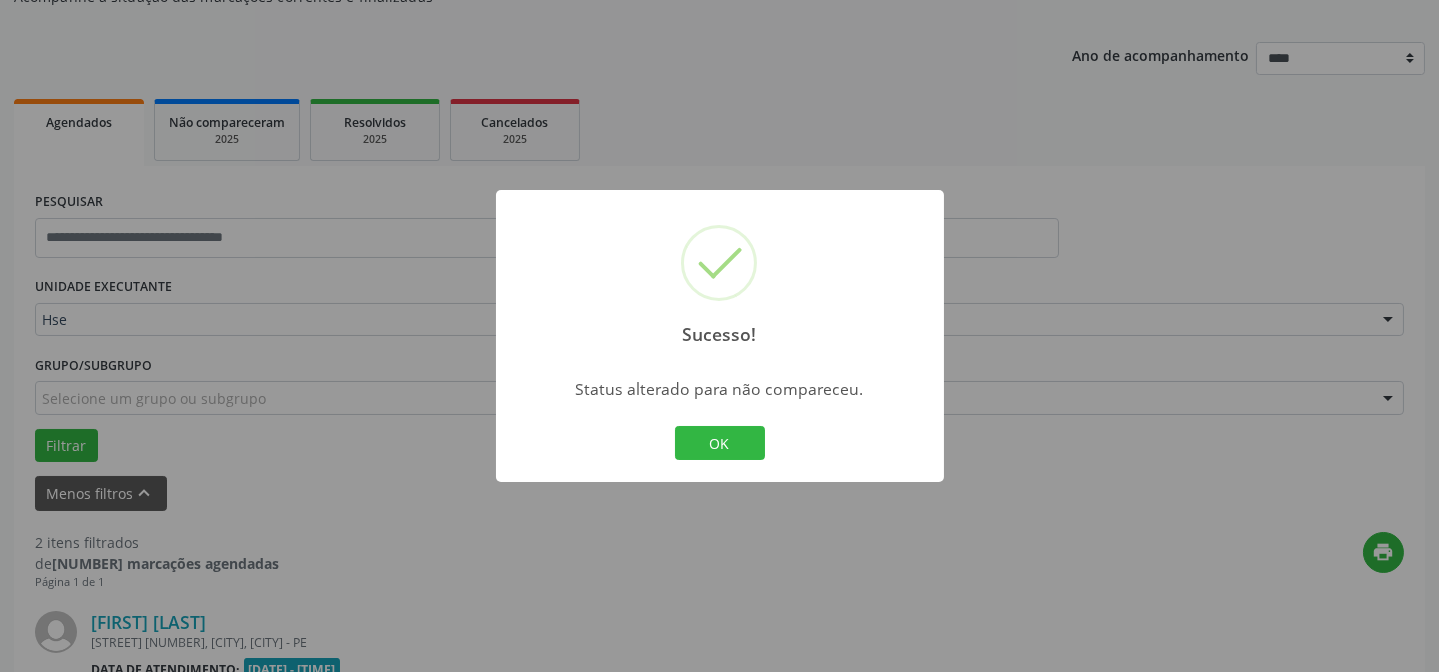 scroll, scrollTop: 745, scrollLeft: 0, axis: vertical 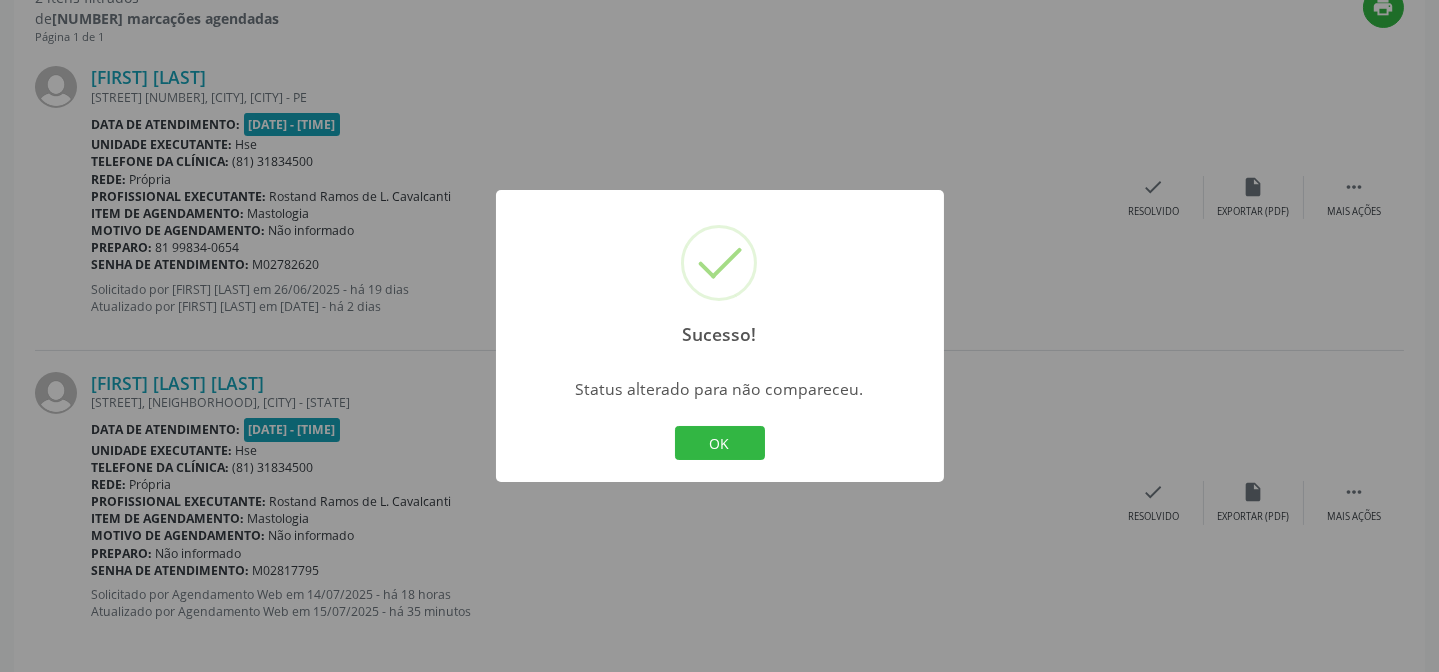 click on "OK Cancel" at bounding box center (719, 443) 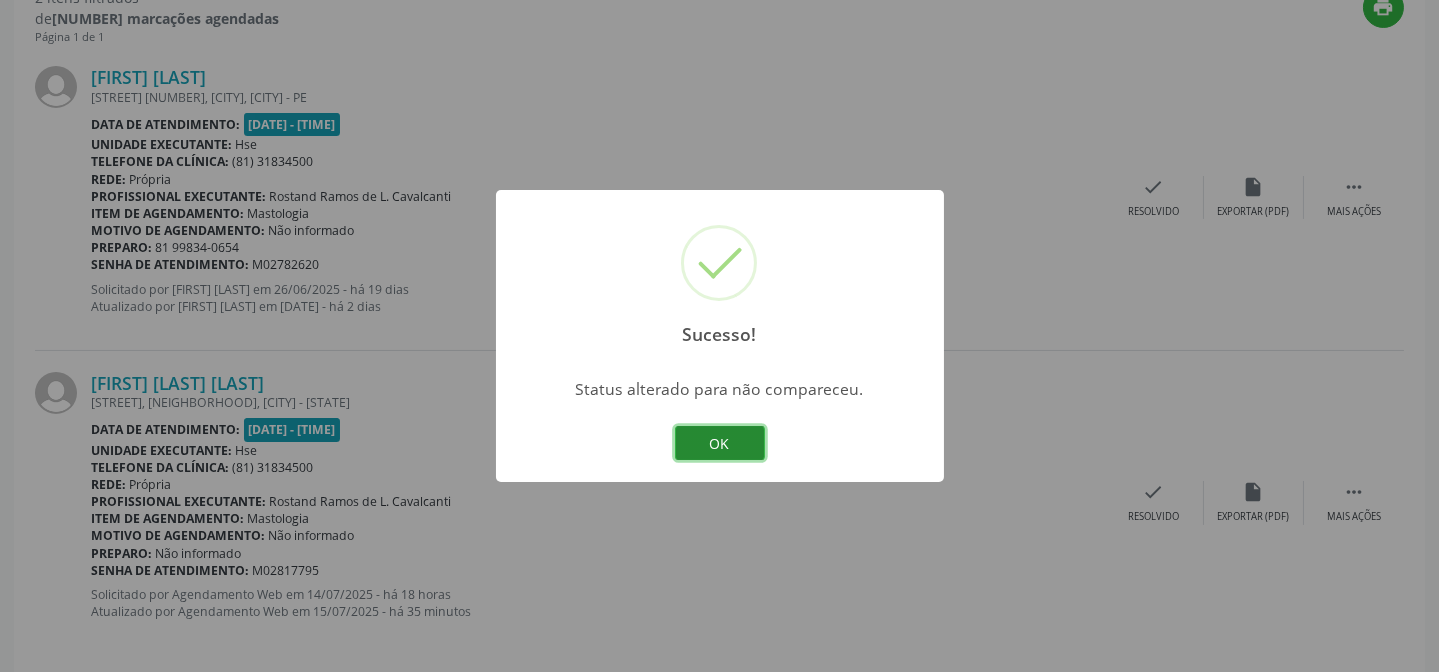 click on "OK" at bounding box center [720, 443] 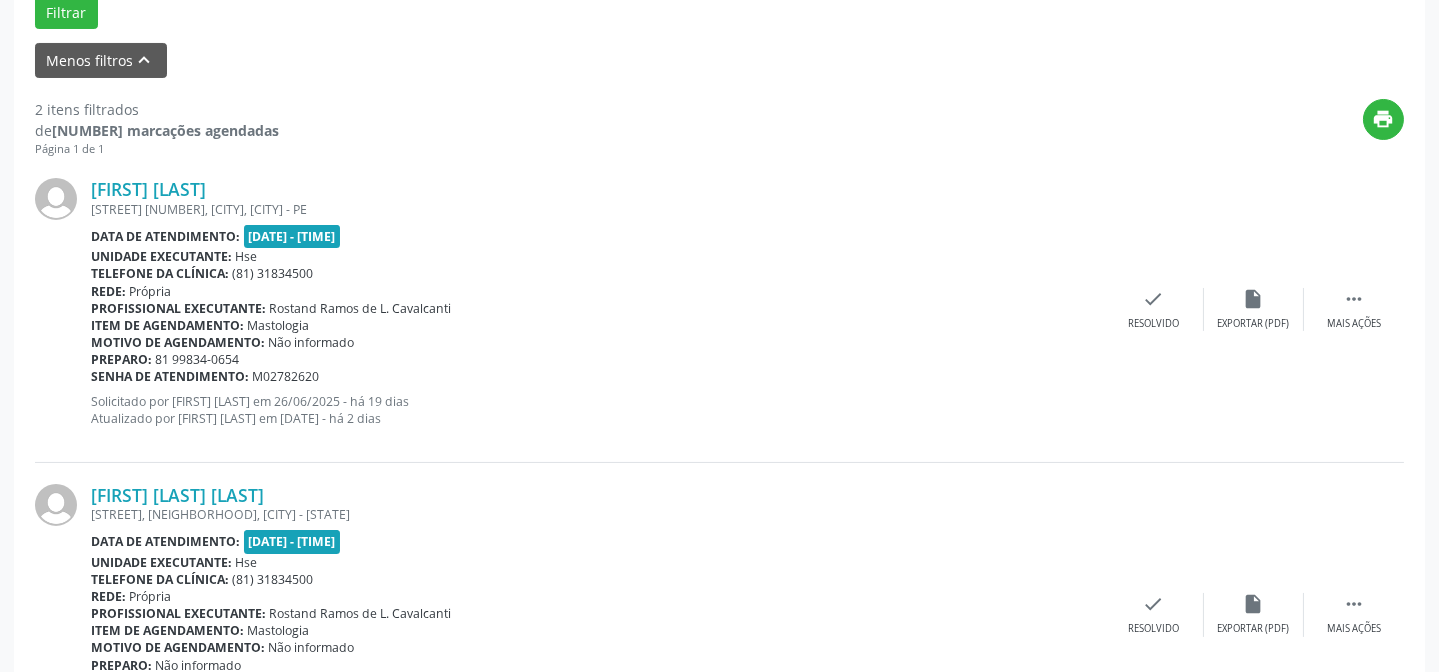 scroll, scrollTop: 654, scrollLeft: 0, axis: vertical 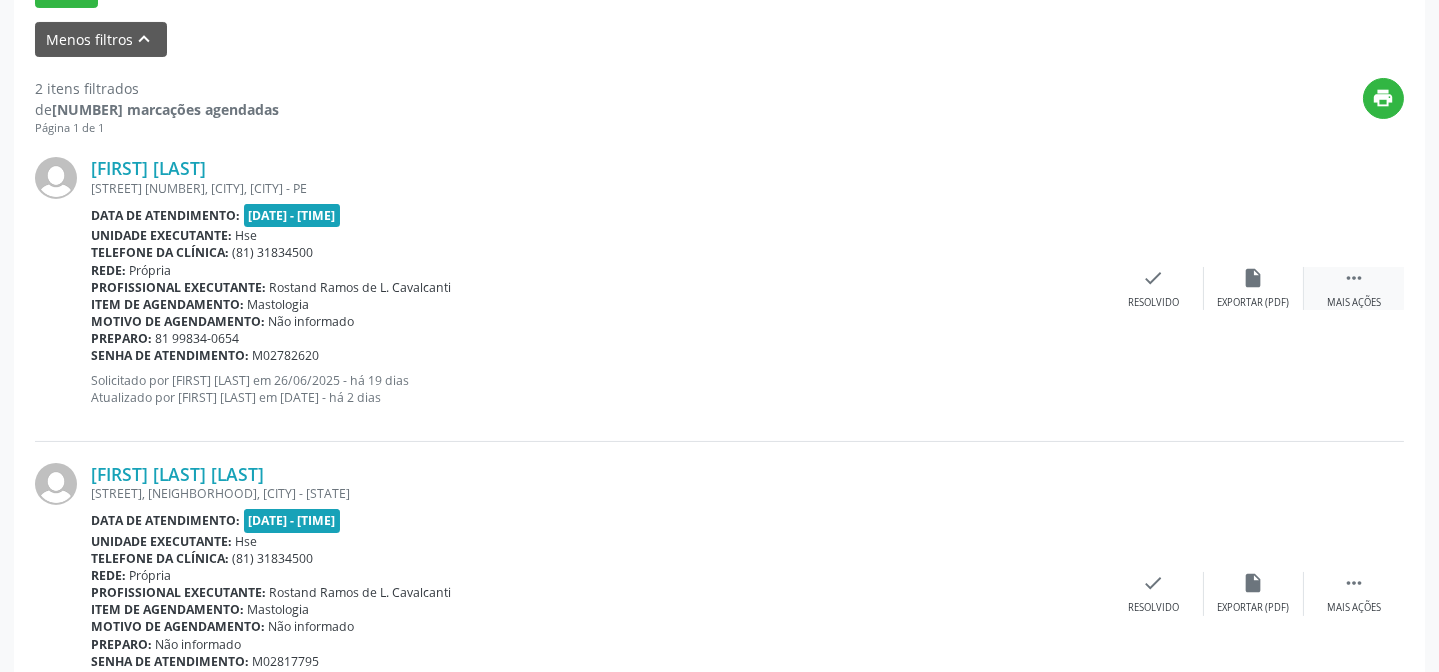 click on "" at bounding box center [1354, 278] 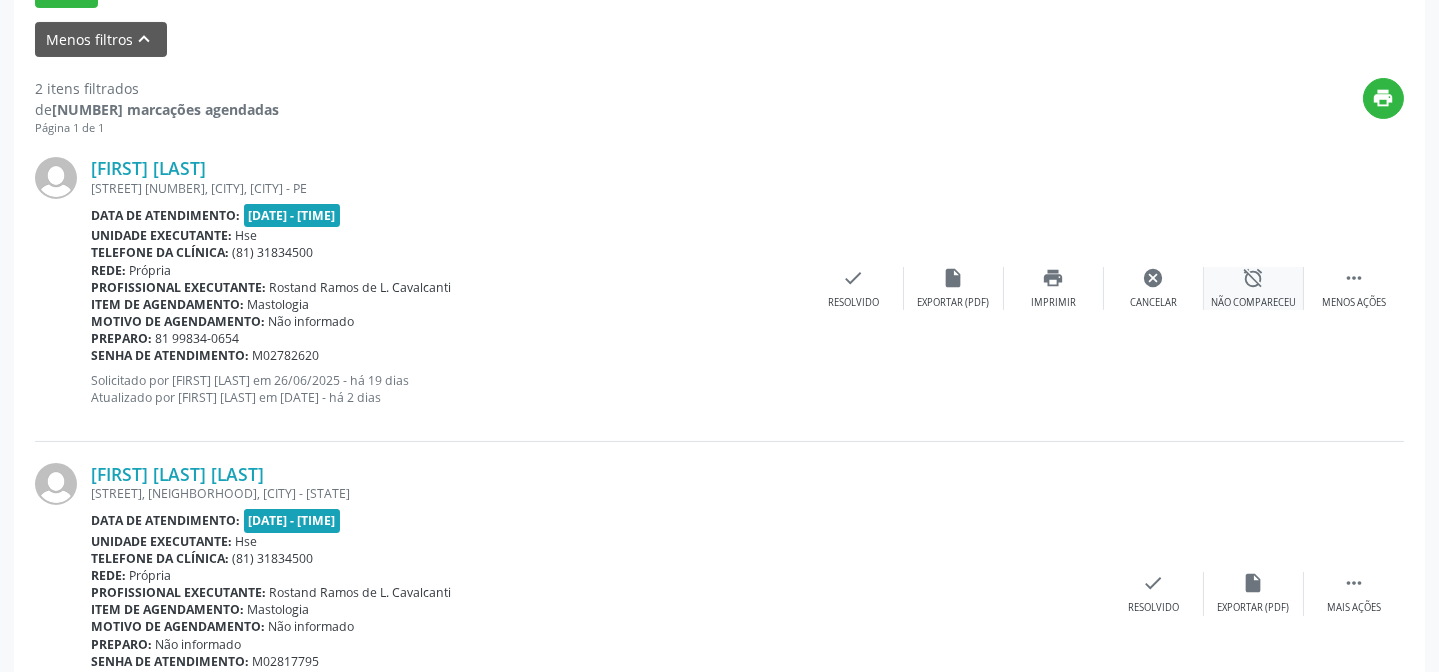 click on "alarm_off
Não compareceu" at bounding box center (1254, 288) 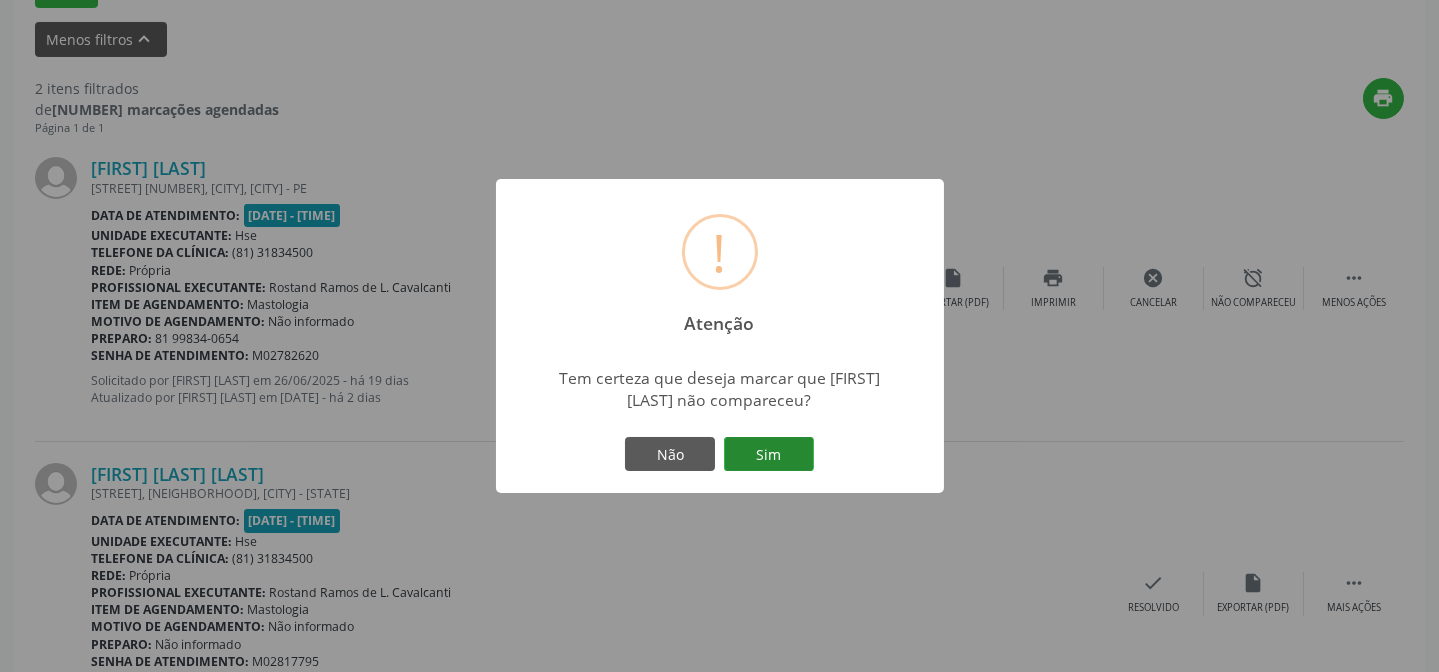 click on "Sim" at bounding box center (769, 454) 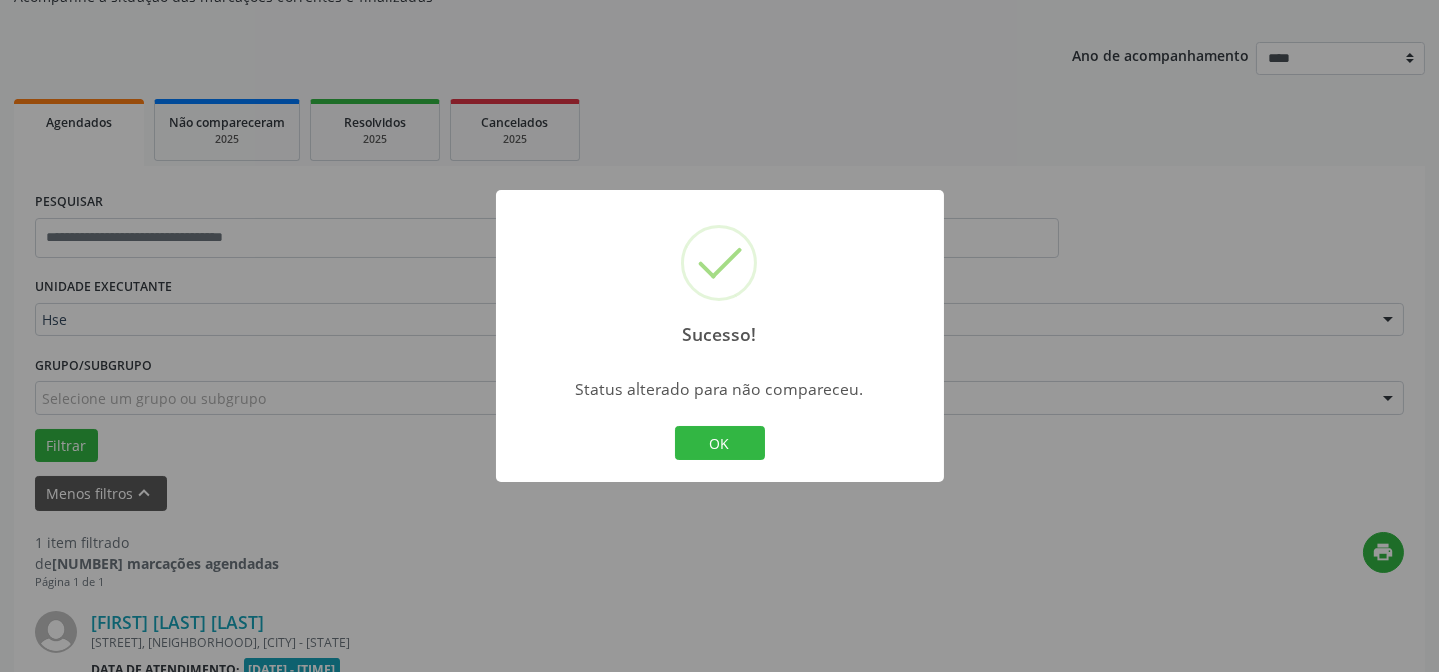 scroll, scrollTop: 457, scrollLeft: 0, axis: vertical 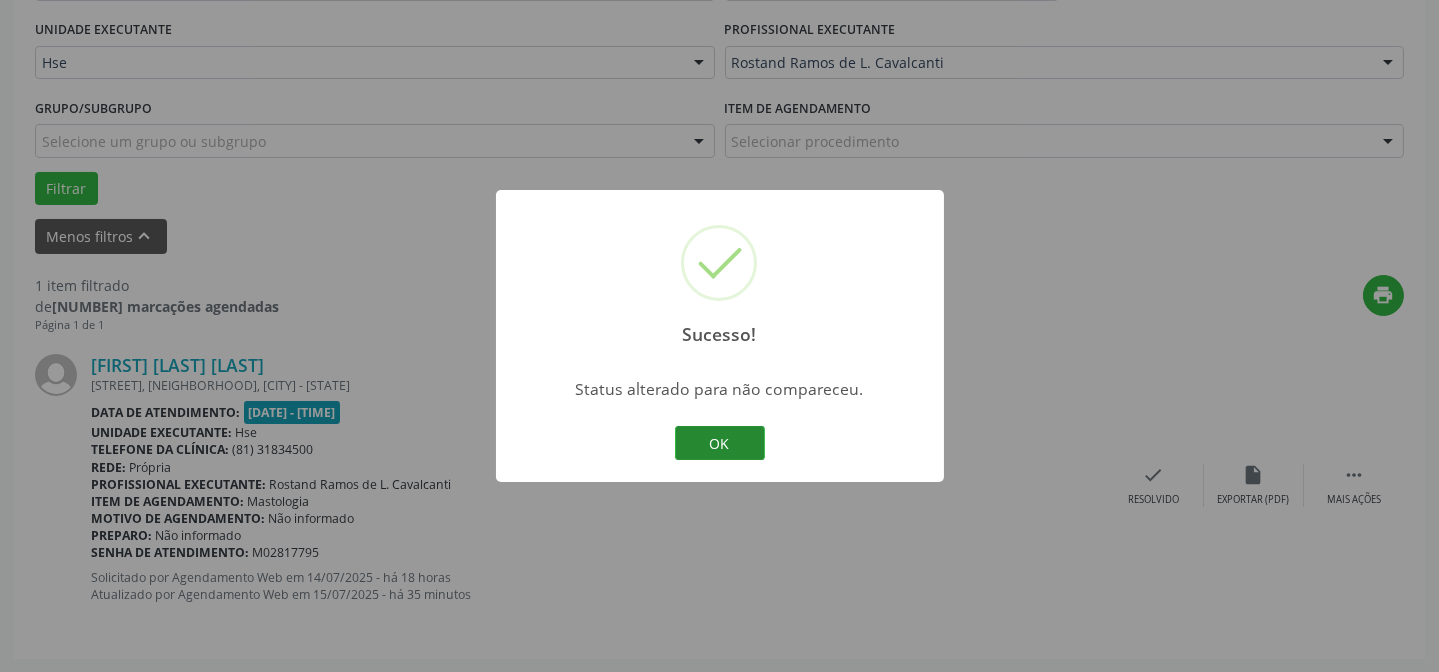 click on "OK" at bounding box center (720, 443) 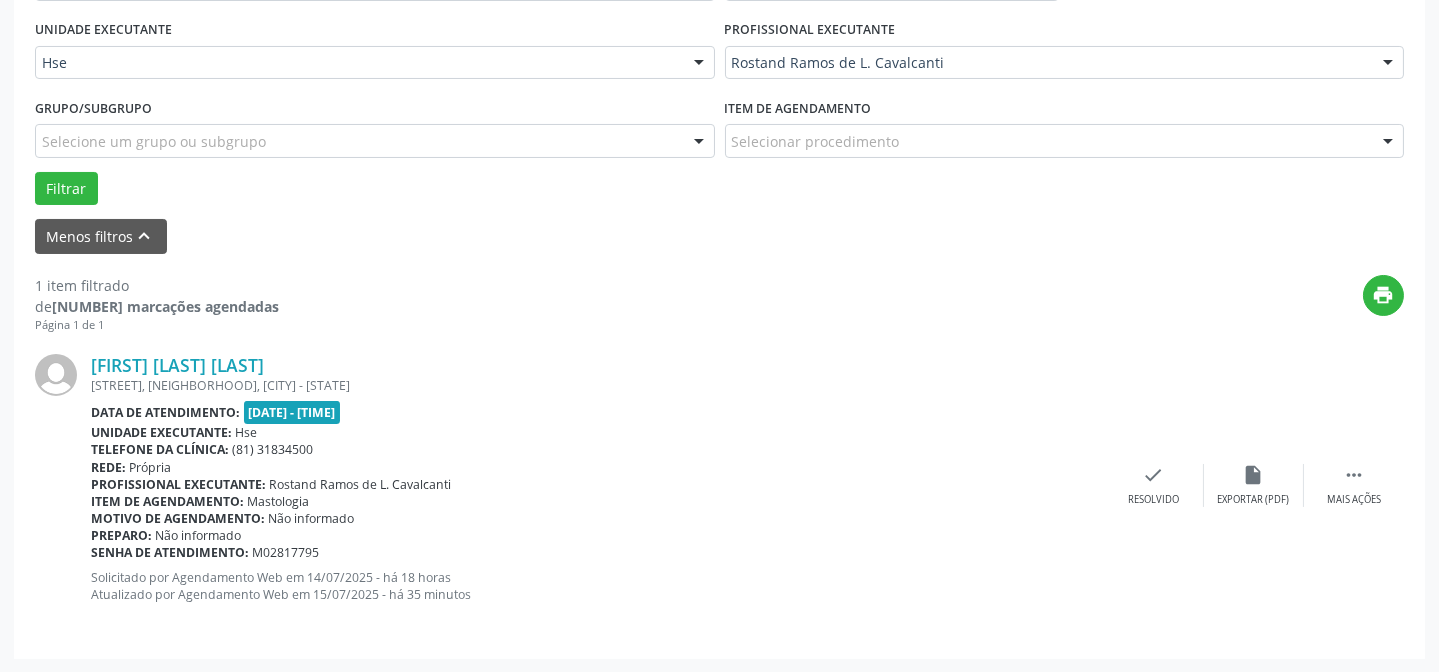 scroll, scrollTop: 366, scrollLeft: 0, axis: vertical 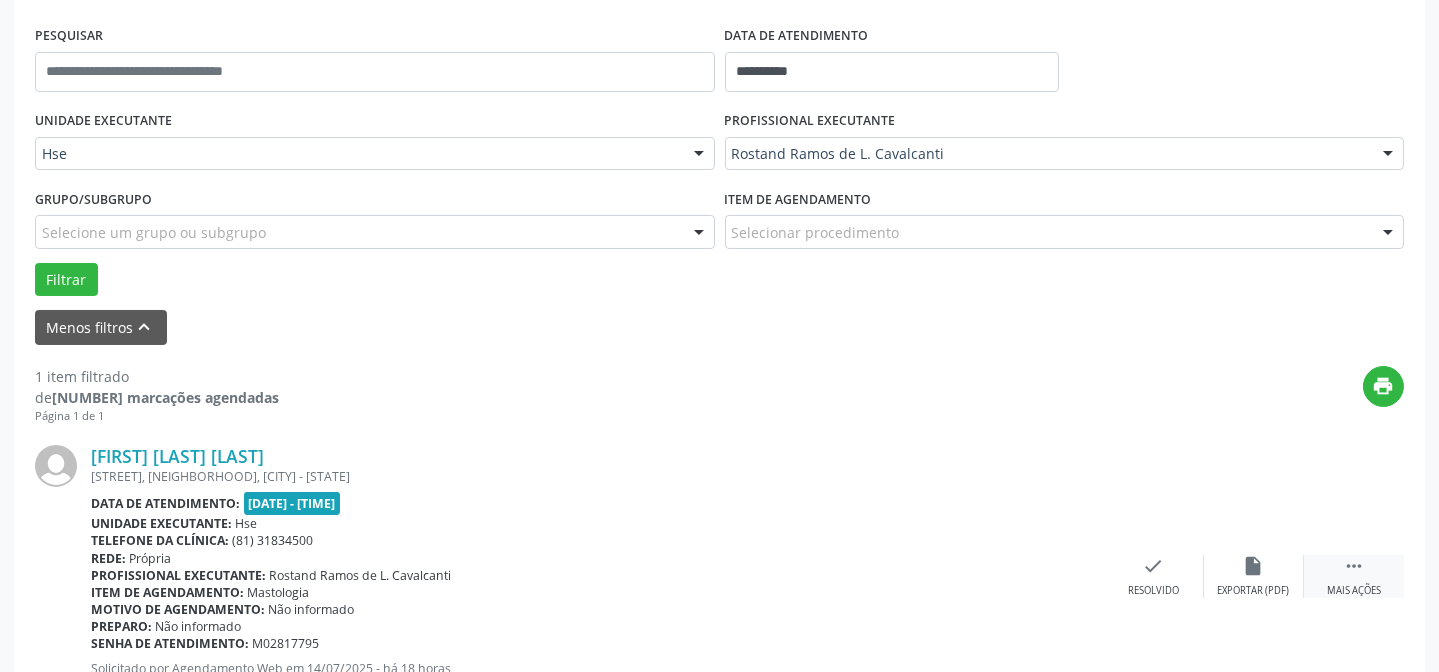 click on "
Mais ações" at bounding box center [1354, 576] 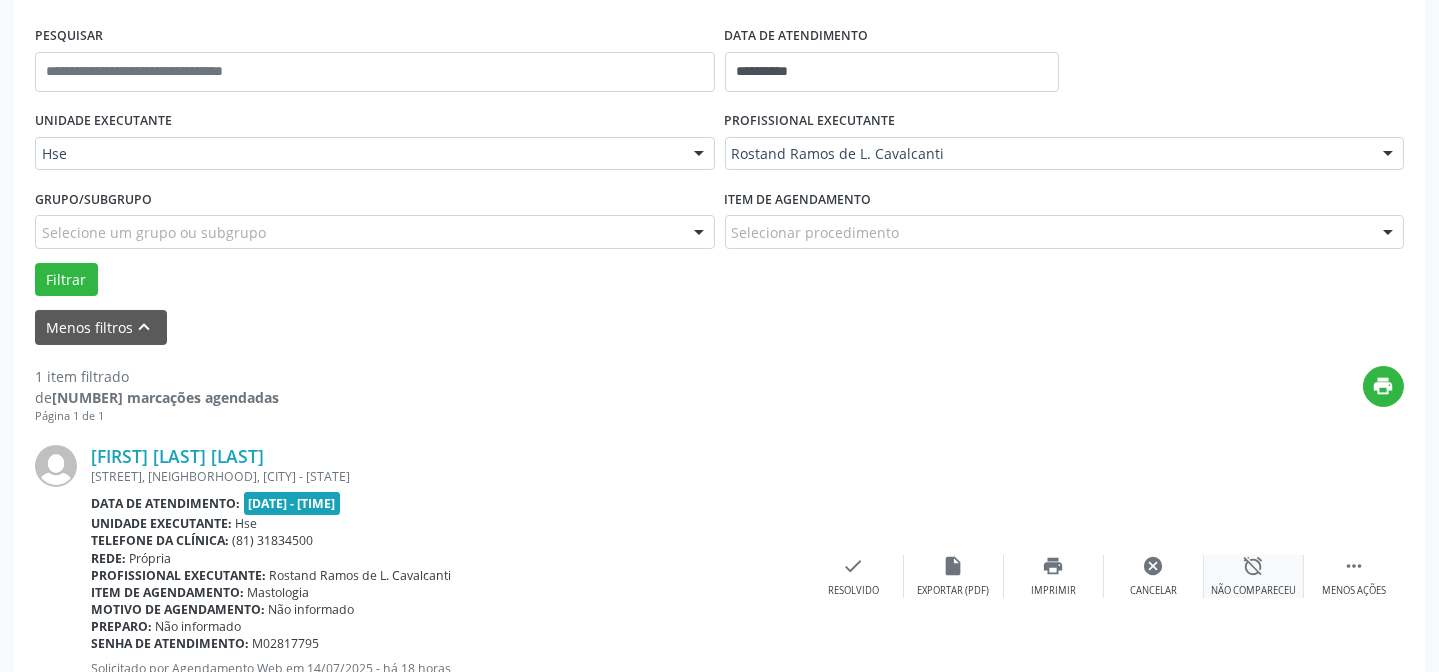 click on "alarm_off" at bounding box center (1254, 566) 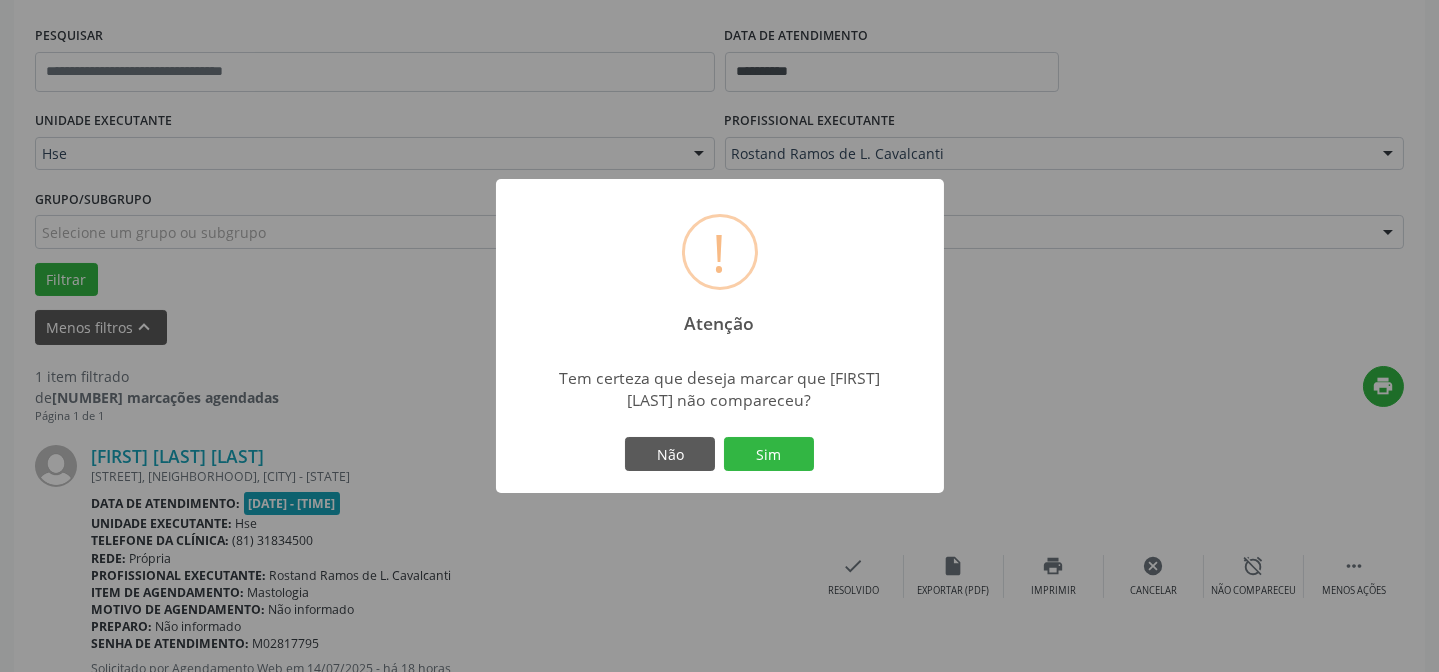 click on "Não Sim" at bounding box center [720, 454] 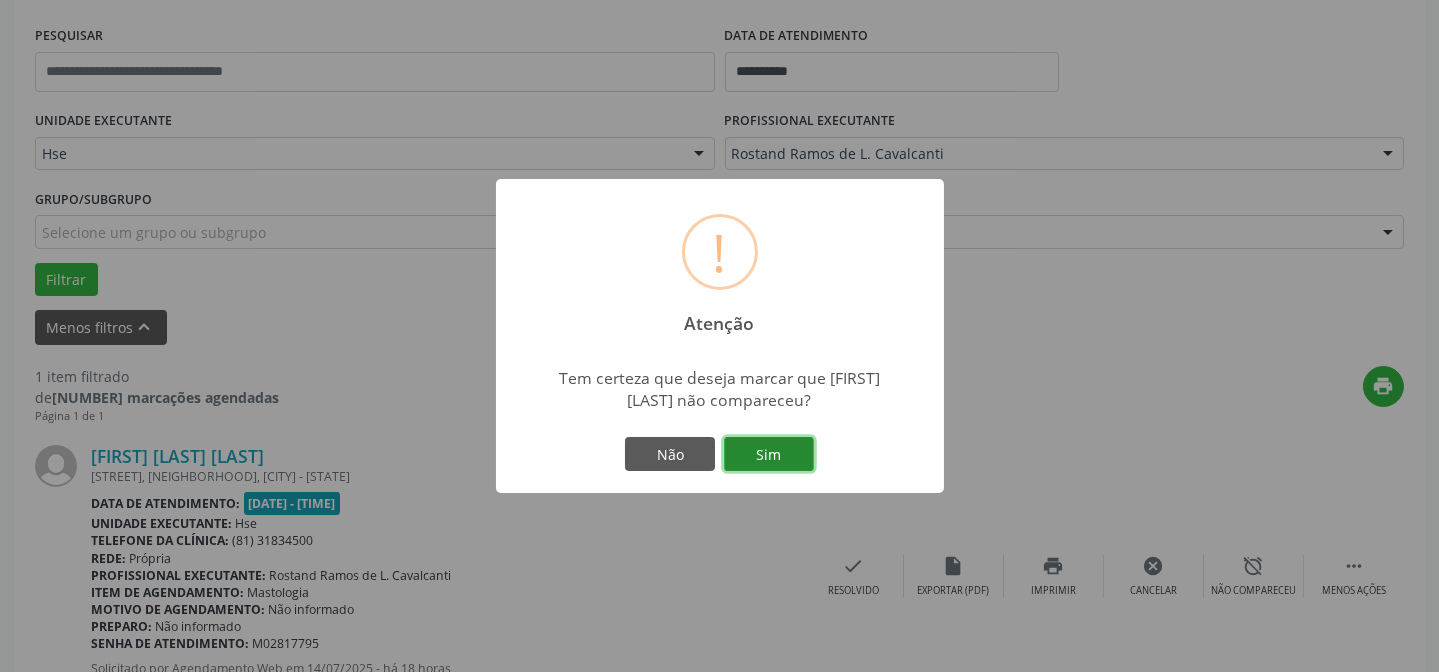 click on "Sim" at bounding box center (769, 454) 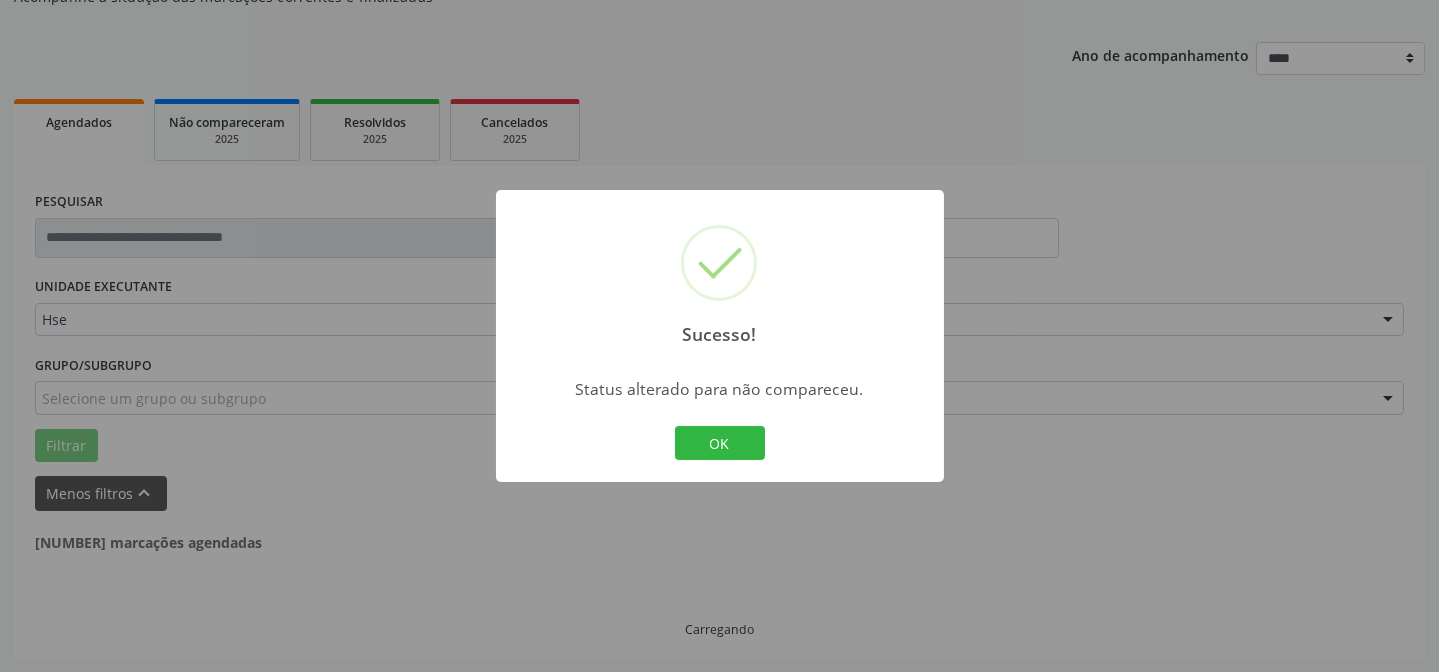 scroll, scrollTop: 135, scrollLeft: 0, axis: vertical 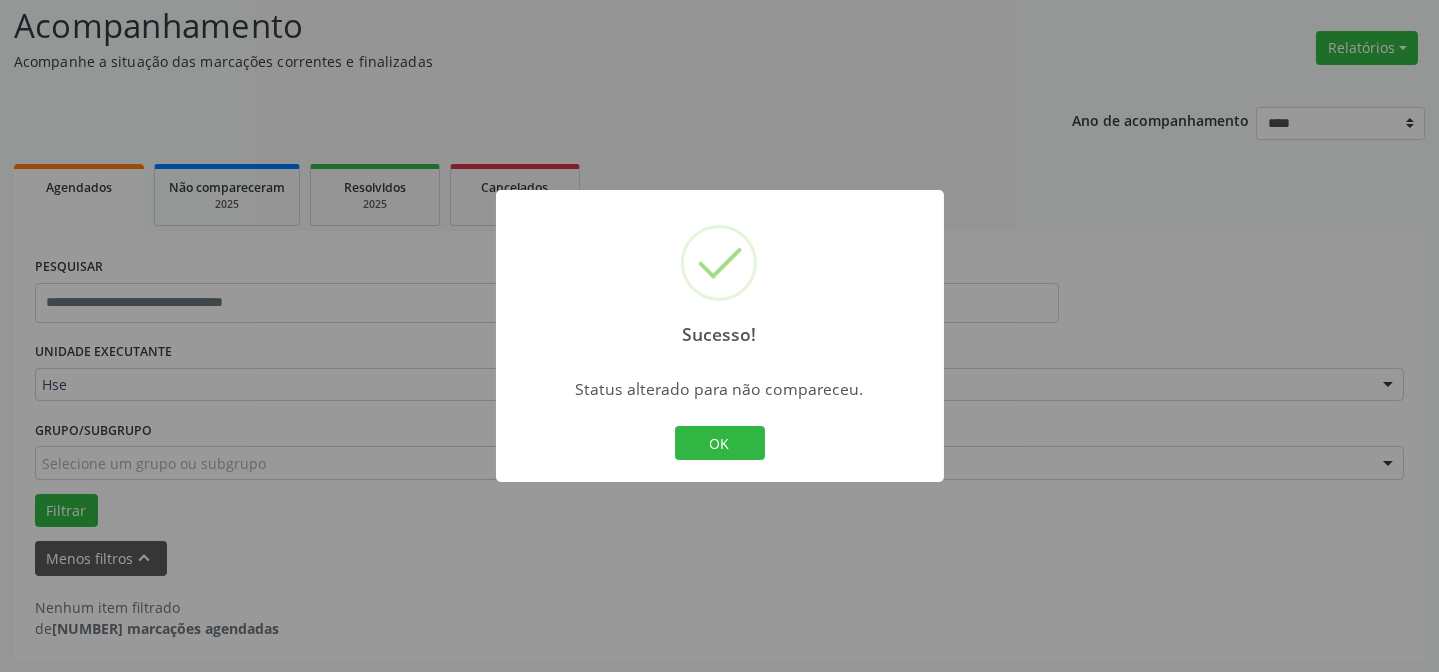 click on "OK Cancel" at bounding box center [719, 443] 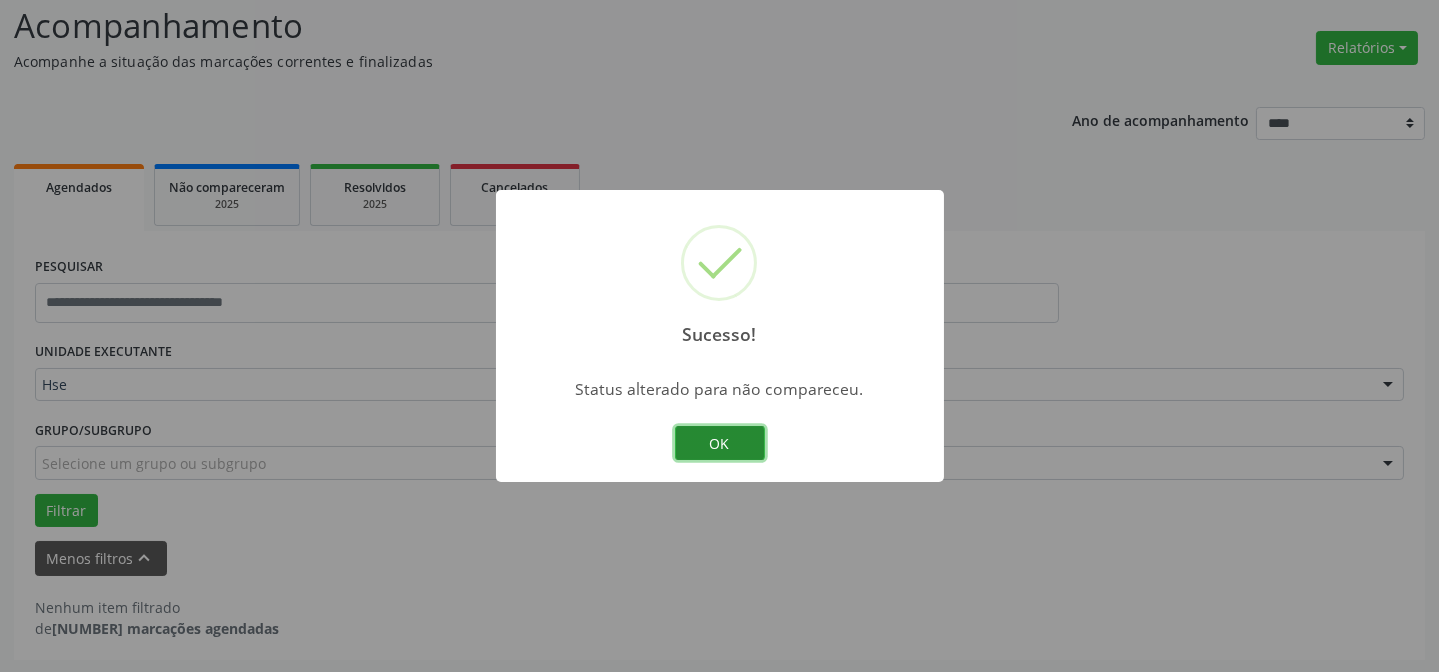 click on "OK" at bounding box center (720, 443) 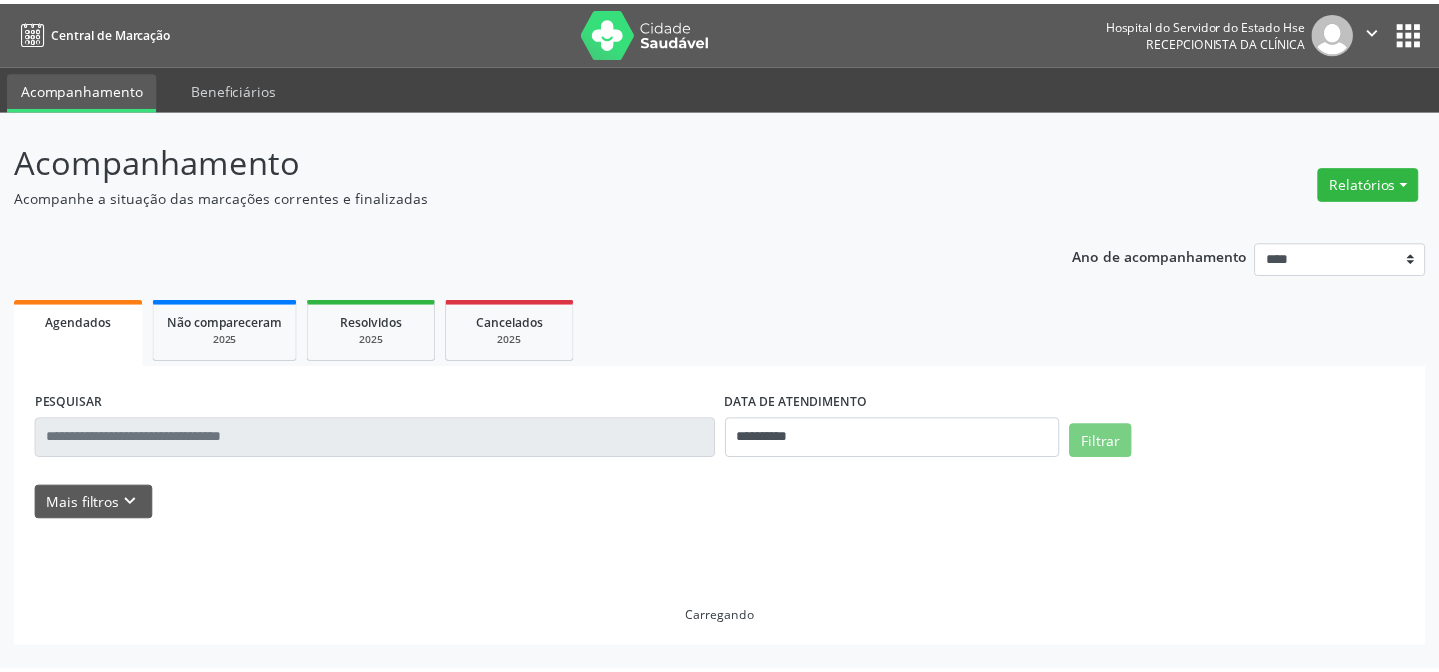 scroll, scrollTop: 0, scrollLeft: 0, axis: both 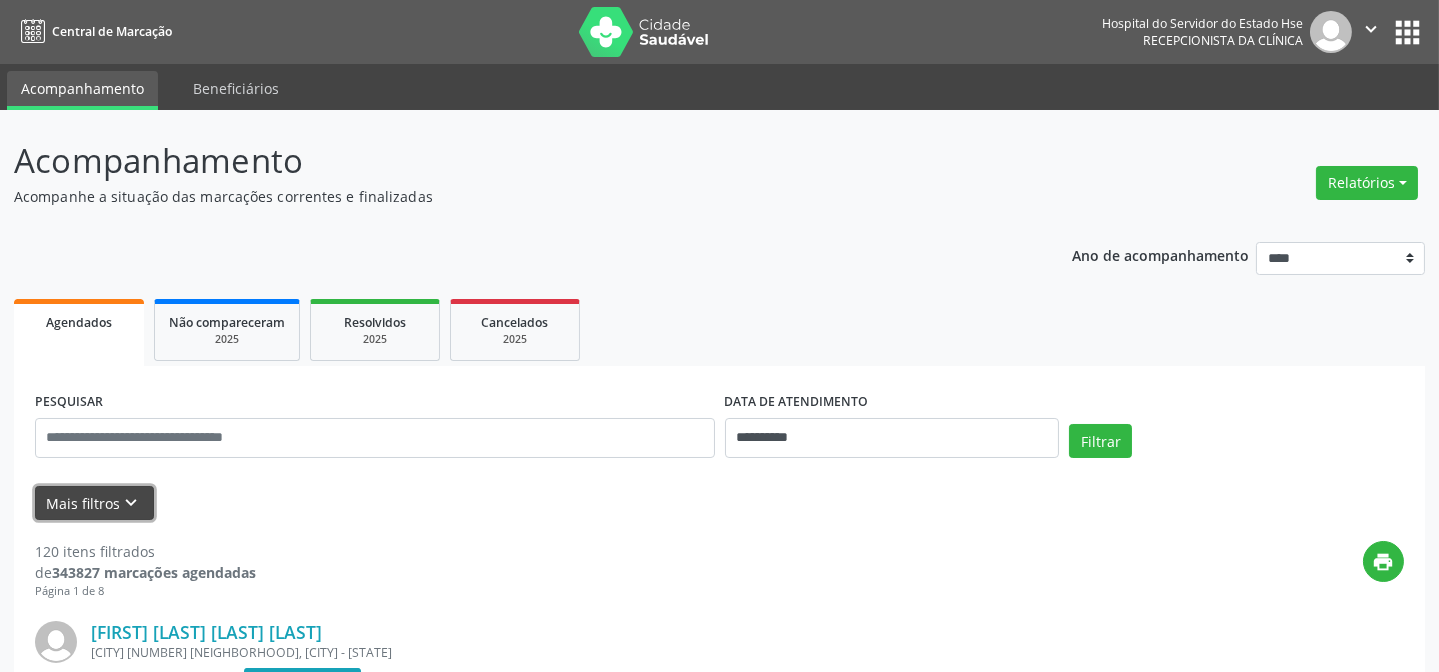 click on "Mais filtros
keyboard_arrow_down" at bounding box center (94, 503) 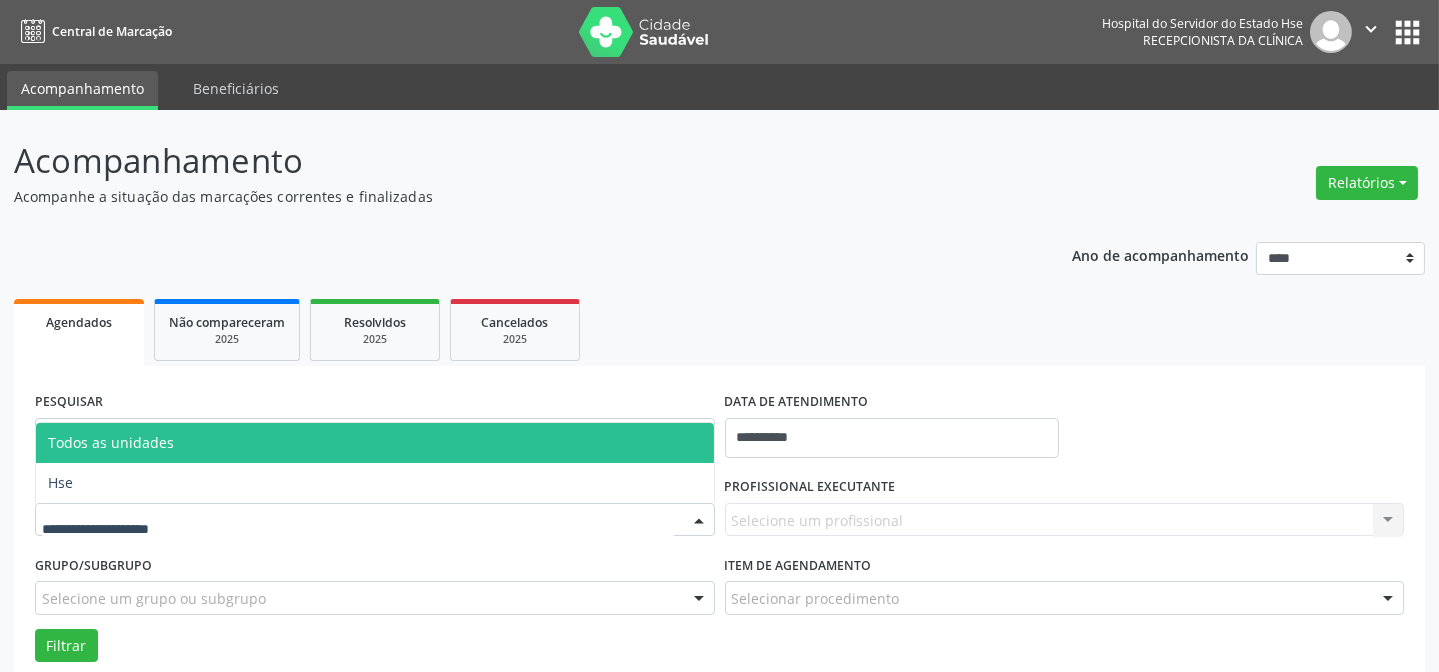 click at bounding box center (375, 520) 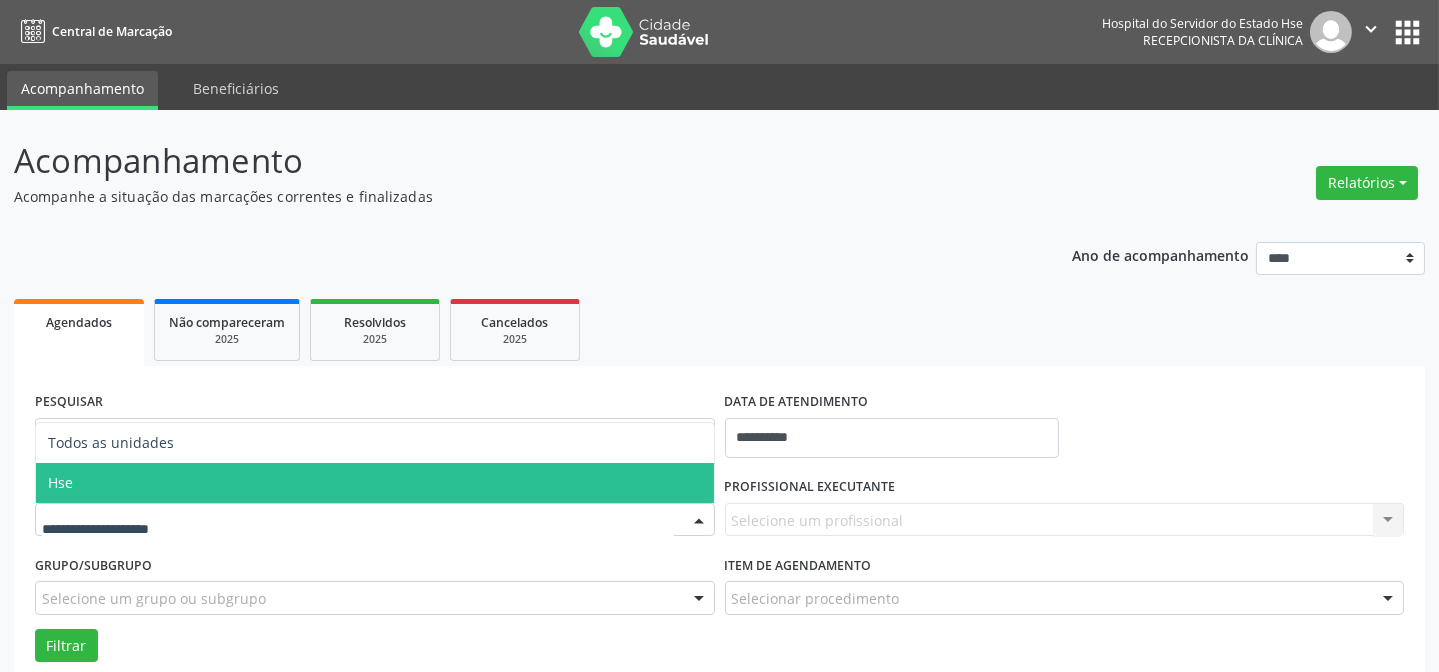 click on "Hse" at bounding box center (375, 483) 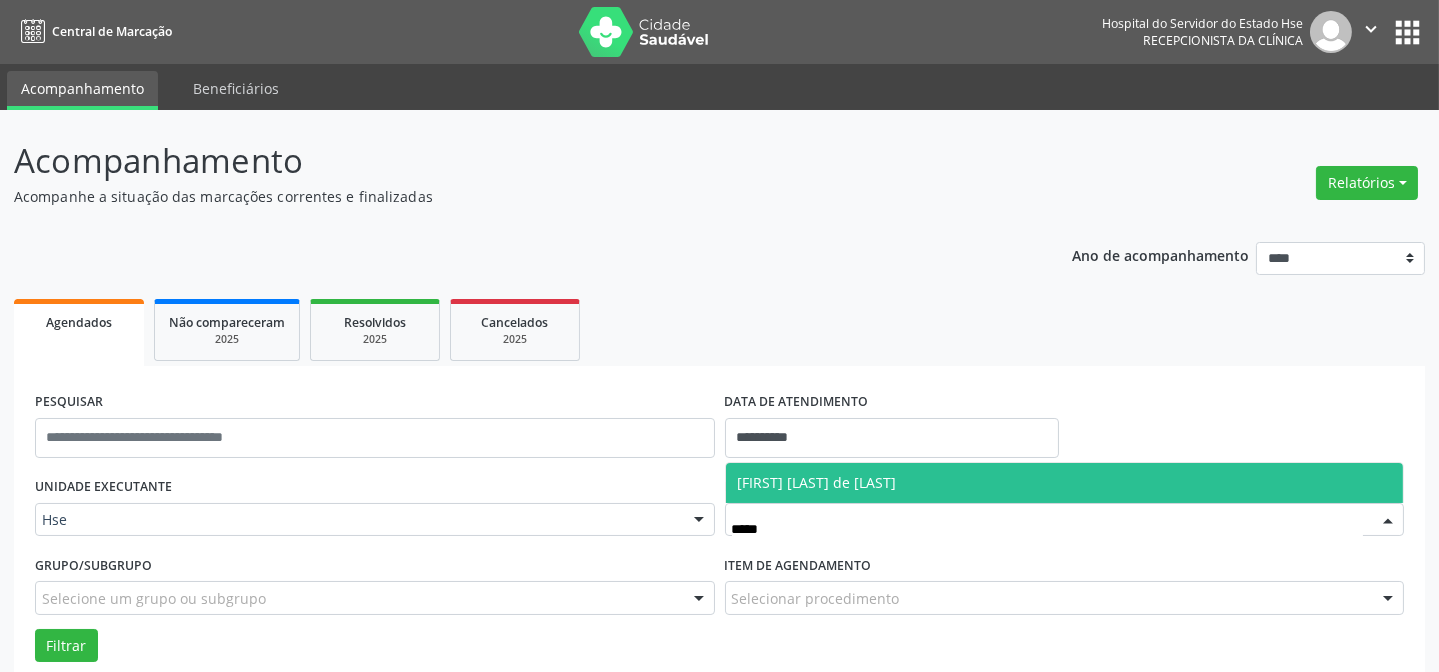 type on "******" 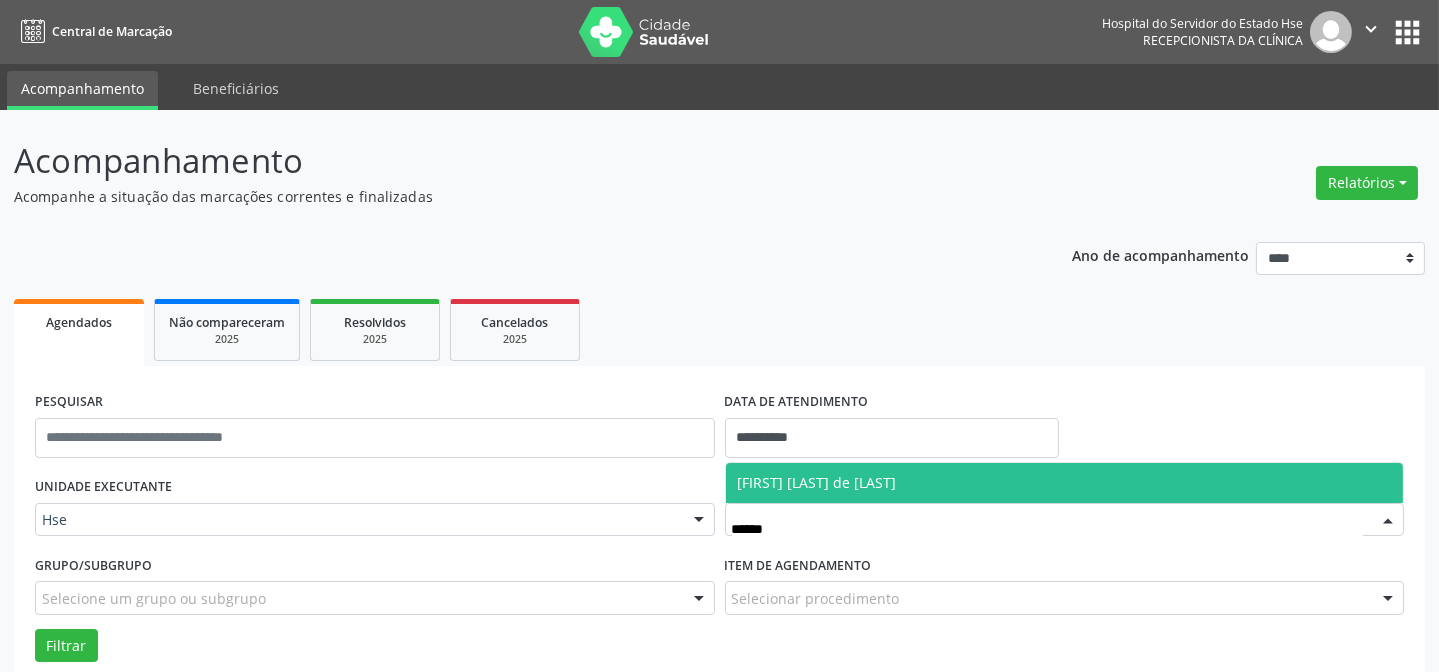 click on "[FIRST] [LAST] de [LAST]" at bounding box center [1065, 483] 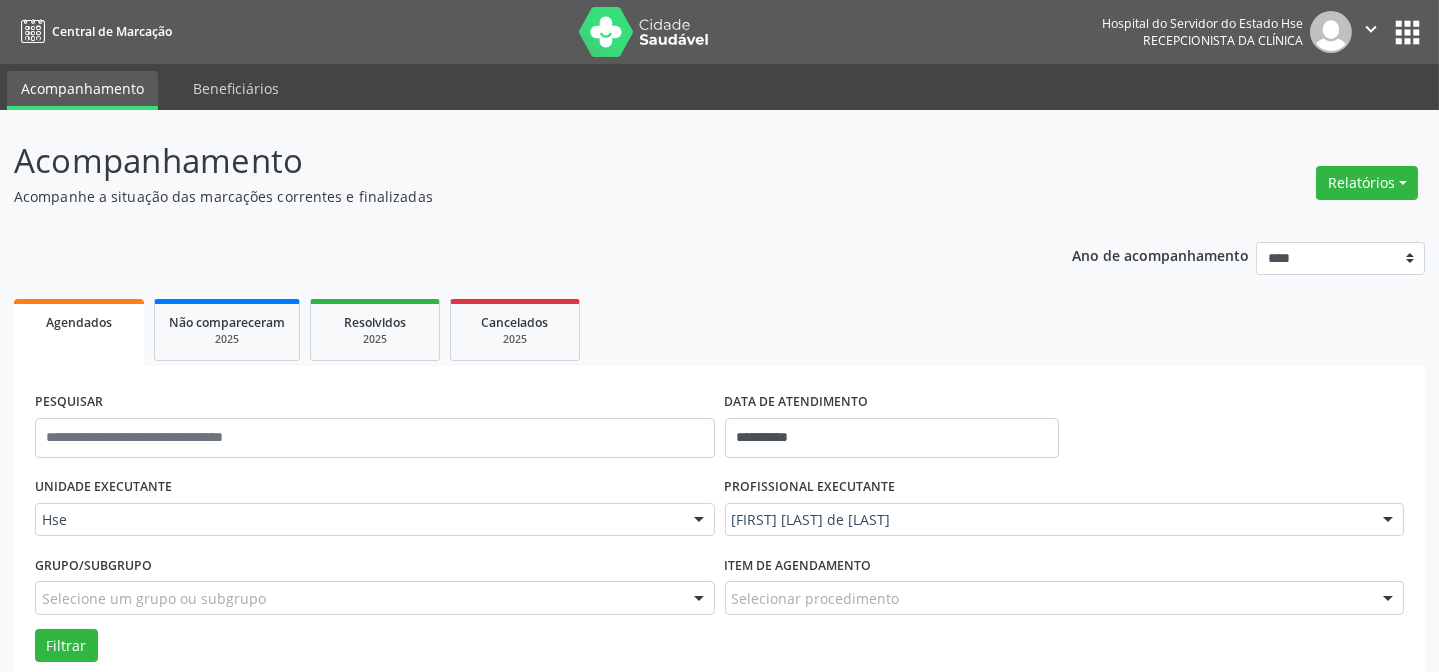 click on "Grupo/Subgrupo
Selecione um grupo ou subgrupo
Todos os grupos e subgrupos
Nenhum resultado encontrado para: "   "
Nenhuma opção encontrada" at bounding box center [375, 589] 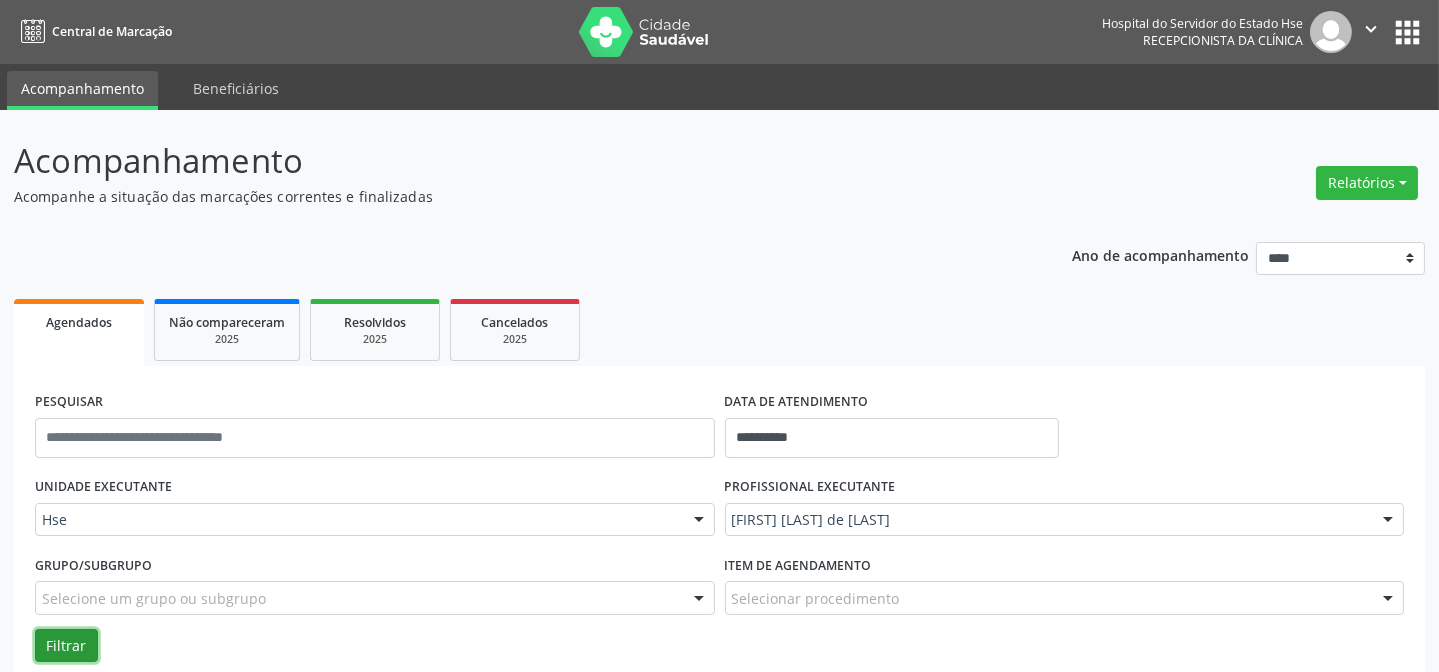 click on "Filtrar" at bounding box center (66, 646) 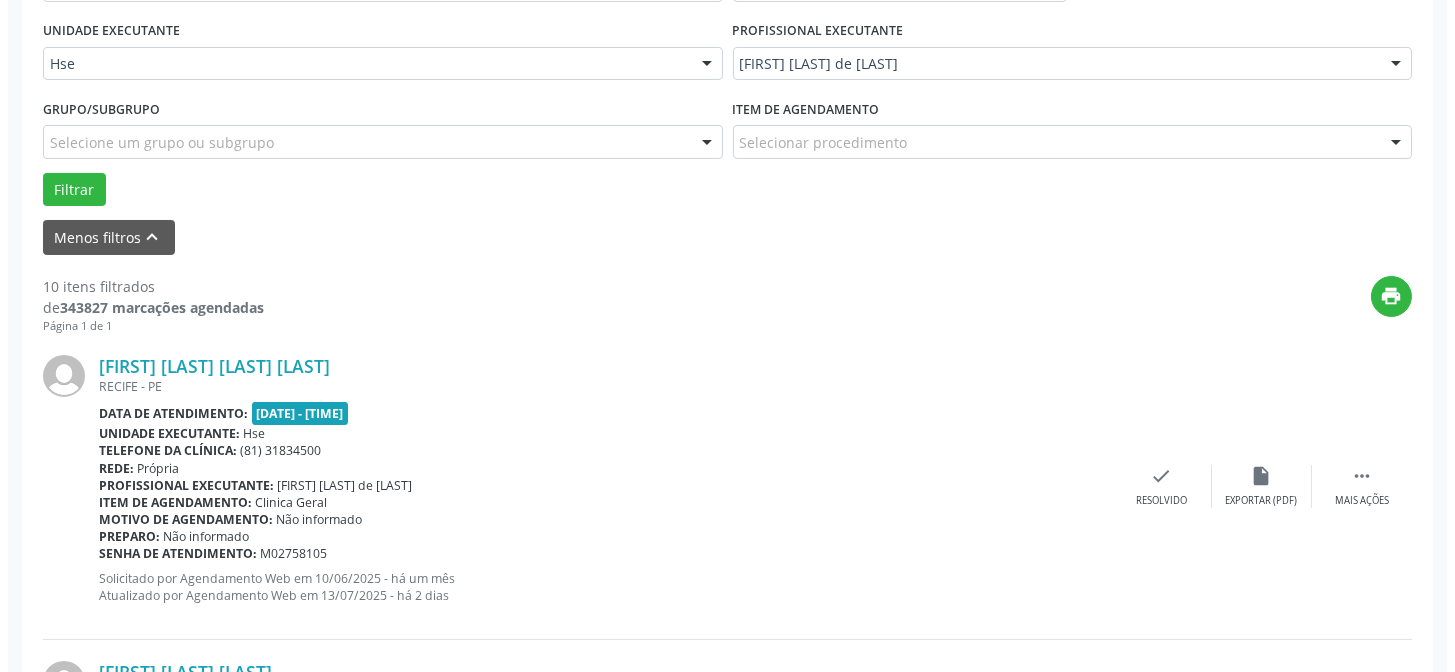 scroll, scrollTop: 472, scrollLeft: 0, axis: vertical 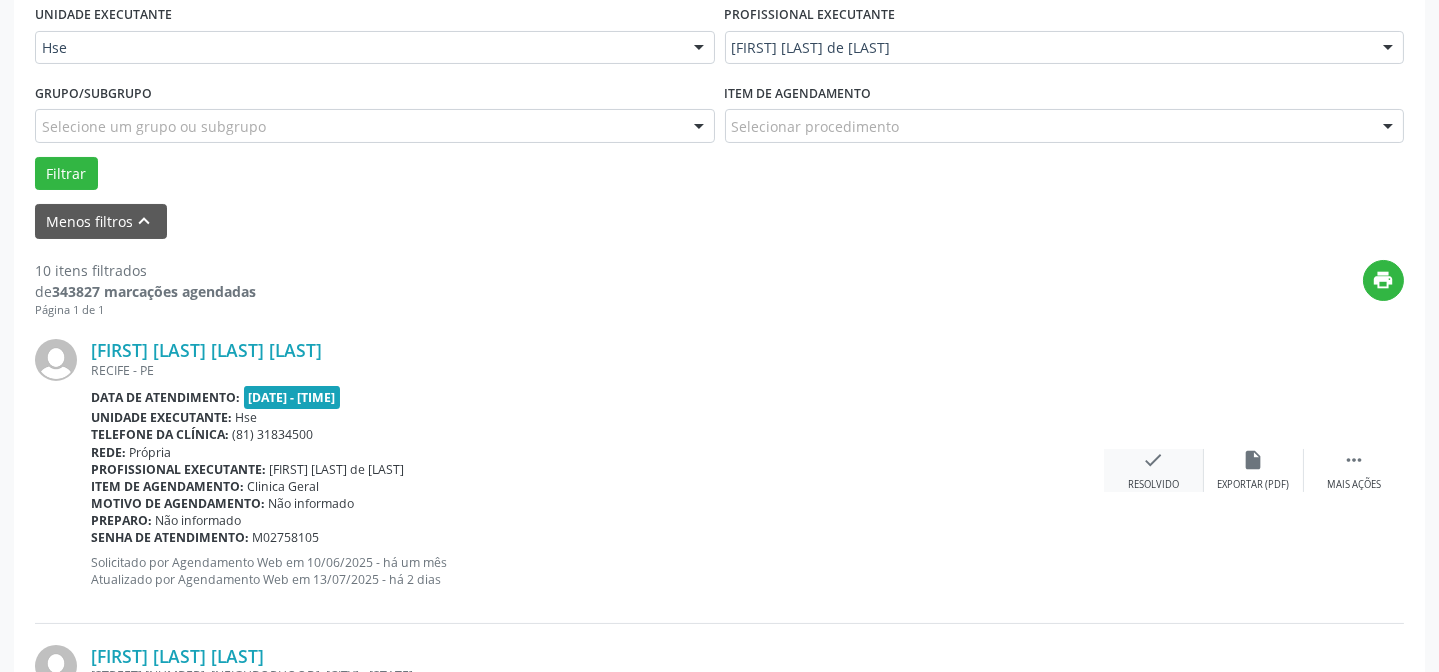 click on "check" at bounding box center [1154, 460] 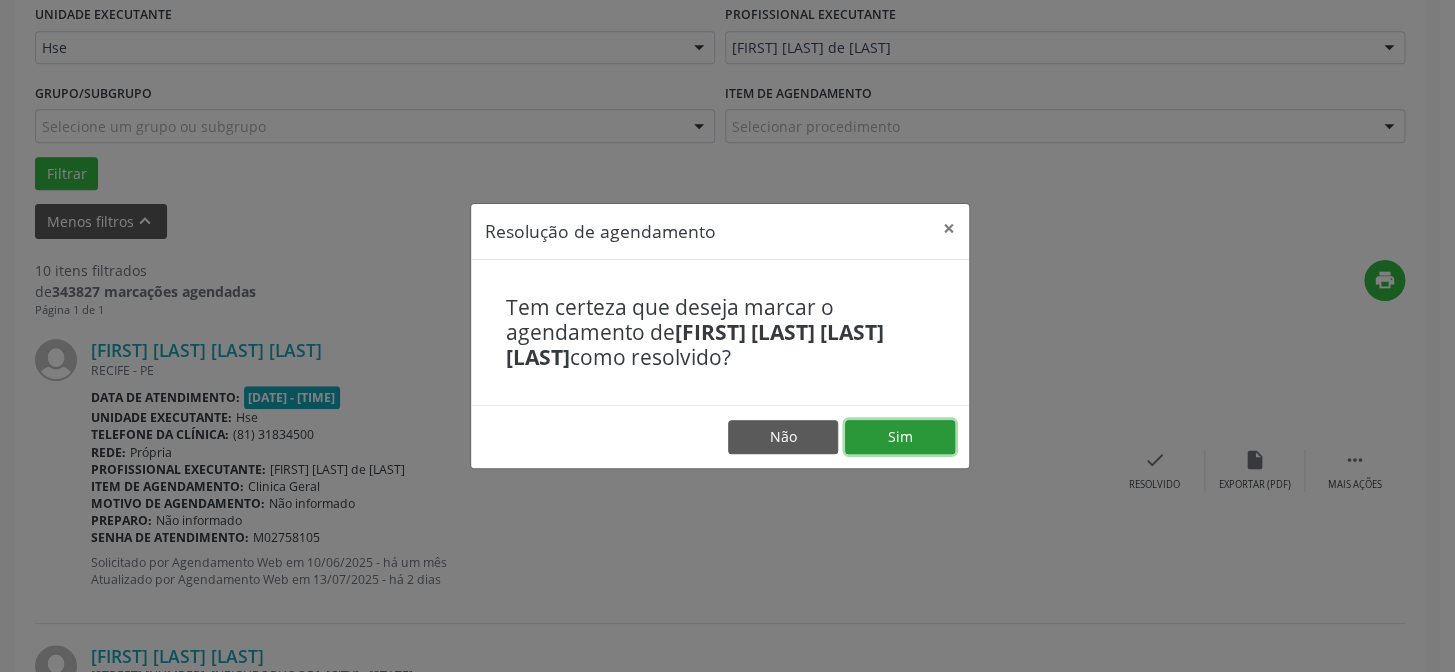 click on "Sim" at bounding box center (900, 437) 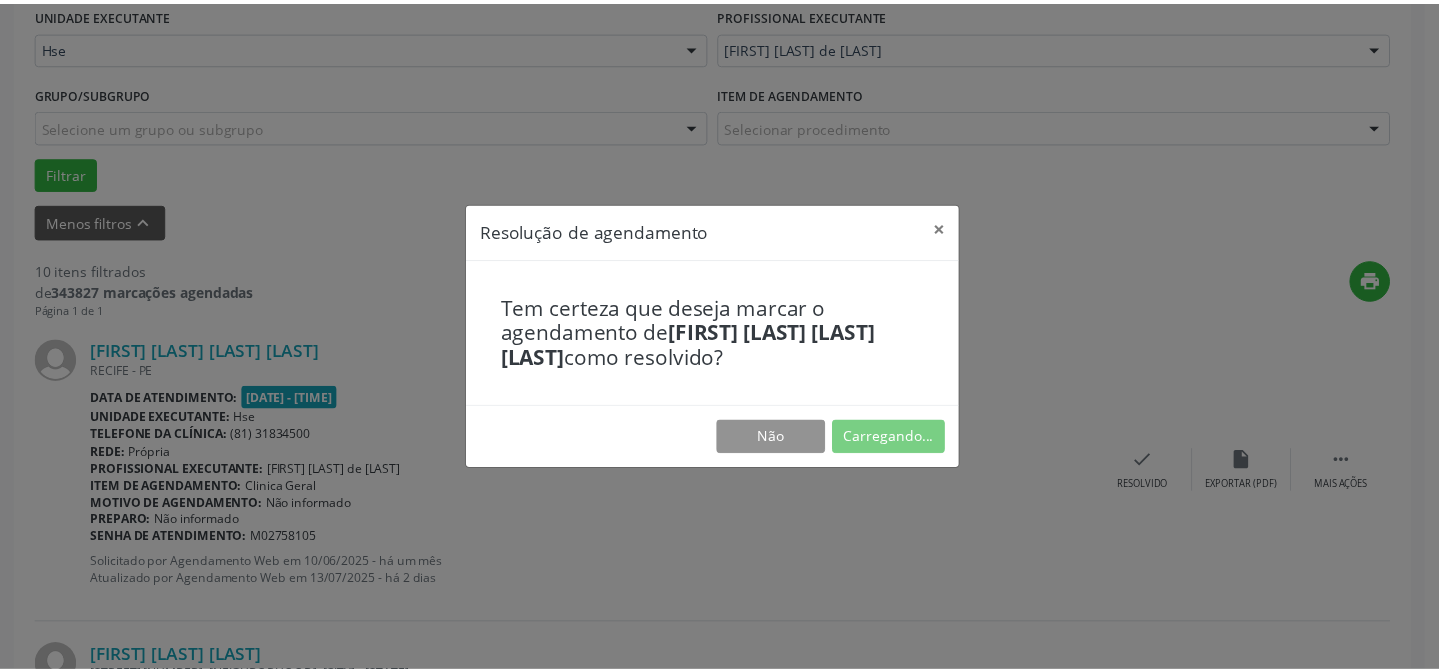 scroll, scrollTop: 179, scrollLeft: 0, axis: vertical 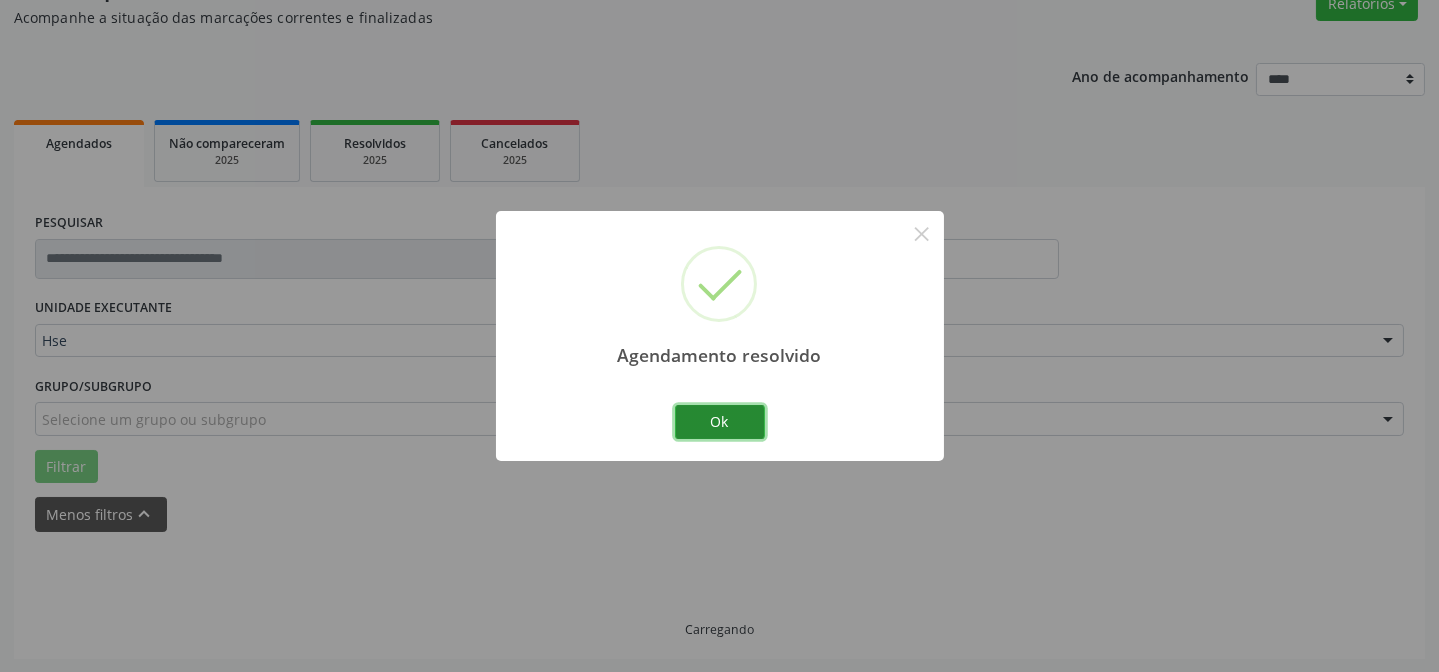 click on "Ok" at bounding box center (720, 422) 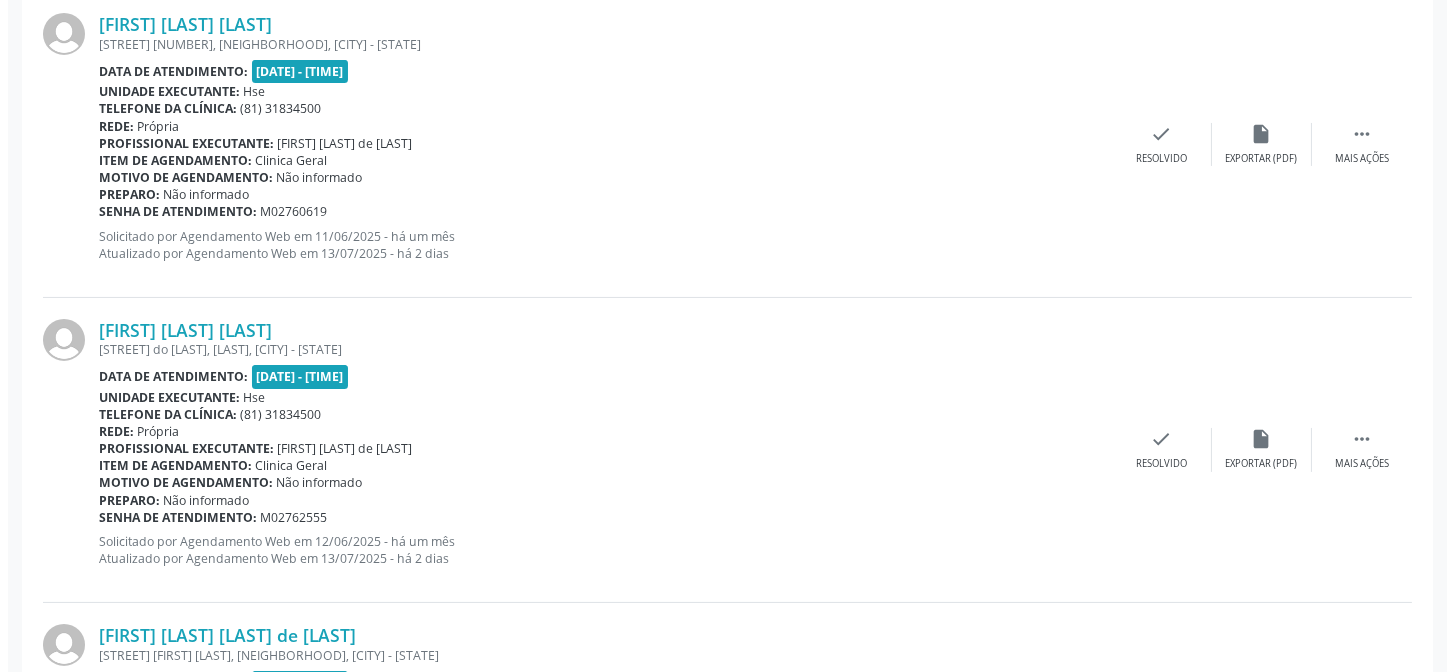 scroll, scrollTop: 815, scrollLeft: 0, axis: vertical 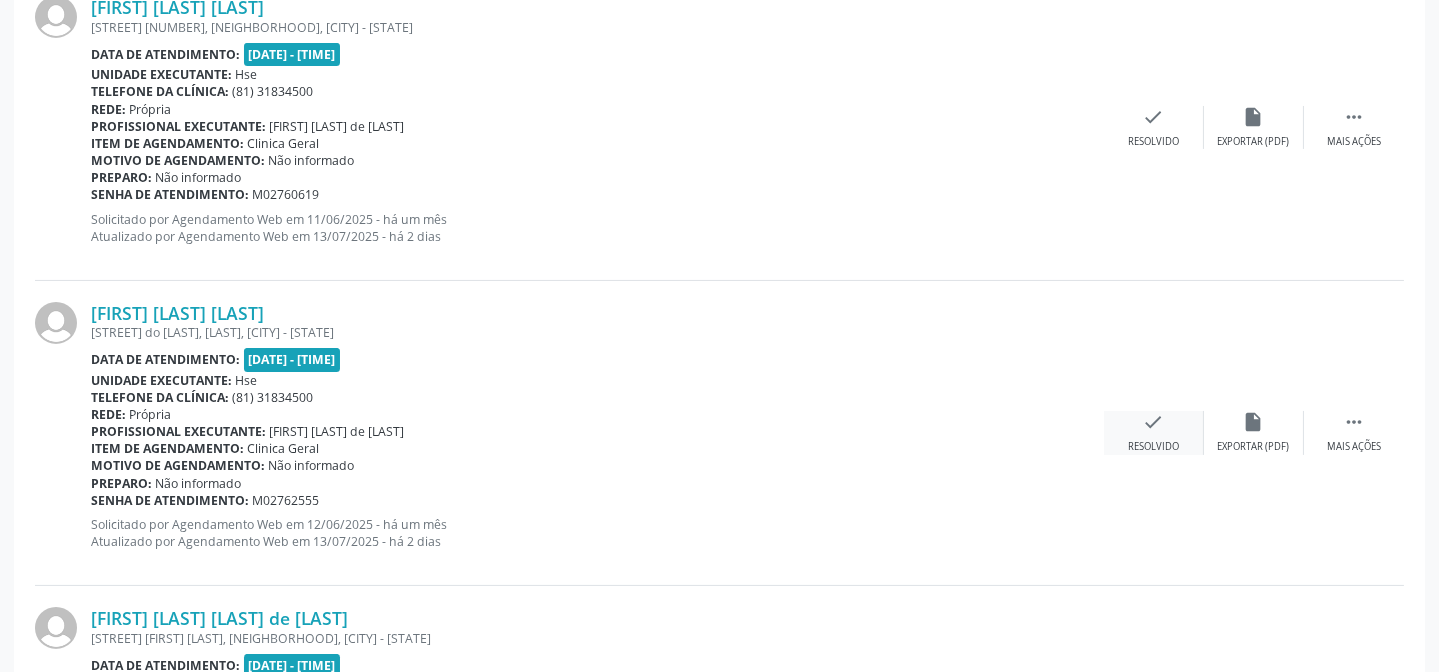 click on "check
Resolvido" at bounding box center [1154, 432] 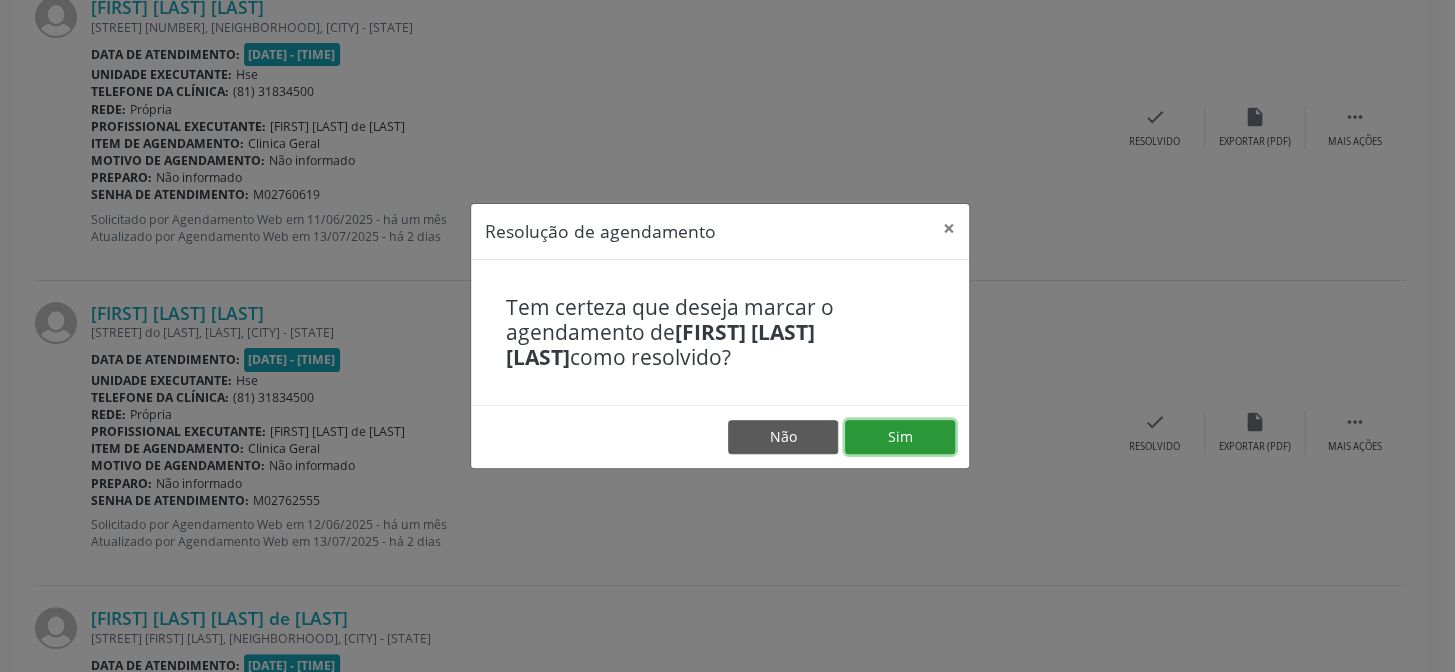 click on "Sim" at bounding box center (900, 437) 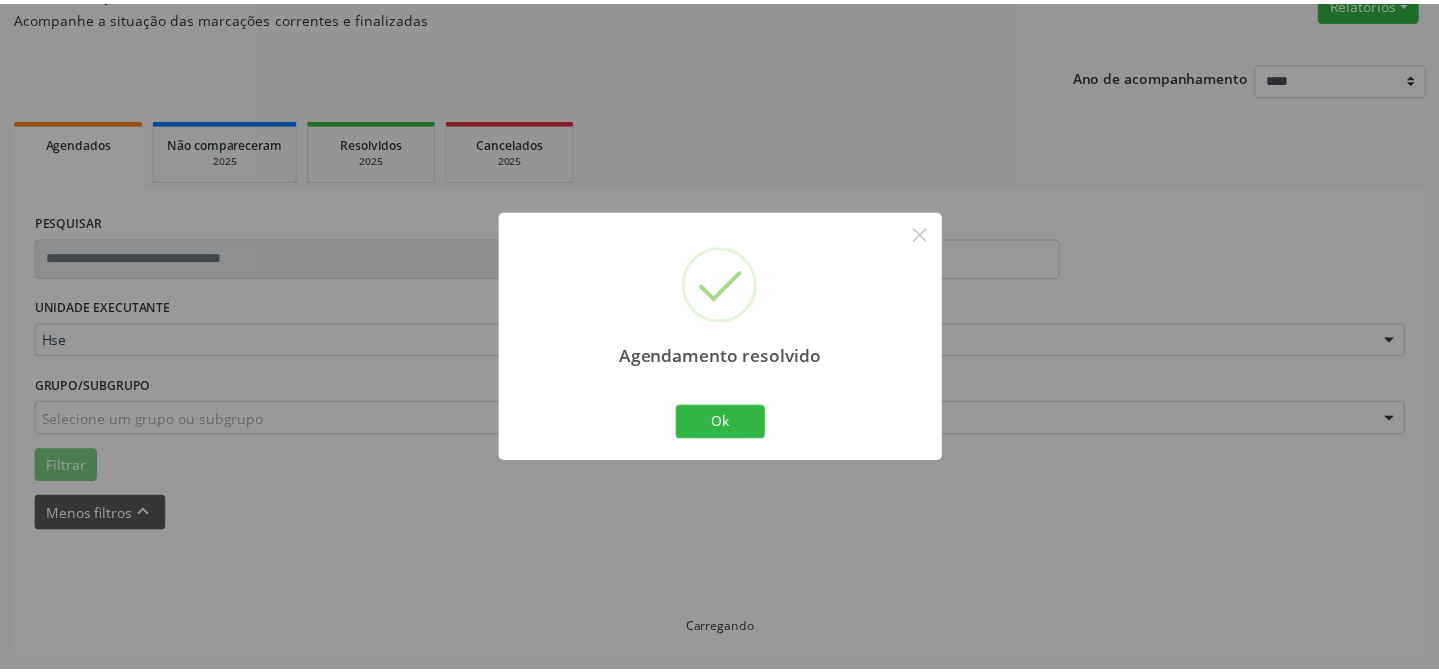 scroll, scrollTop: 179, scrollLeft: 0, axis: vertical 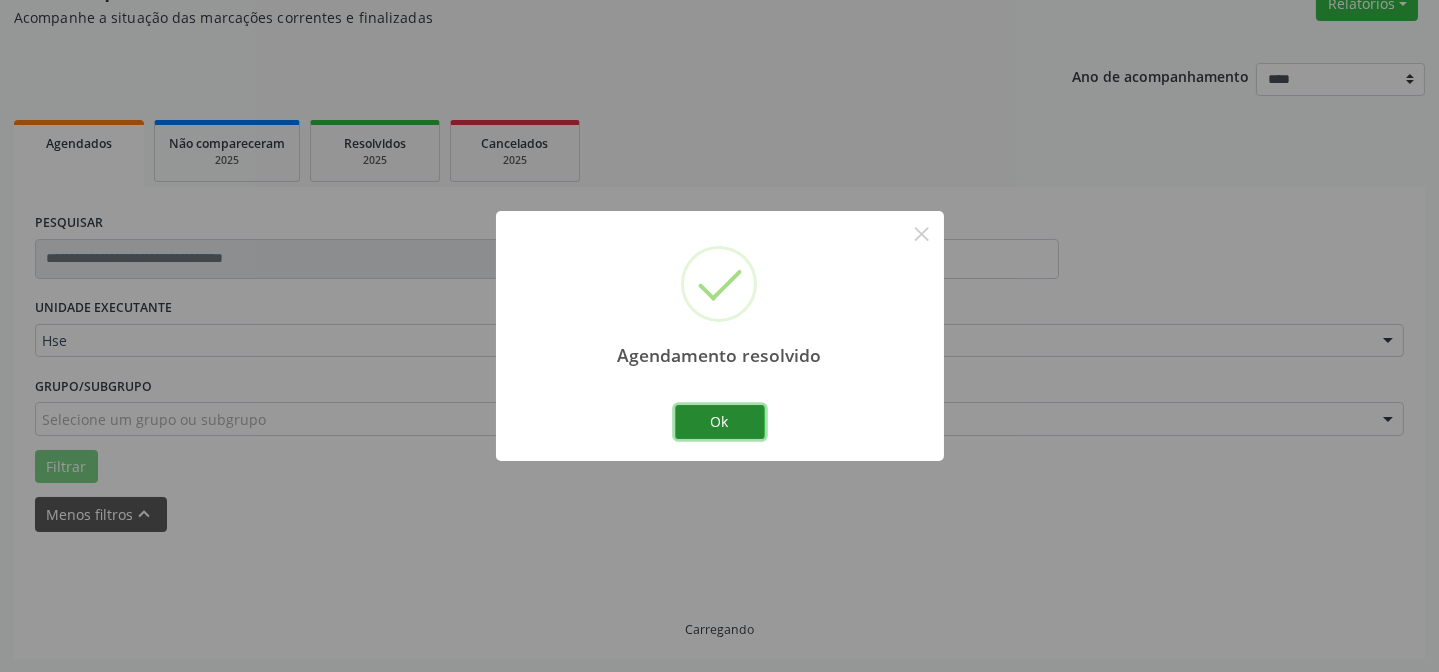 click on "Ok" at bounding box center [720, 422] 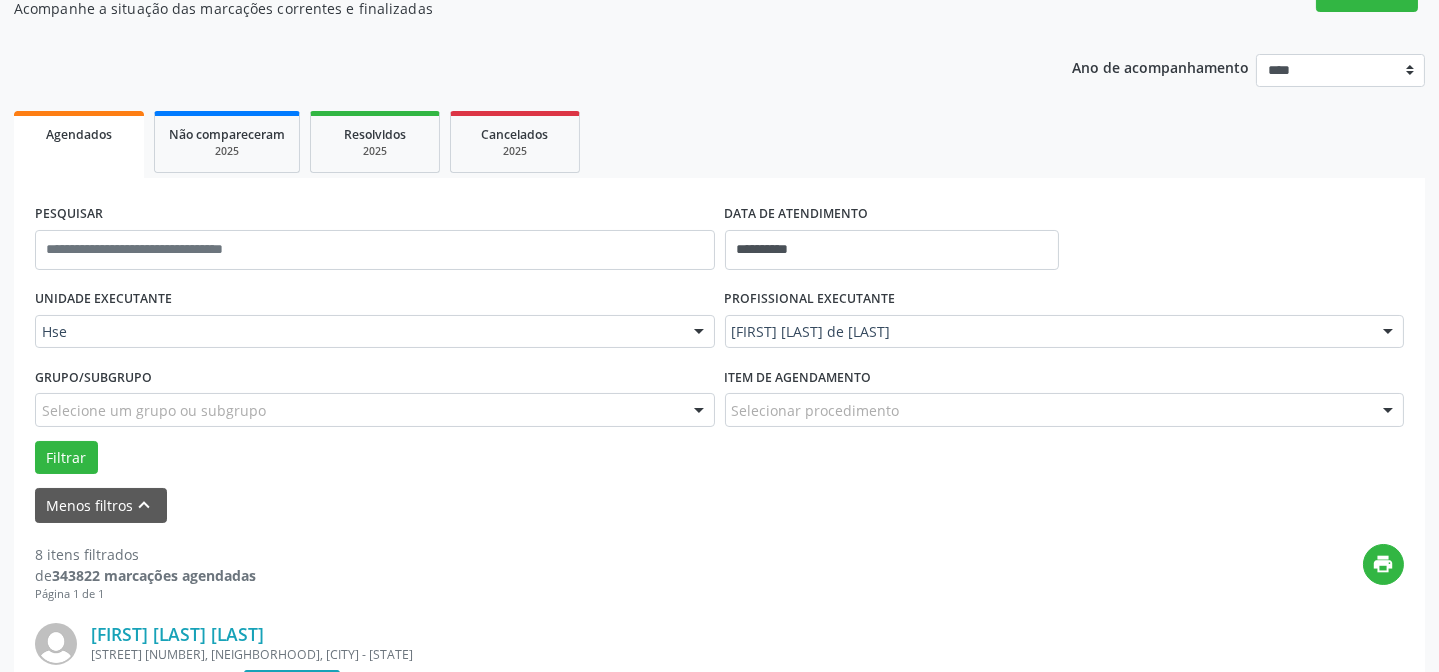 scroll, scrollTop: 179, scrollLeft: 0, axis: vertical 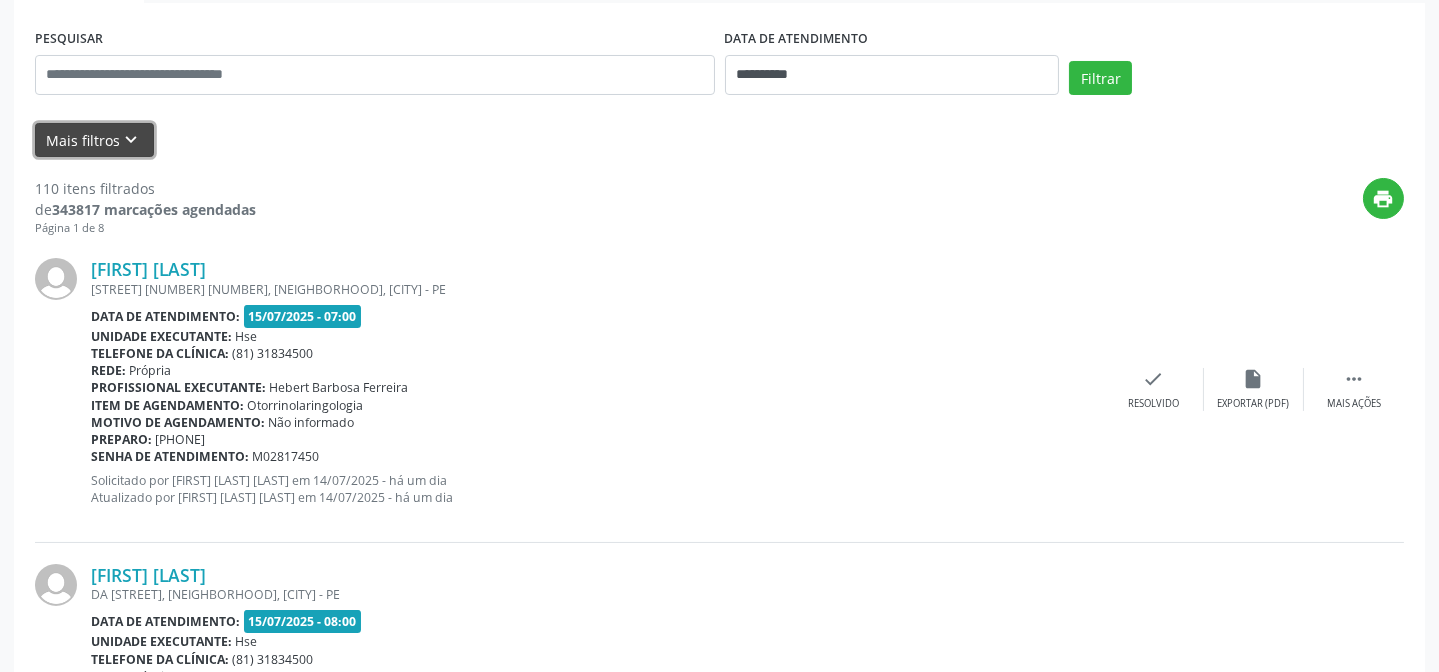 click on "keyboard_arrow_down" at bounding box center [132, 140] 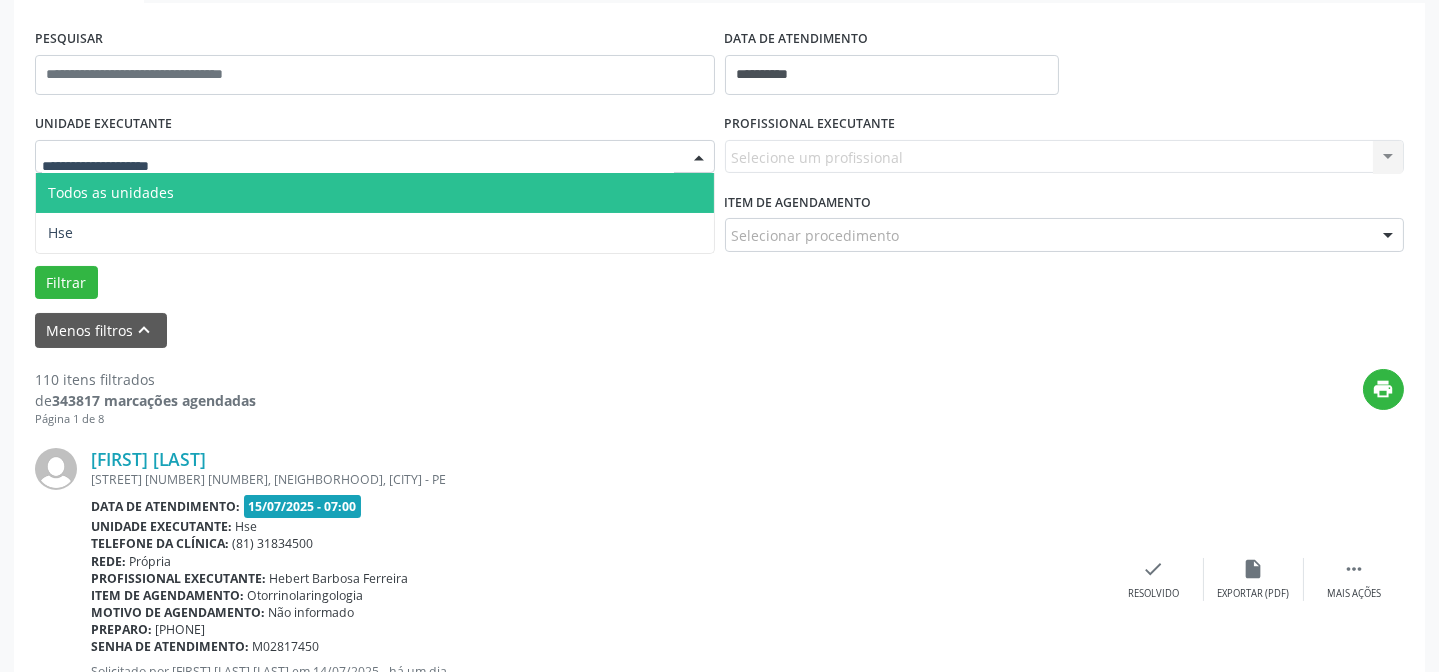 click at bounding box center [375, 157] 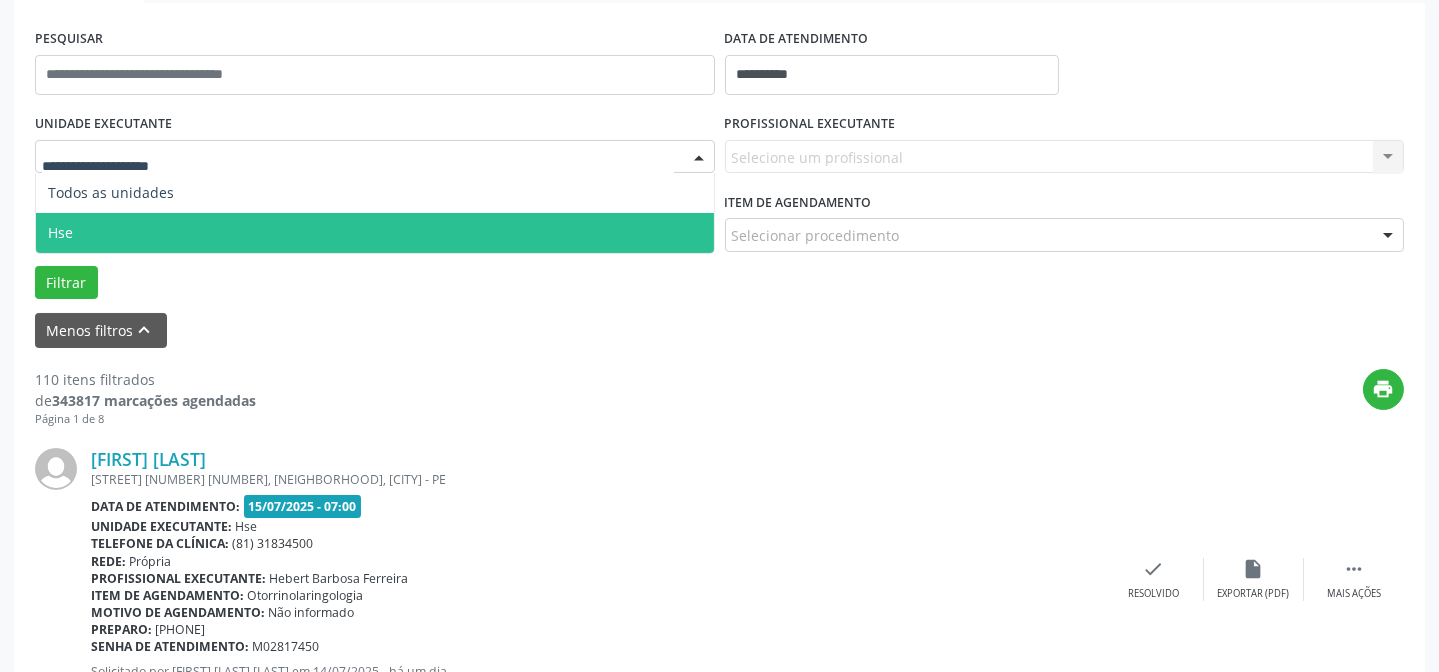 click on "Hse" at bounding box center (375, 233) 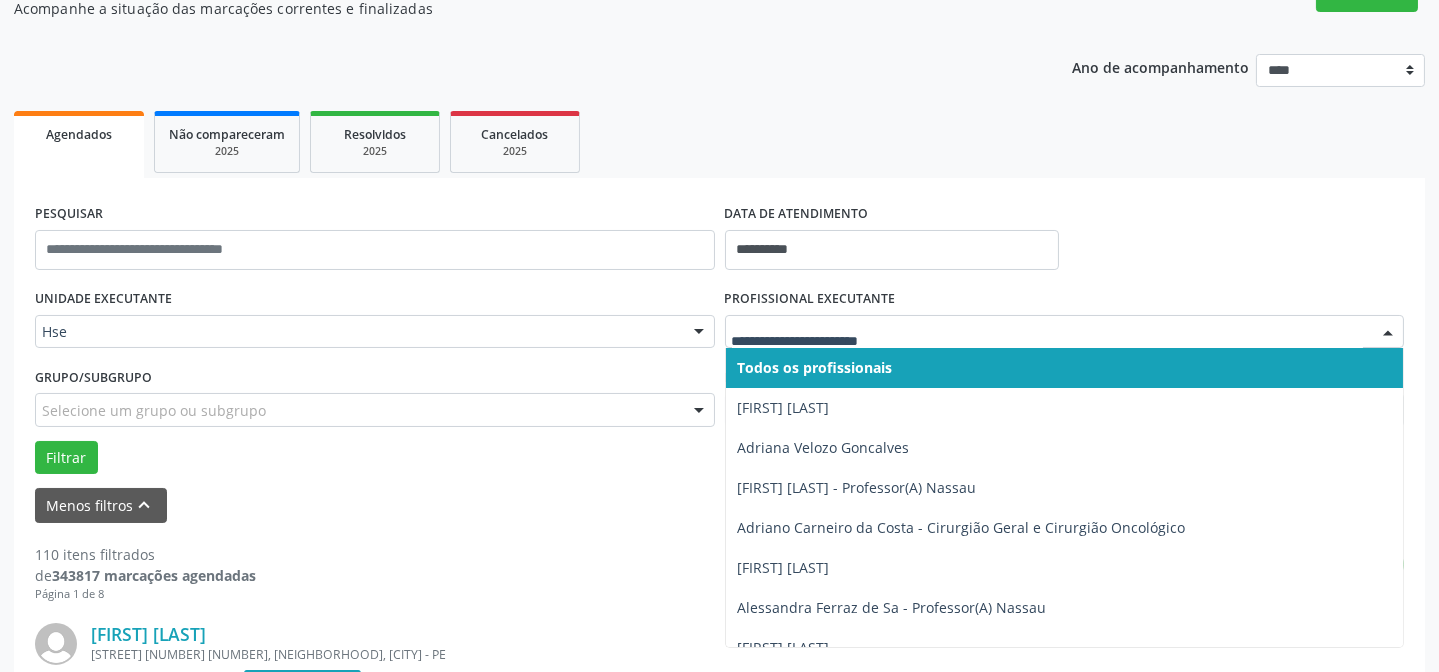 scroll, scrollTop: 181, scrollLeft: 0, axis: vertical 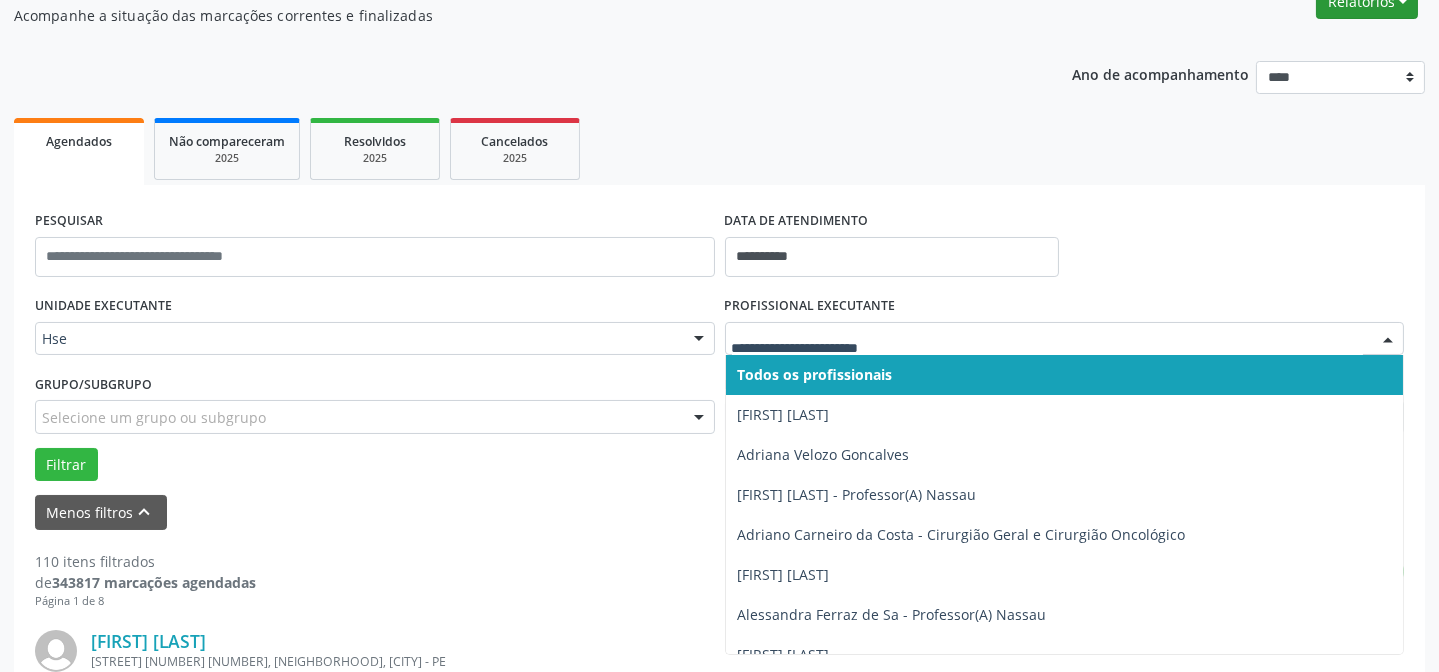 click on "Relatórios" at bounding box center (1367, 2) 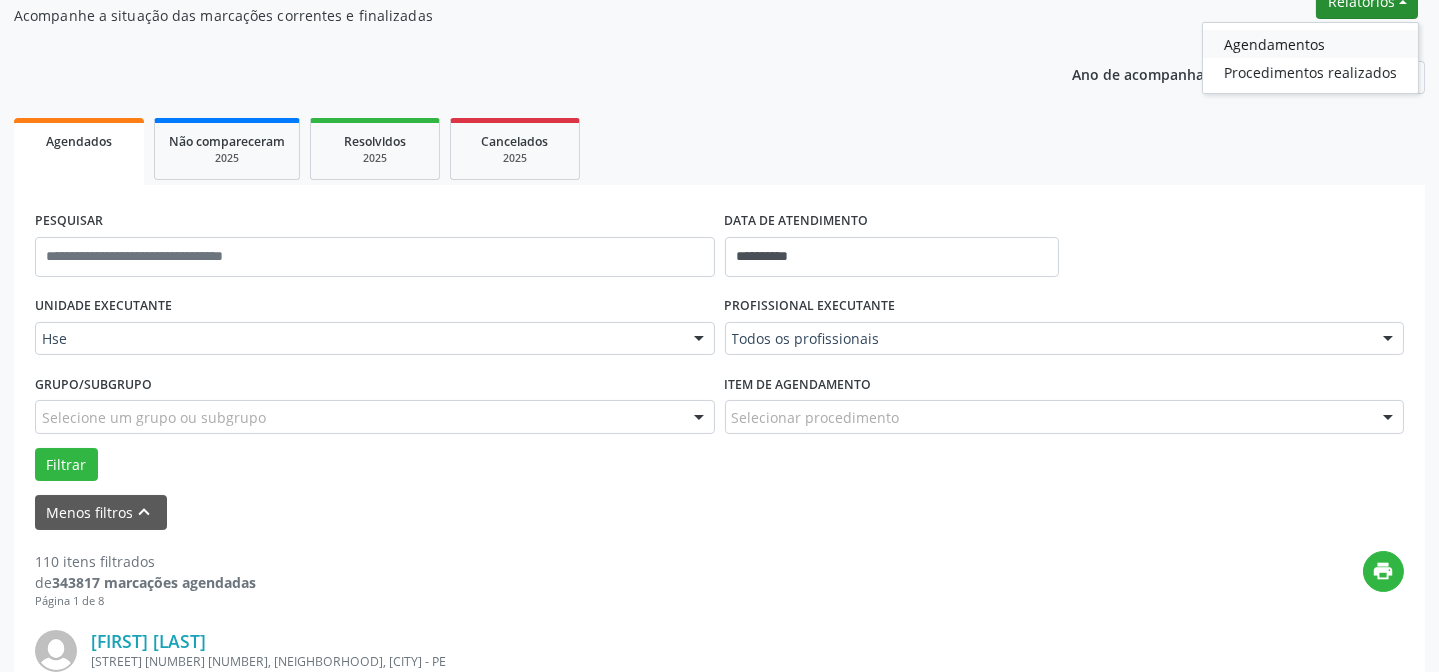 click on "Agendamentos" at bounding box center (1310, 44) 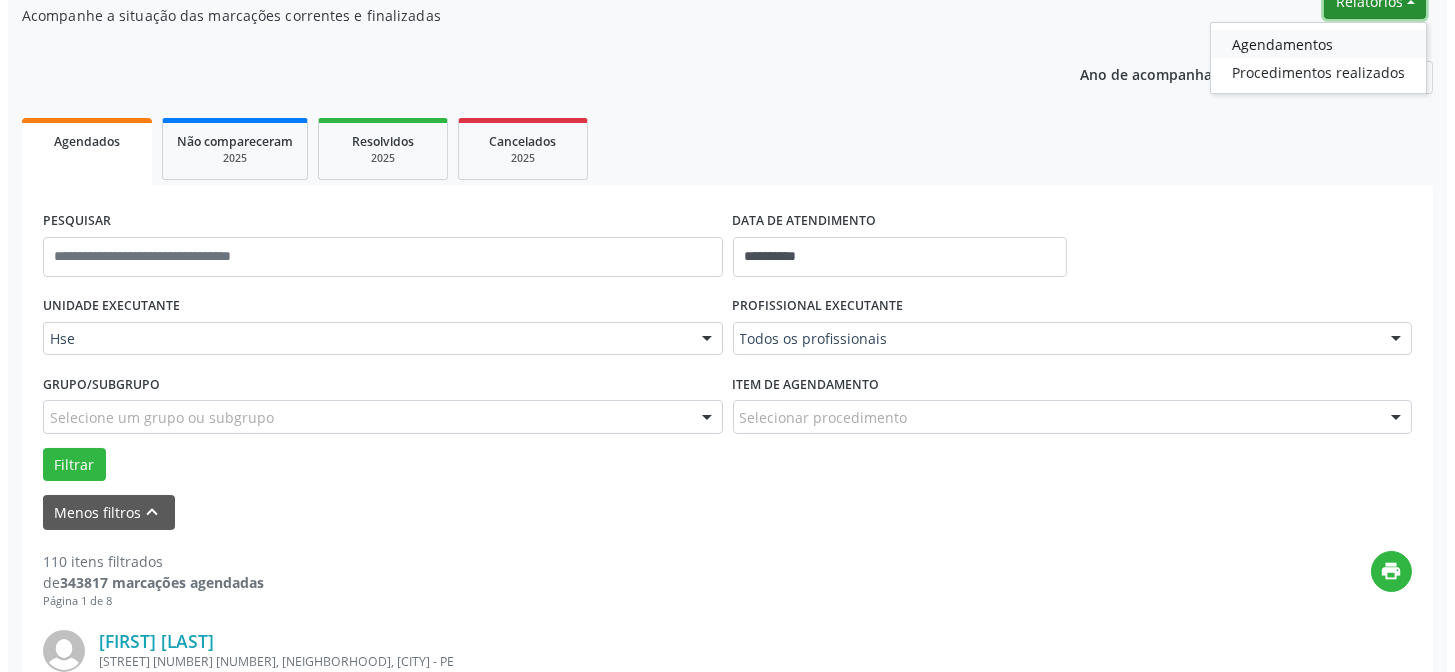 scroll, scrollTop: 165, scrollLeft: 0, axis: vertical 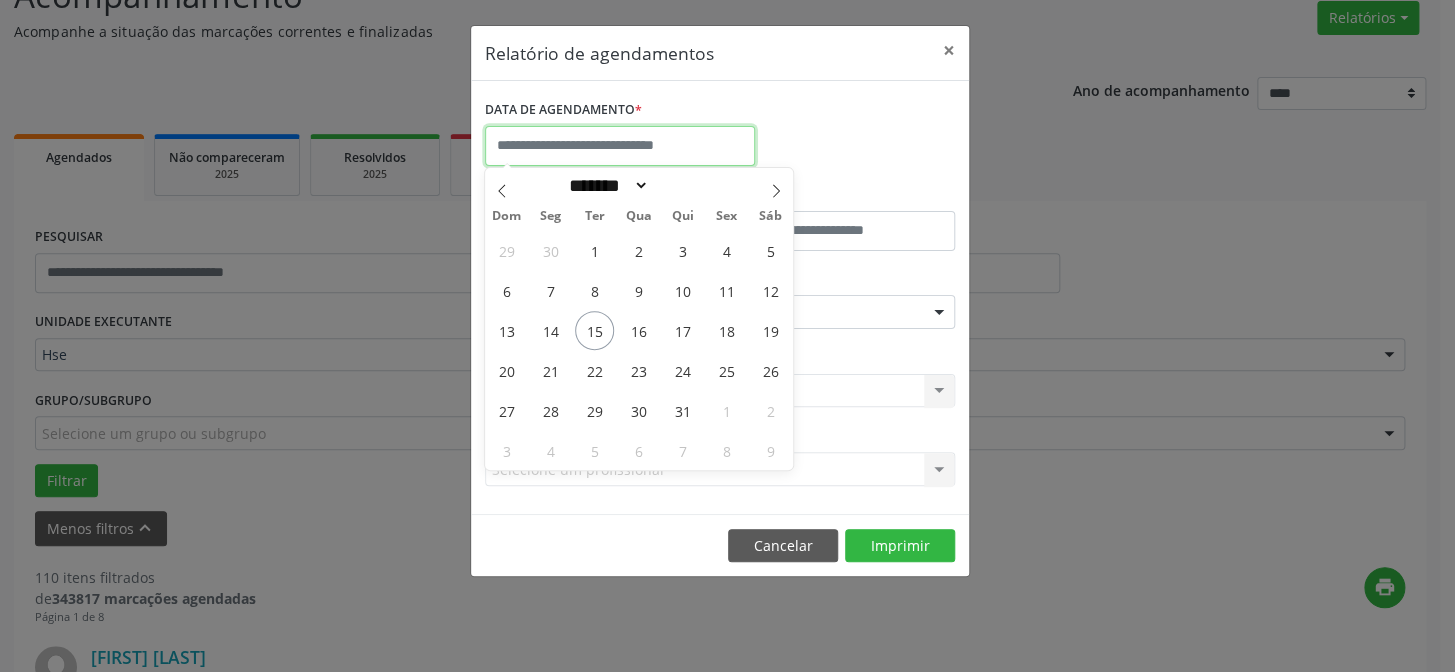 click at bounding box center (620, 146) 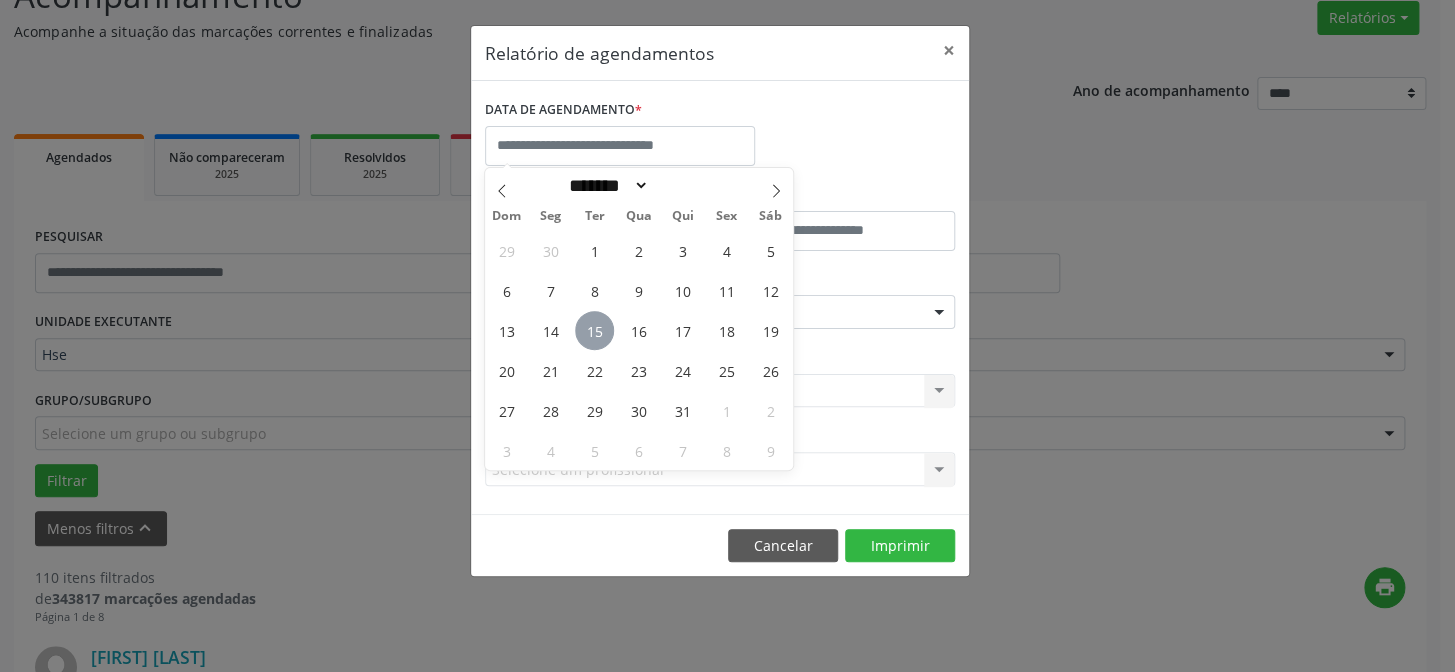 click on "15" at bounding box center [594, 330] 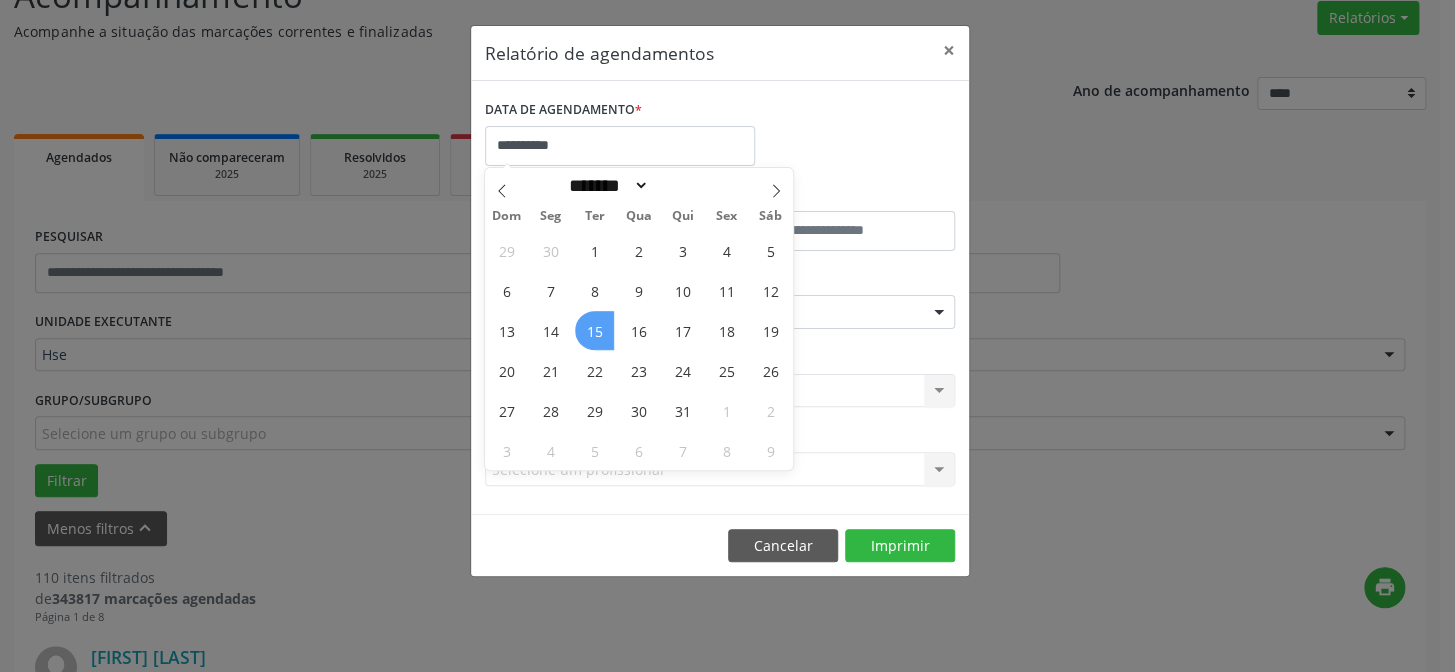 click on "15" at bounding box center [594, 330] 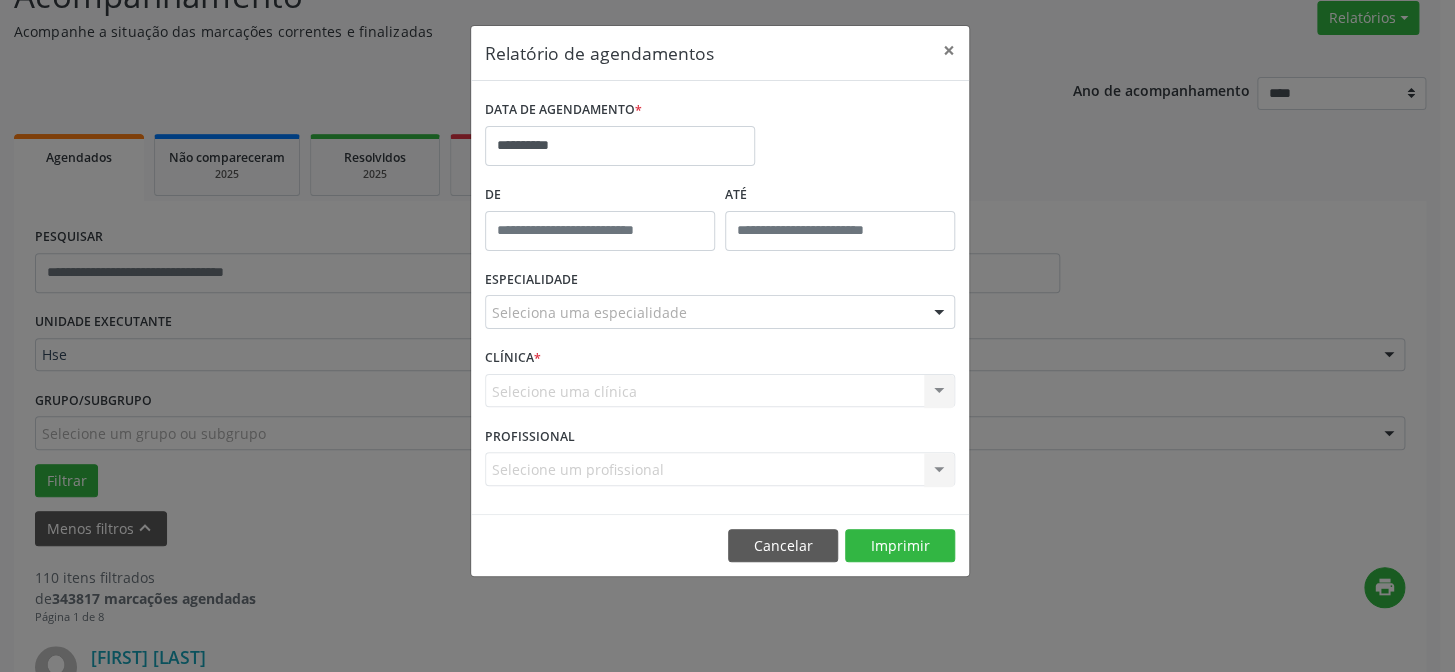 click on "Seleciona uma especialidade" at bounding box center [720, 312] 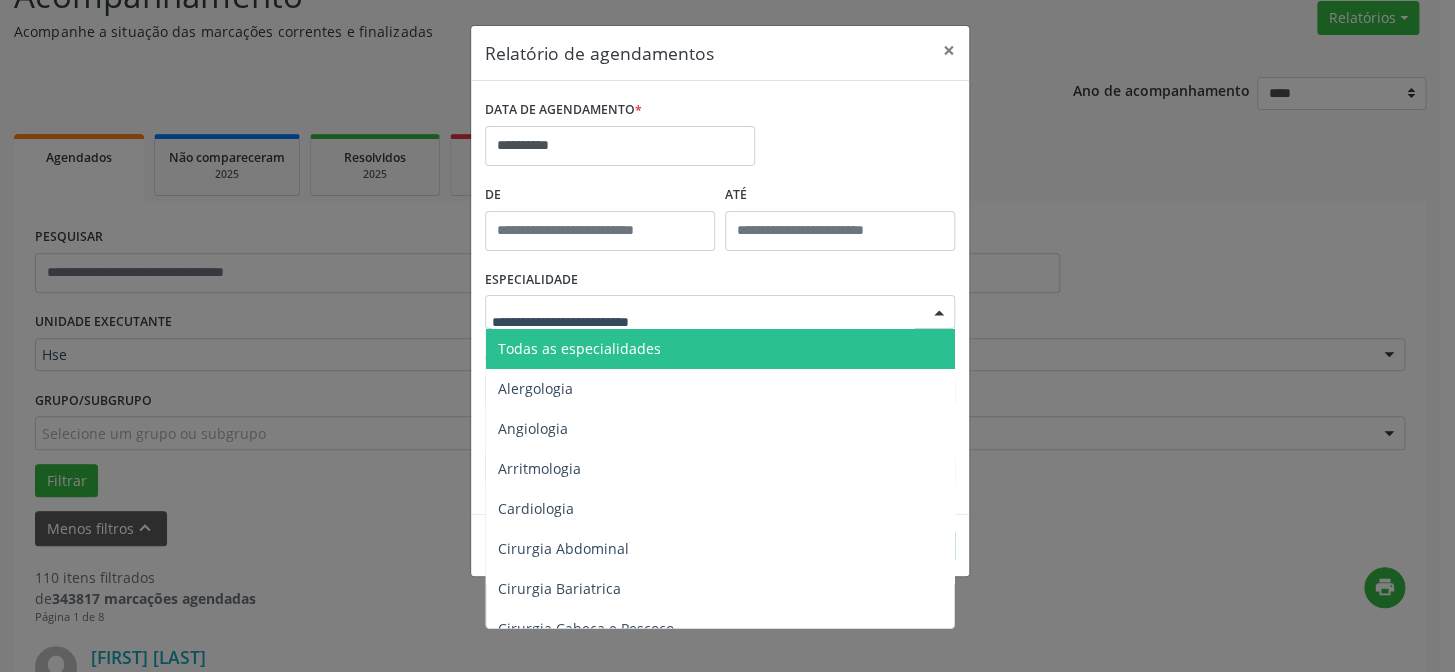 click on "Todas as especialidades" at bounding box center [579, 348] 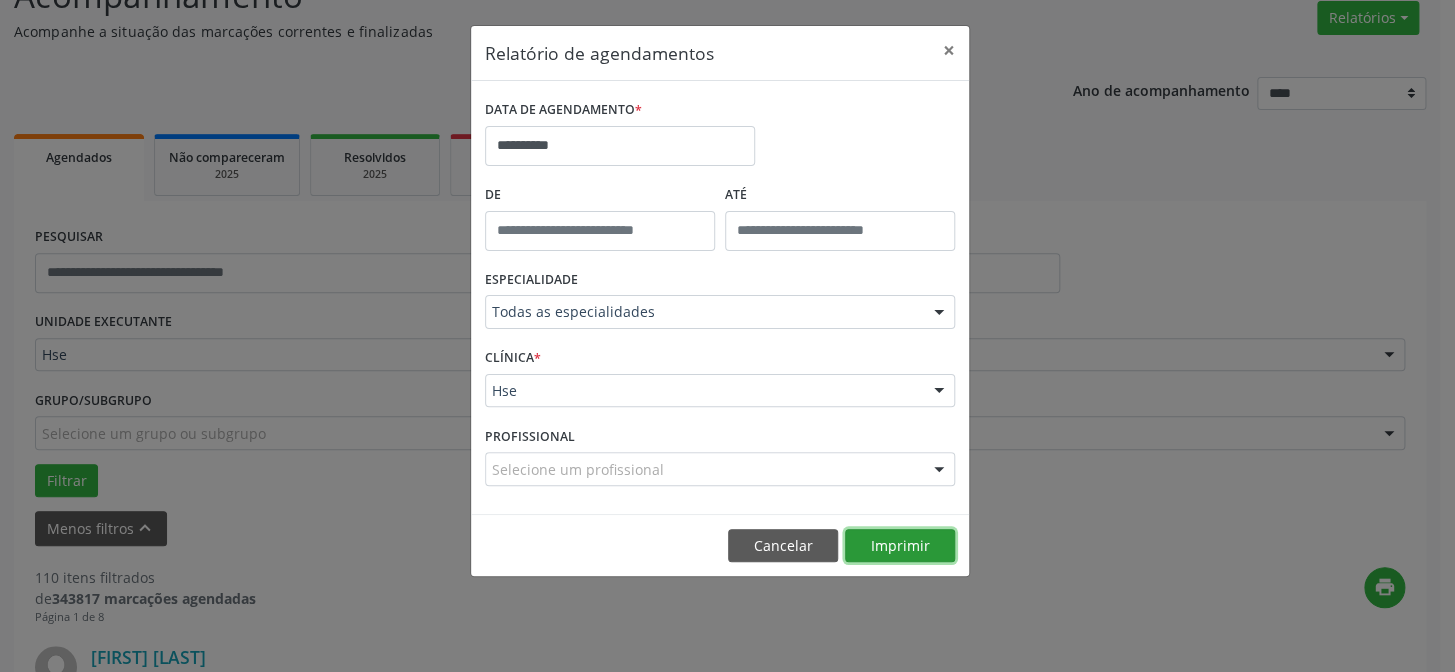 click on "Imprimir" at bounding box center (900, 546) 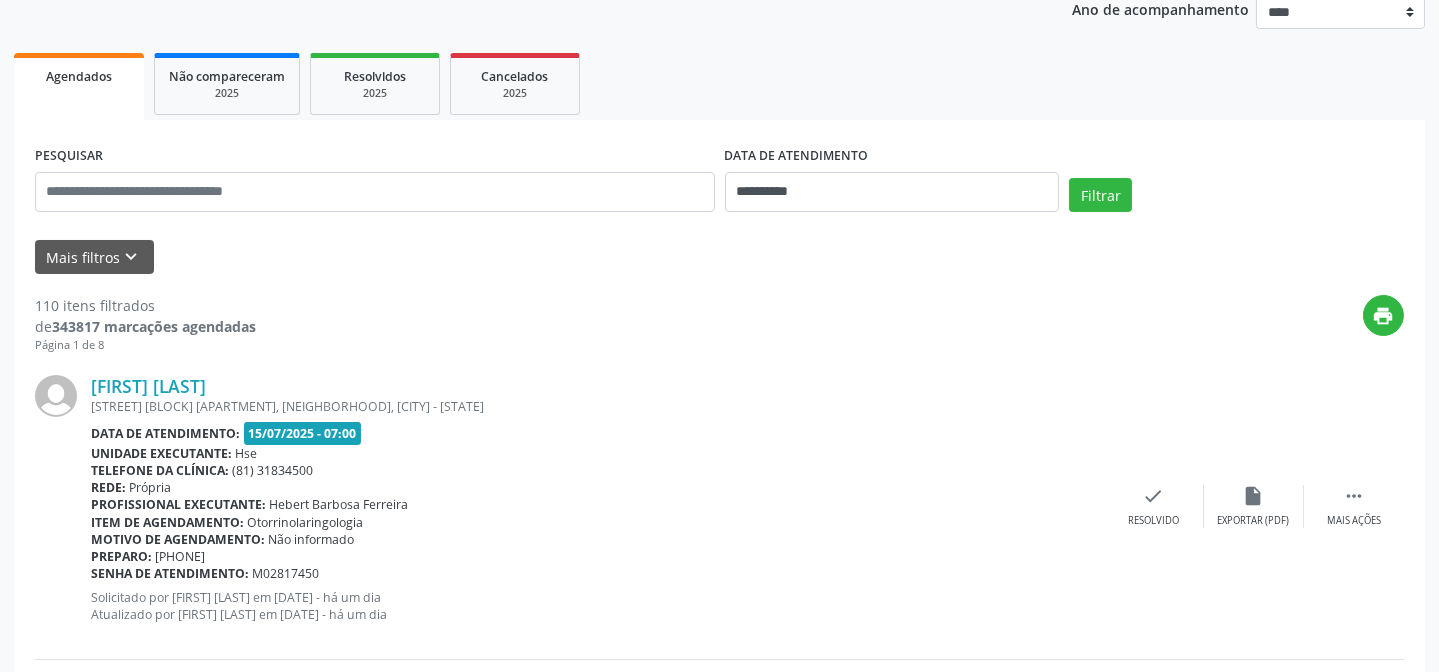 scroll, scrollTop: 272, scrollLeft: 0, axis: vertical 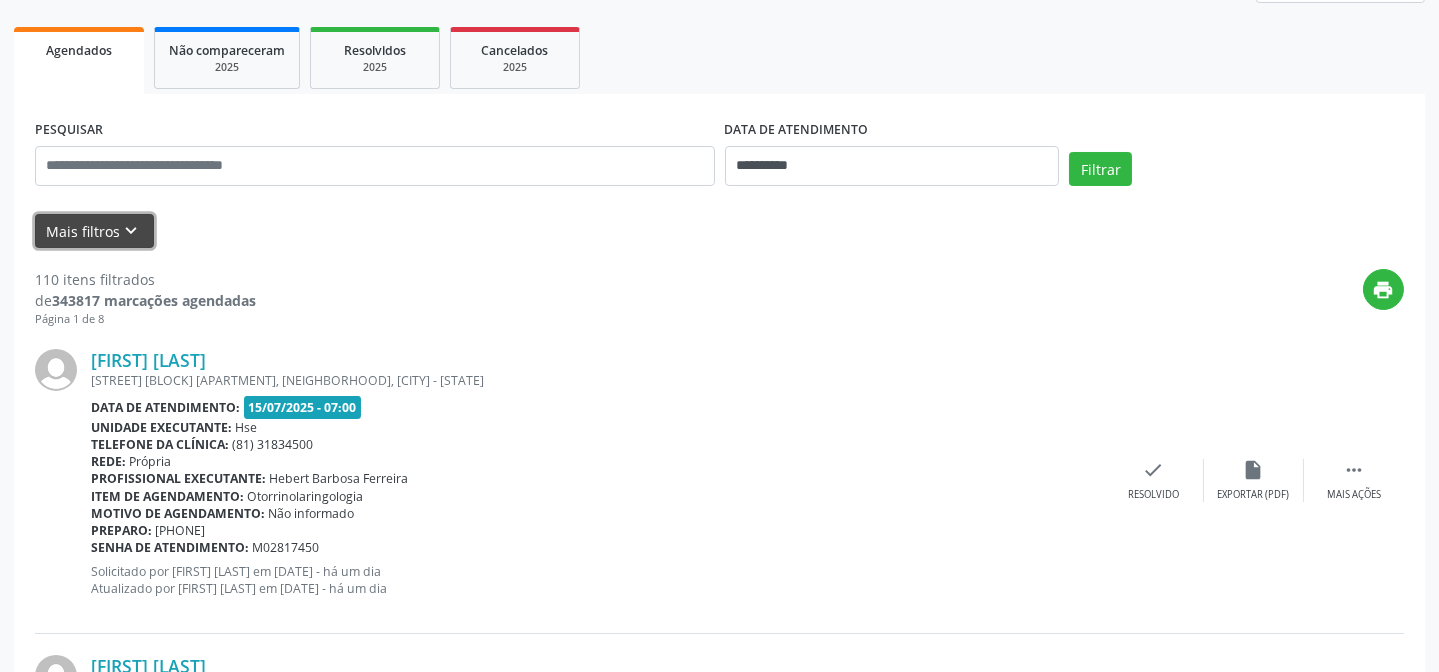 click on "Mais filtros
keyboard_arrow_down" at bounding box center (94, 231) 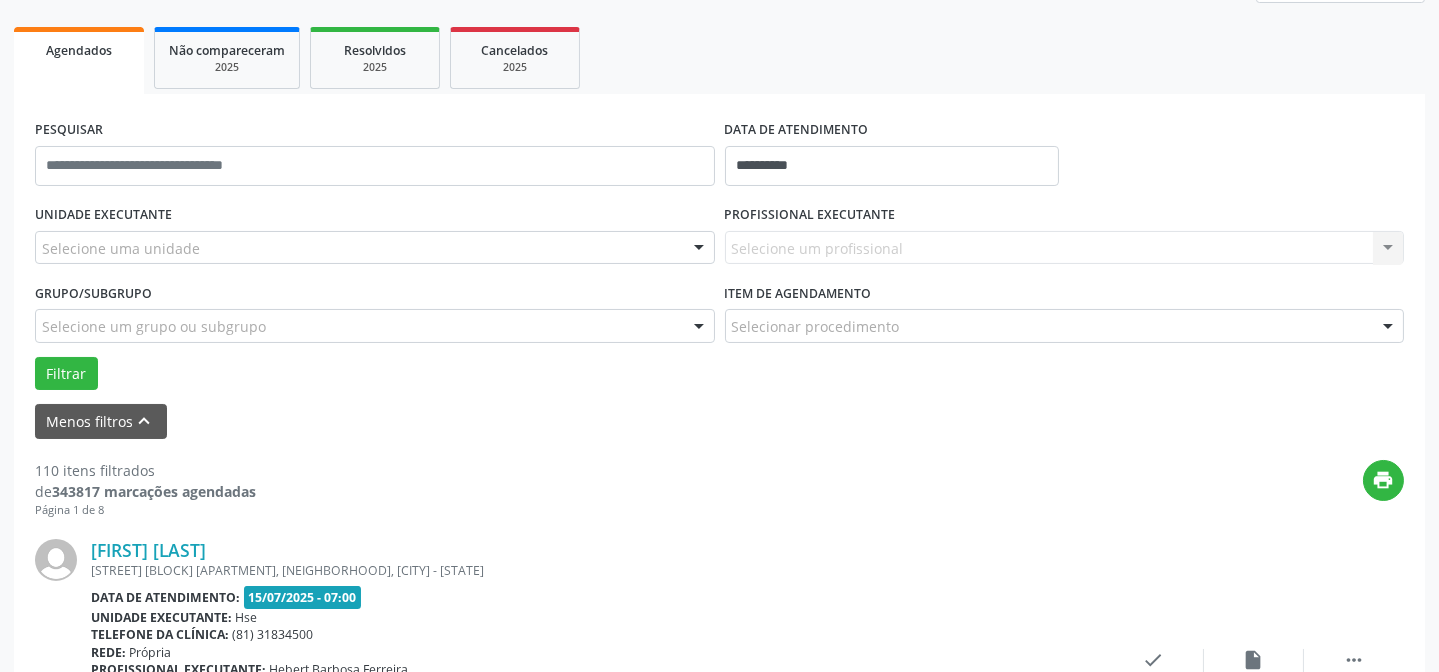 click on "Selecione uma unidade" at bounding box center (375, 248) 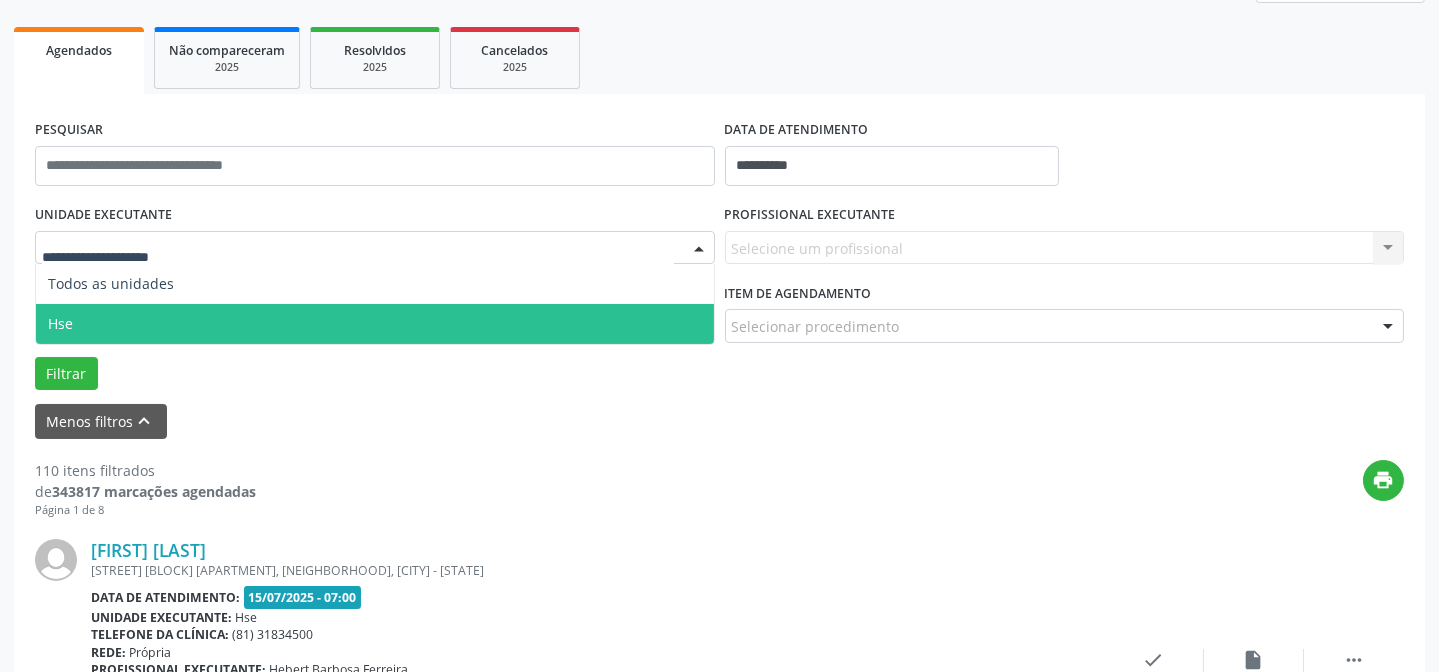 click on "Hse" at bounding box center [375, 324] 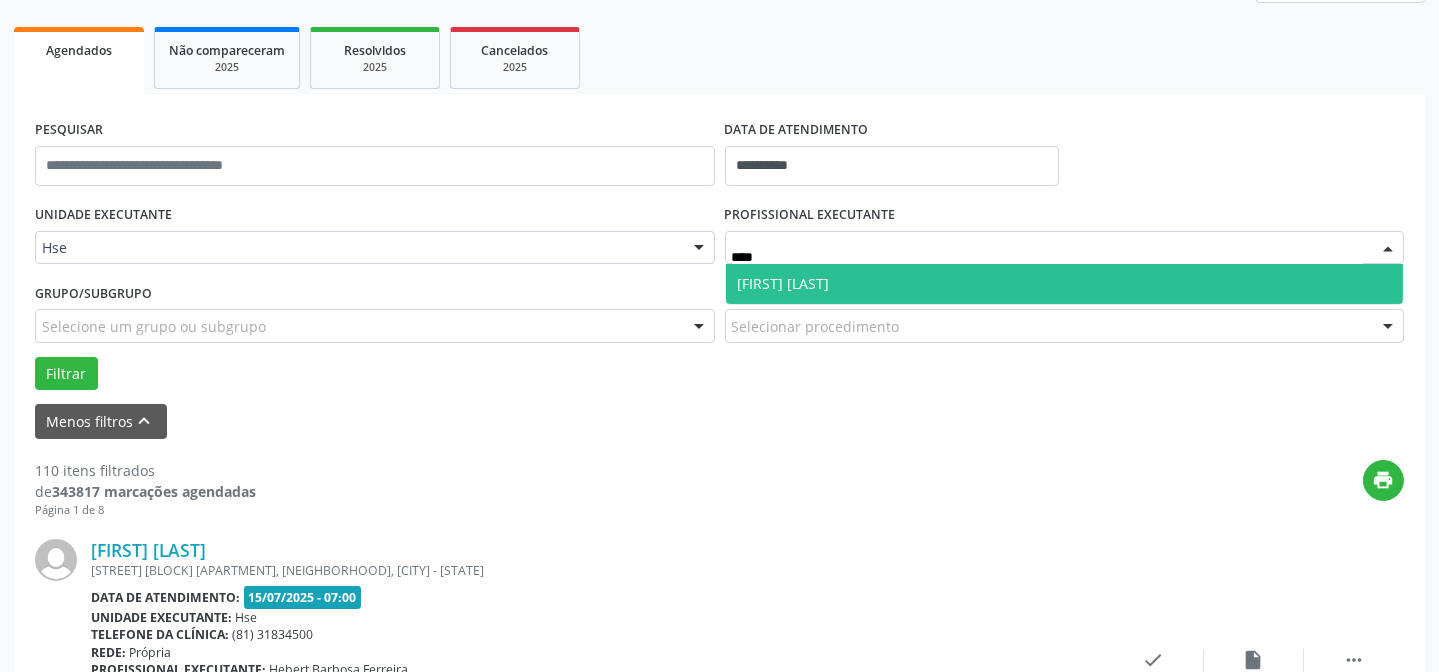 type on "*****" 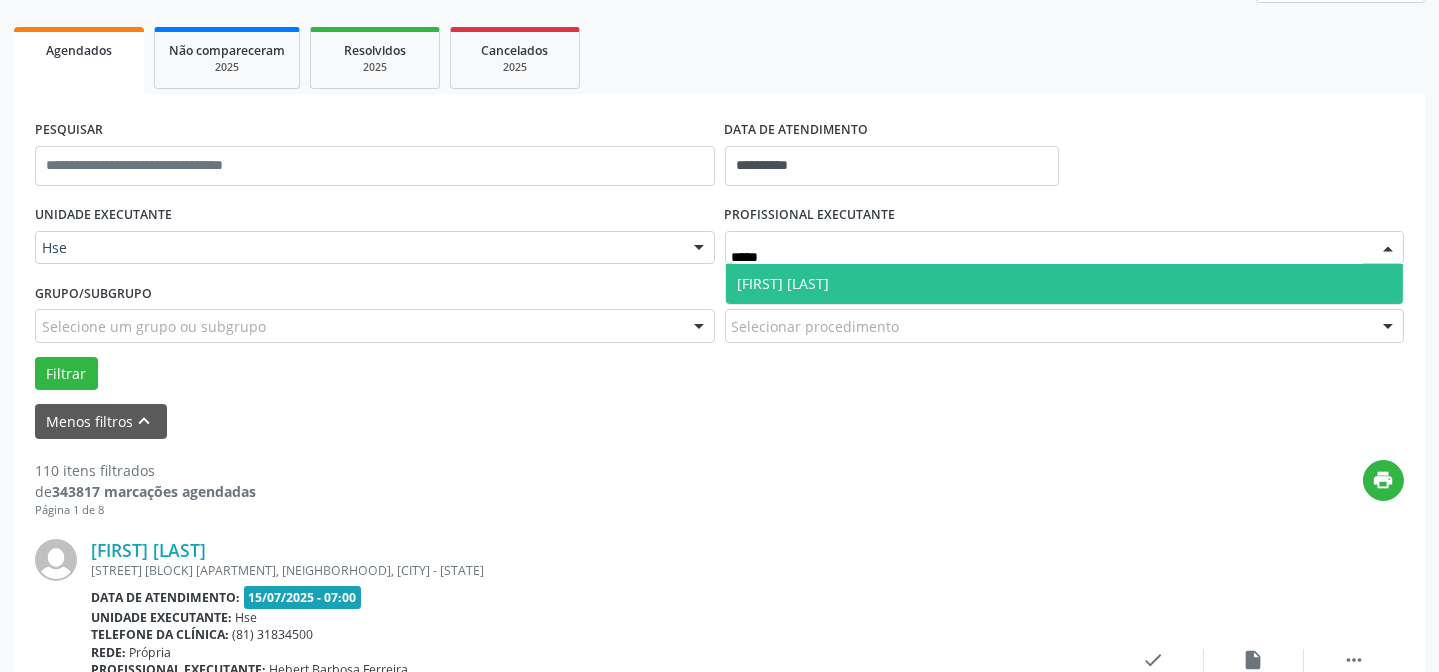 click on "[FIRST] [LAST]" at bounding box center (784, 283) 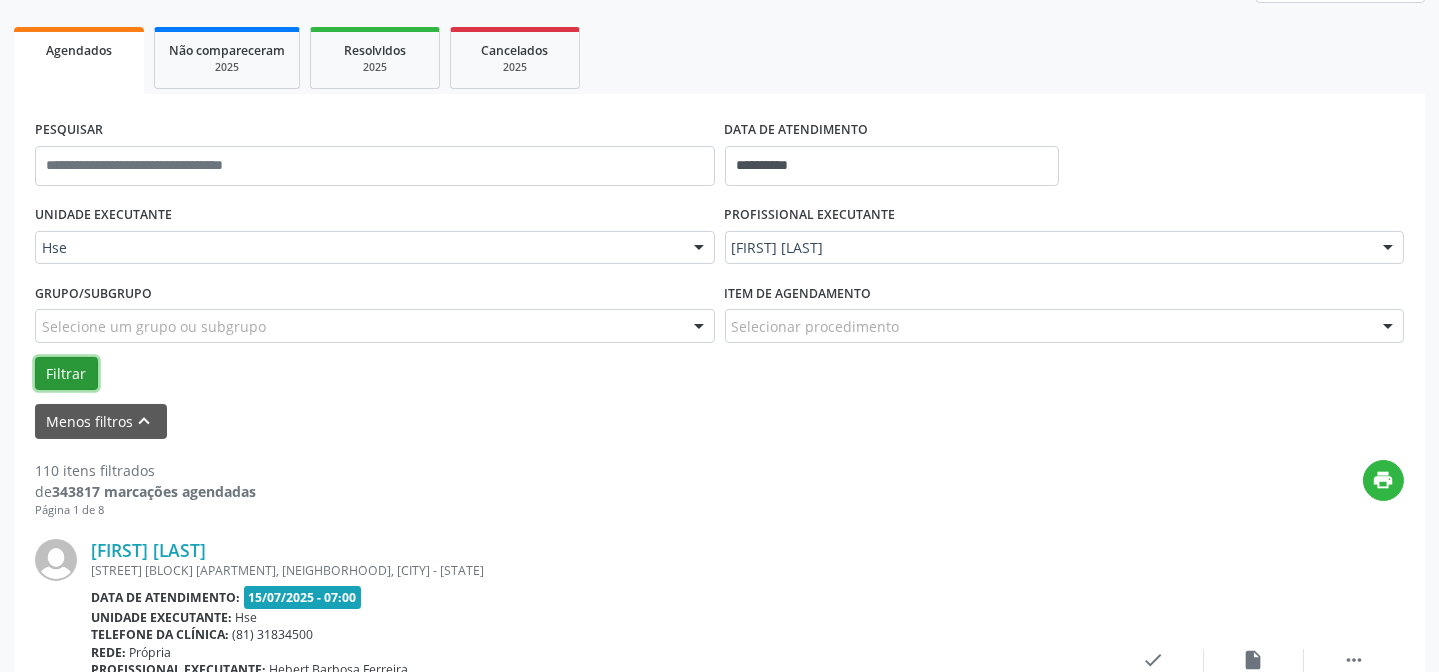 click on "Filtrar" at bounding box center (66, 374) 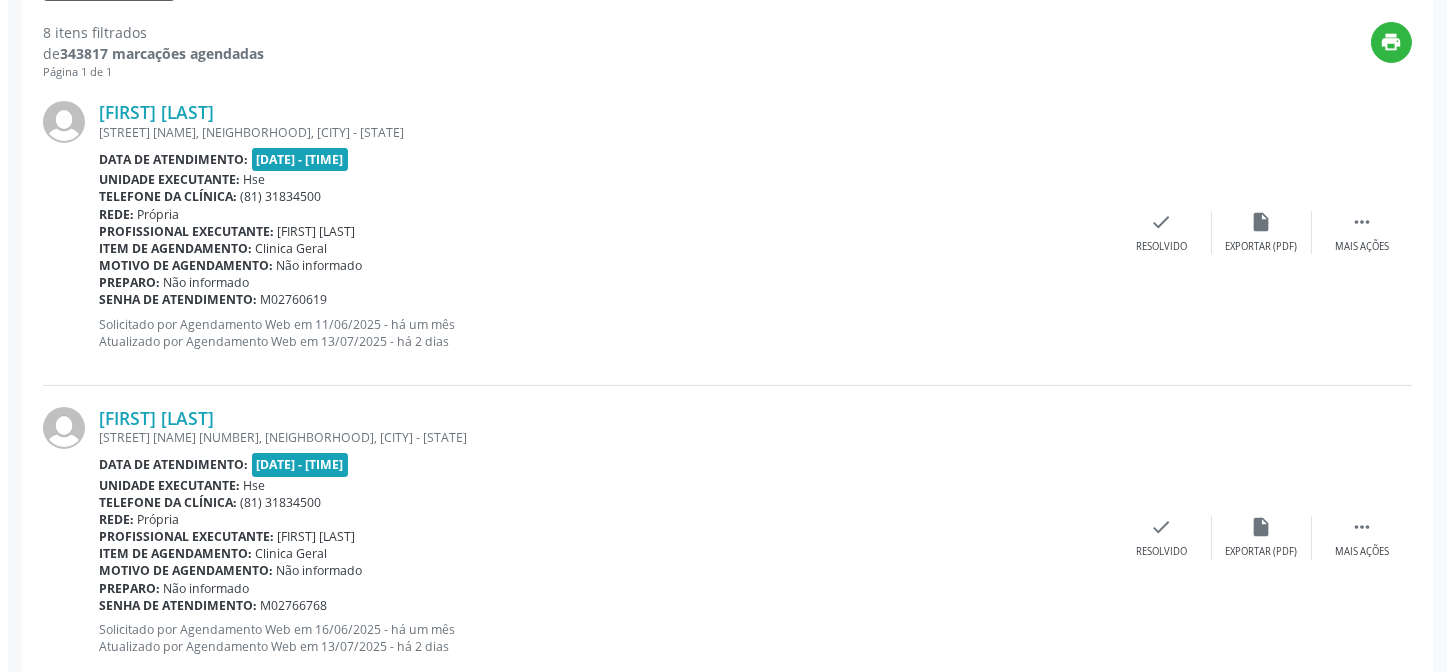scroll, scrollTop: 727, scrollLeft: 0, axis: vertical 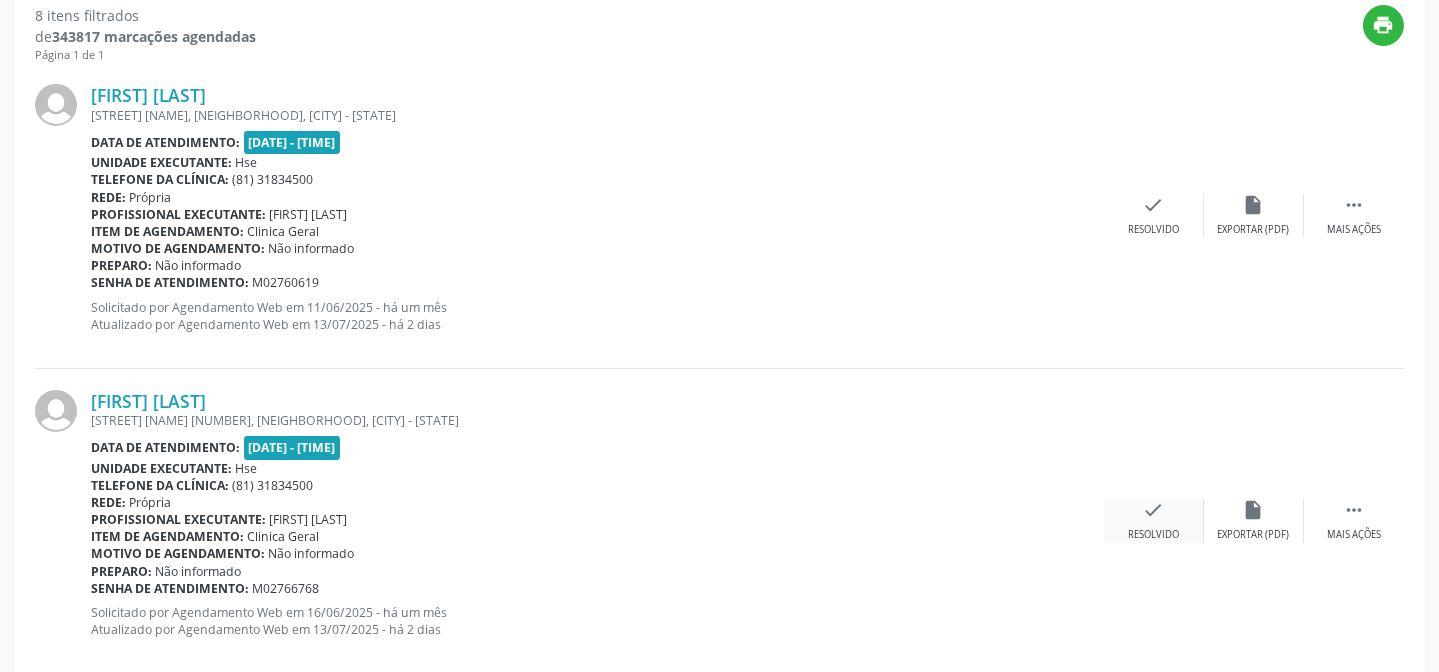 click on "check
Resolvido" at bounding box center [1154, 520] 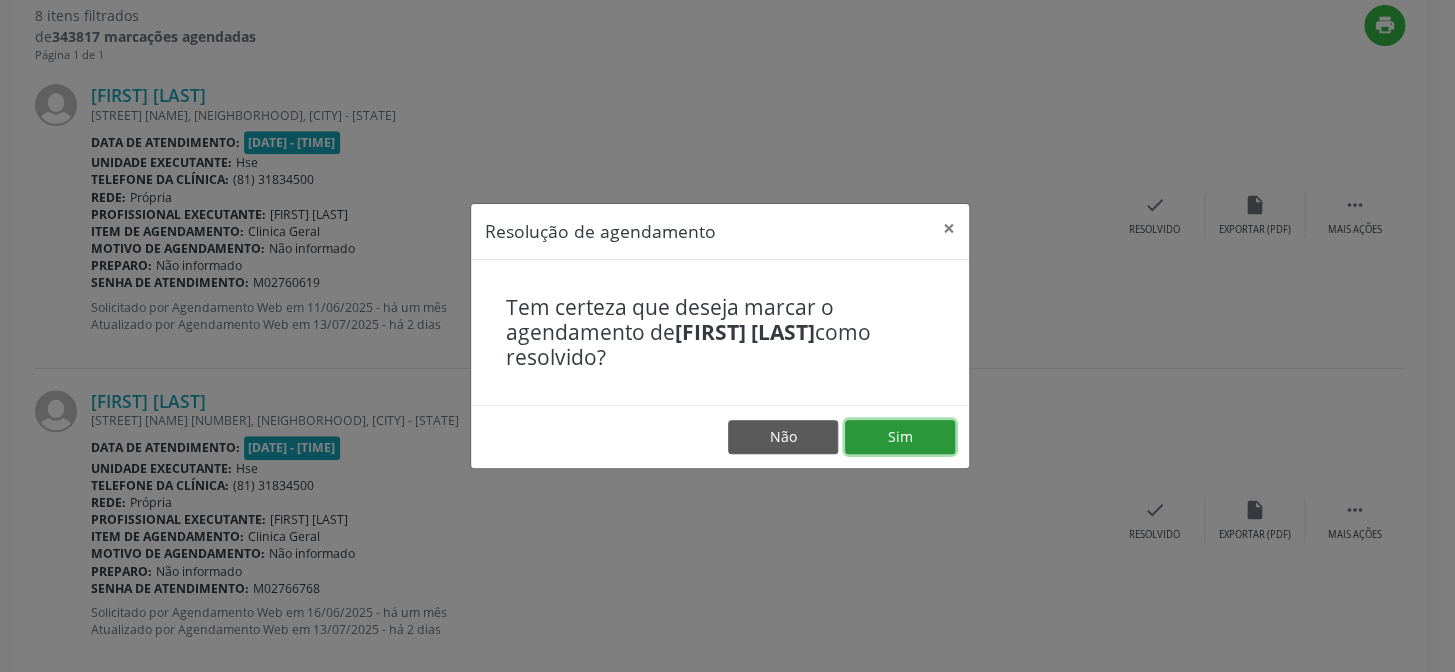 click on "Sim" at bounding box center (900, 437) 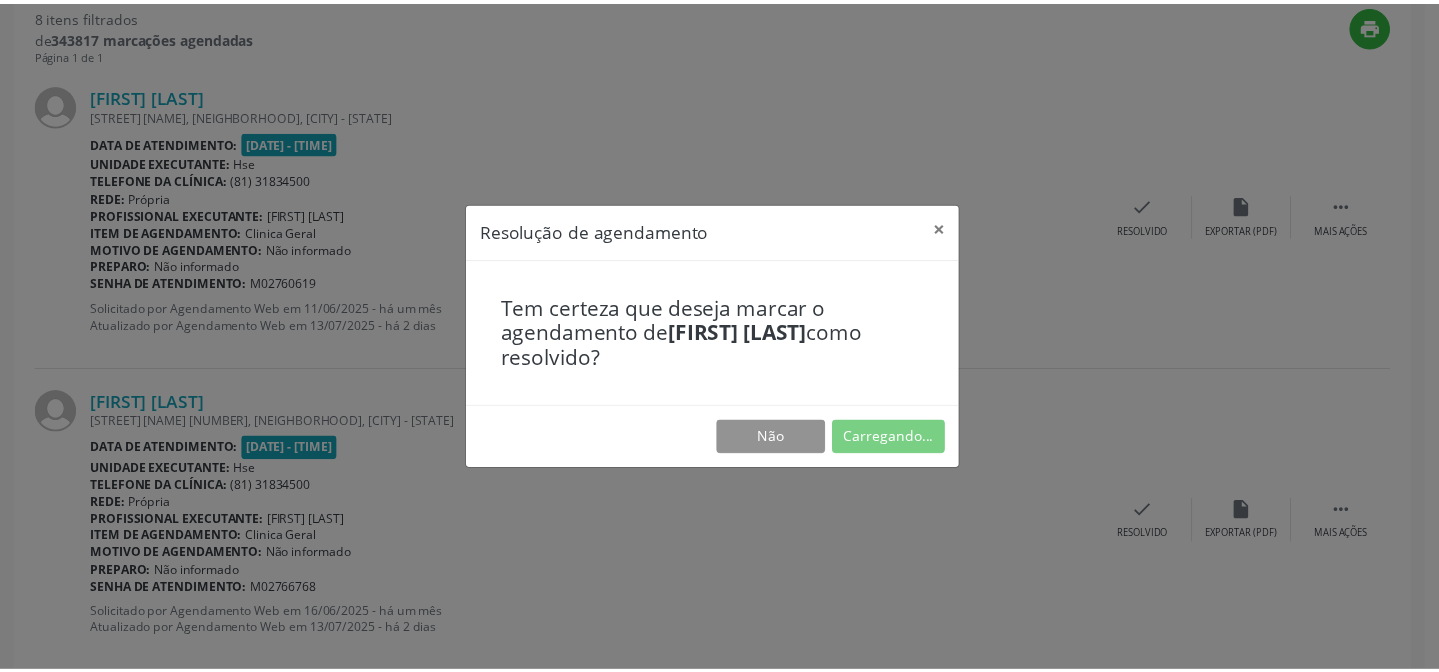 scroll, scrollTop: 179, scrollLeft: 0, axis: vertical 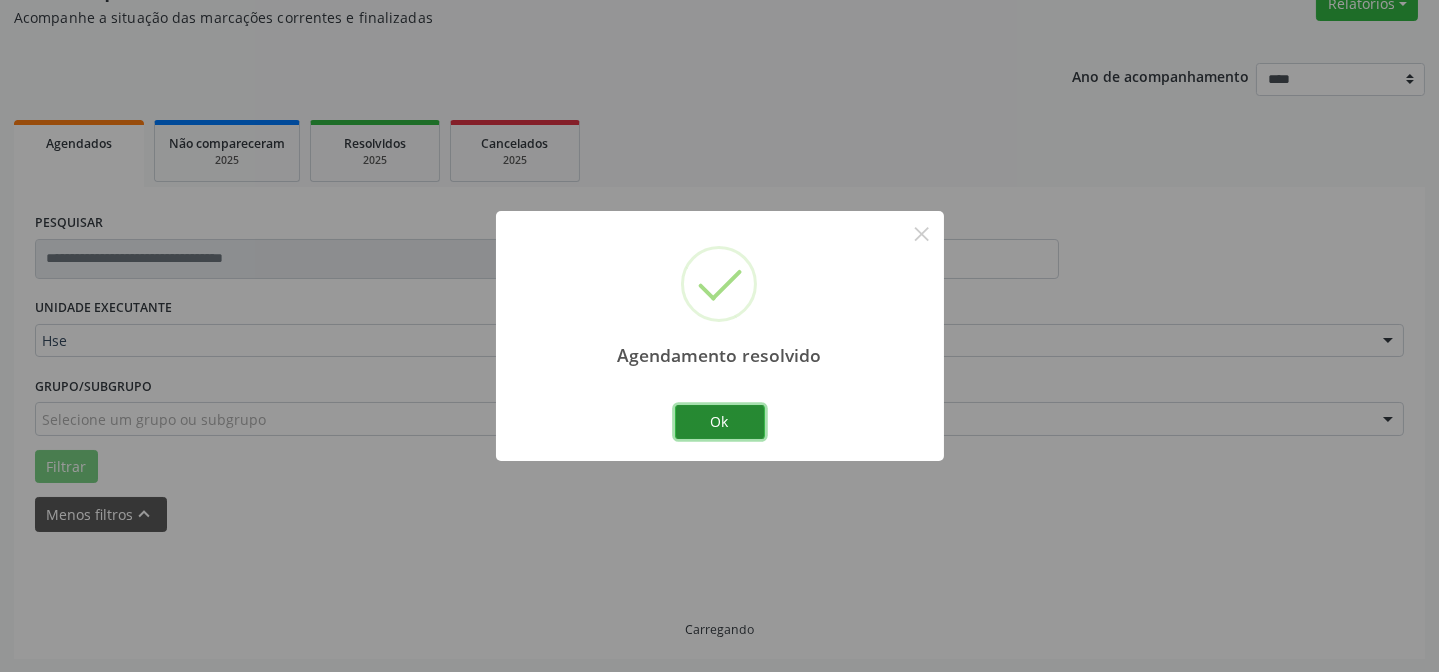 click on "Ok" at bounding box center (720, 422) 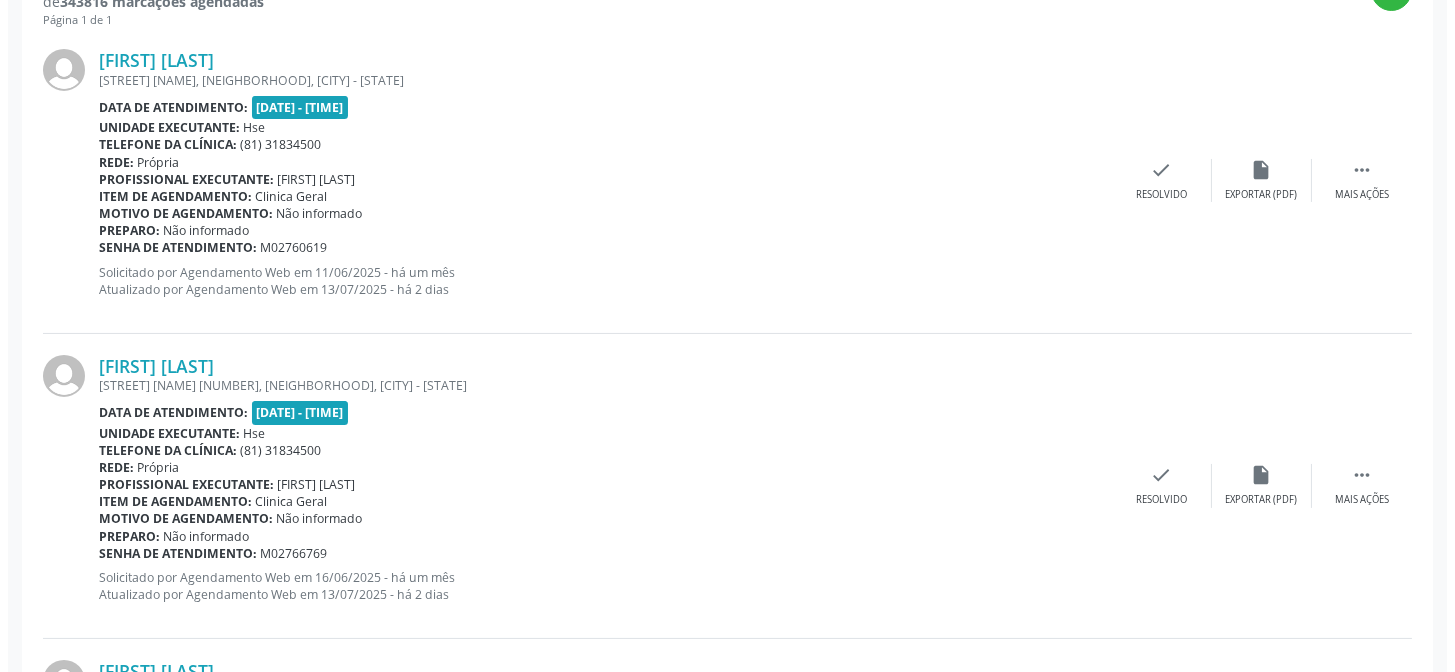 scroll, scrollTop: 815, scrollLeft: 0, axis: vertical 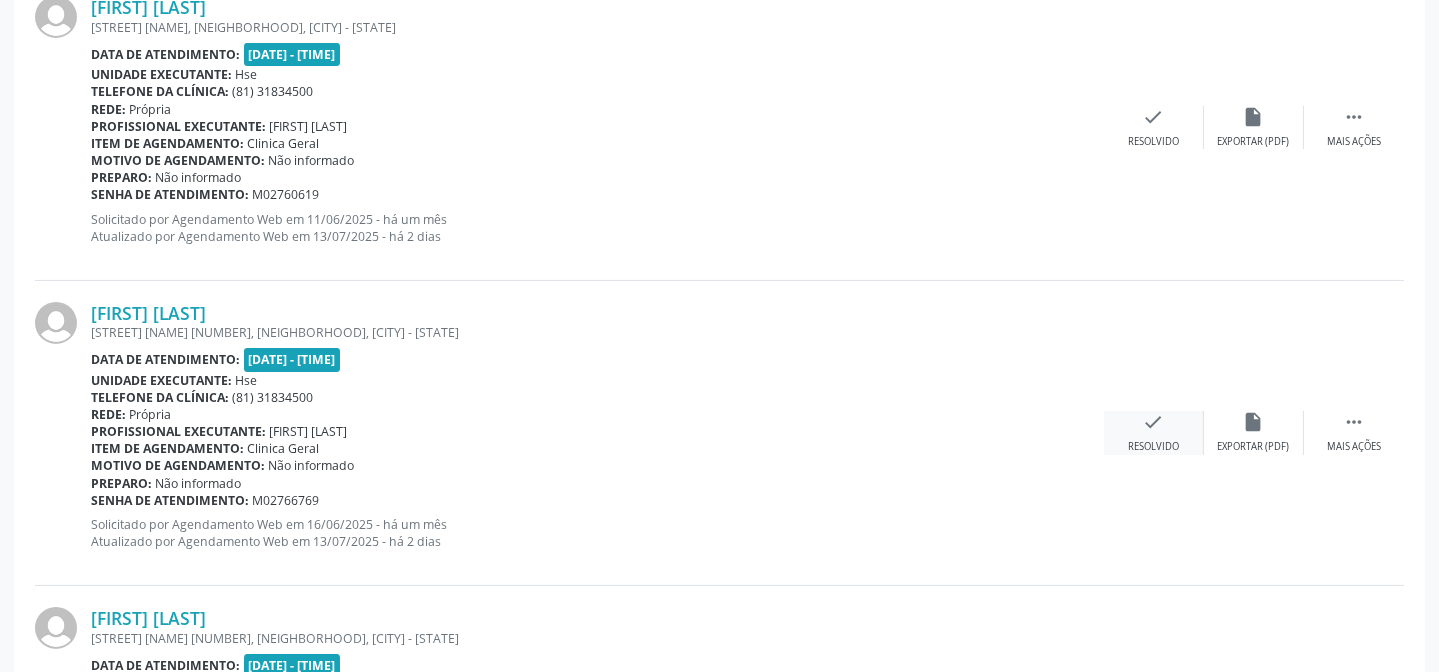 click on "Resolvido" at bounding box center [1153, 447] 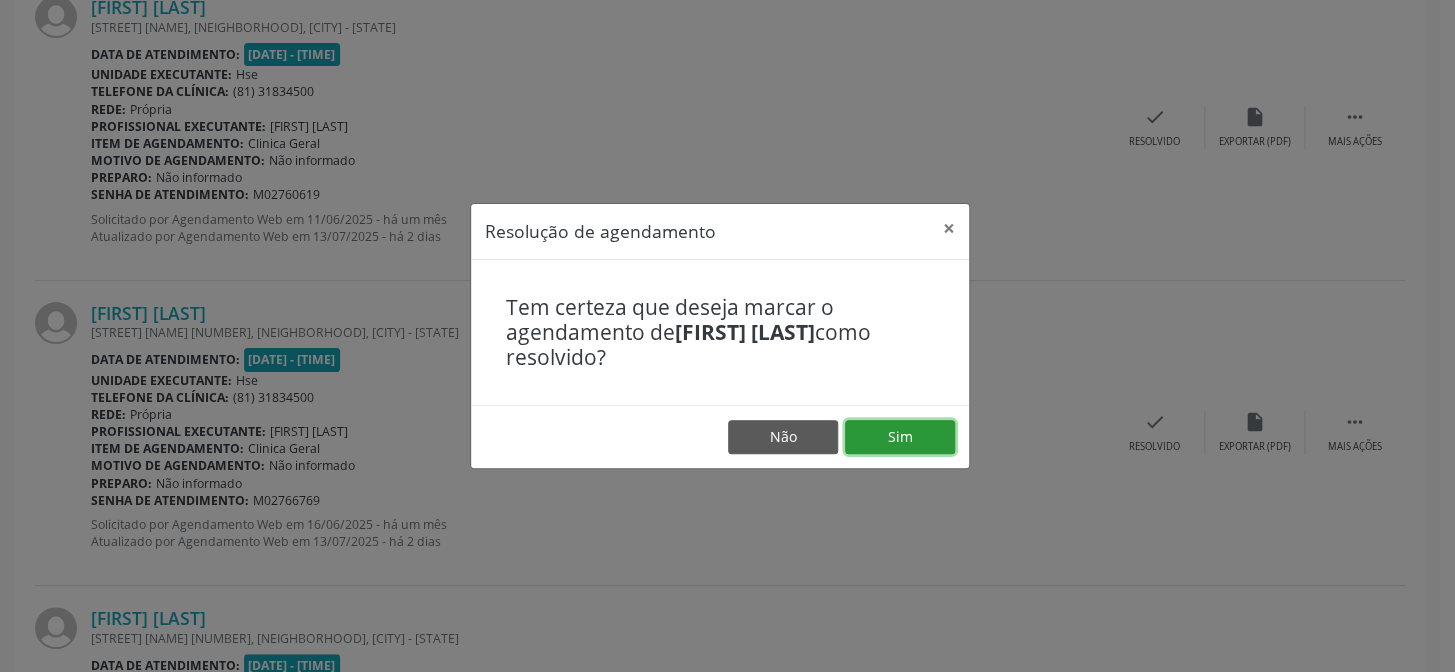 click on "Sim" at bounding box center [900, 437] 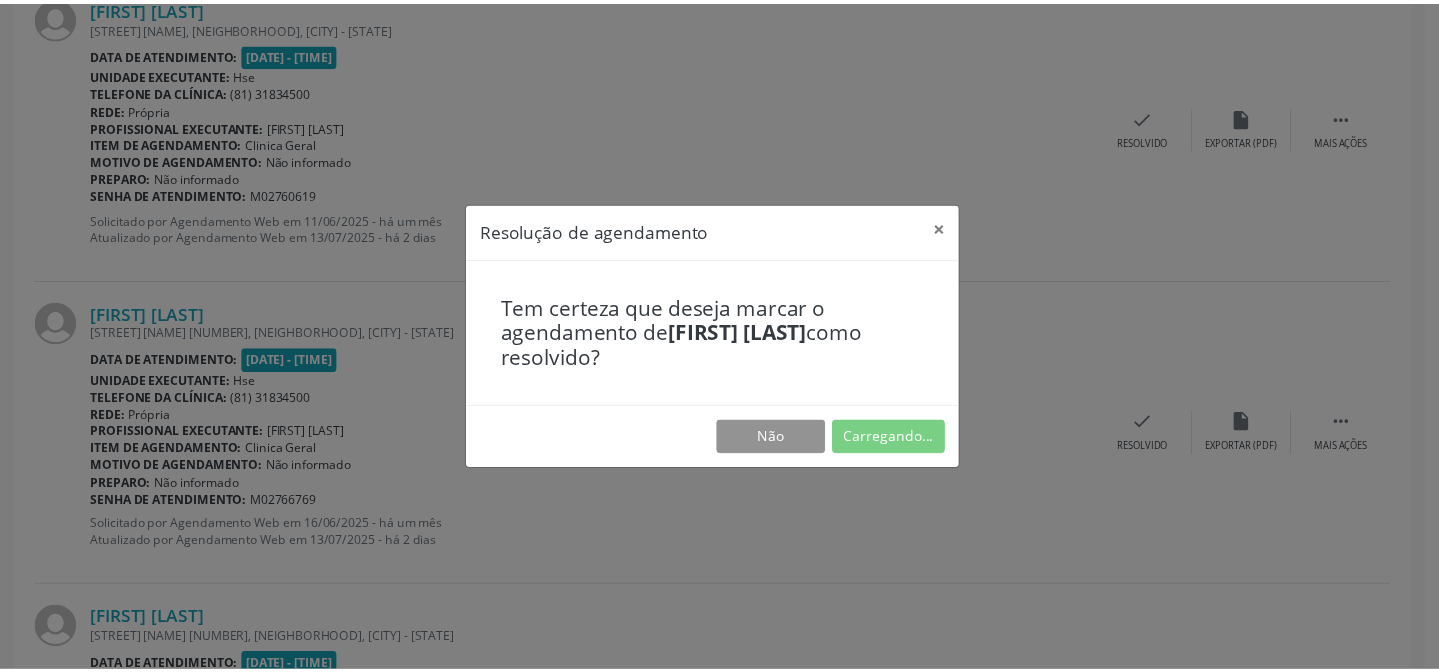 scroll, scrollTop: 179, scrollLeft: 0, axis: vertical 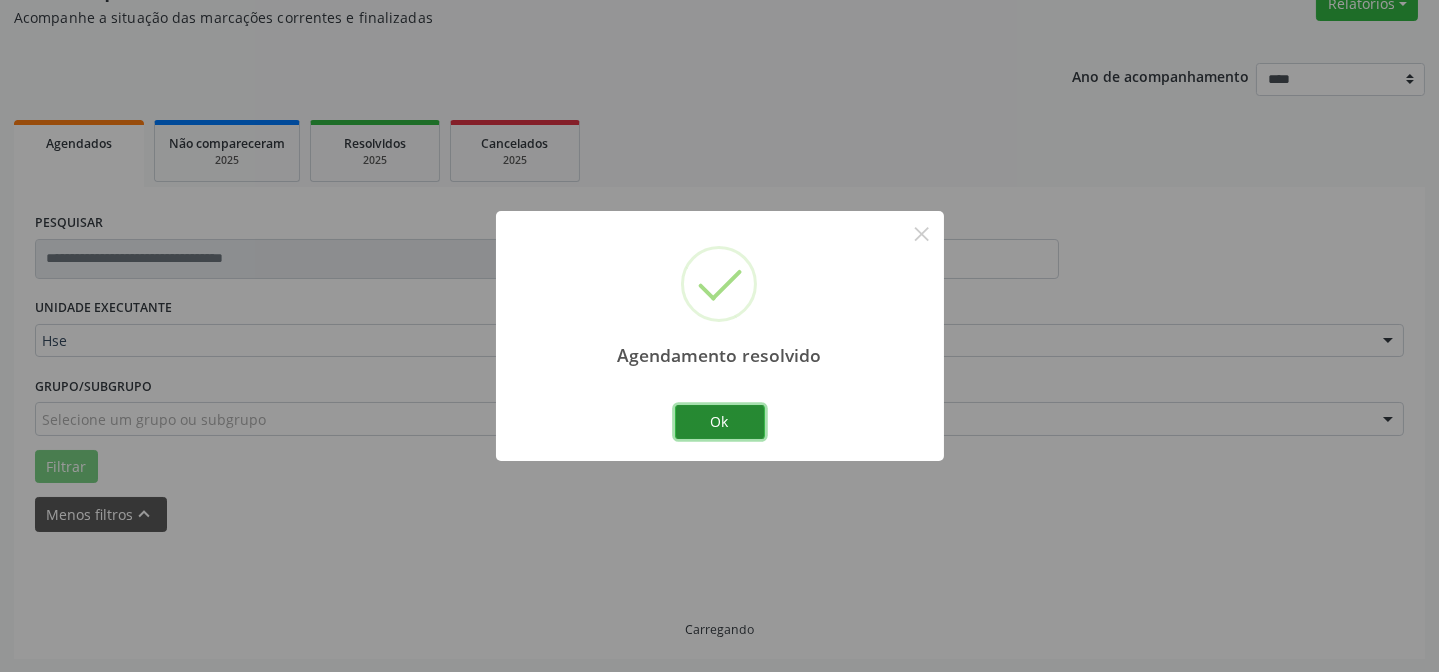 click on "Ok" at bounding box center [720, 422] 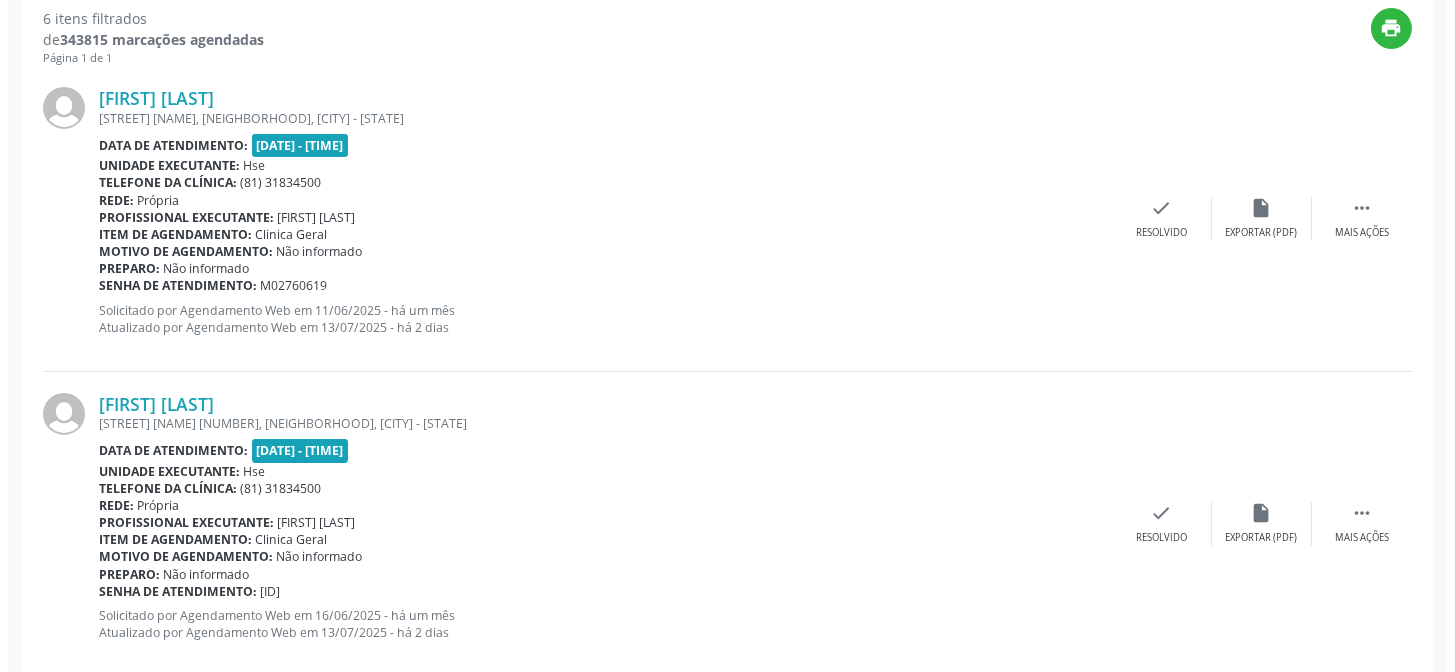 scroll, scrollTop: 906, scrollLeft: 0, axis: vertical 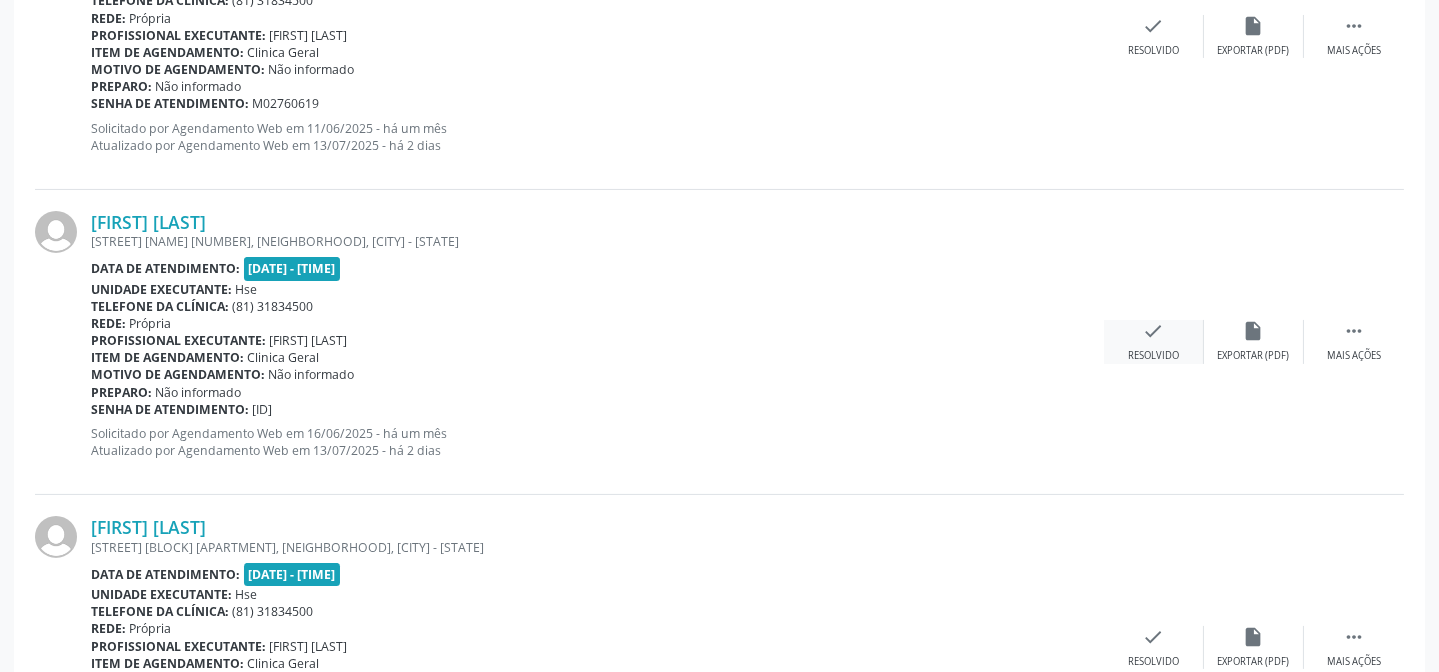 click on "check" at bounding box center (1154, 331) 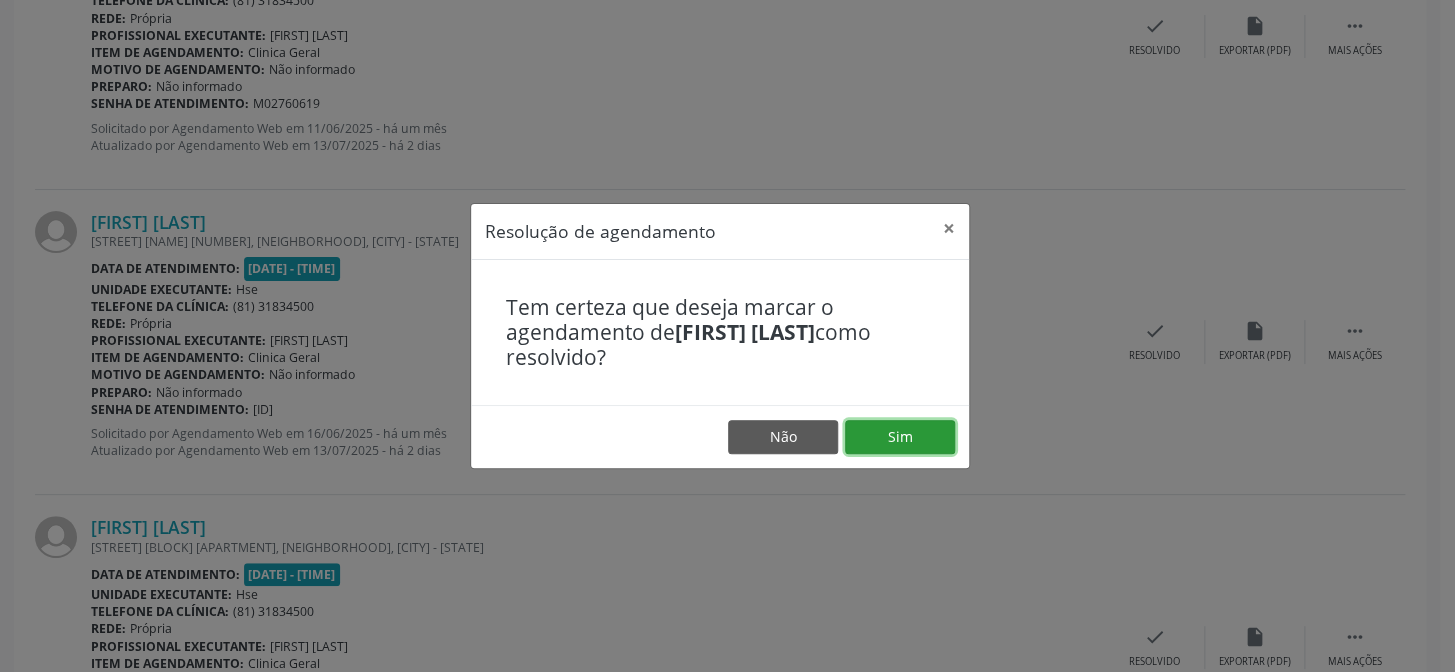 click on "Sim" at bounding box center [900, 437] 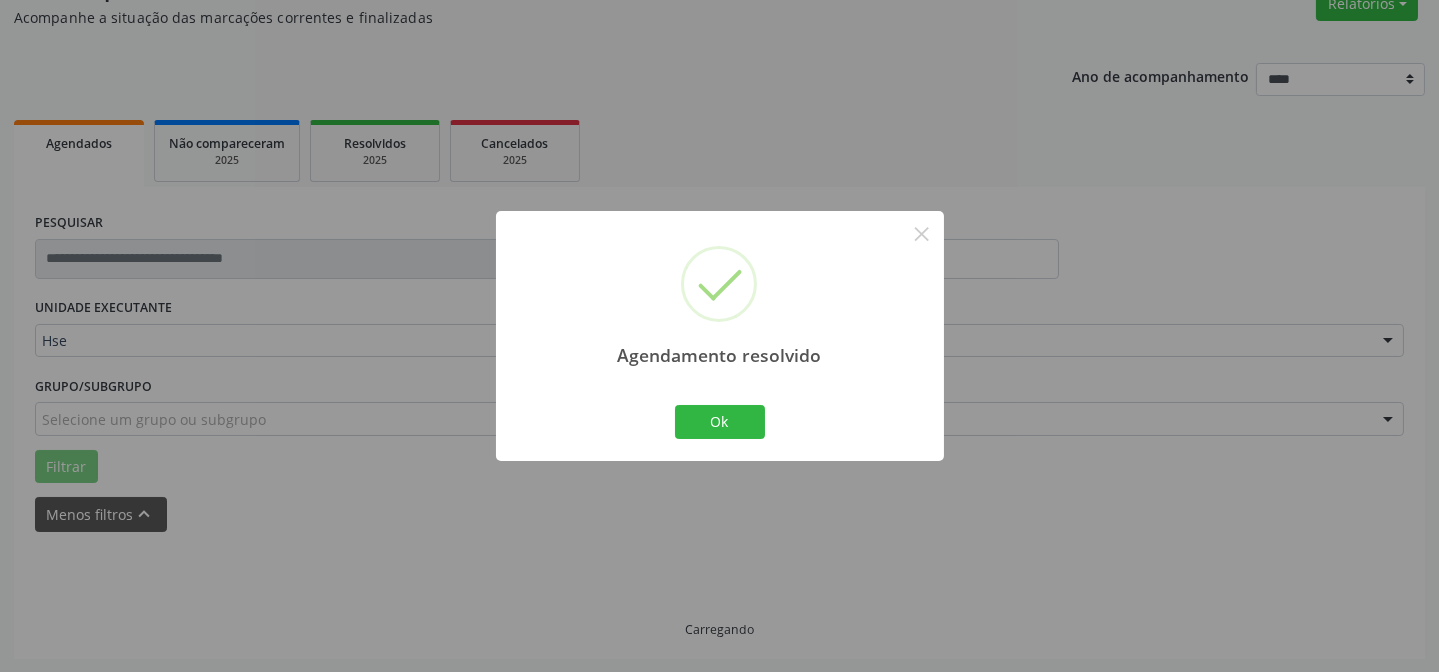 scroll, scrollTop: 906, scrollLeft: 0, axis: vertical 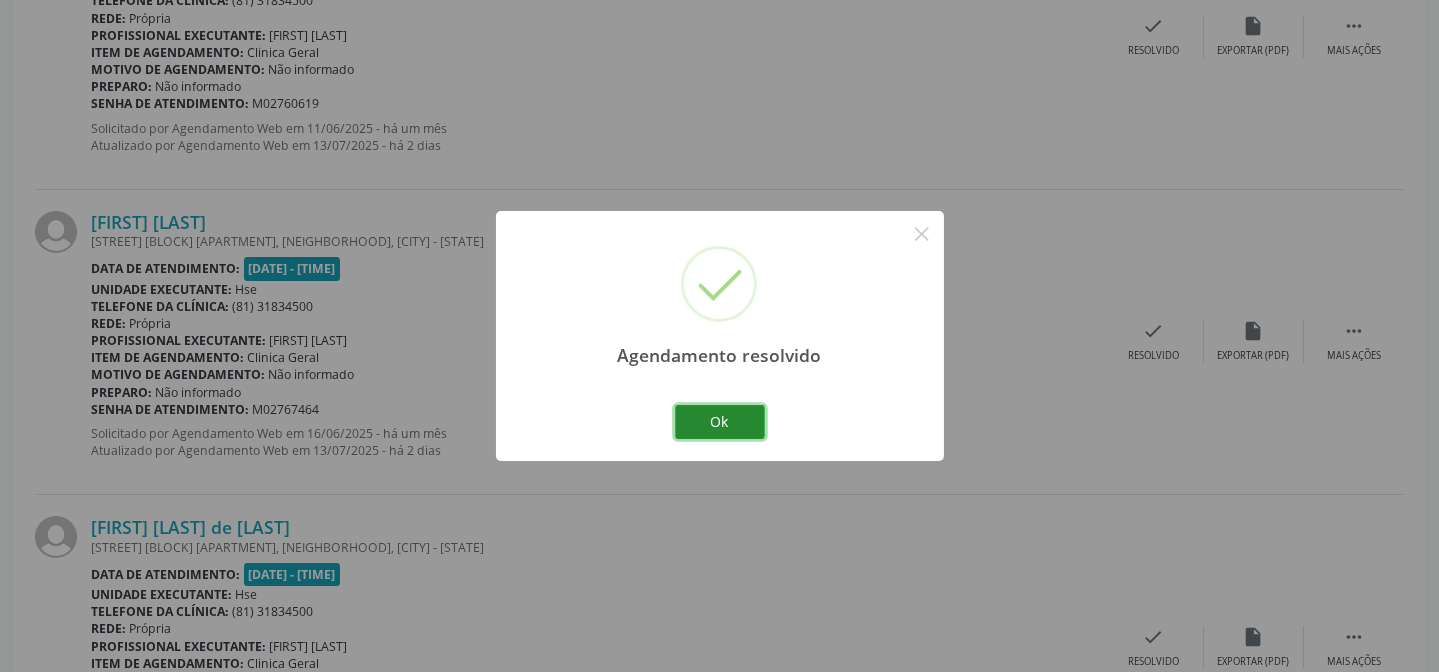 click on "Ok" at bounding box center (720, 422) 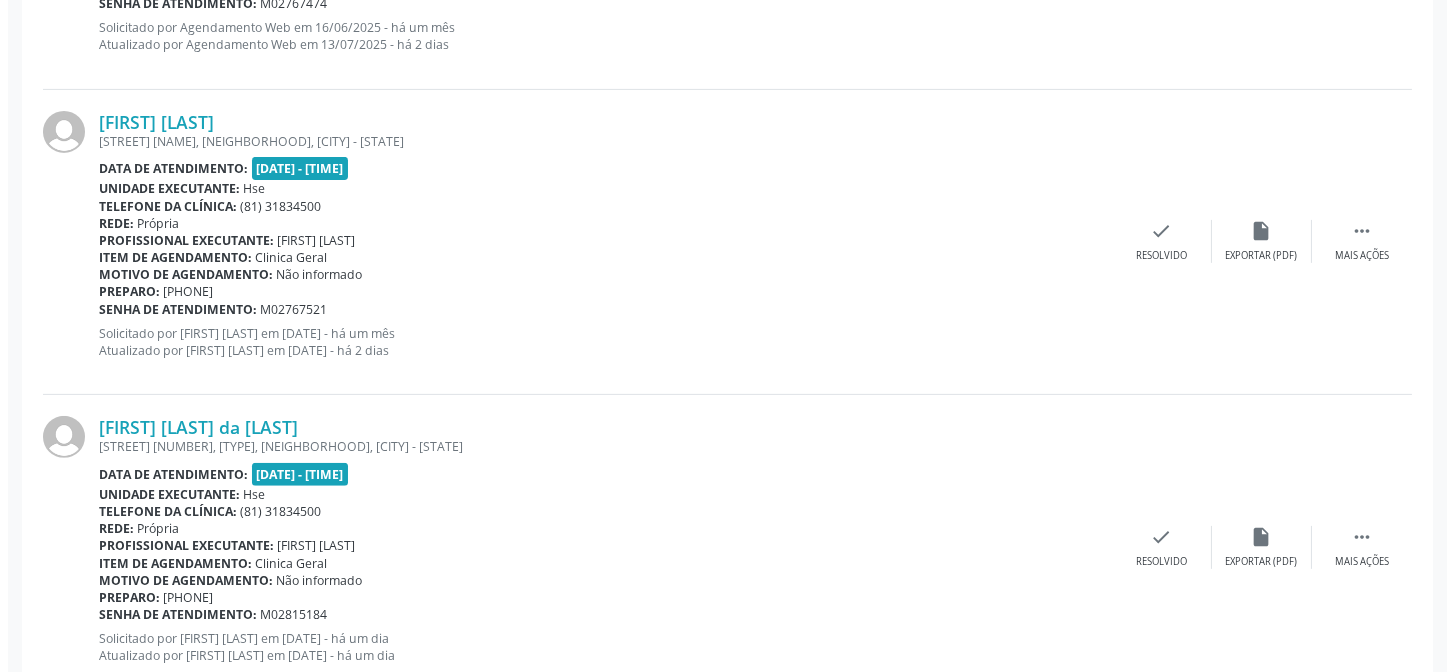 scroll, scrollTop: 1677, scrollLeft: 0, axis: vertical 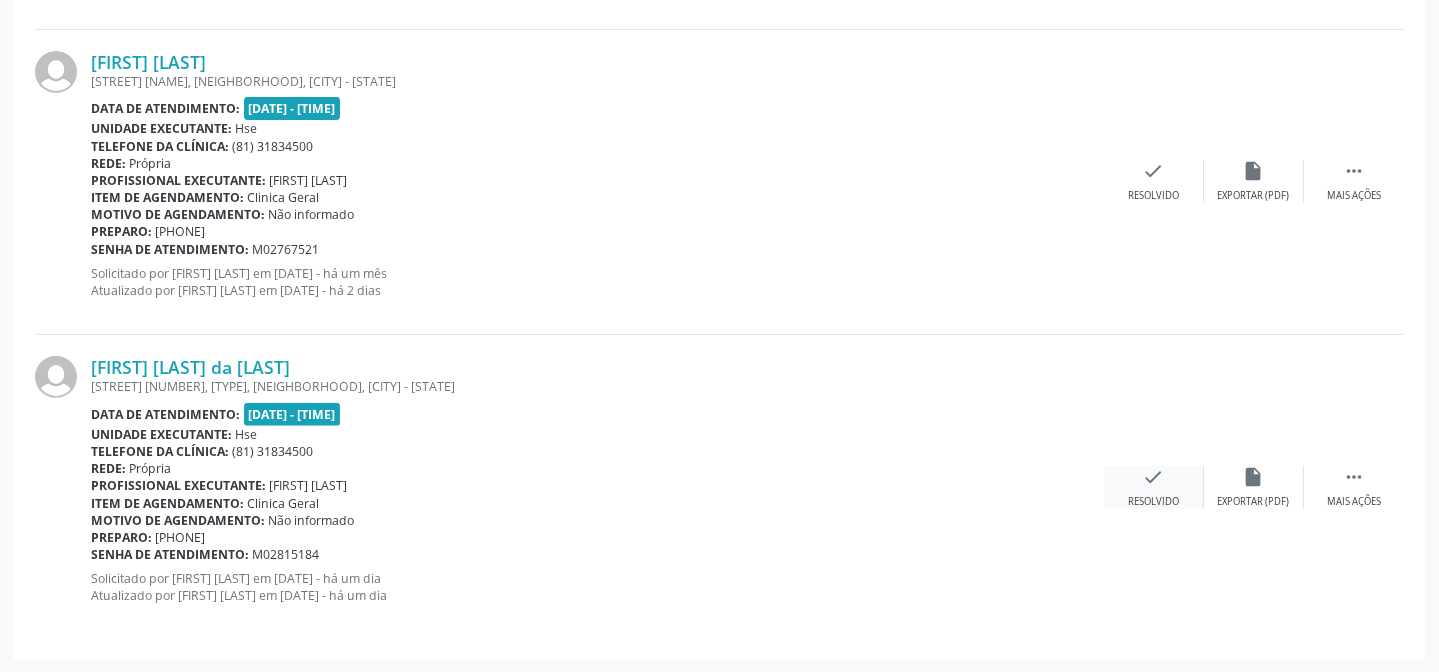 click on "Resolvido" at bounding box center [1153, 502] 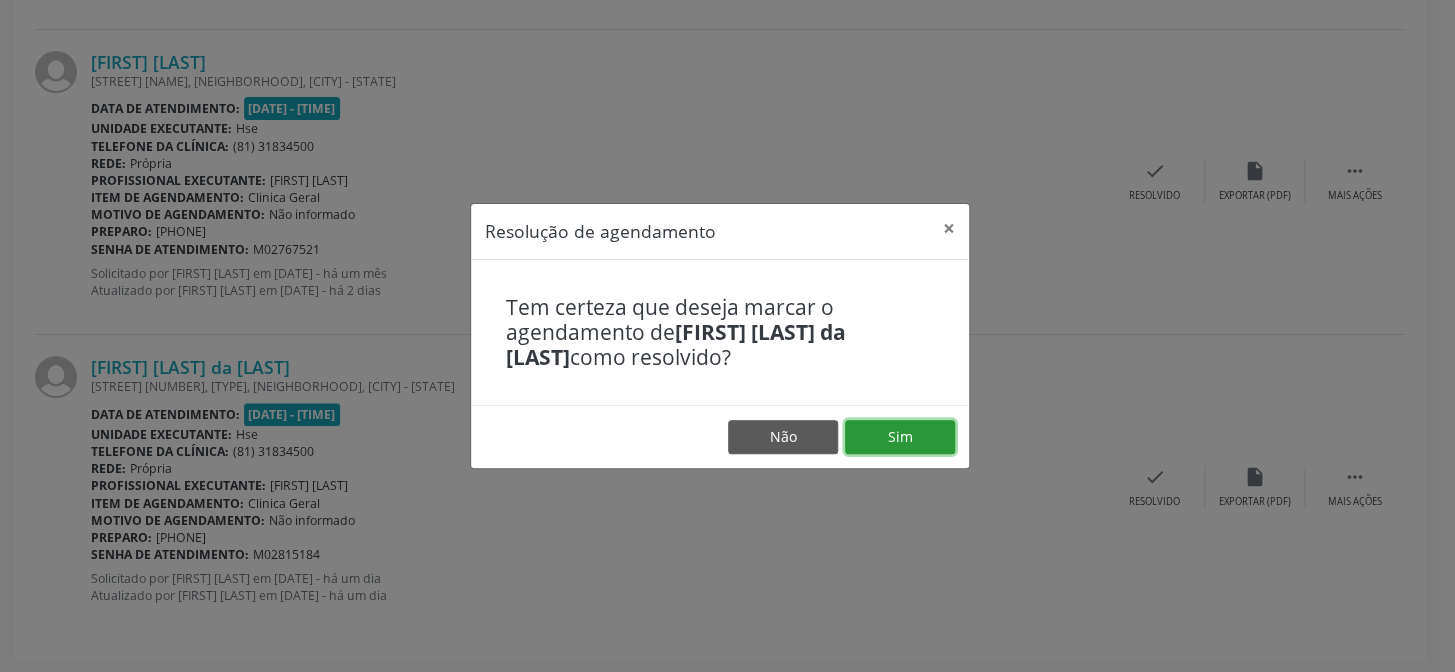 click on "Sim" at bounding box center (900, 437) 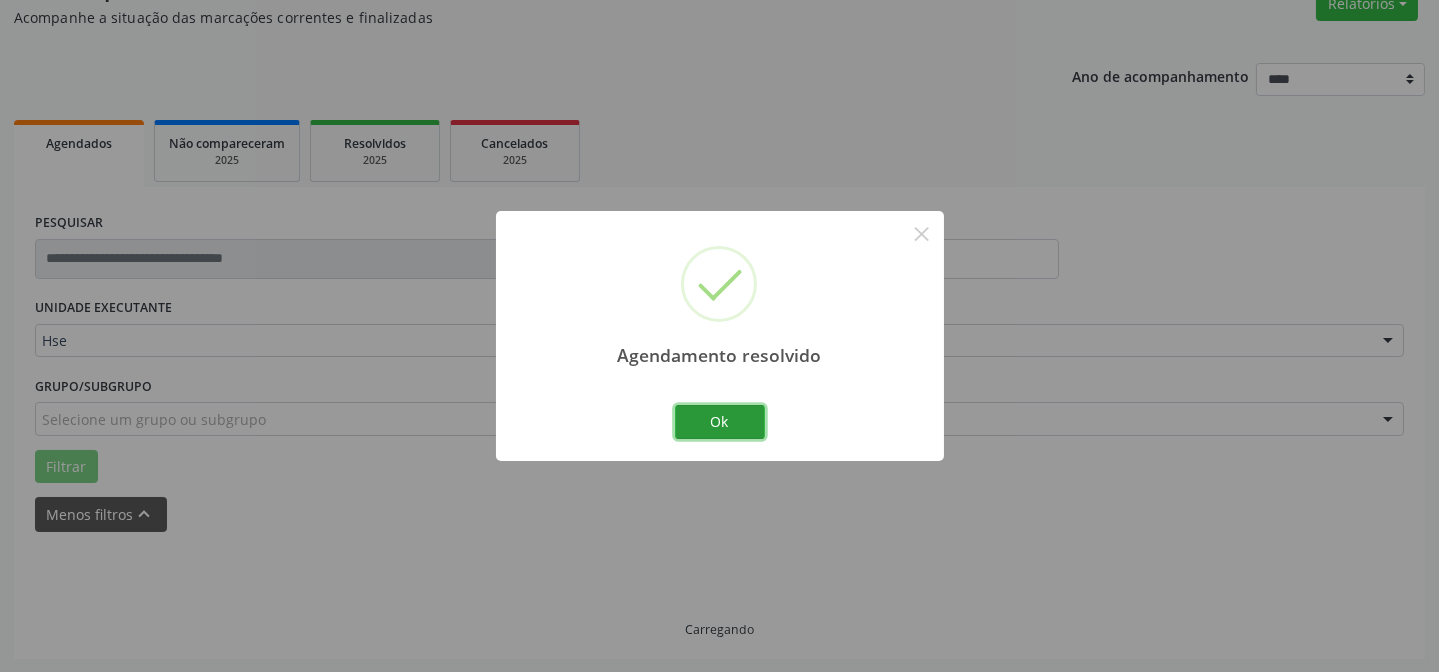 scroll, scrollTop: 1371, scrollLeft: 0, axis: vertical 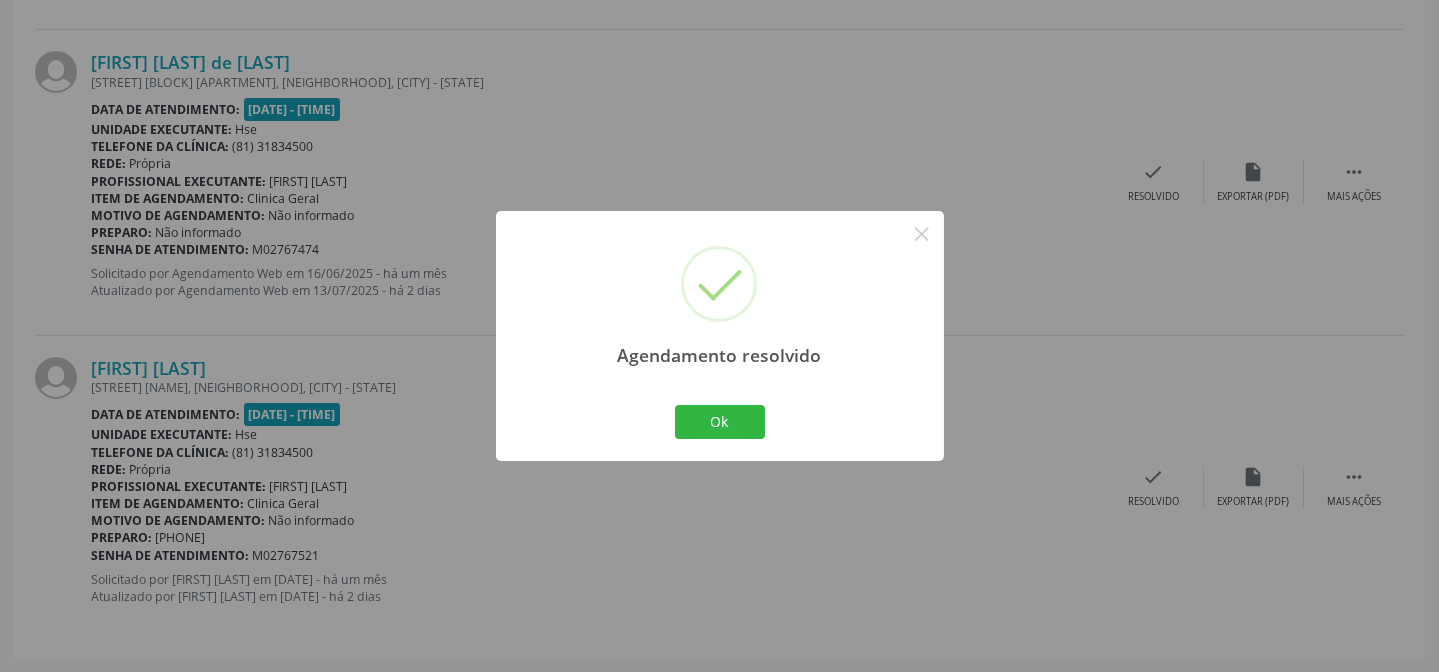 click on "Agendamento resolvido × Ok Cancel" at bounding box center [720, 335] 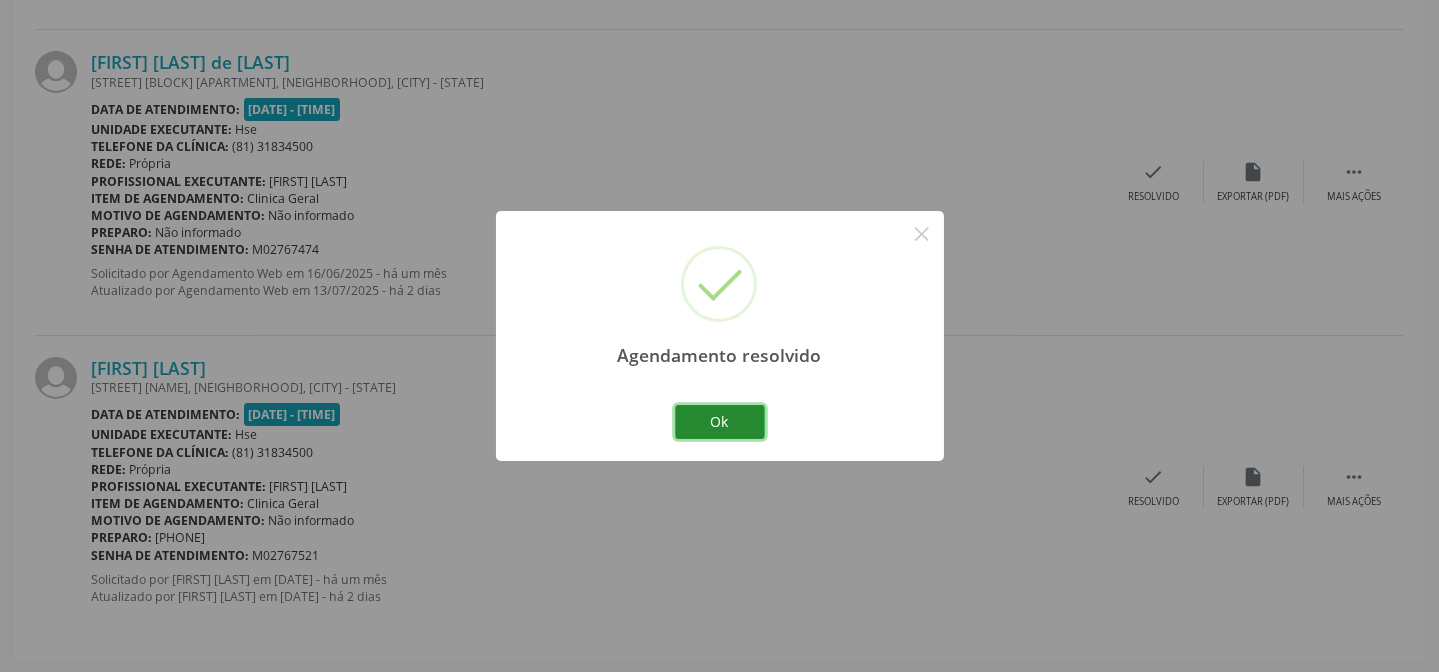click on "Ok" at bounding box center [720, 422] 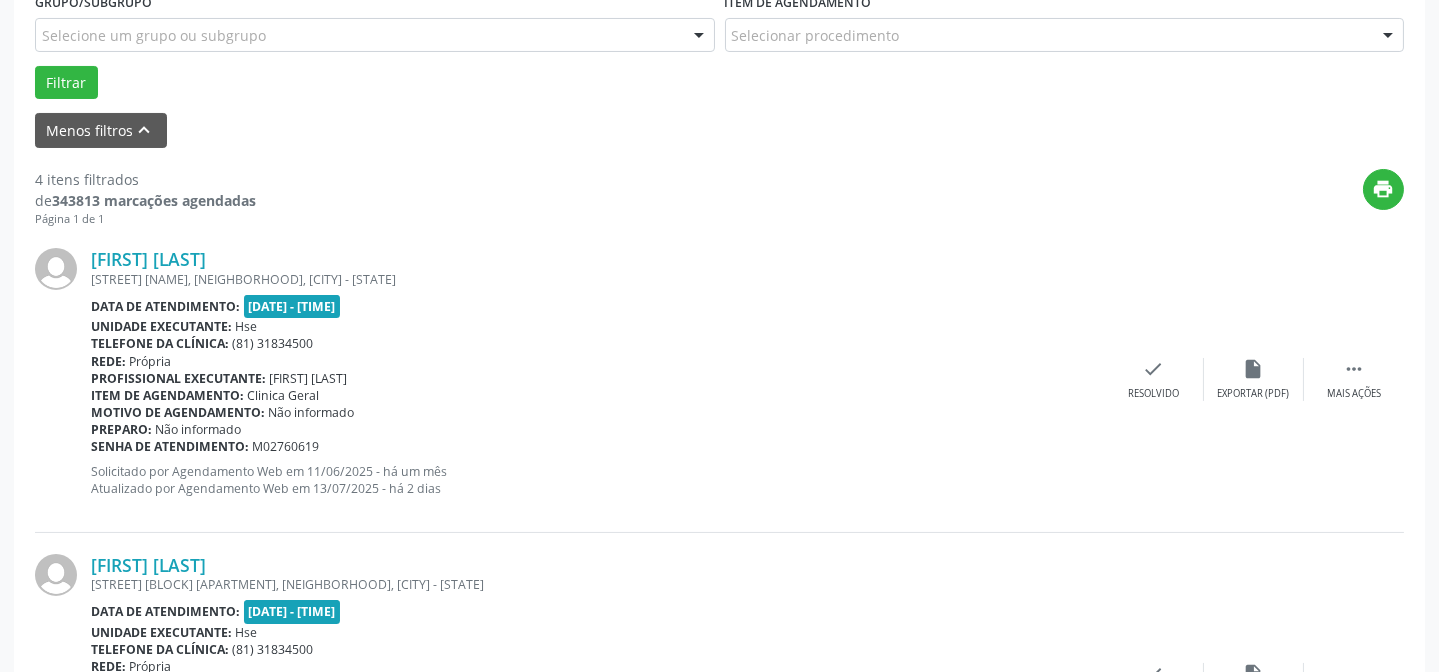 scroll, scrollTop: 636, scrollLeft: 0, axis: vertical 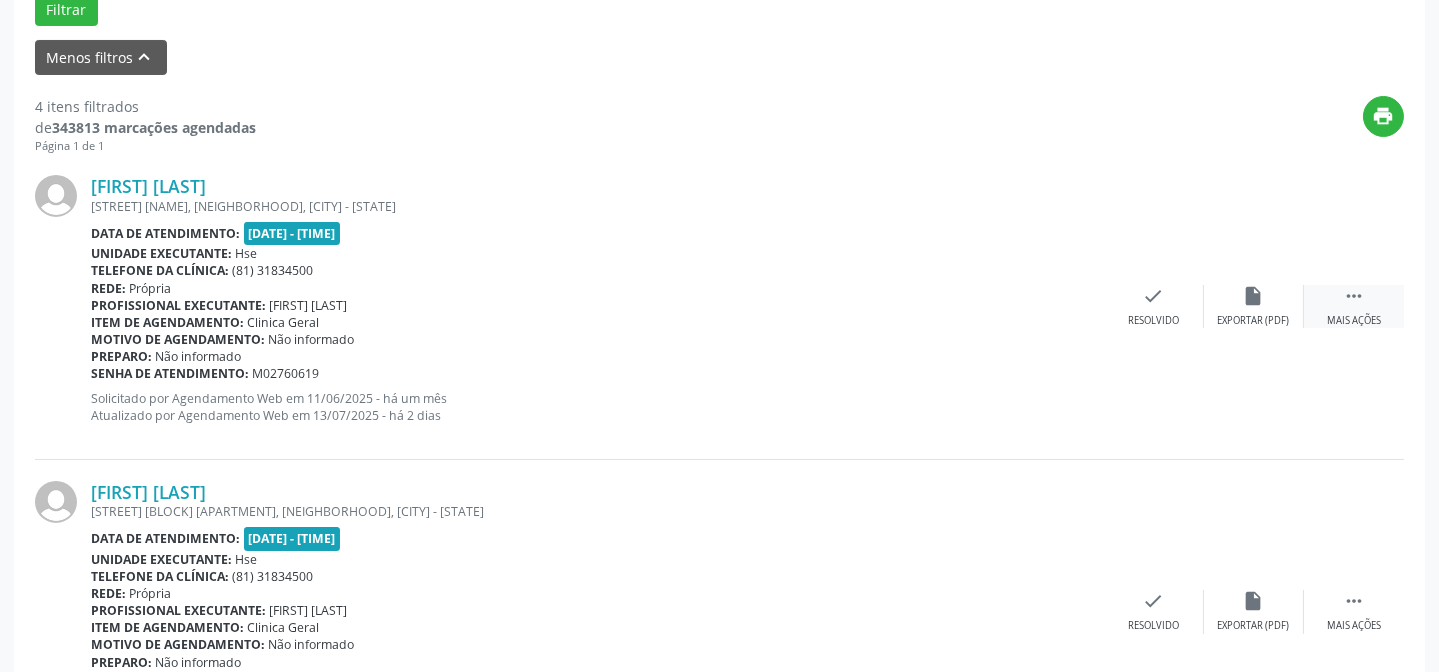 click on "" at bounding box center (1354, 296) 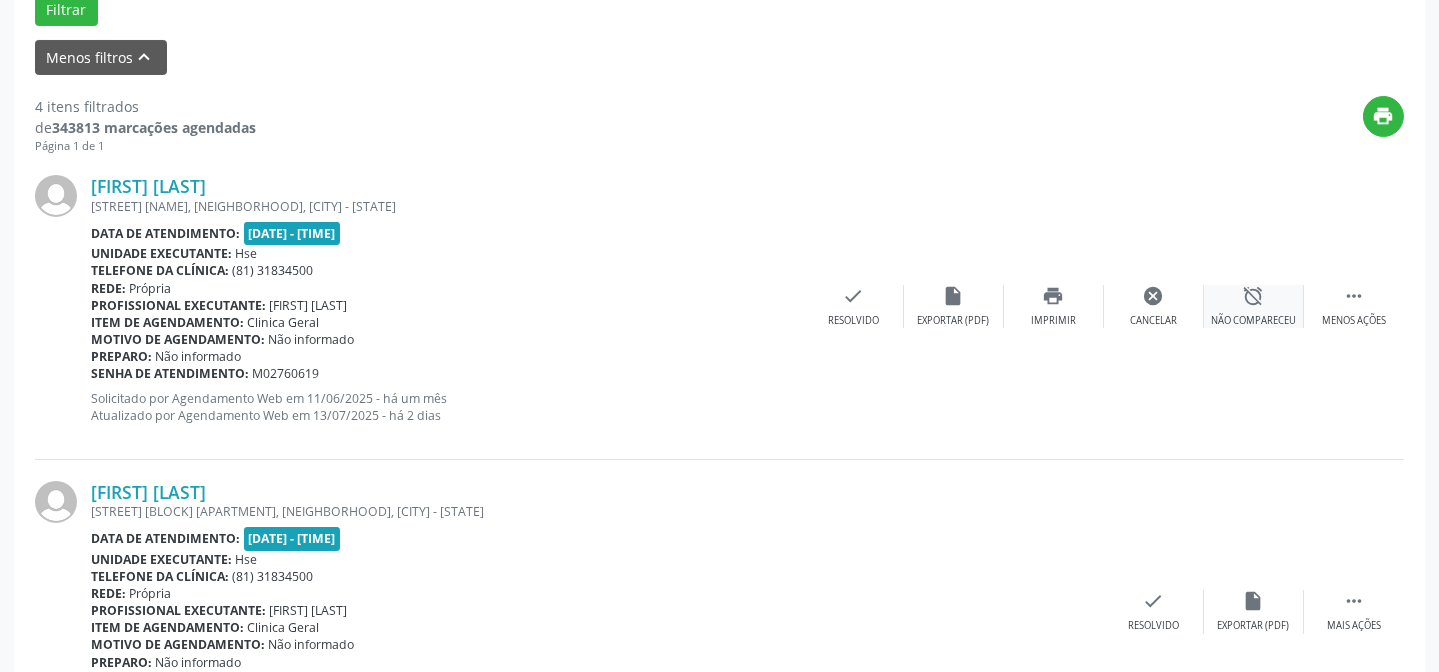 click on "alarm_off
Não compareceu" at bounding box center (1254, 306) 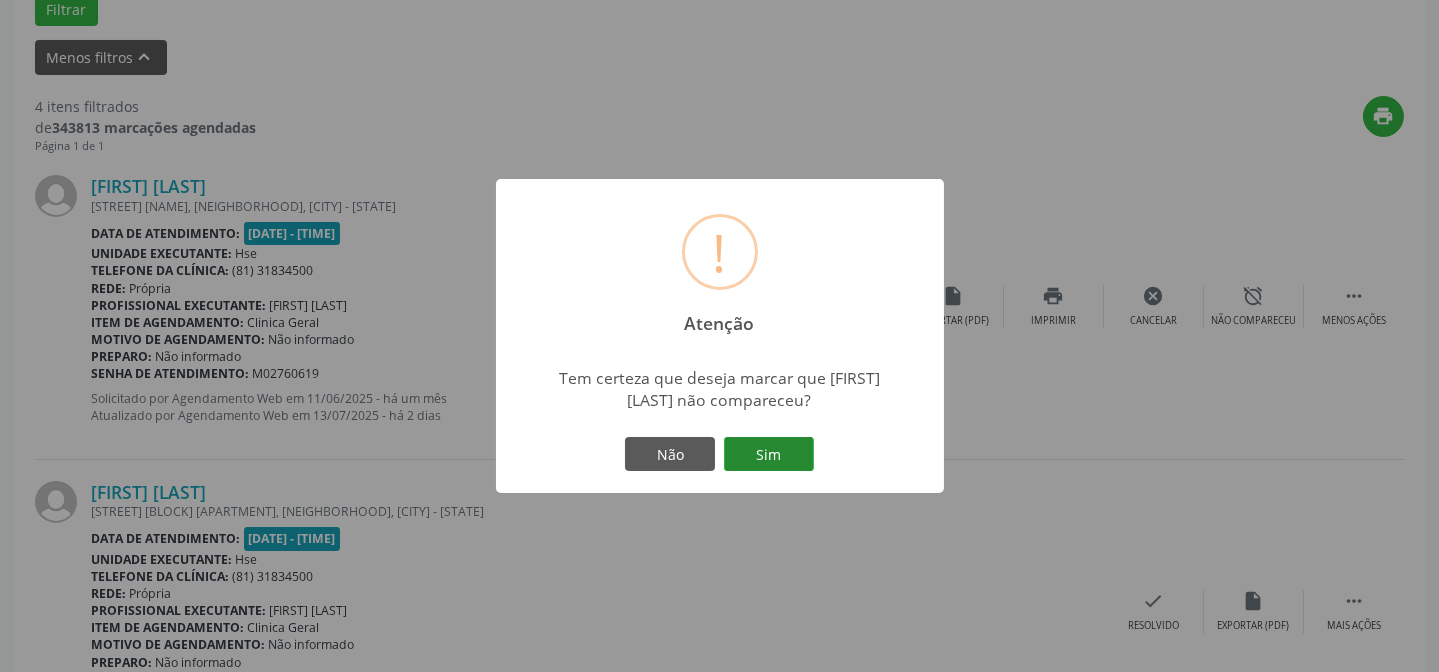 click on "Sim" at bounding box center [769, 454] 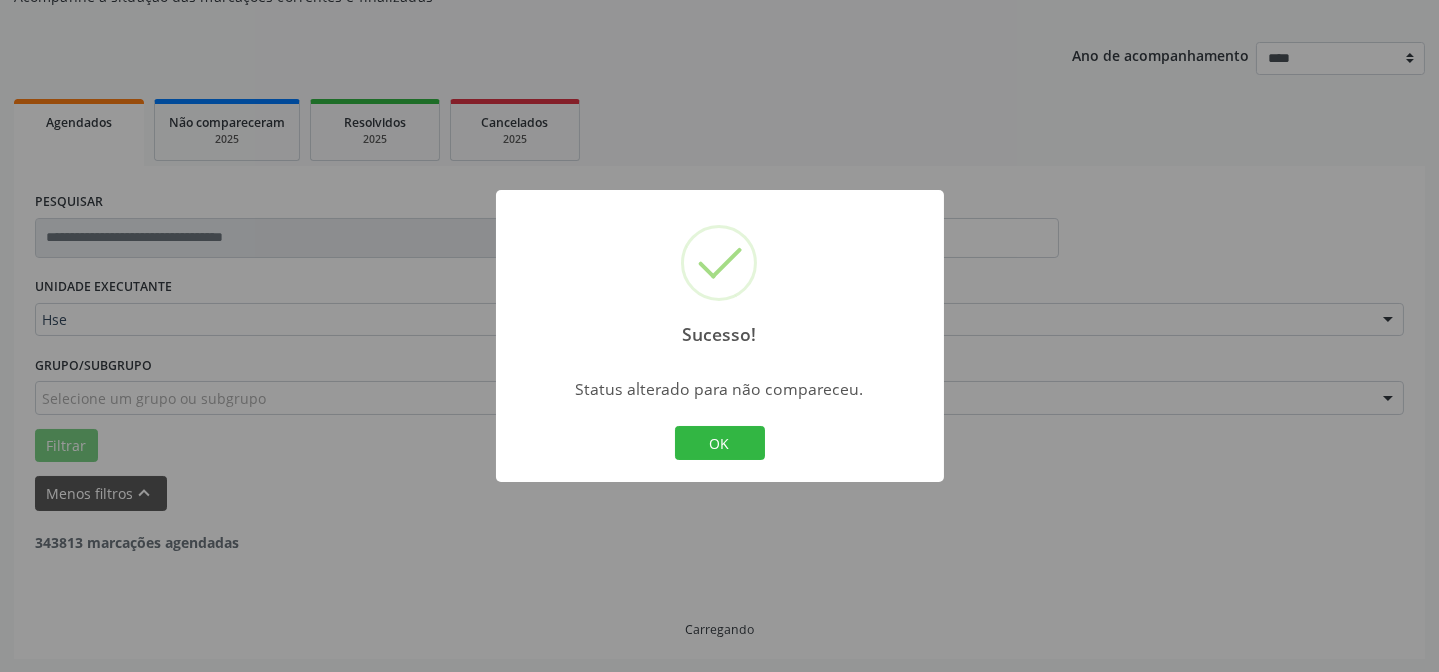scroll, scrollTop: 636, scrollLeft: 0, axis: vertical 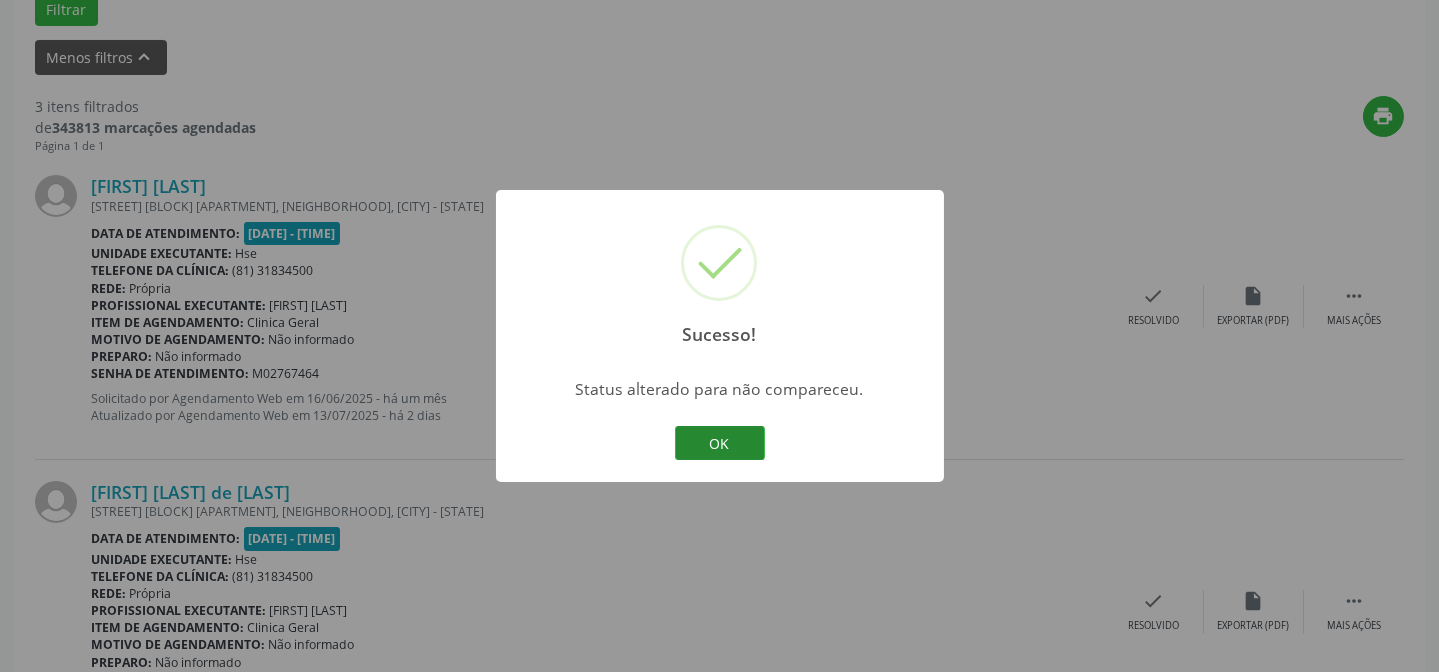 click on "OK" at bounding box center [720, 443] 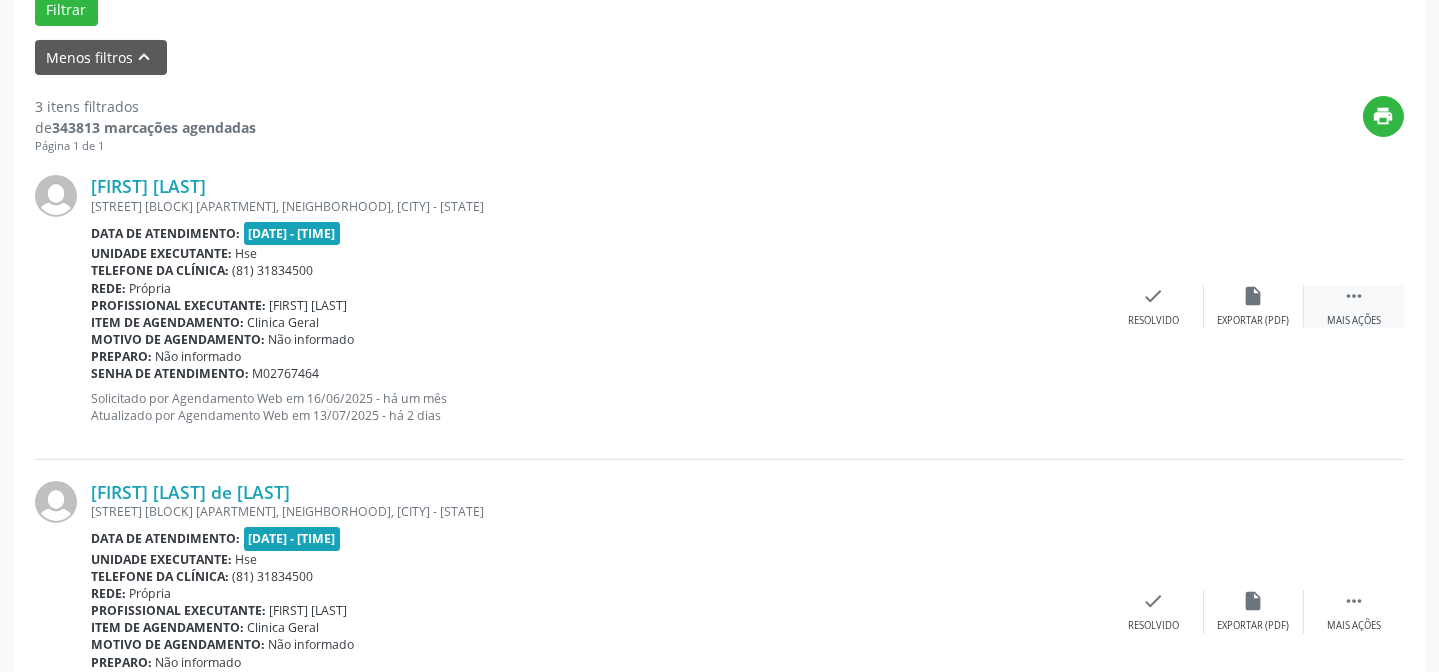 click on "
Mais ações" at bounding box center (1354, 306) 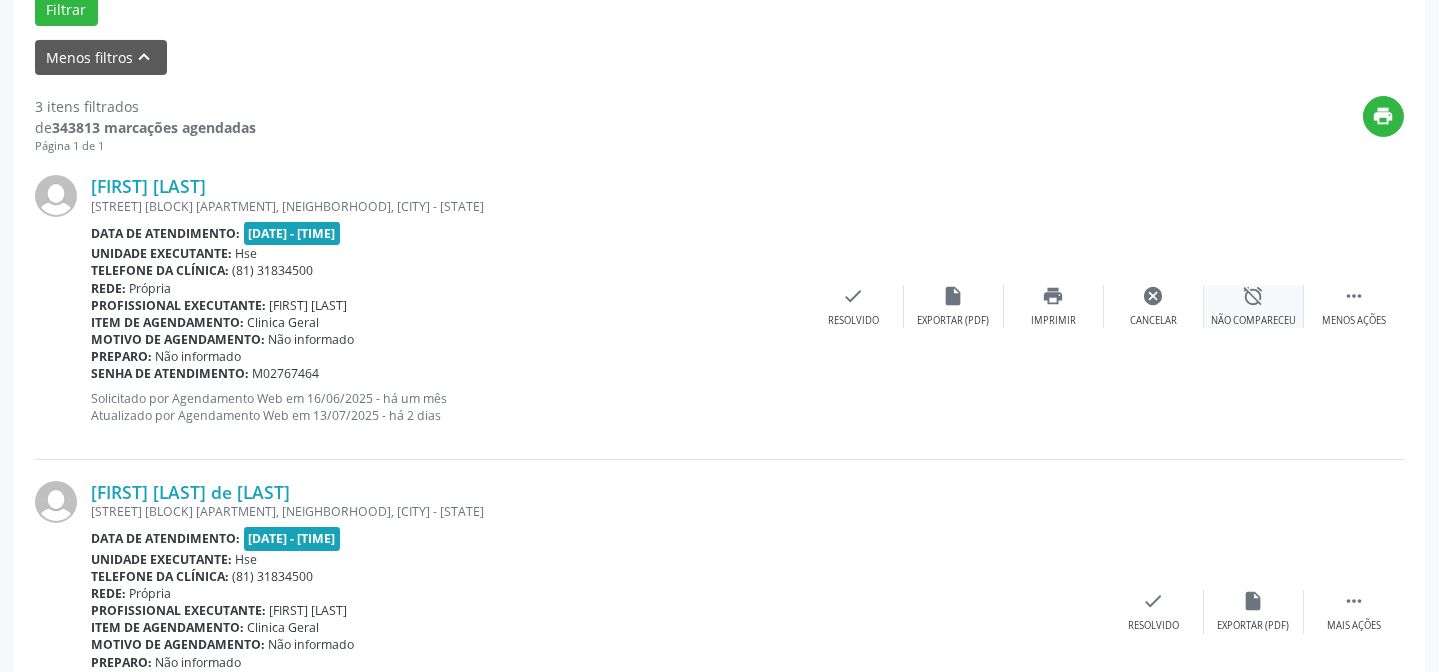 click on "alarm_off
Não compareceu" at bounding box center (1254, 306) 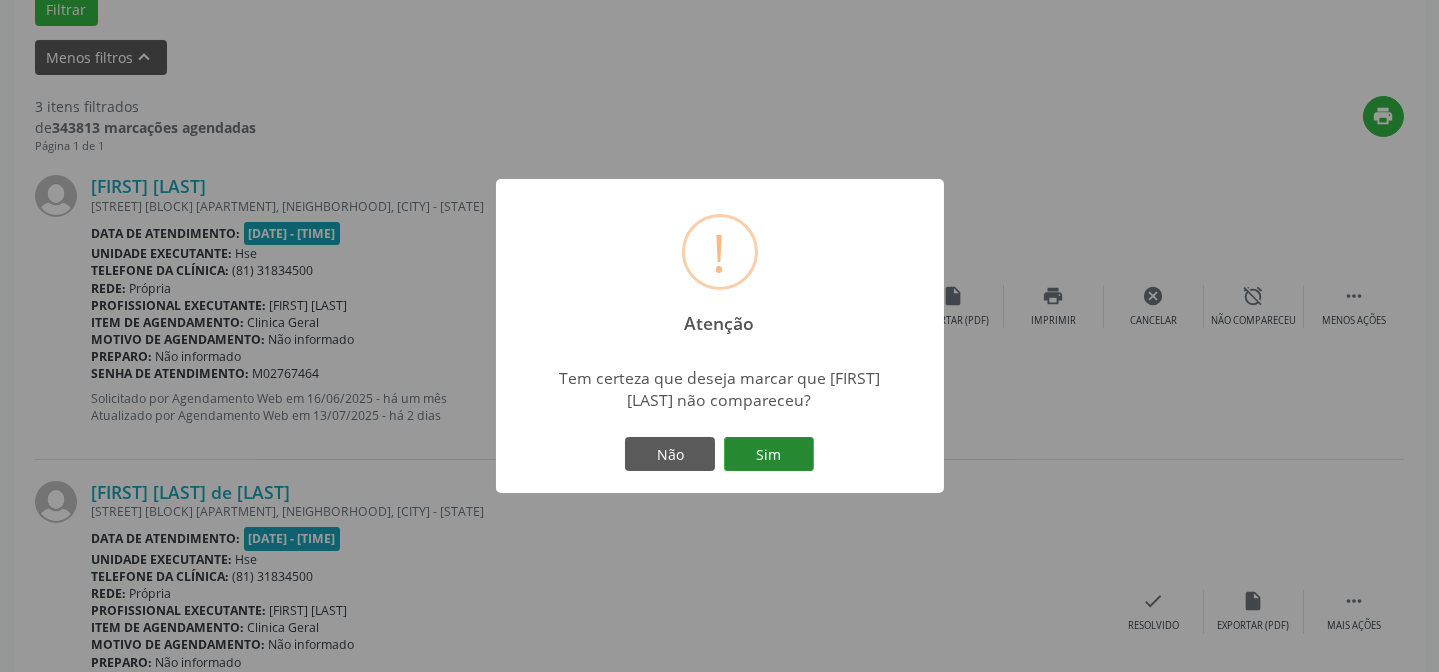 click on "Sim" at bounding box center (769, 454) 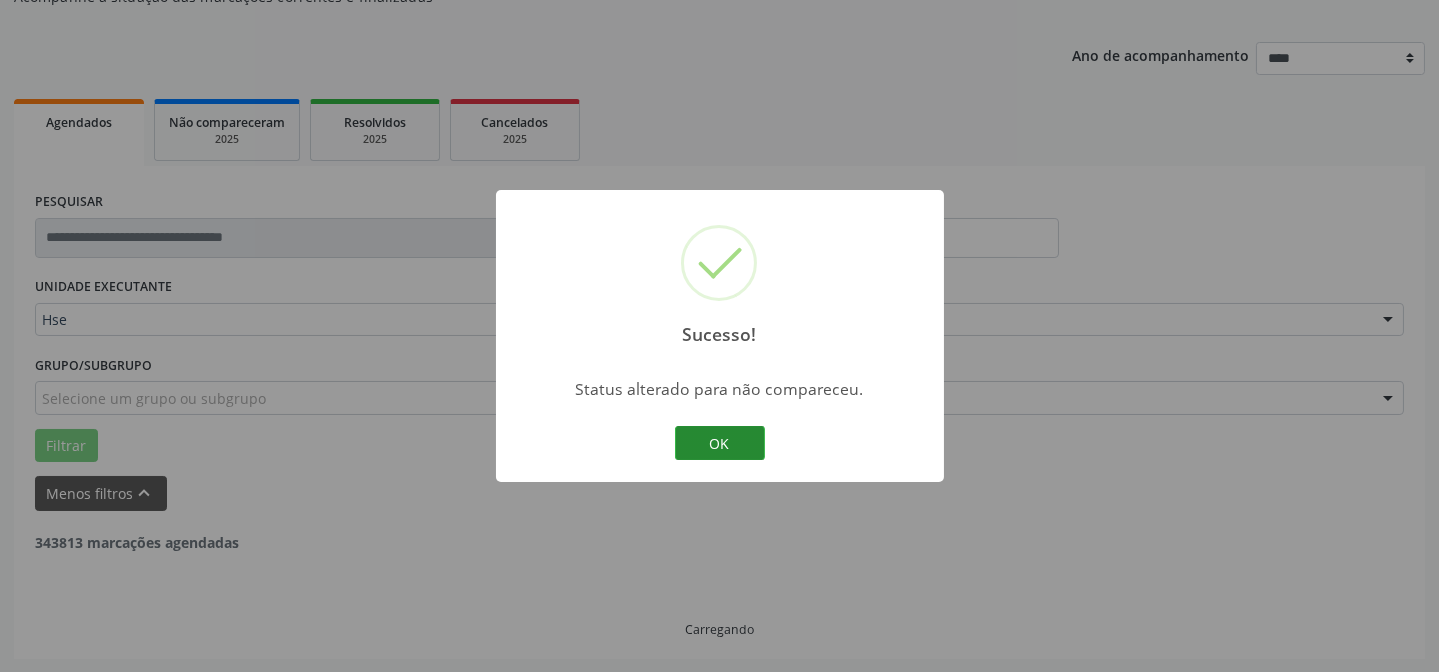 scroll, scrollTop: 636, scrollLeft: 0, axis: vertical 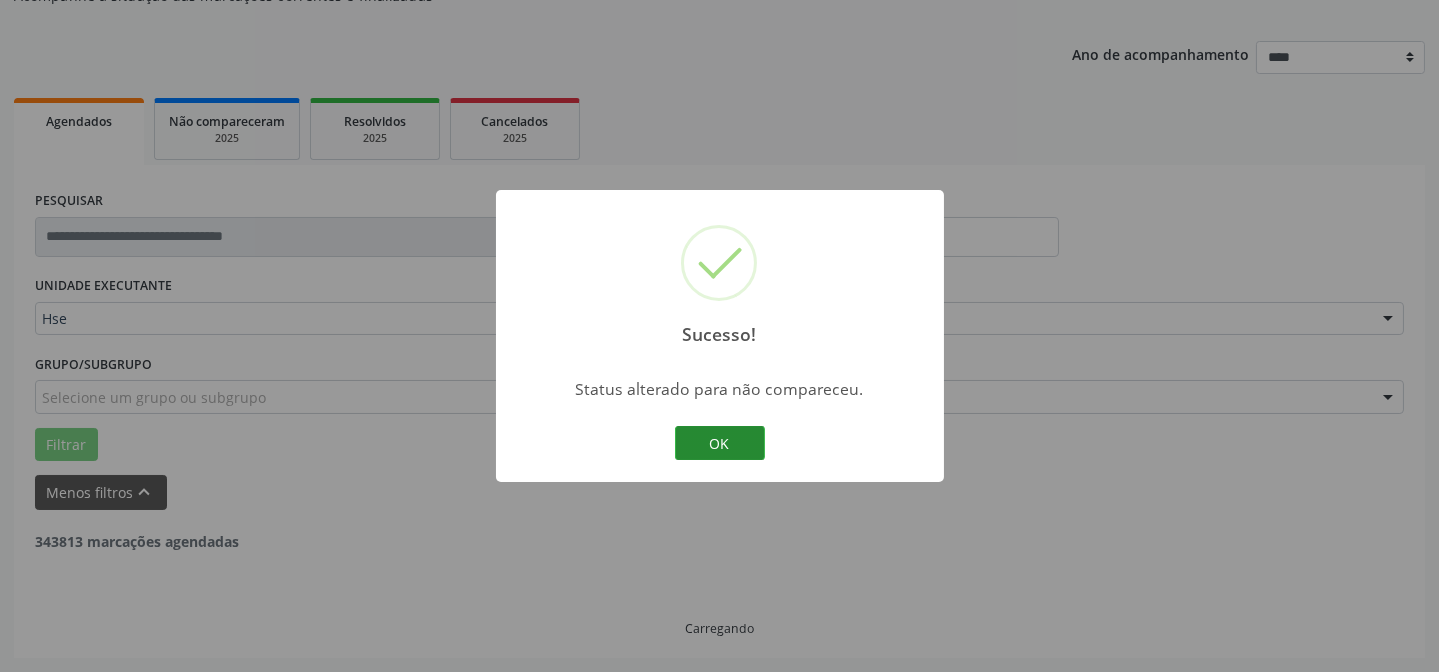click on "OK" at bounding box center (720, 443) 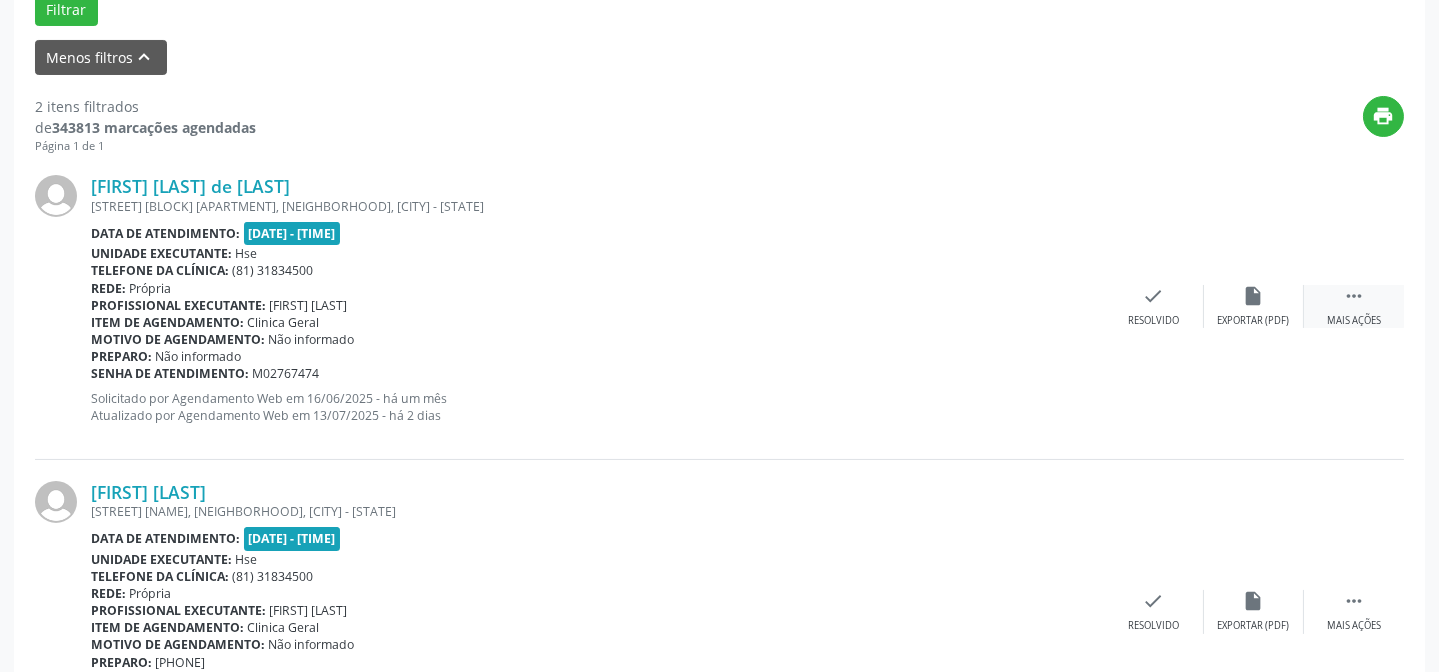 click on "" at bounding box center (1354, 296) 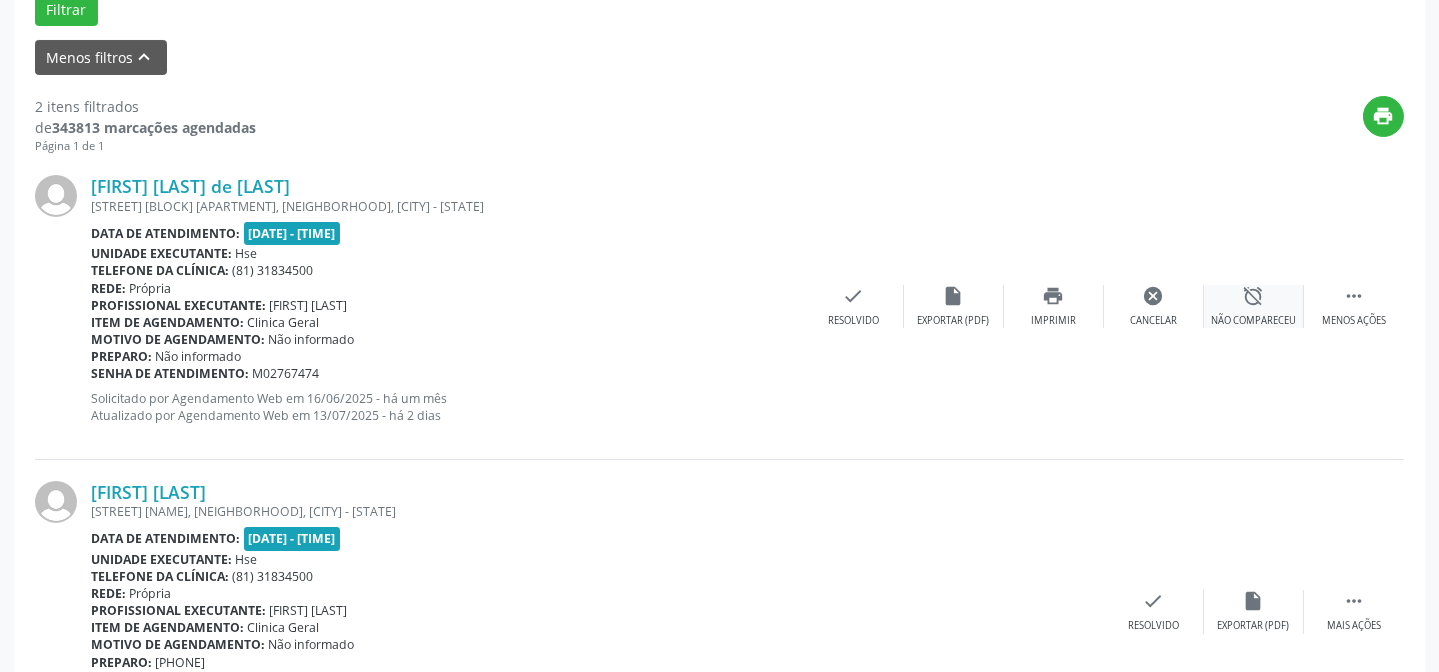 click on "Não compareceu" at bounding box center [1253, 321] 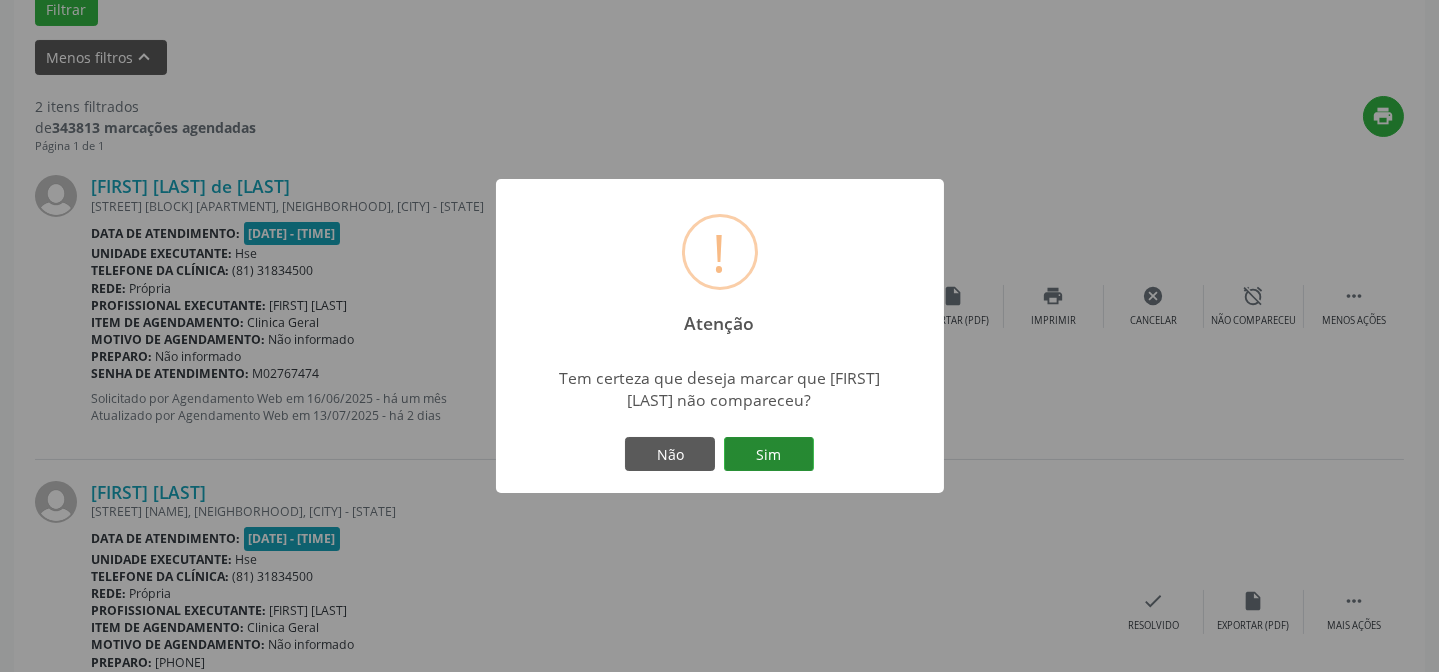 click on "Sim" at bounding box center [769, 454] 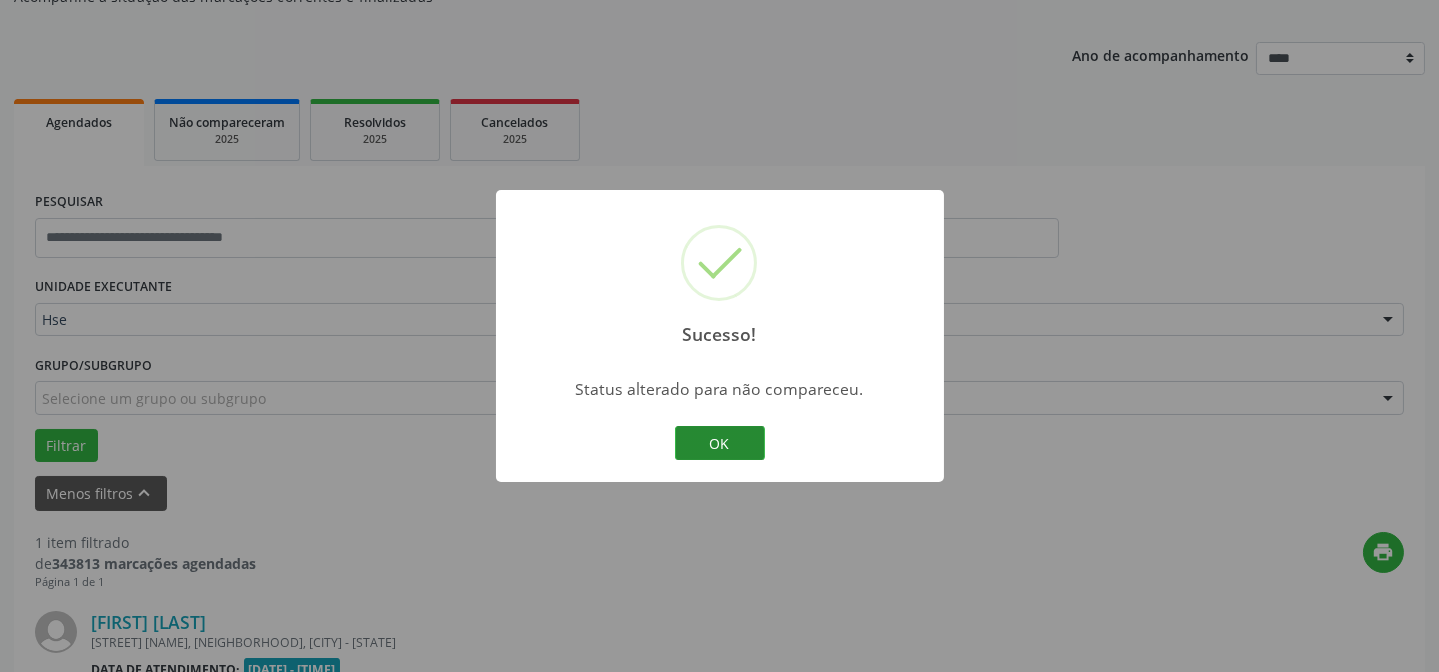 scroll, scrollTop: 457, scrollLeft: 0, axis: vertical 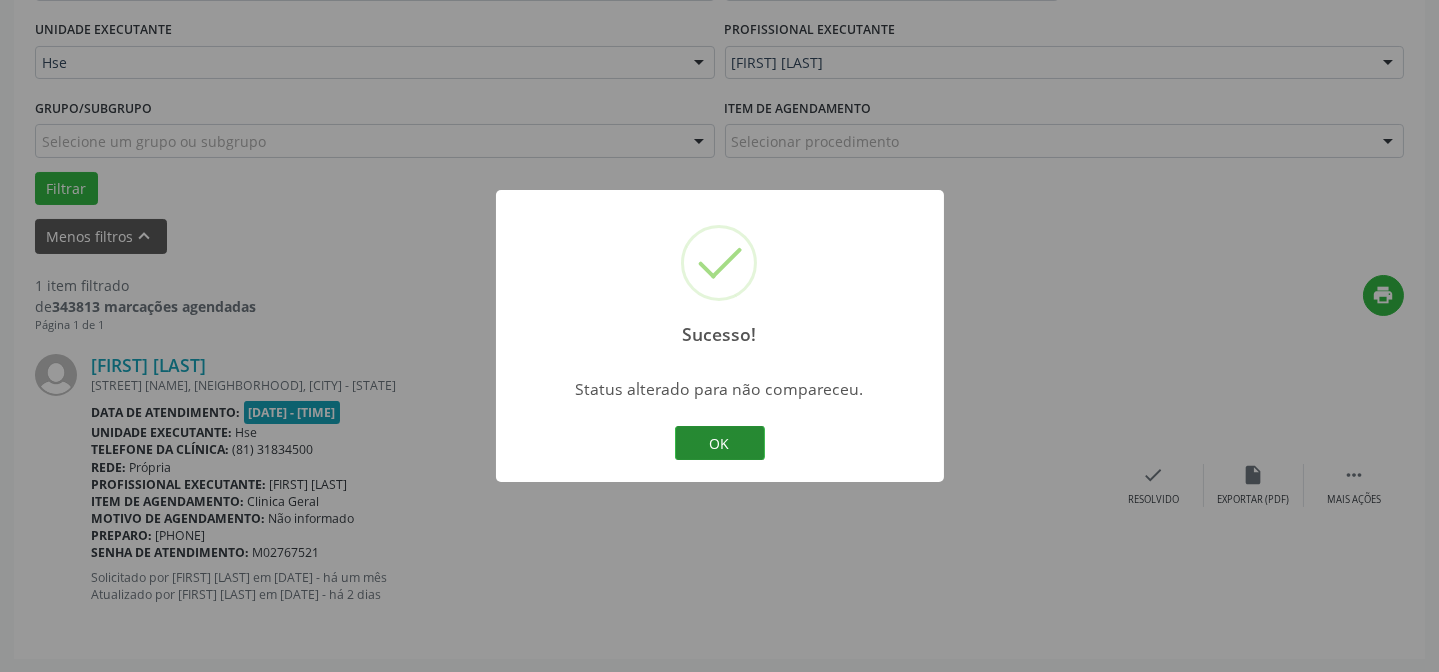 click on "OK" at bounding box center [720, 443] 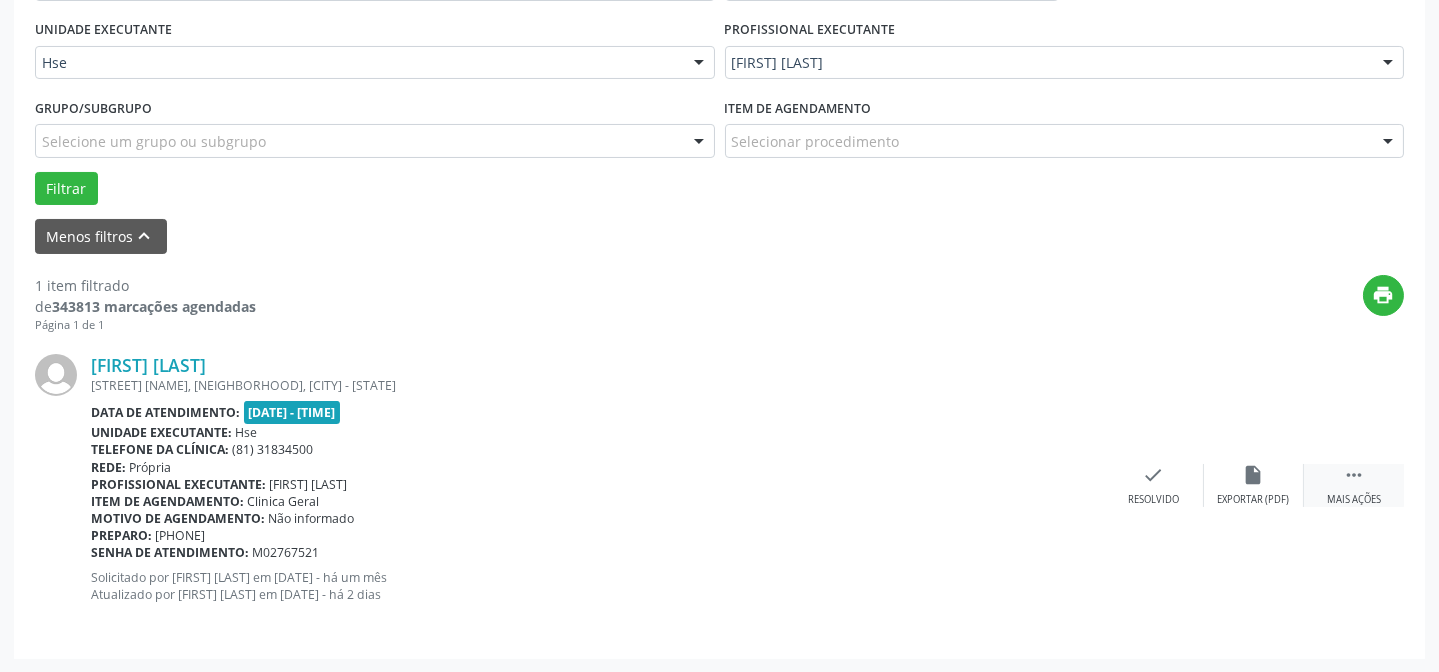 click on "
Mais ações" at bounding box center [1354, 485] 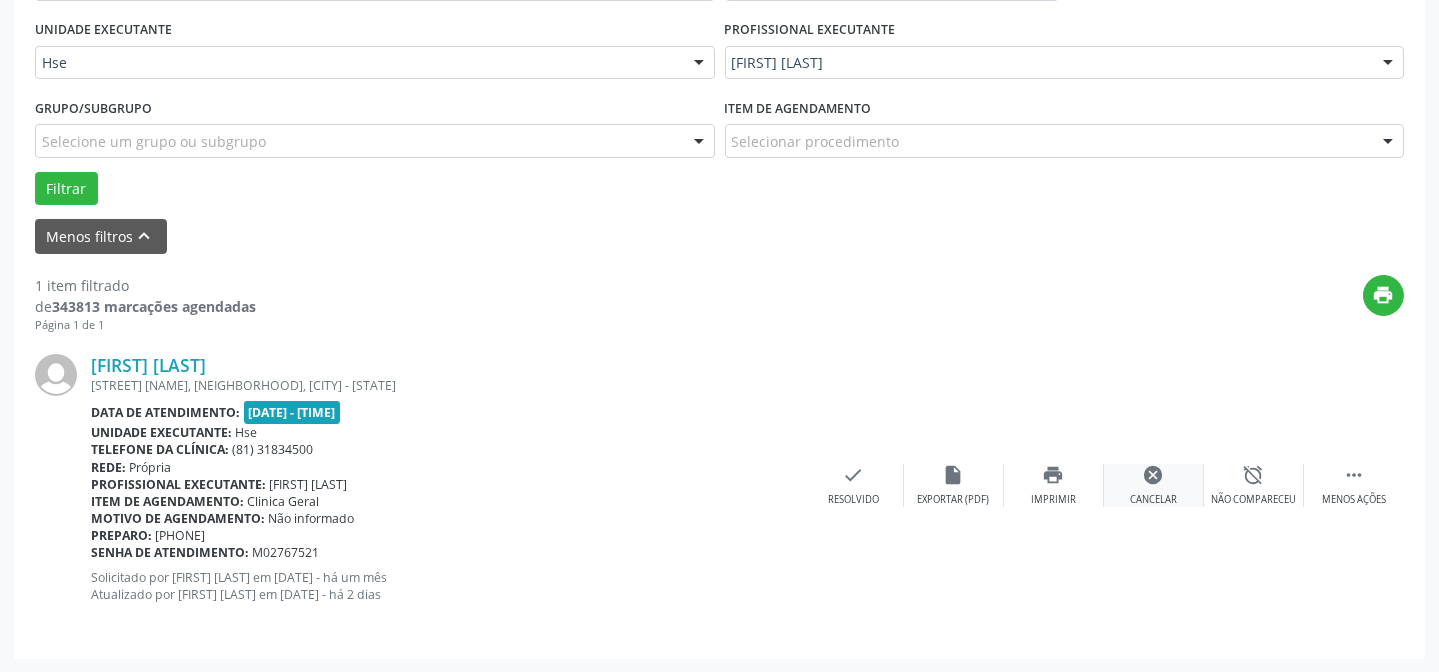 click on "cancel
Cancelar" at bounding box center [1154, 485] 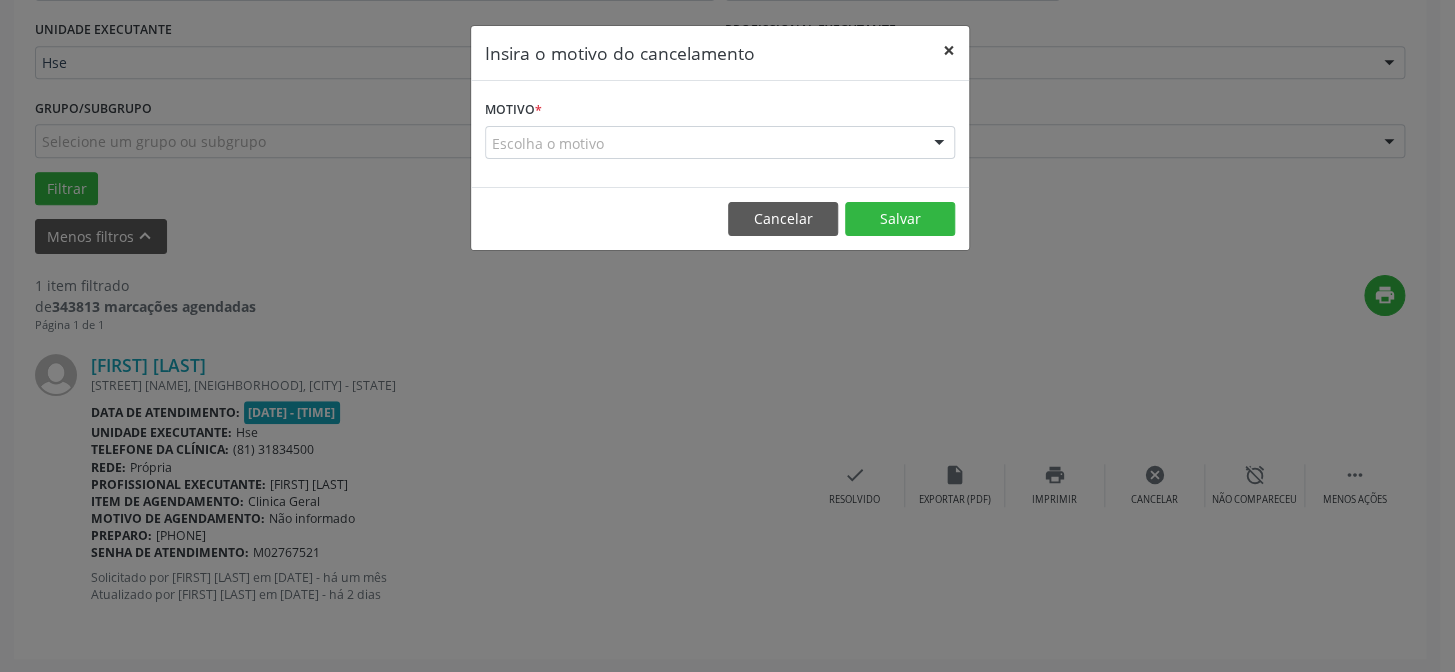 click on "×" at bounding box center (949, 50) 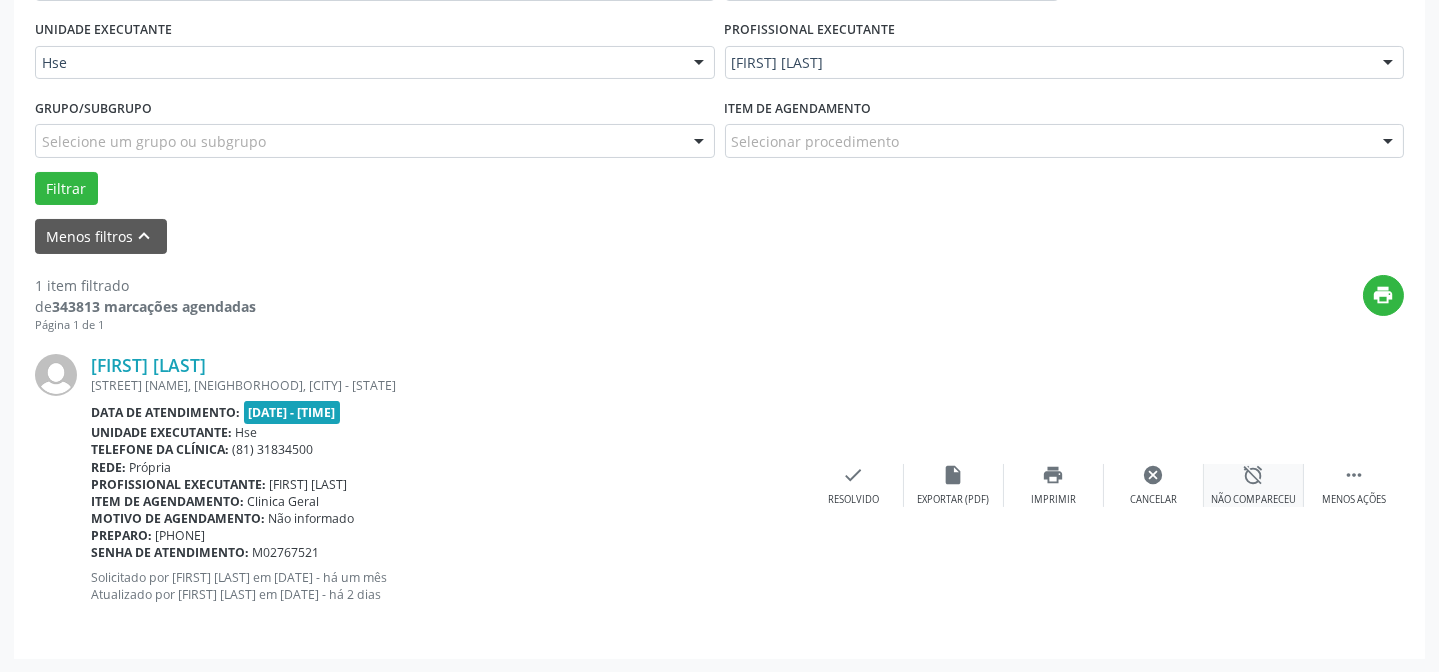 click on "alarm_off
Não compareceu" at bounding box center [1254, 485] 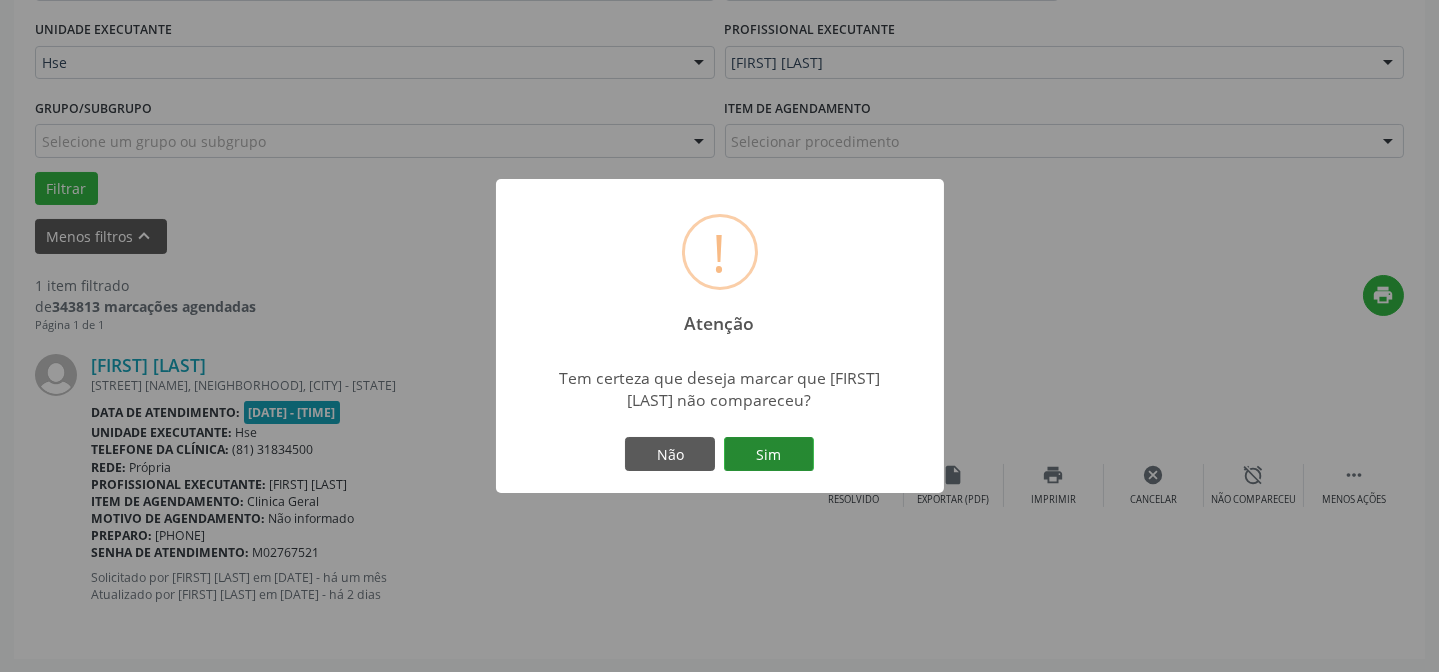 click on "Sim" at bounding box center [769, 454] 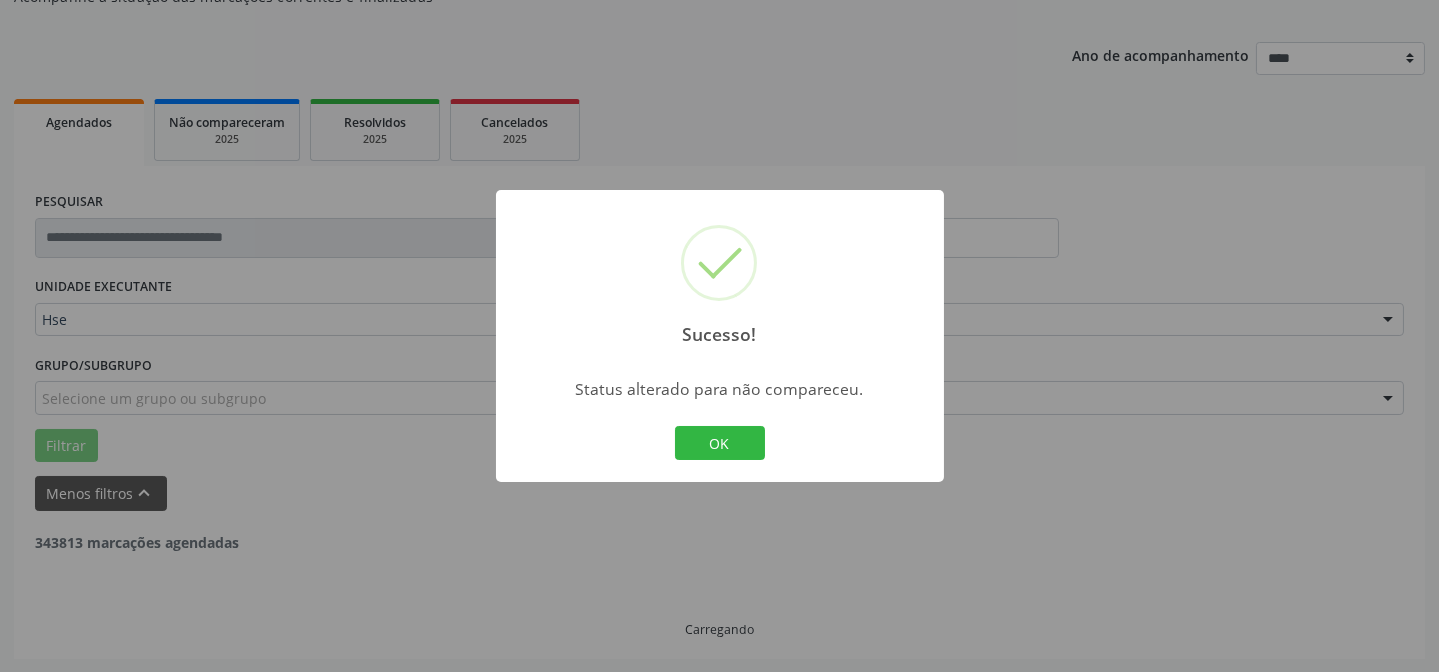 click on "OK" at bounding box center [720, 443] 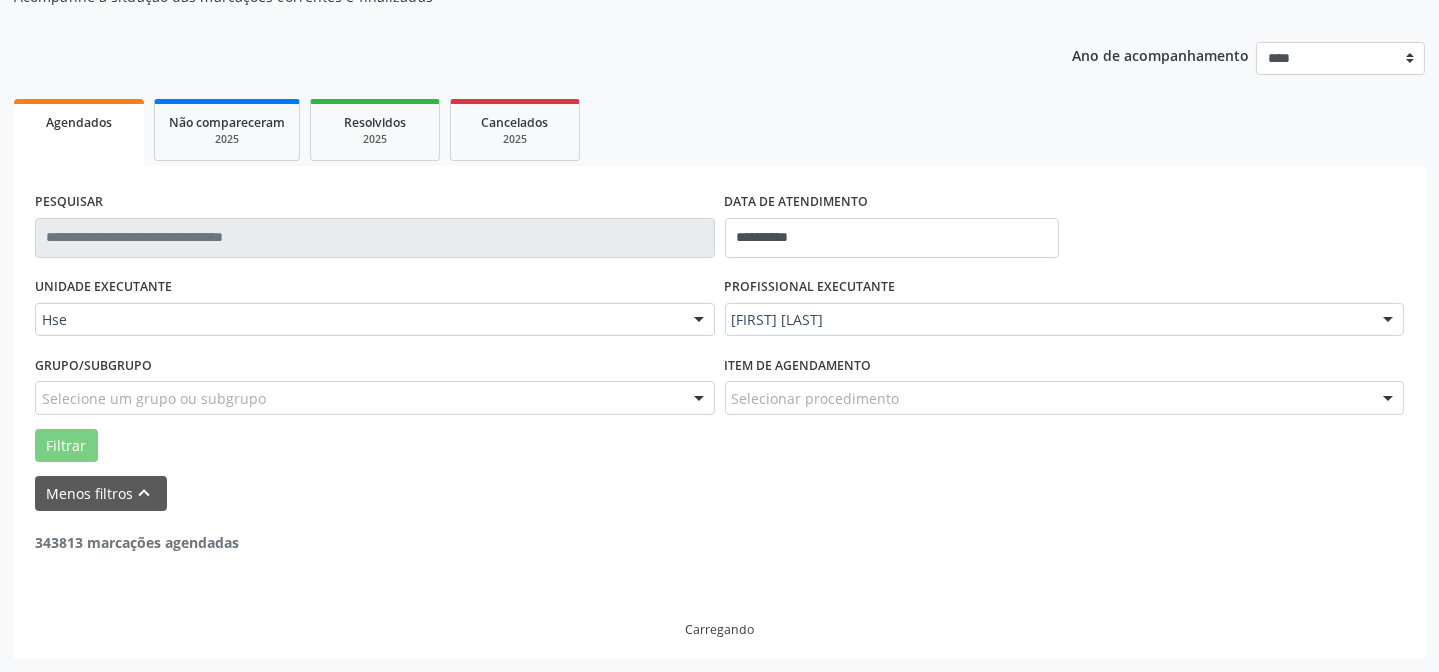 scroll, scrollTop: 135, scrollLeft: 0, axis: vertical 